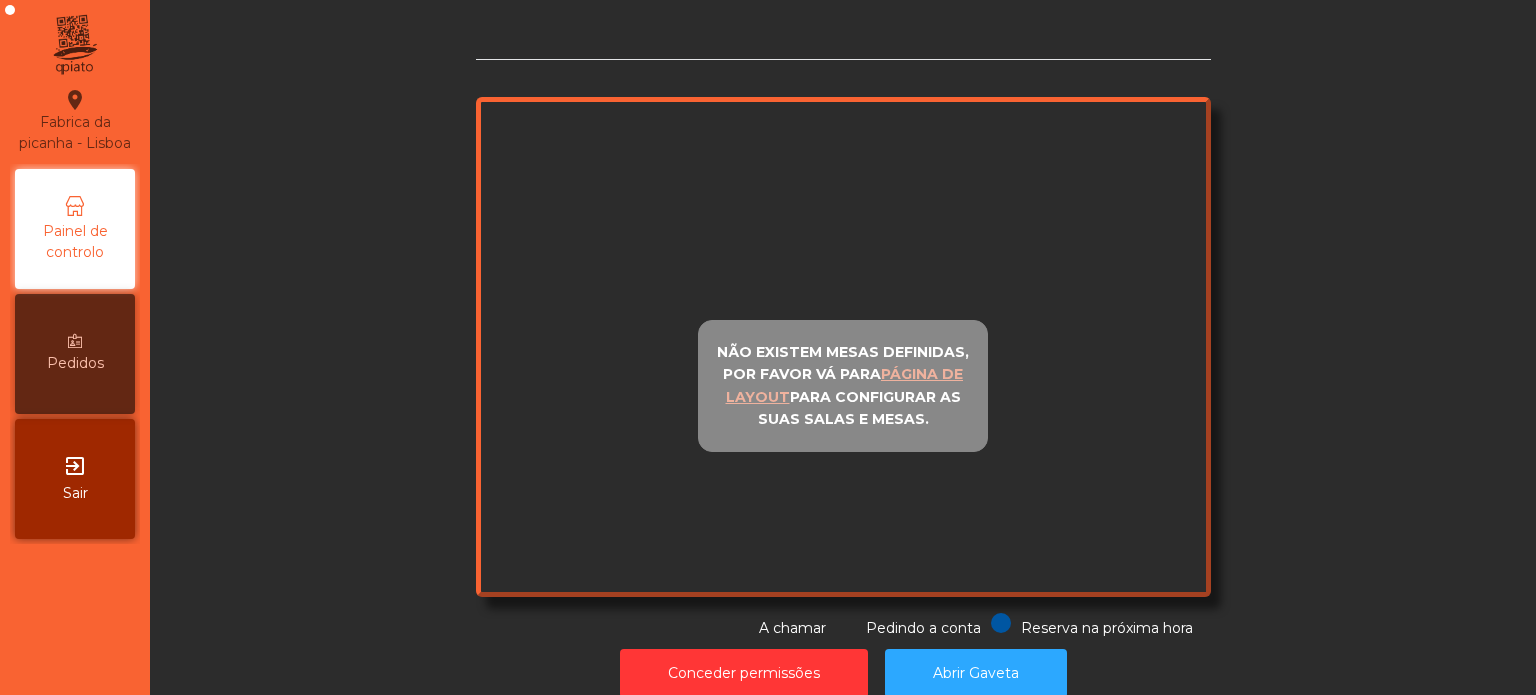 scroll, scrollTop: 0, scrollLeft: 0, axis: both 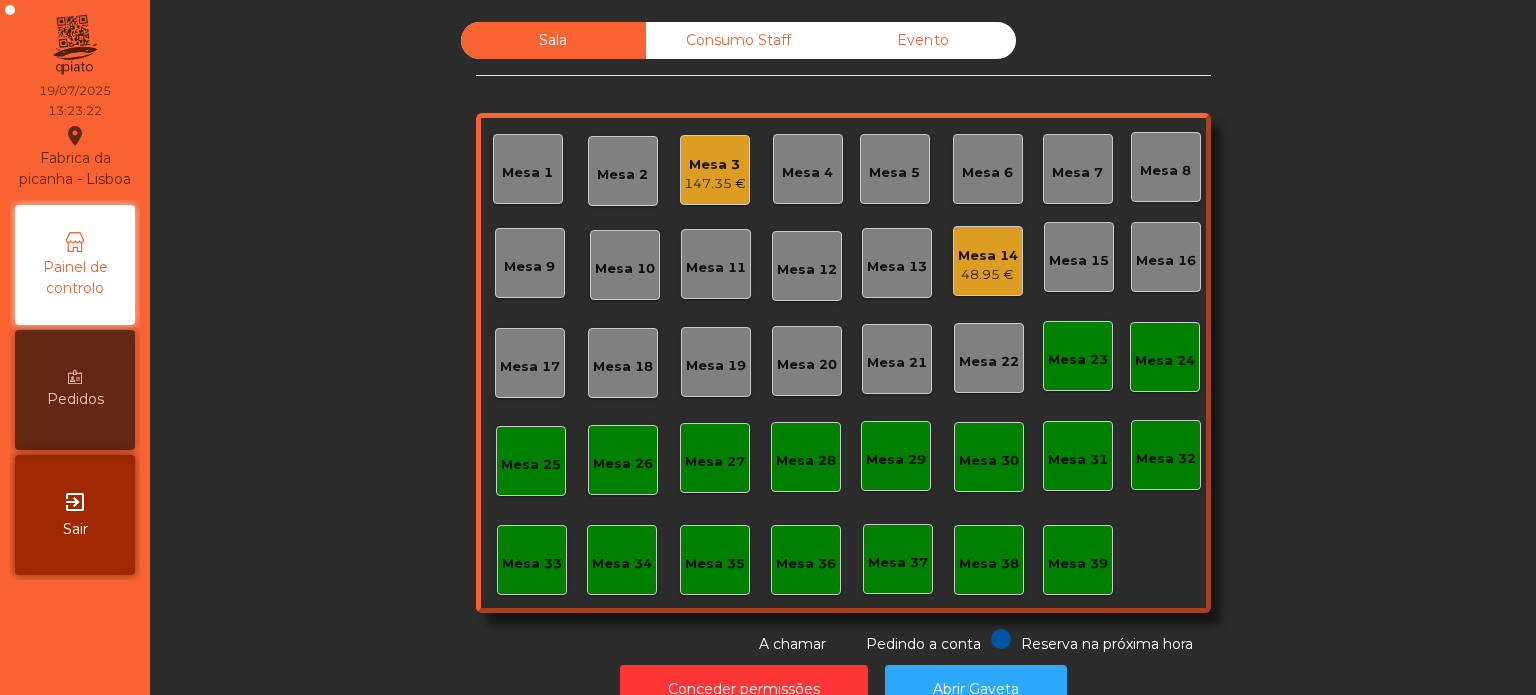 click on "Mesa 14 48.95 €" 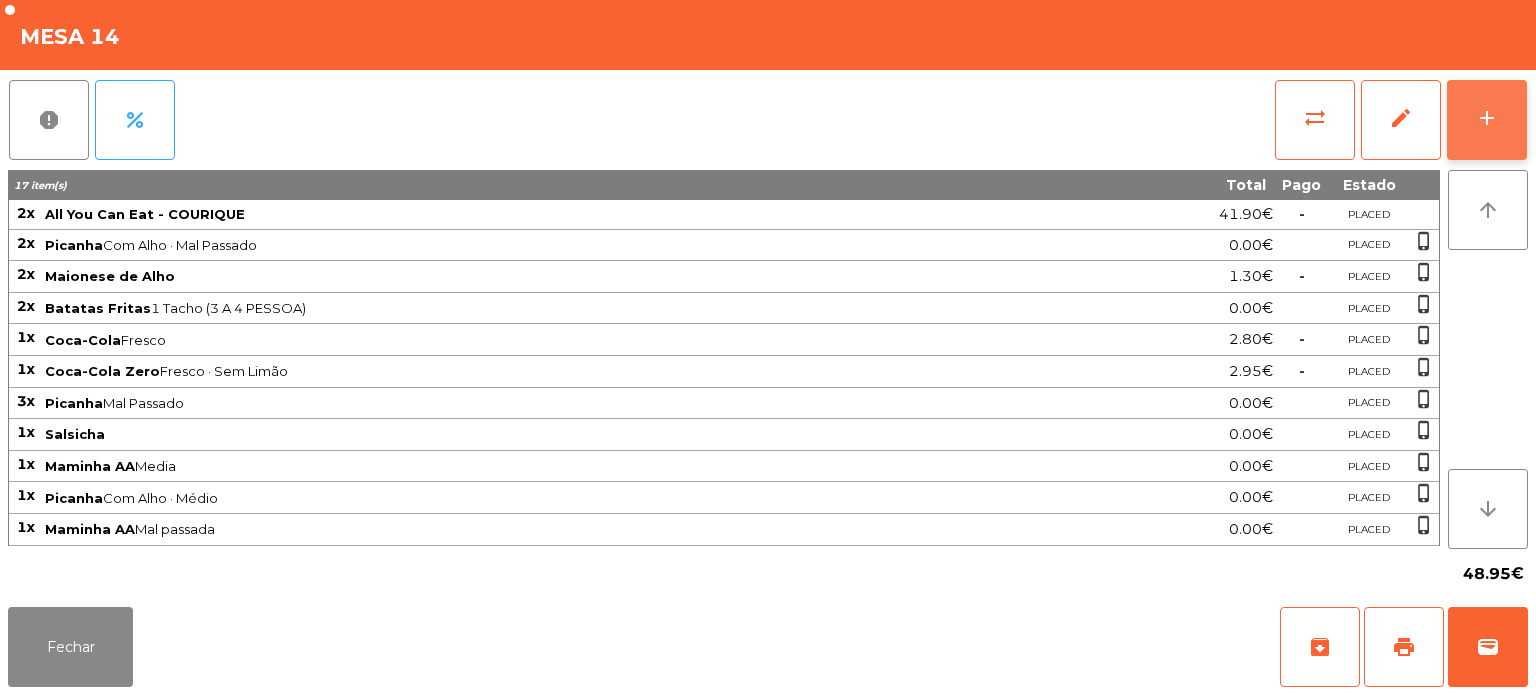 click on "add" 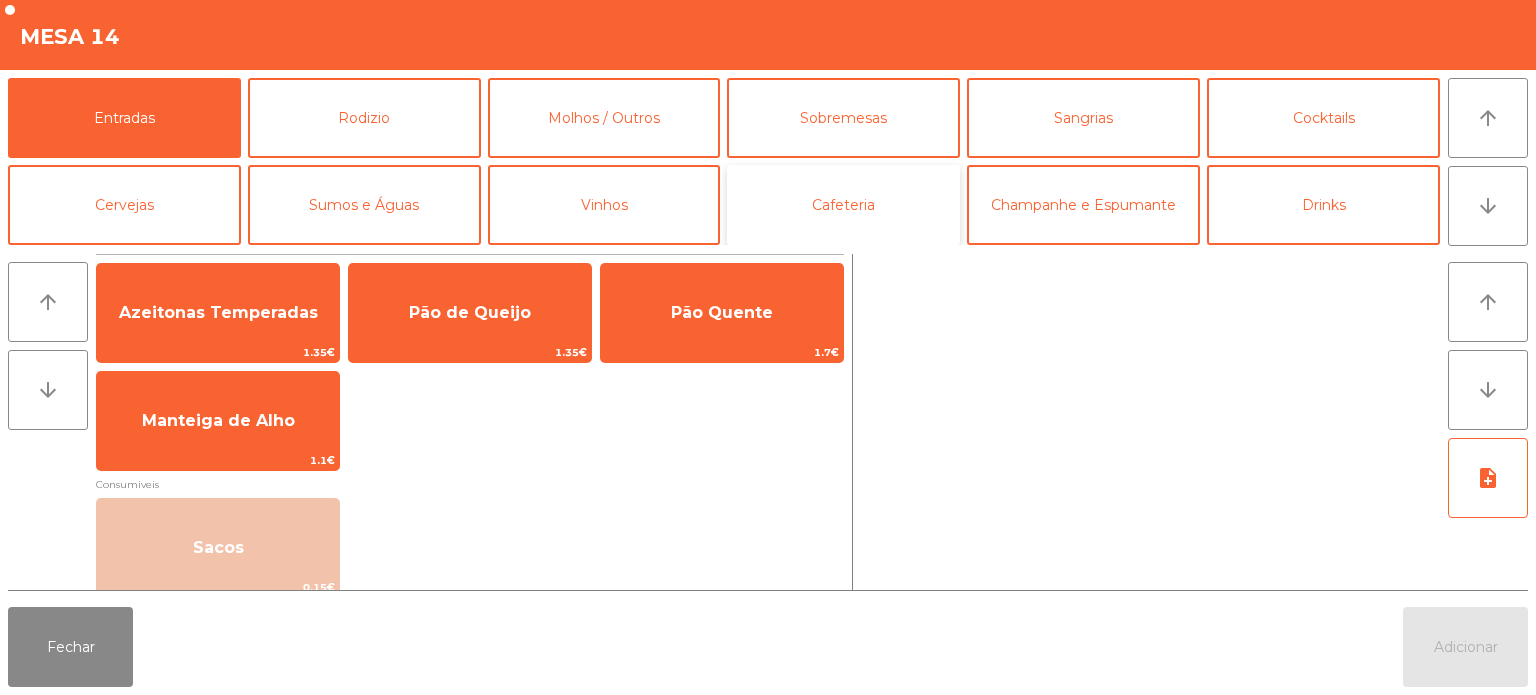 click on "Cafeteria" 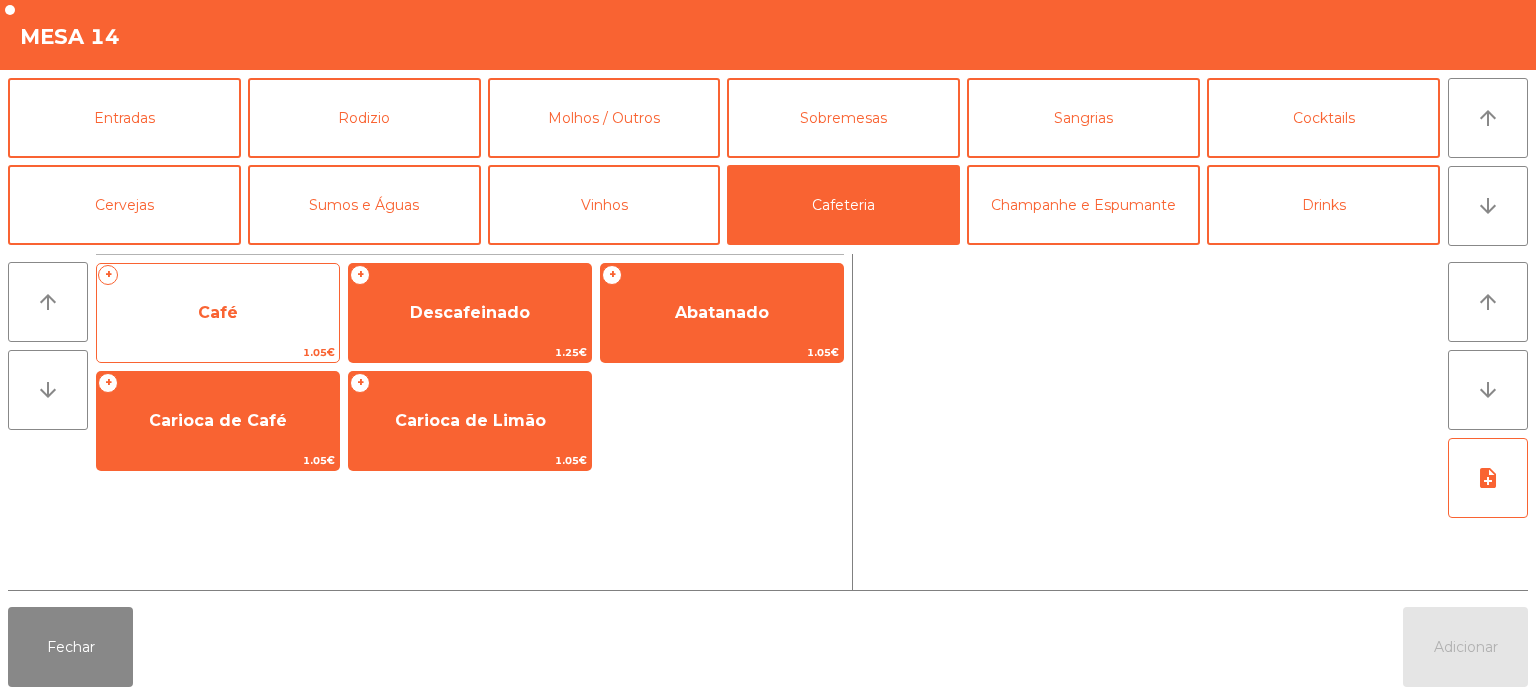 click on "Café" 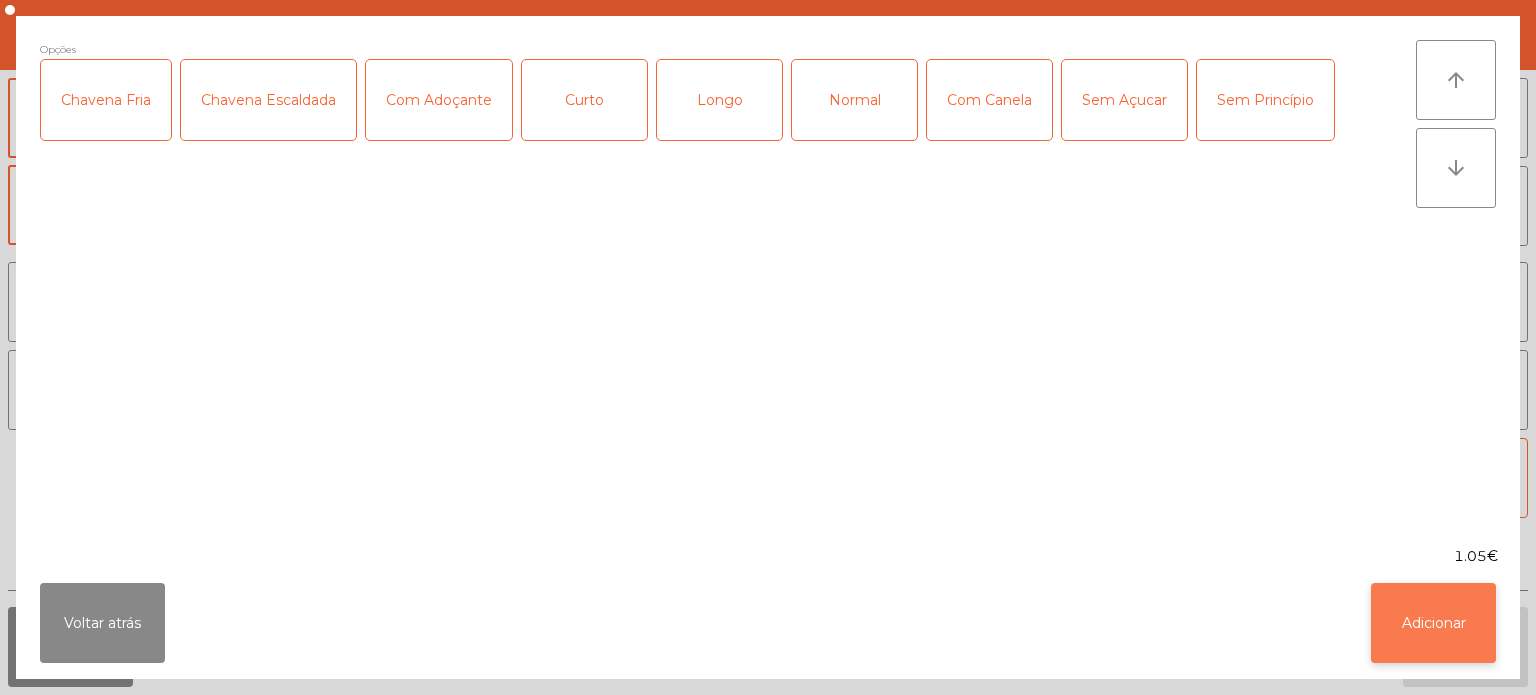 click on "Adicionar" 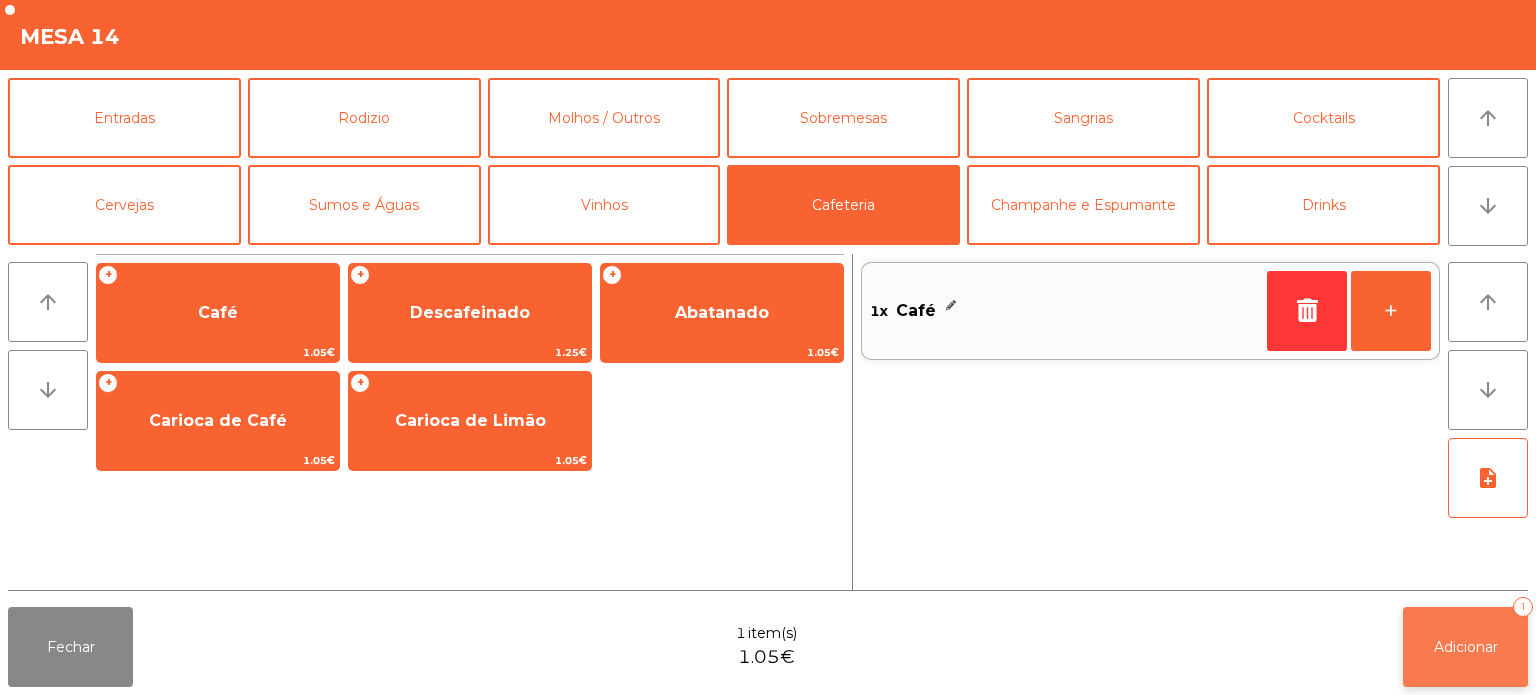 click on "Adicionar" 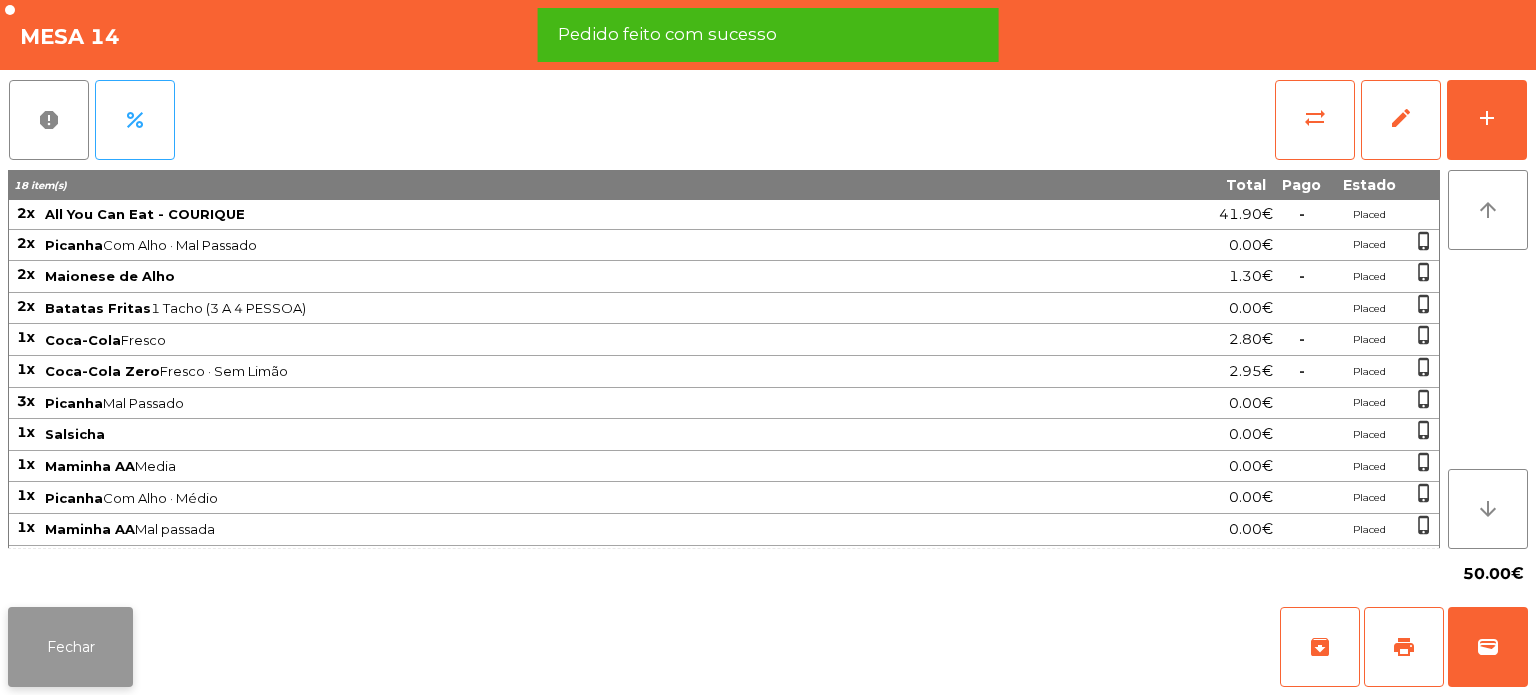 click on "Fechar" 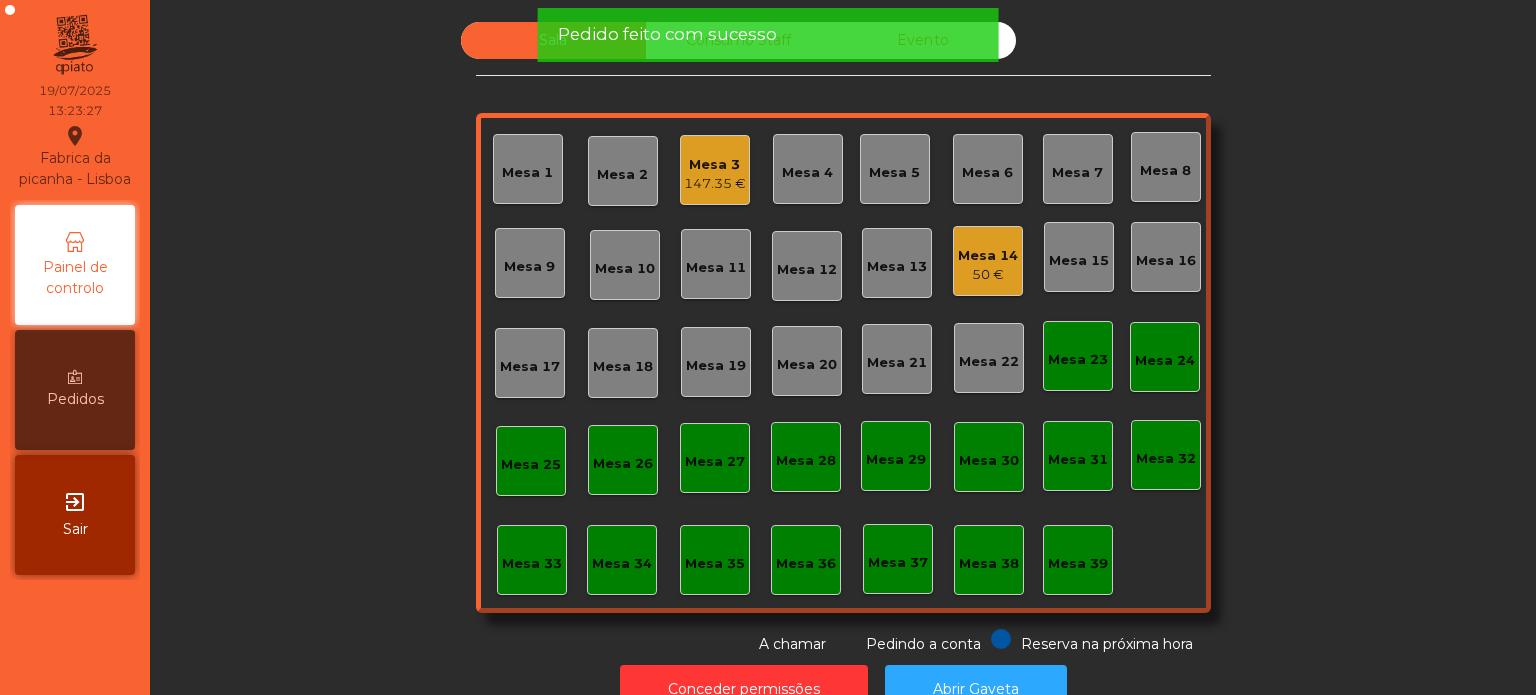 click on "147.35 €" 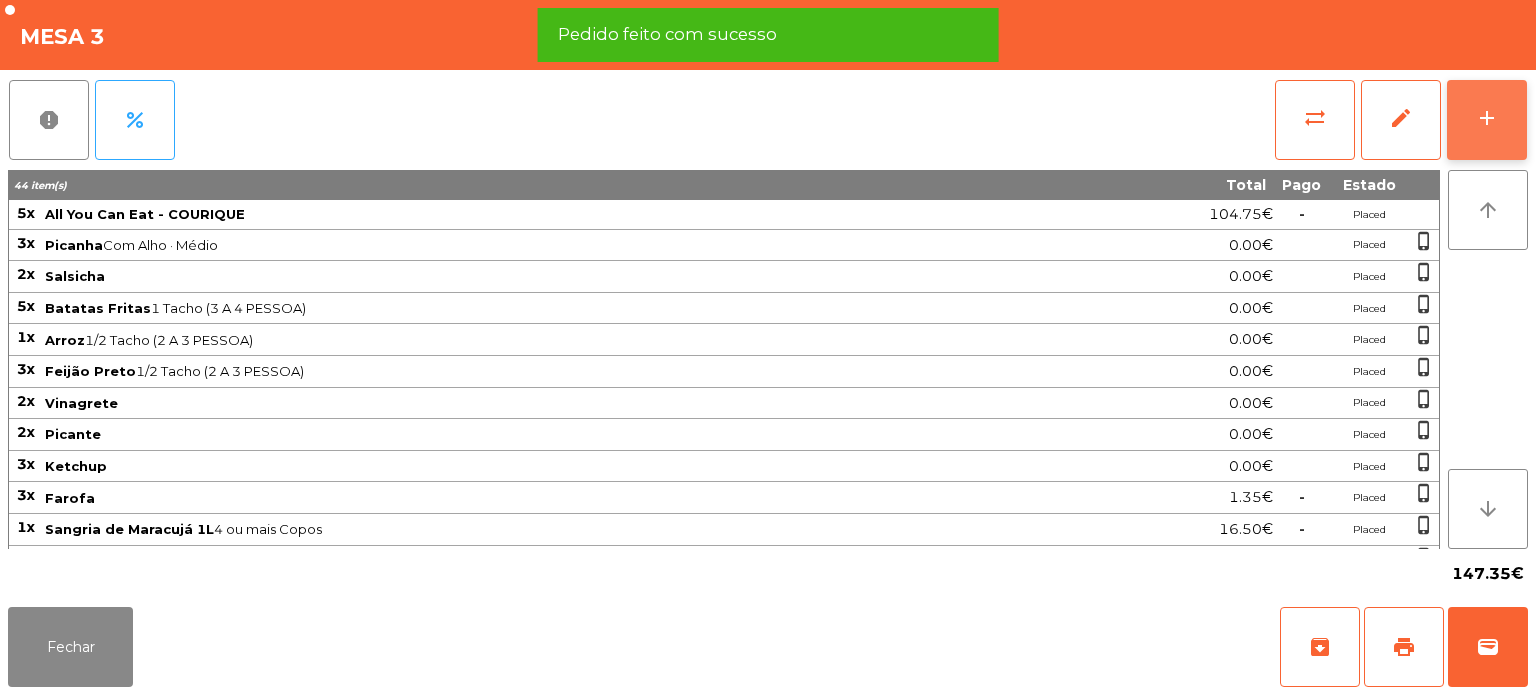 click on "add" 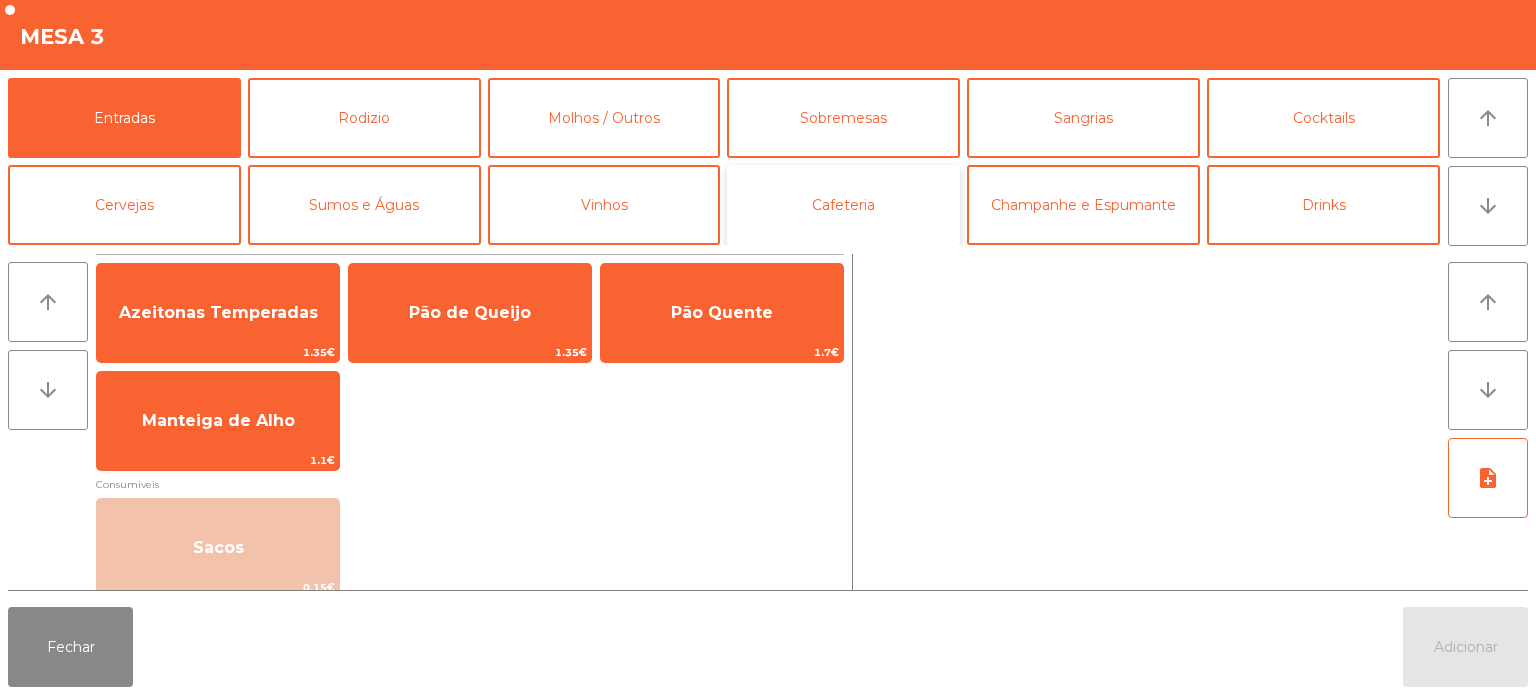 click on "Cafeteria" 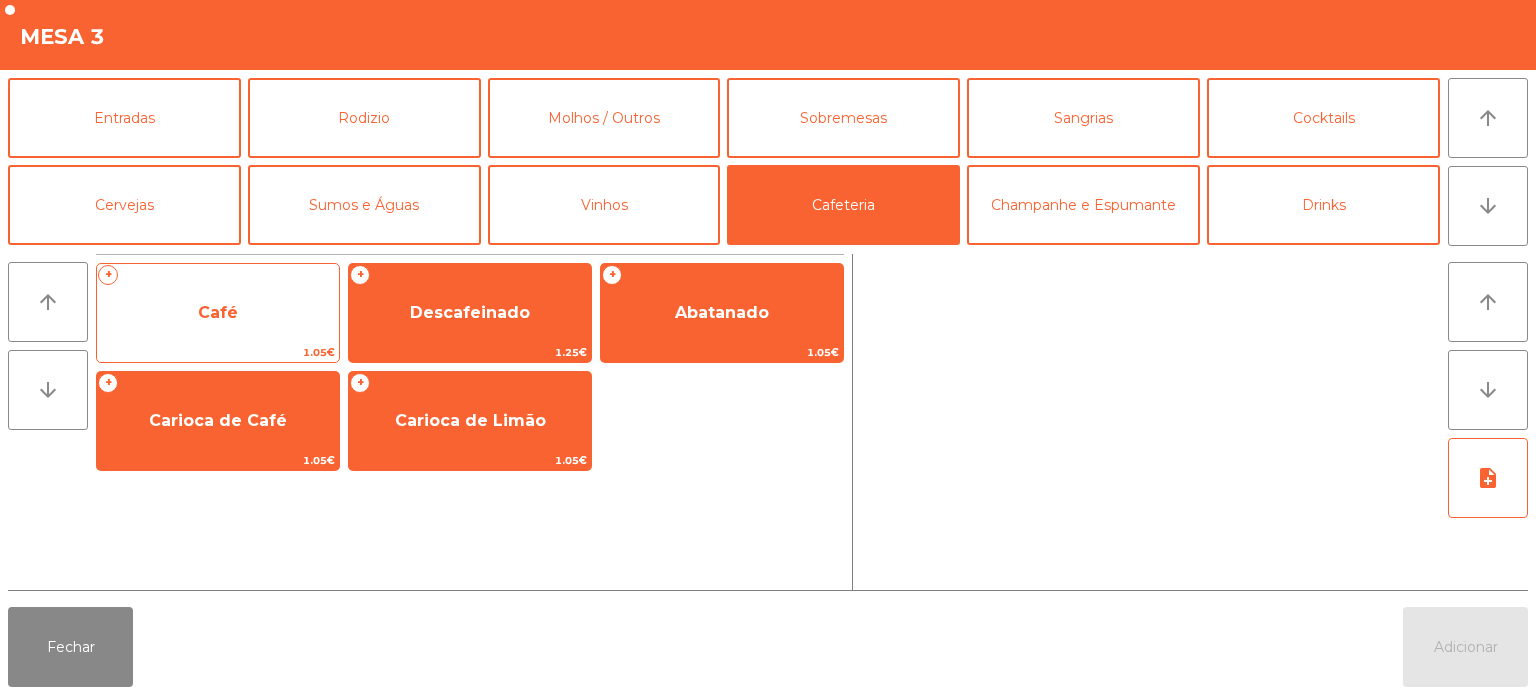 click on "Café" 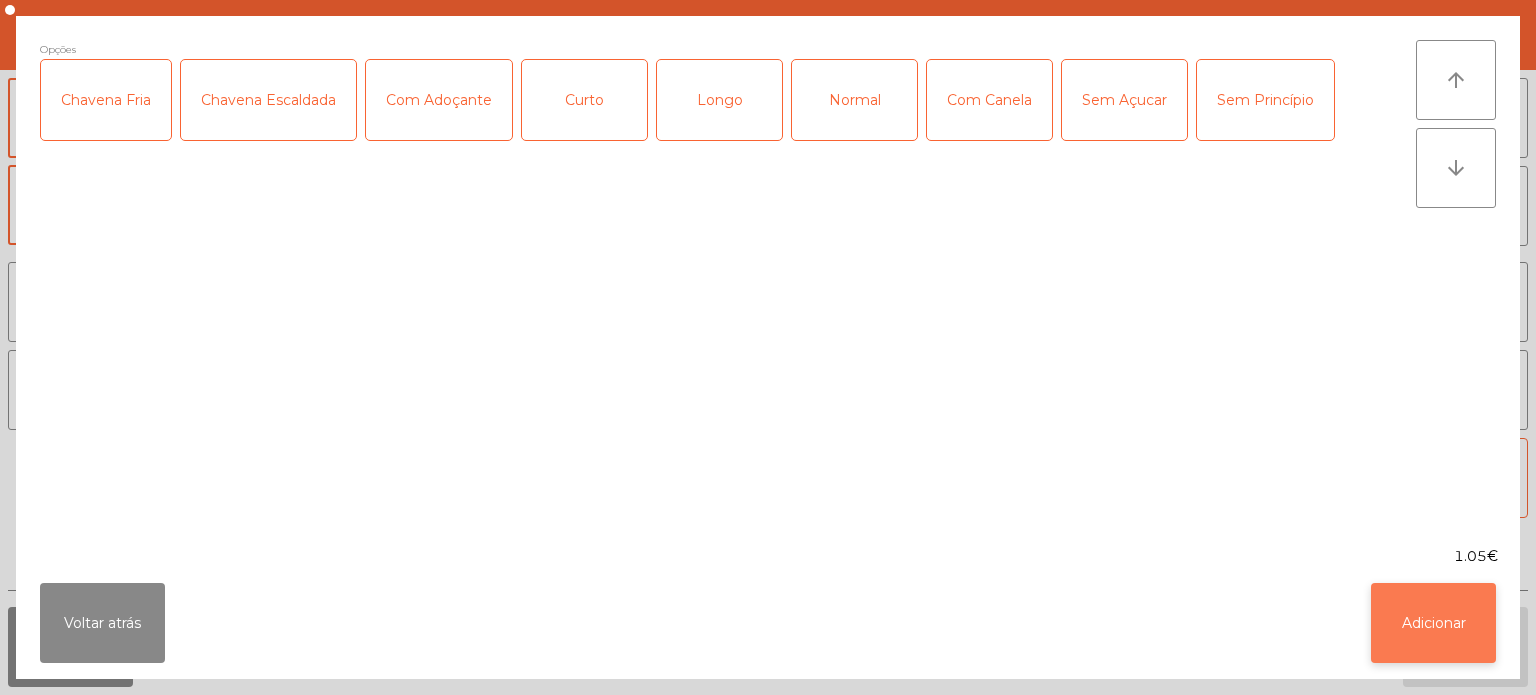 click on "Adicionar" 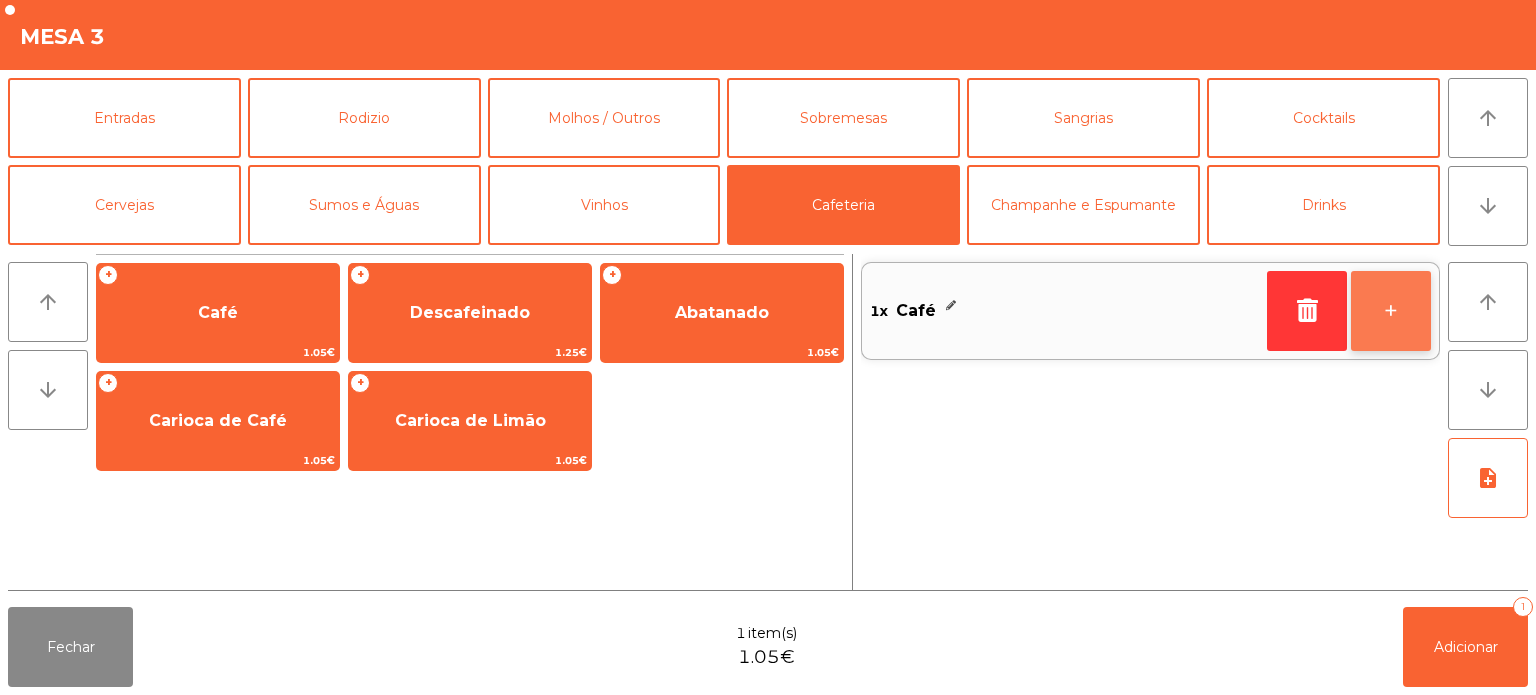 click on "+" 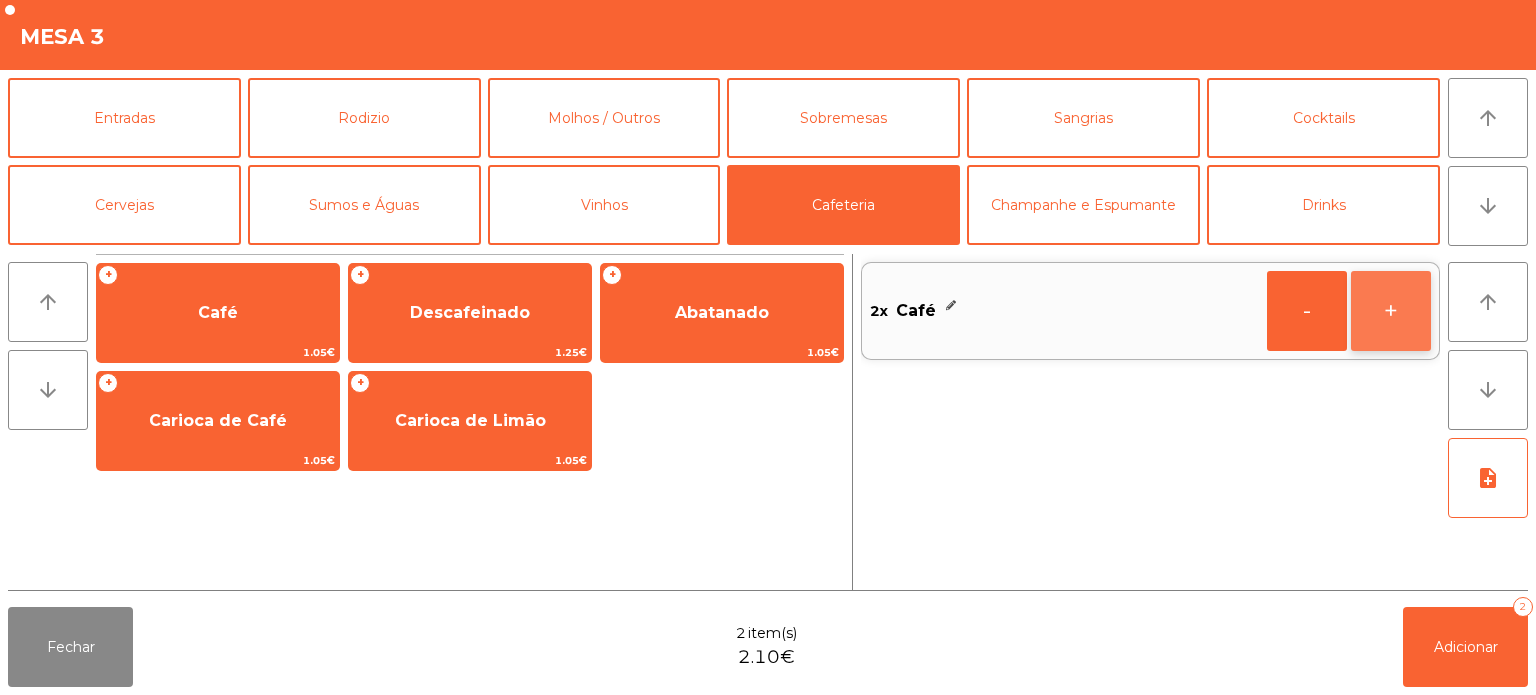 click on "+" 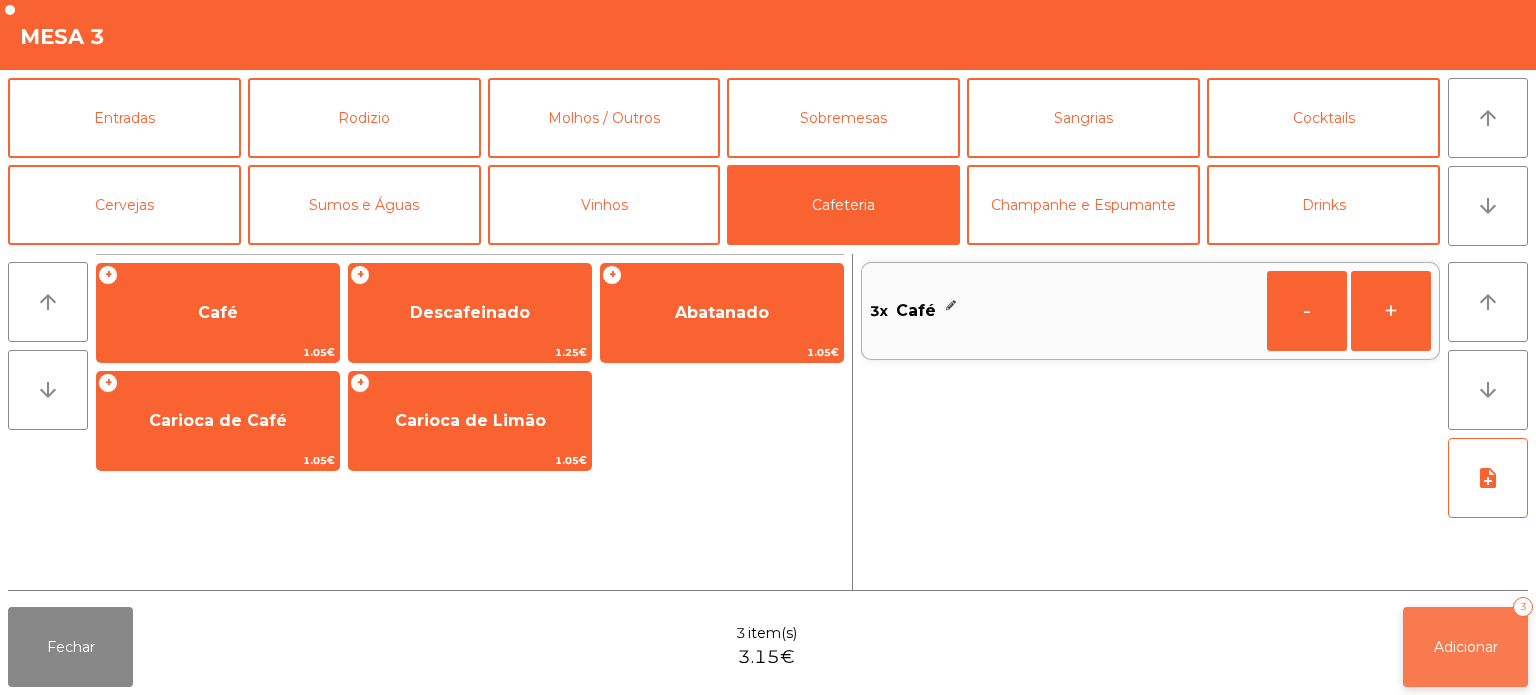 click on "Adicionar" 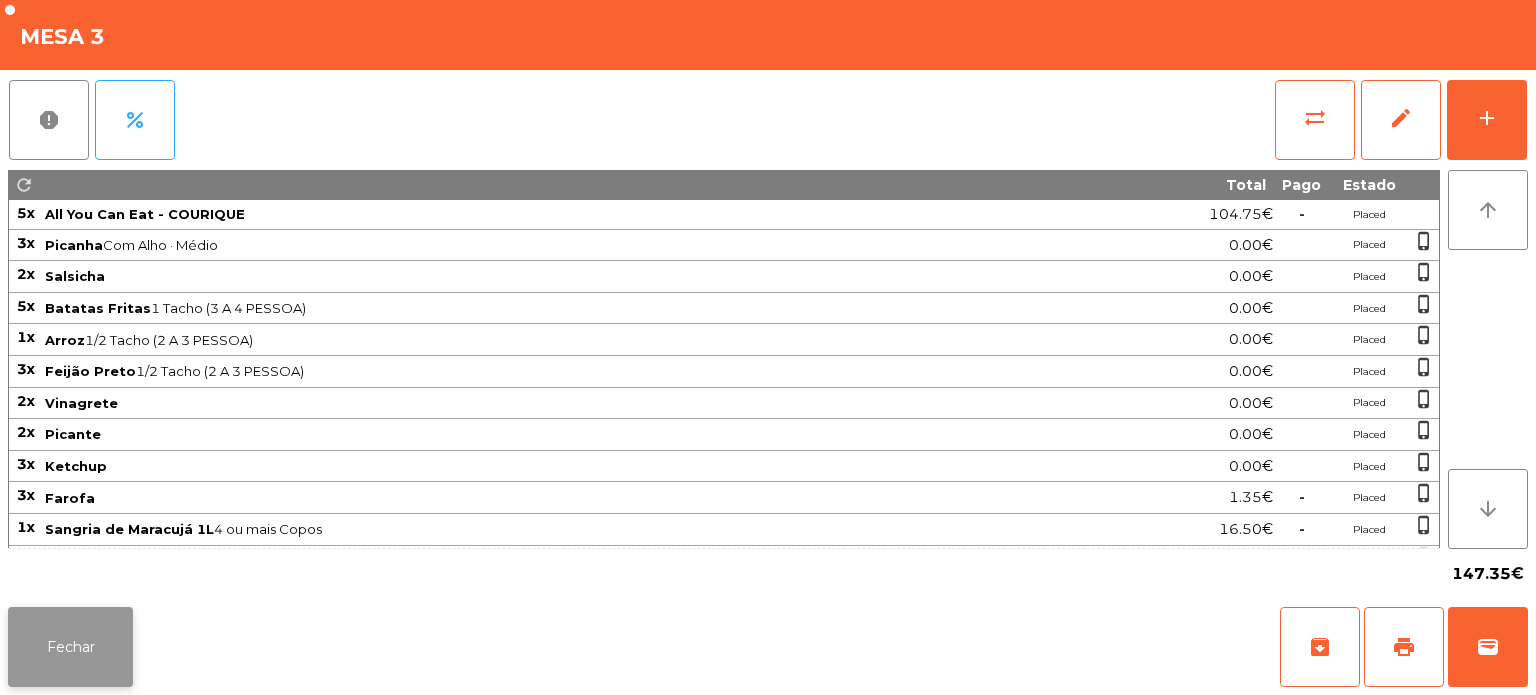 click on "Fechar" 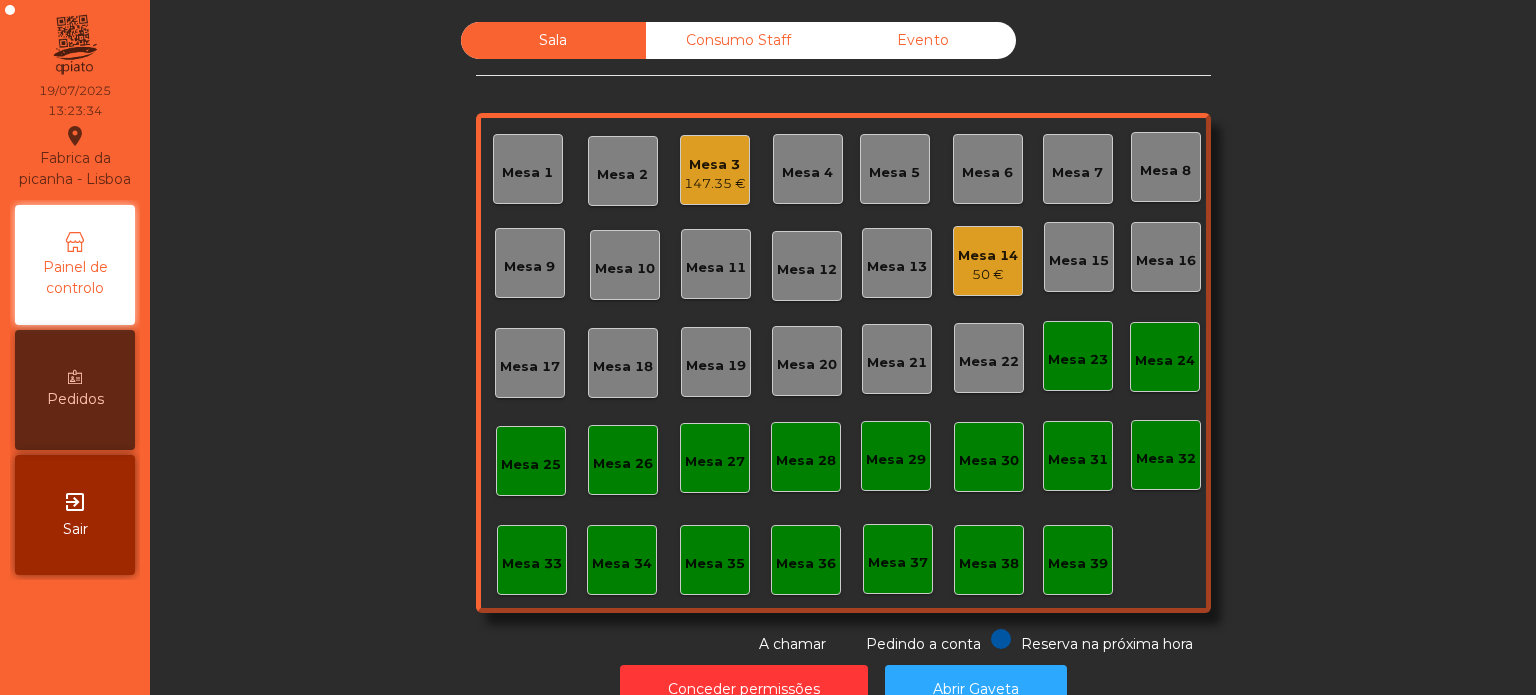 click on "Mesa 39" 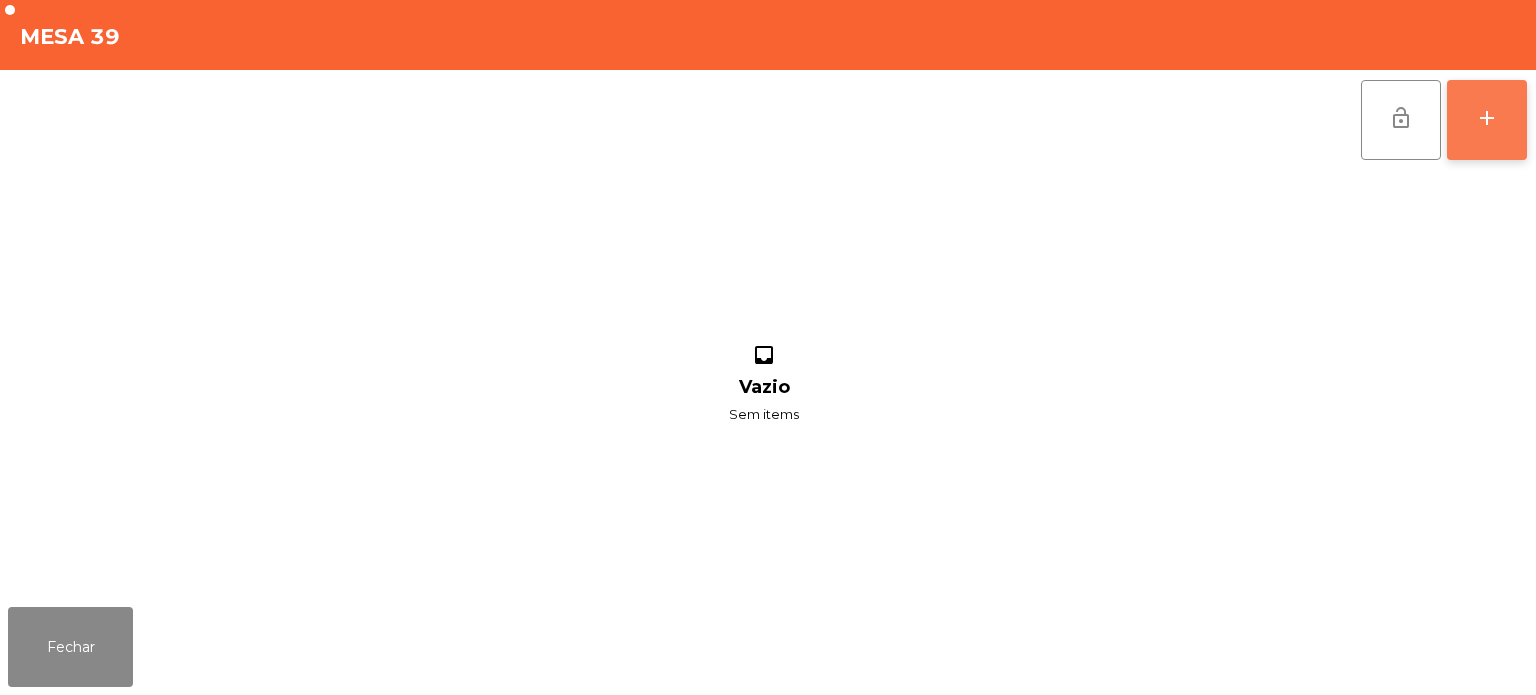 click on "add" 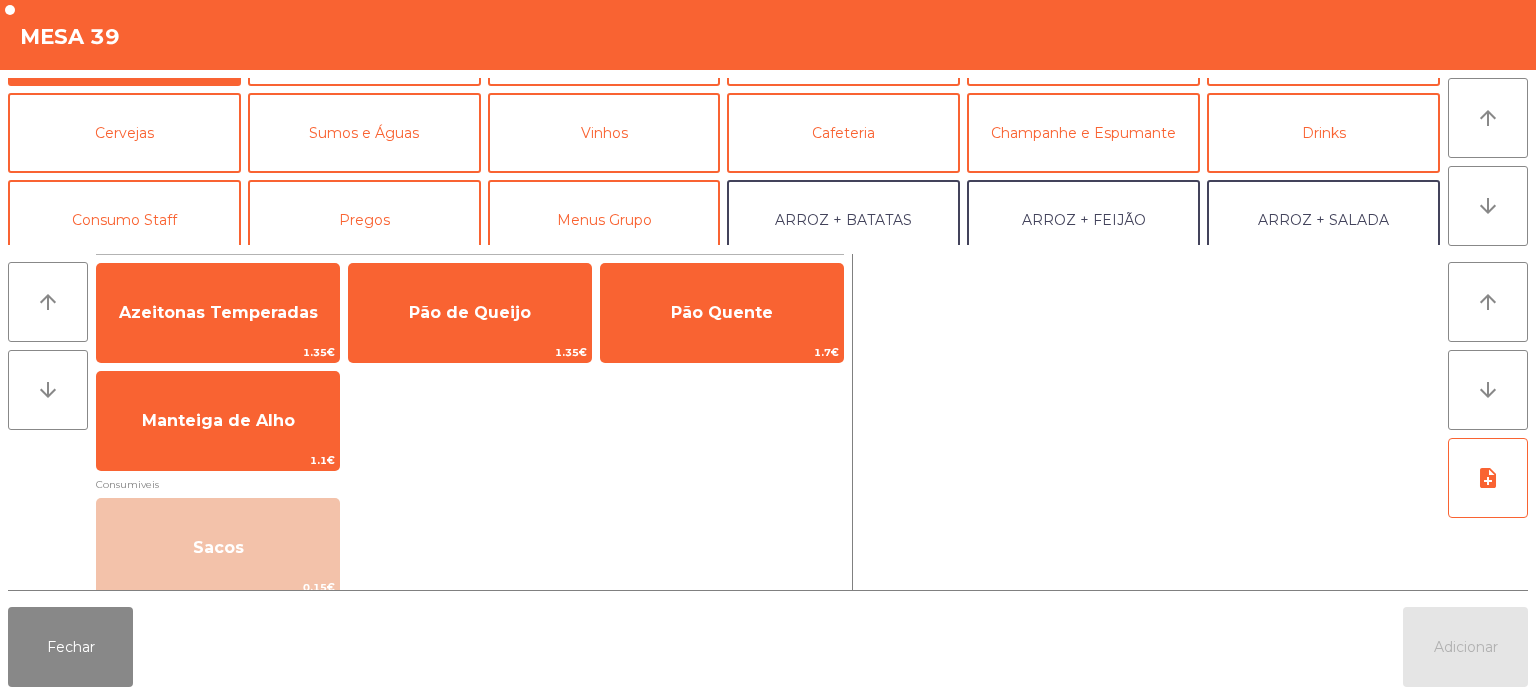scroll, scrollTop: 131, scrollLeft: 0, axis: vertical 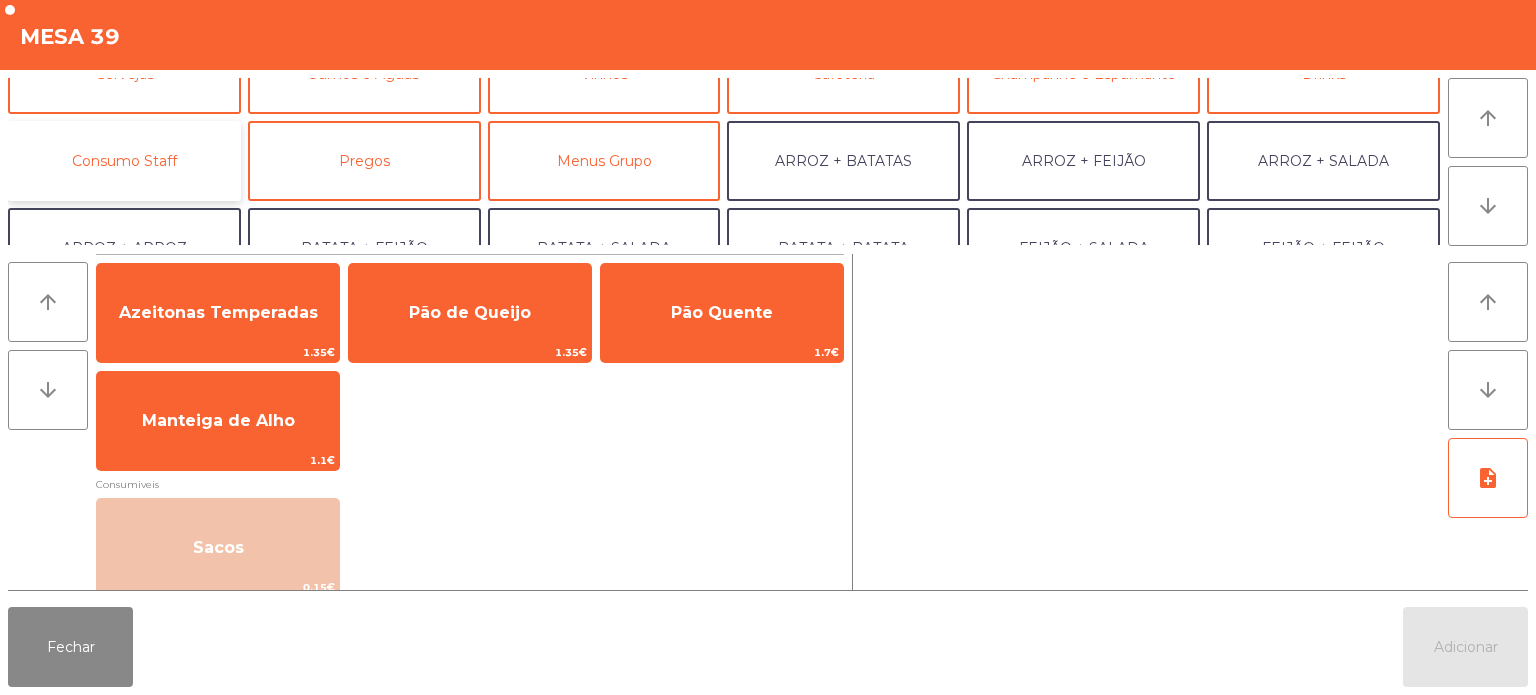 click on "Consumo Staff" 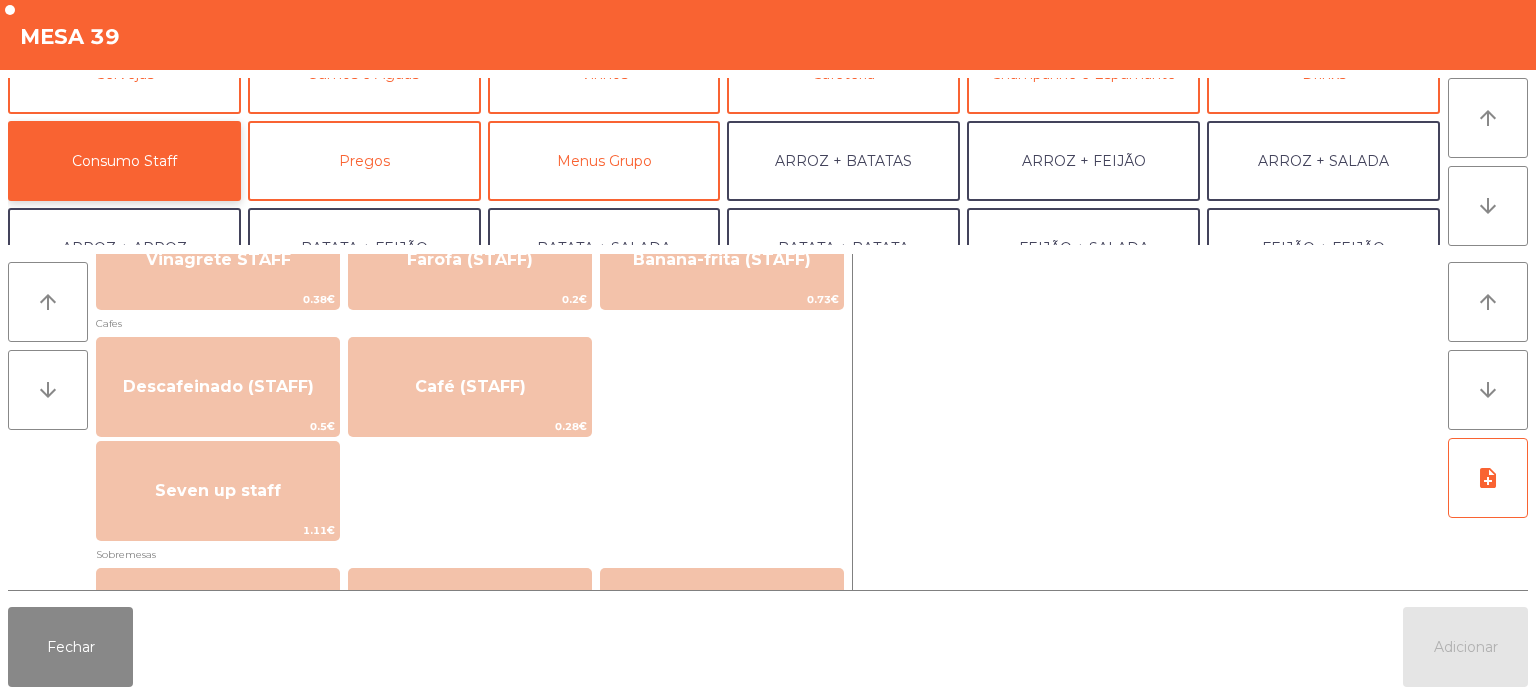 scroll, scrollTop: 1008, scrollLeft: 0, axis: vertical 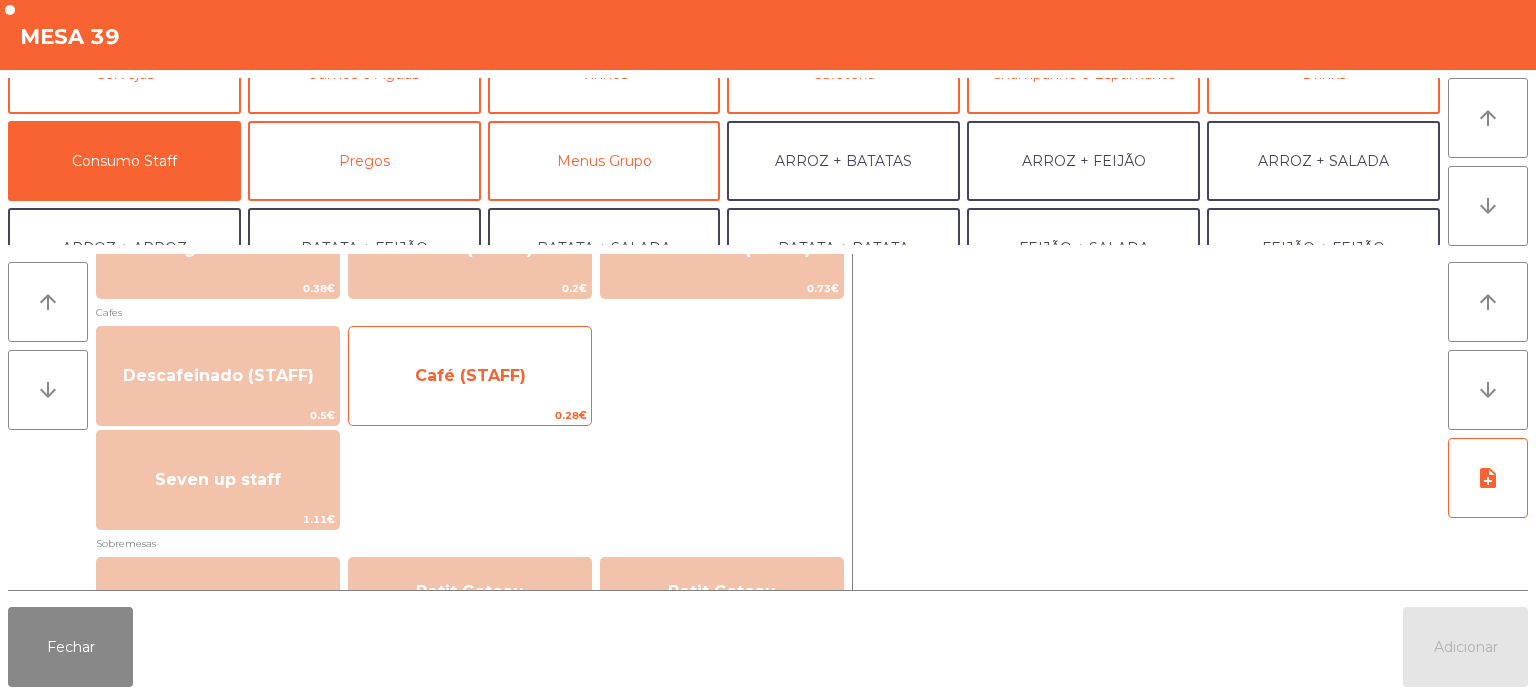 click on "Café (STAFF)" 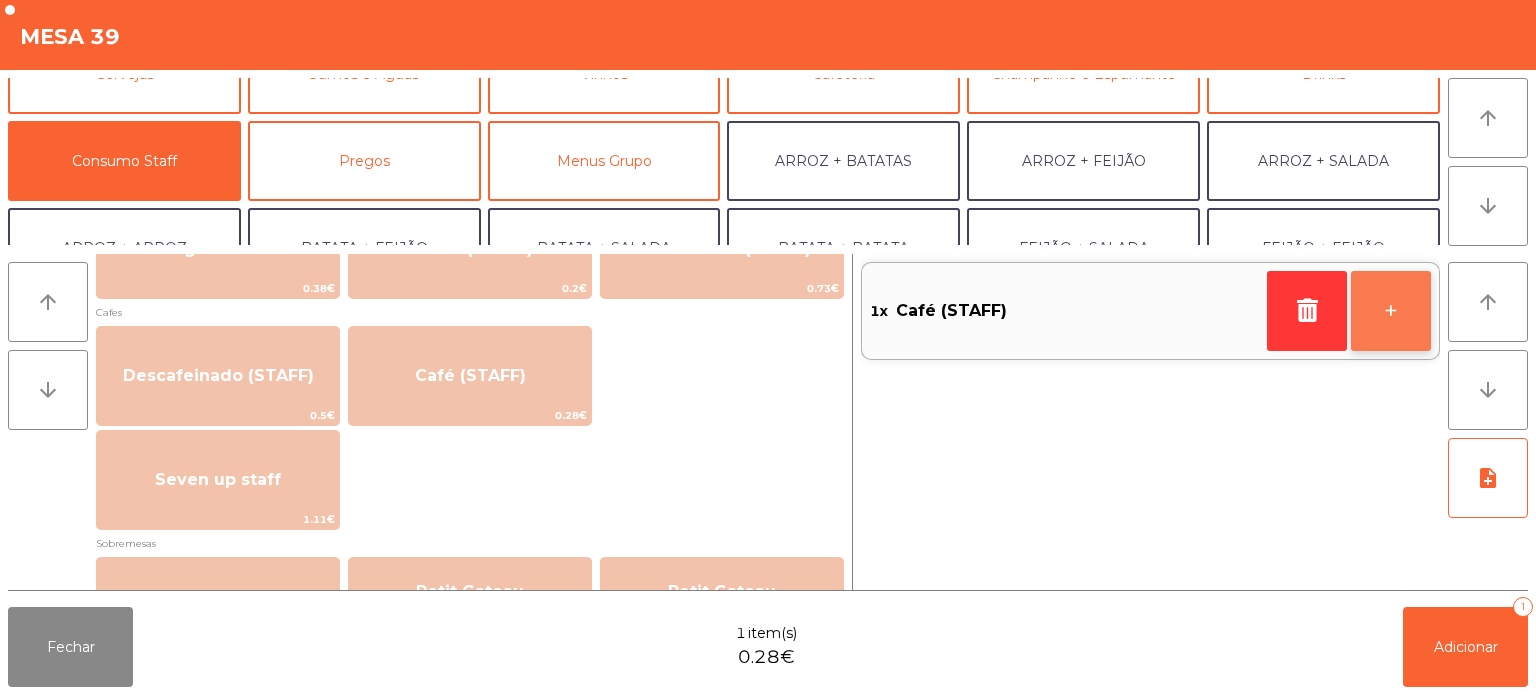 click on "+" 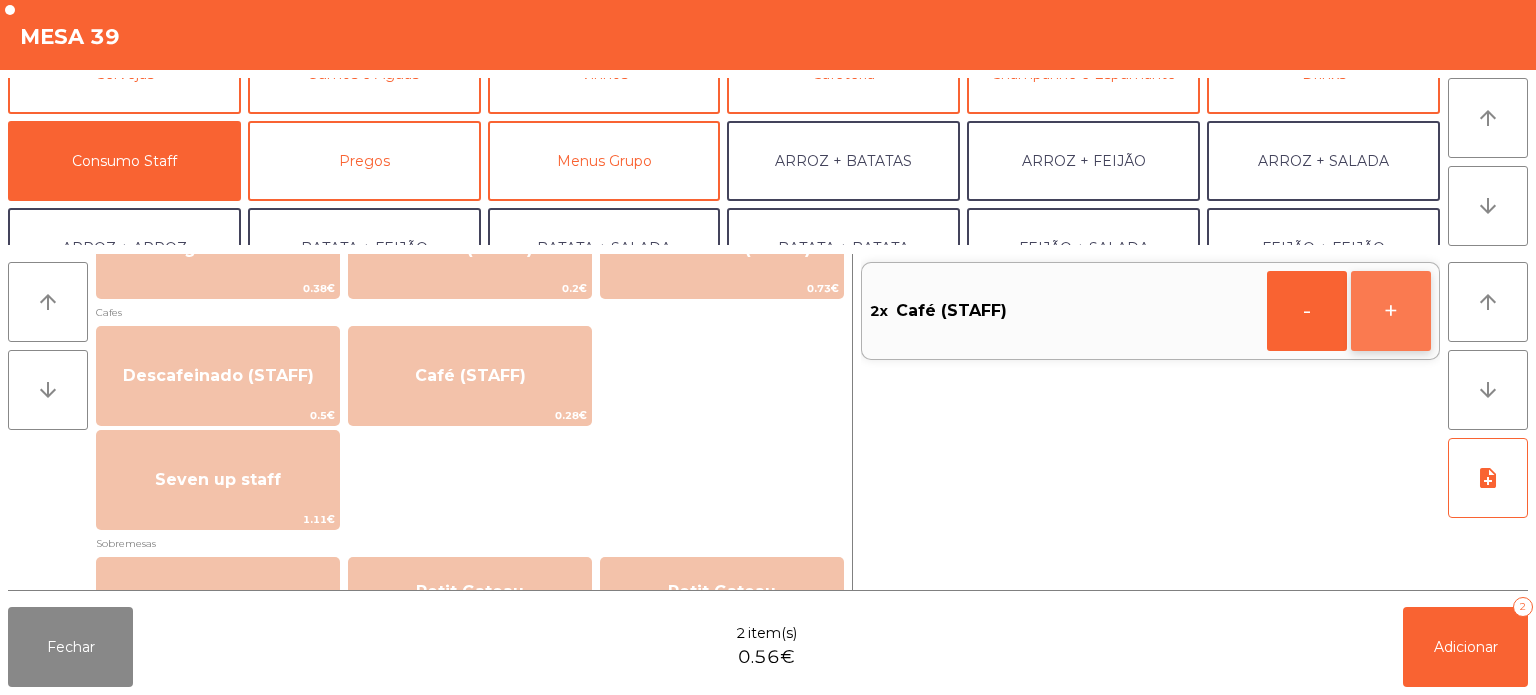click on "+" 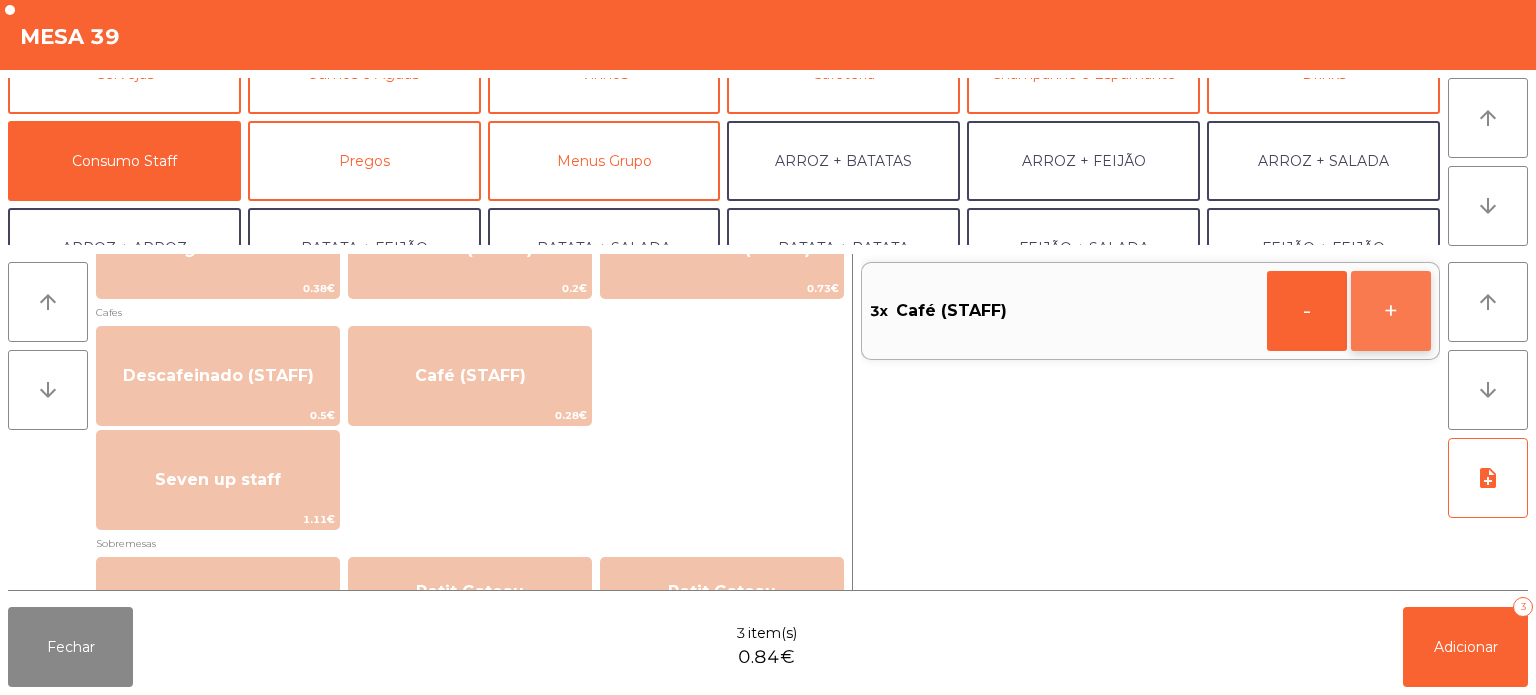 click on "+" 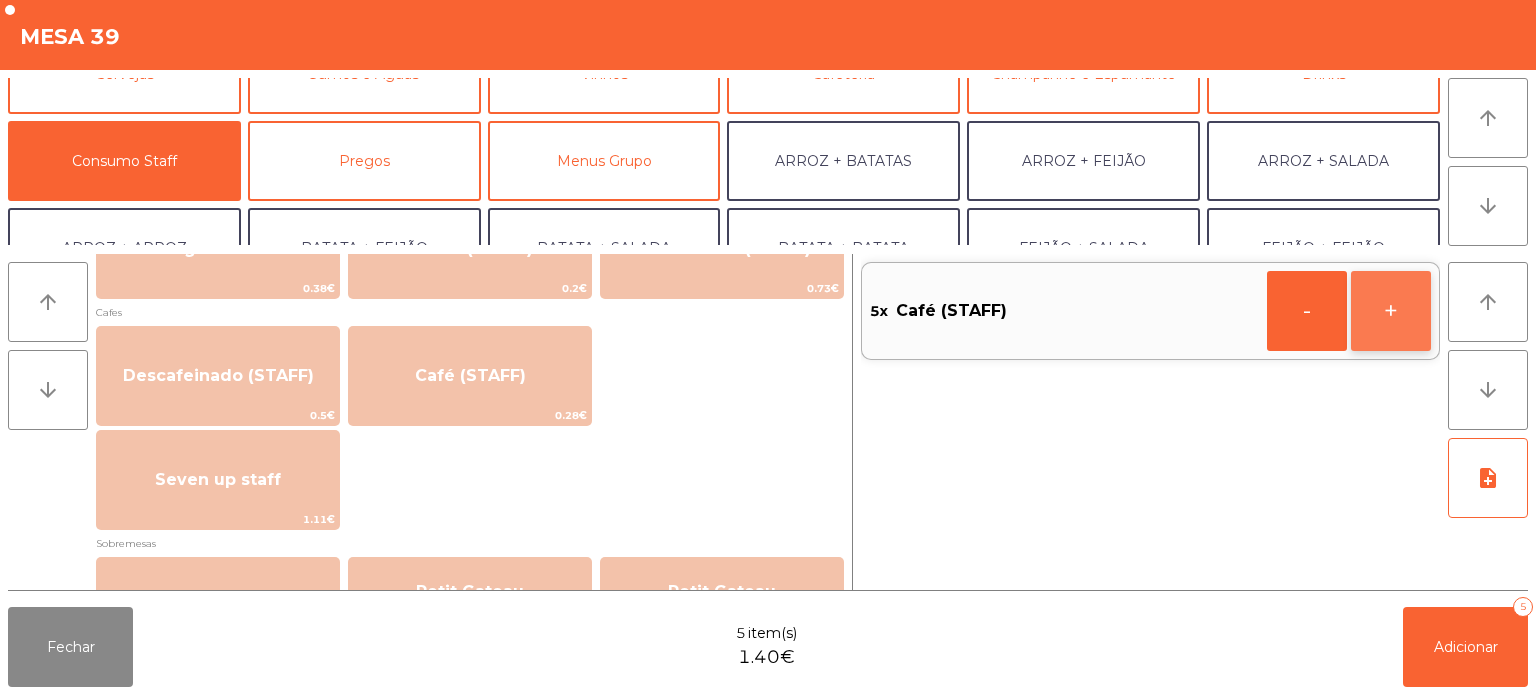 click on "+" 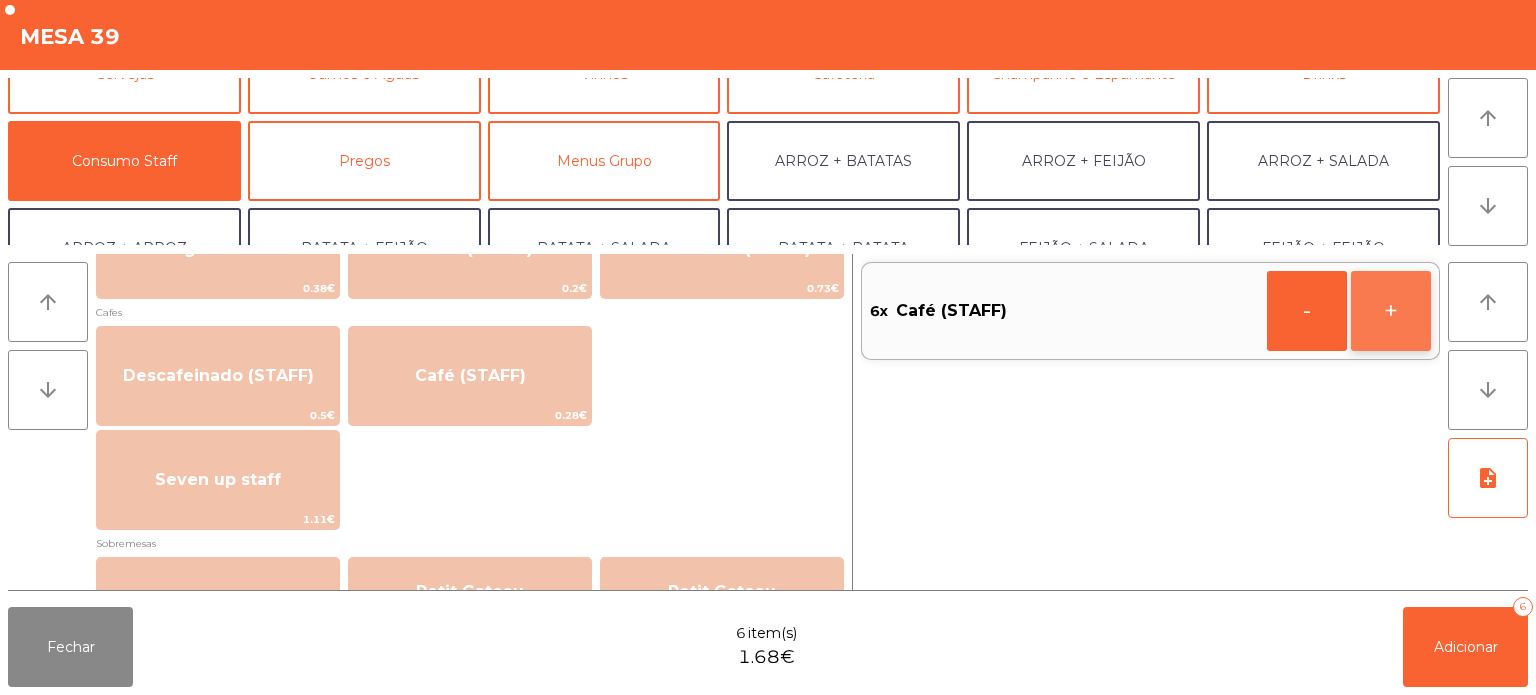 click on "+" 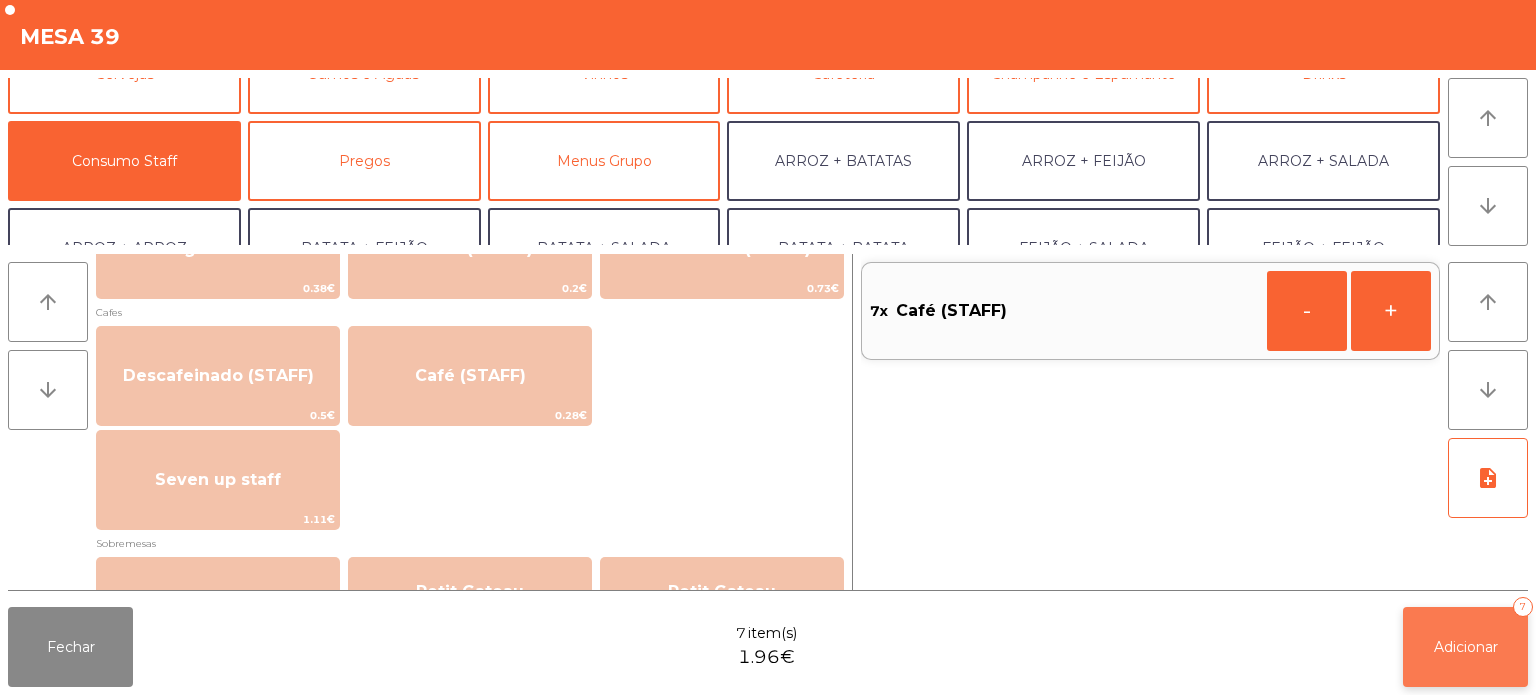 click on "Adicionar   7" 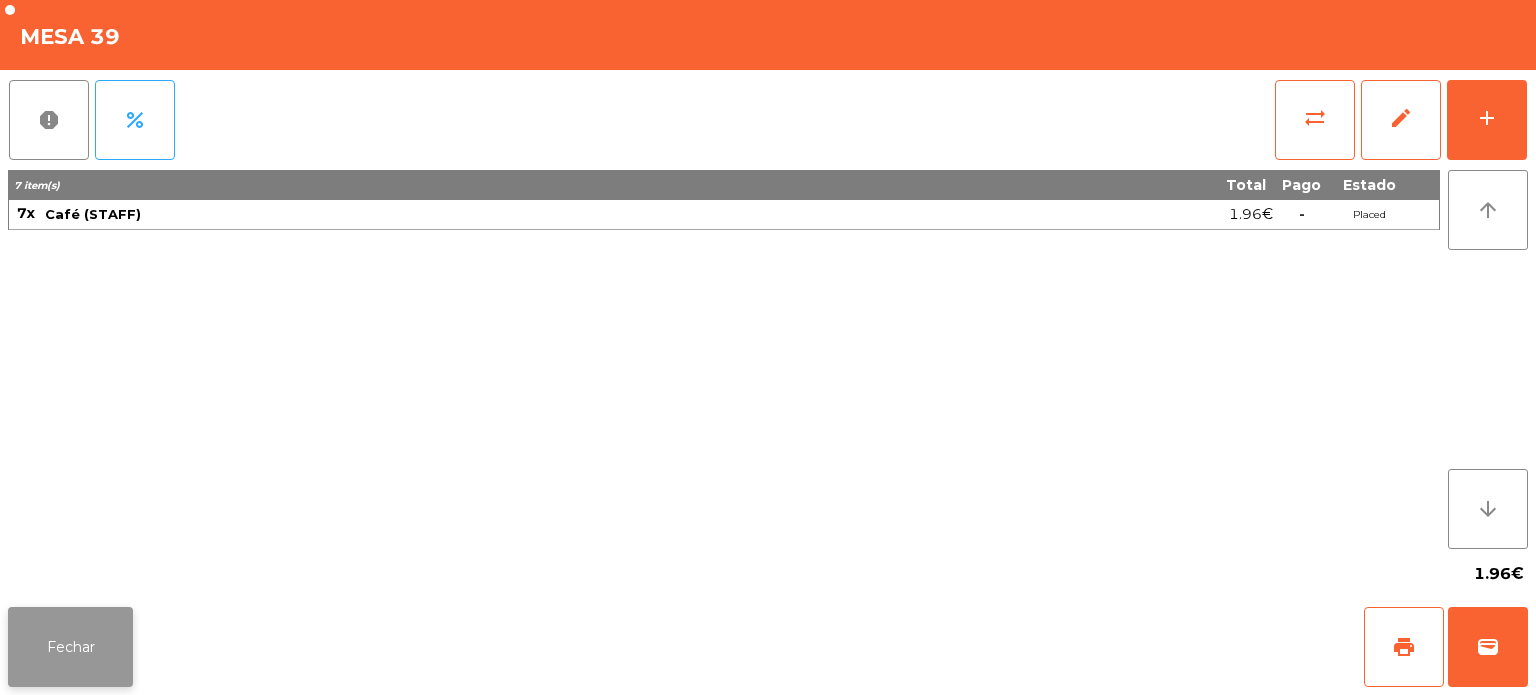 click on "Fechar" 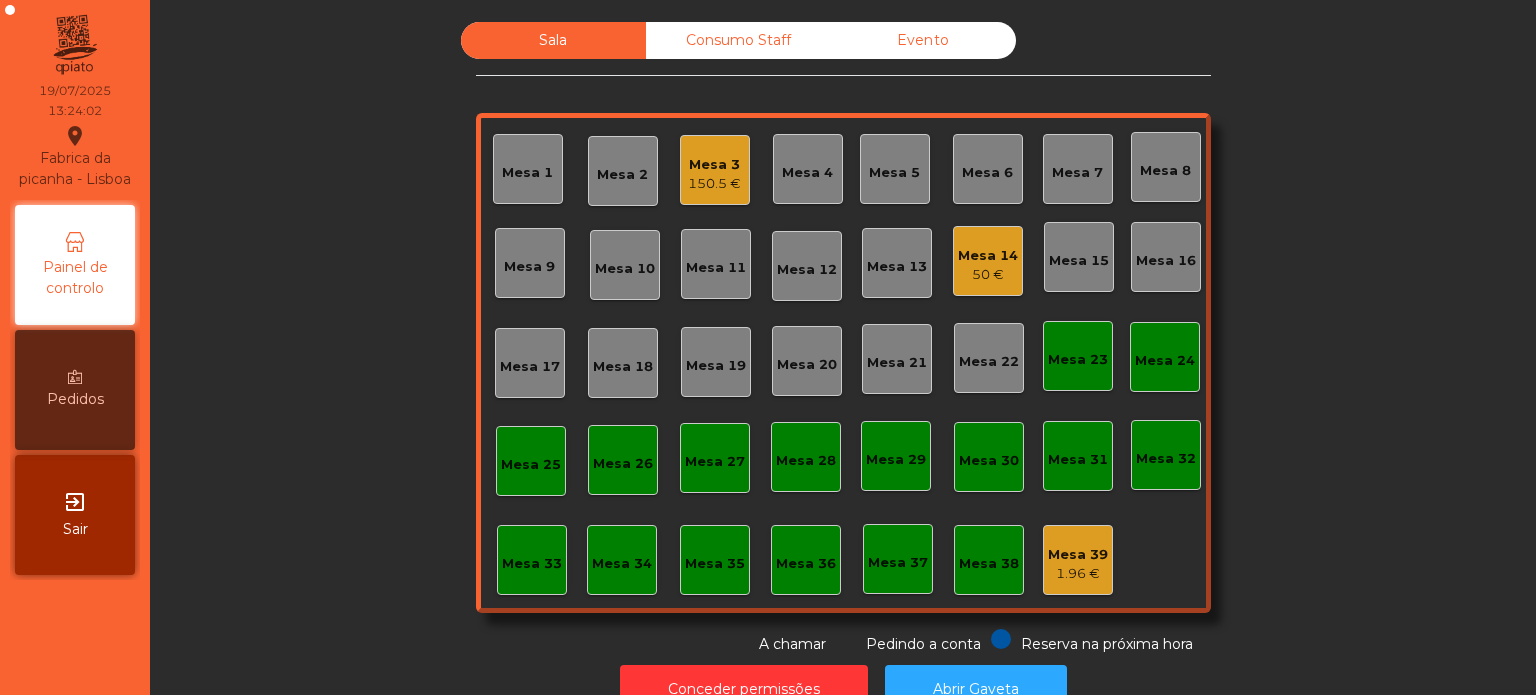 click on "50 €" 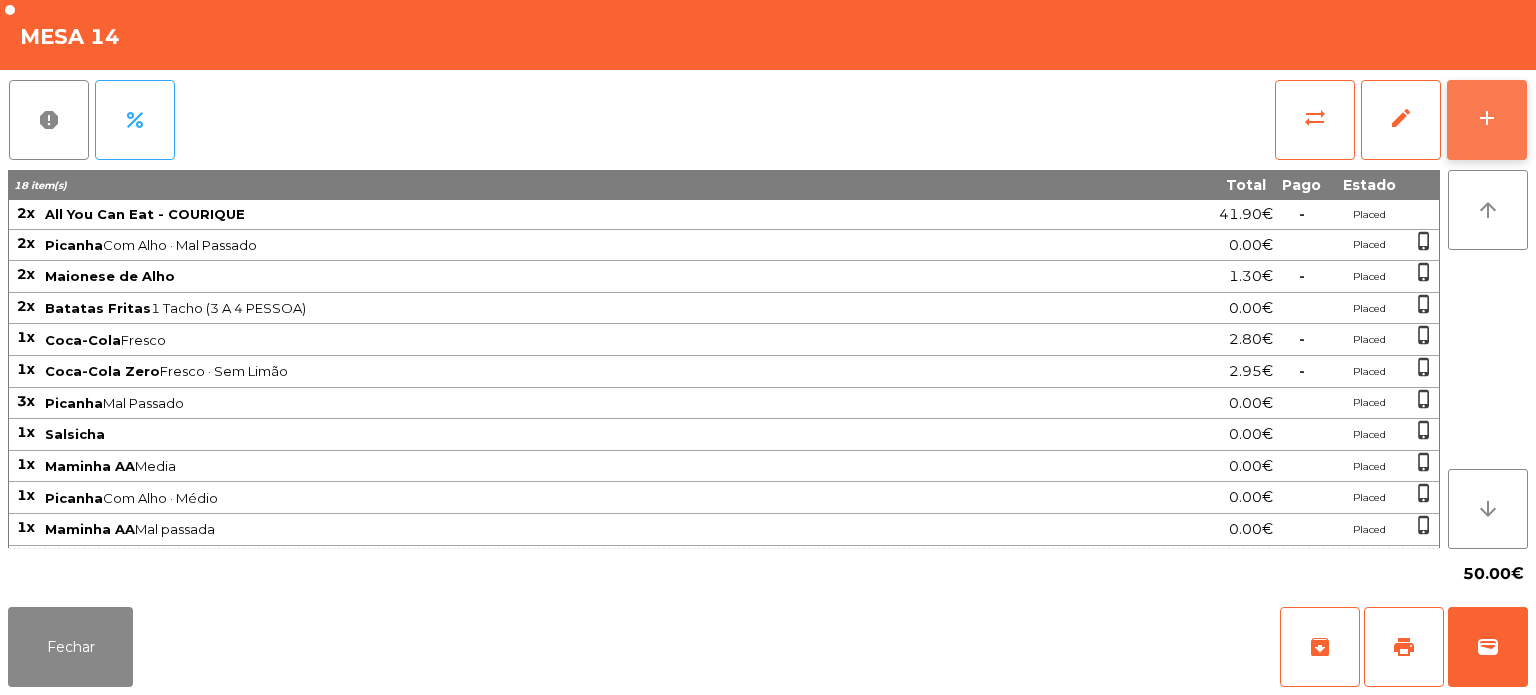 click on "add" 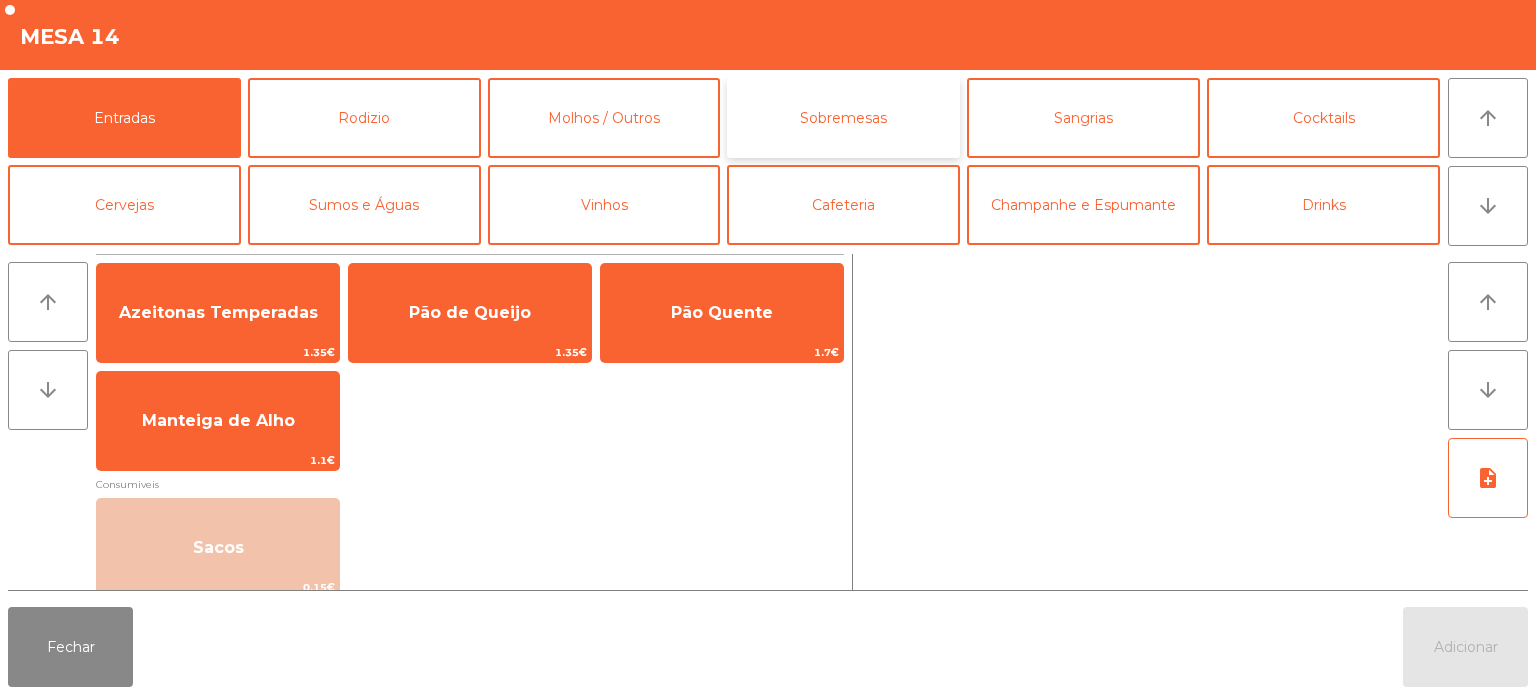 click on "Sobremesas" 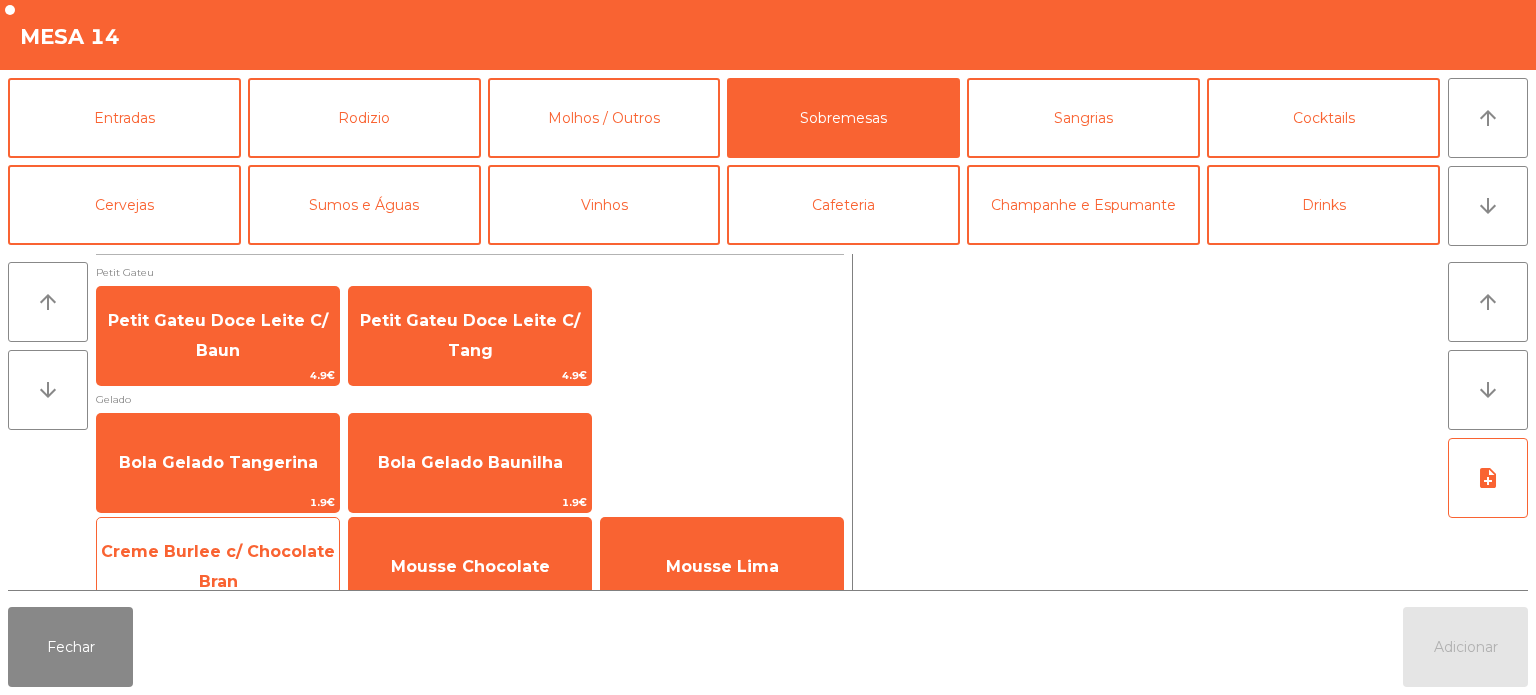 click on "Creme Burlee c/ Chocolate Bran" 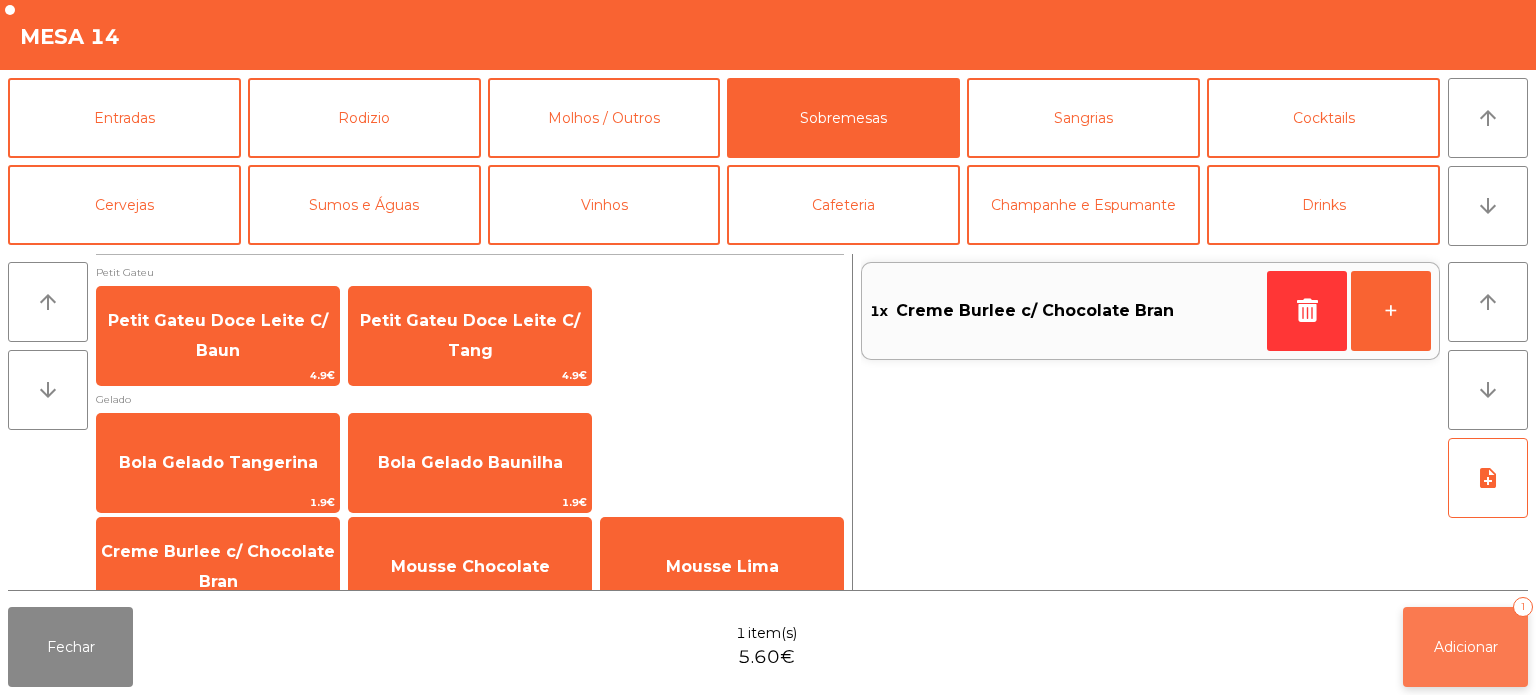 click on "Adicionar   1" 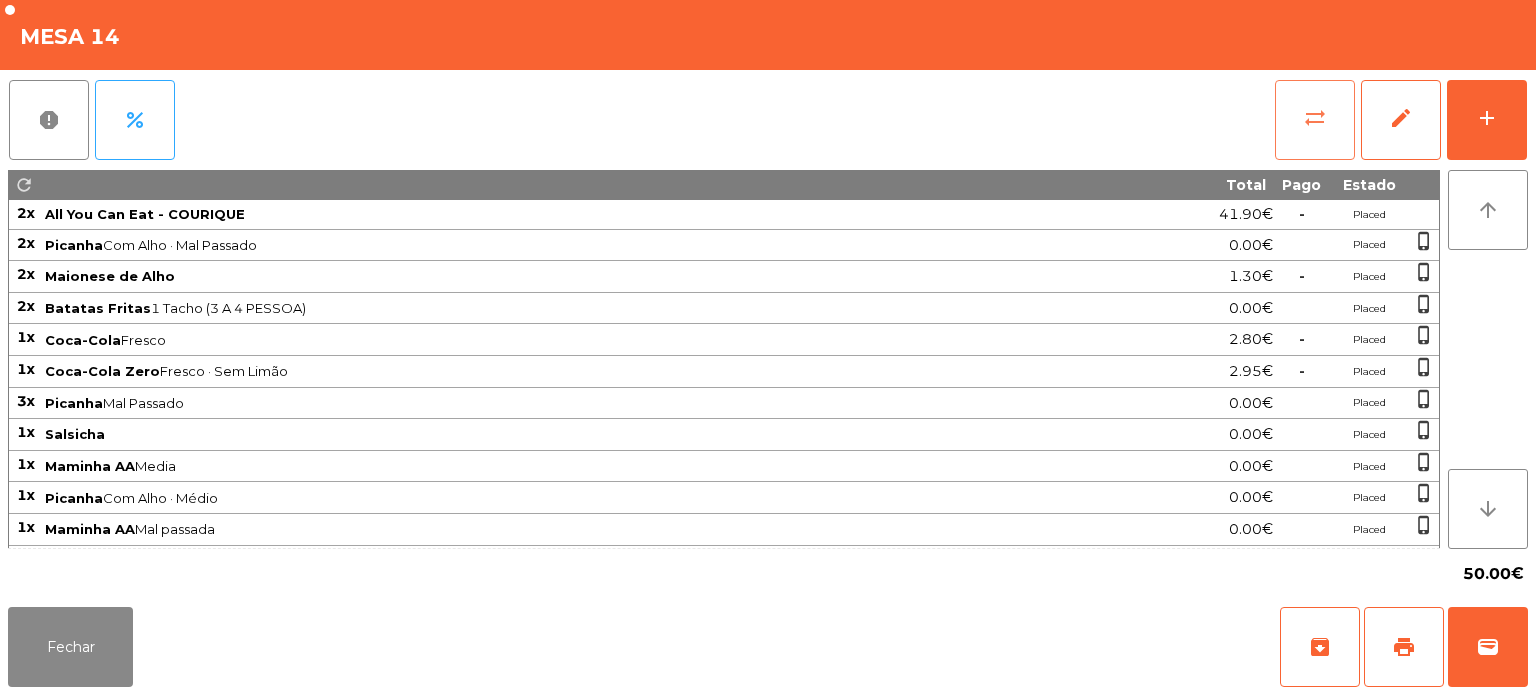 click on "sync_alt" 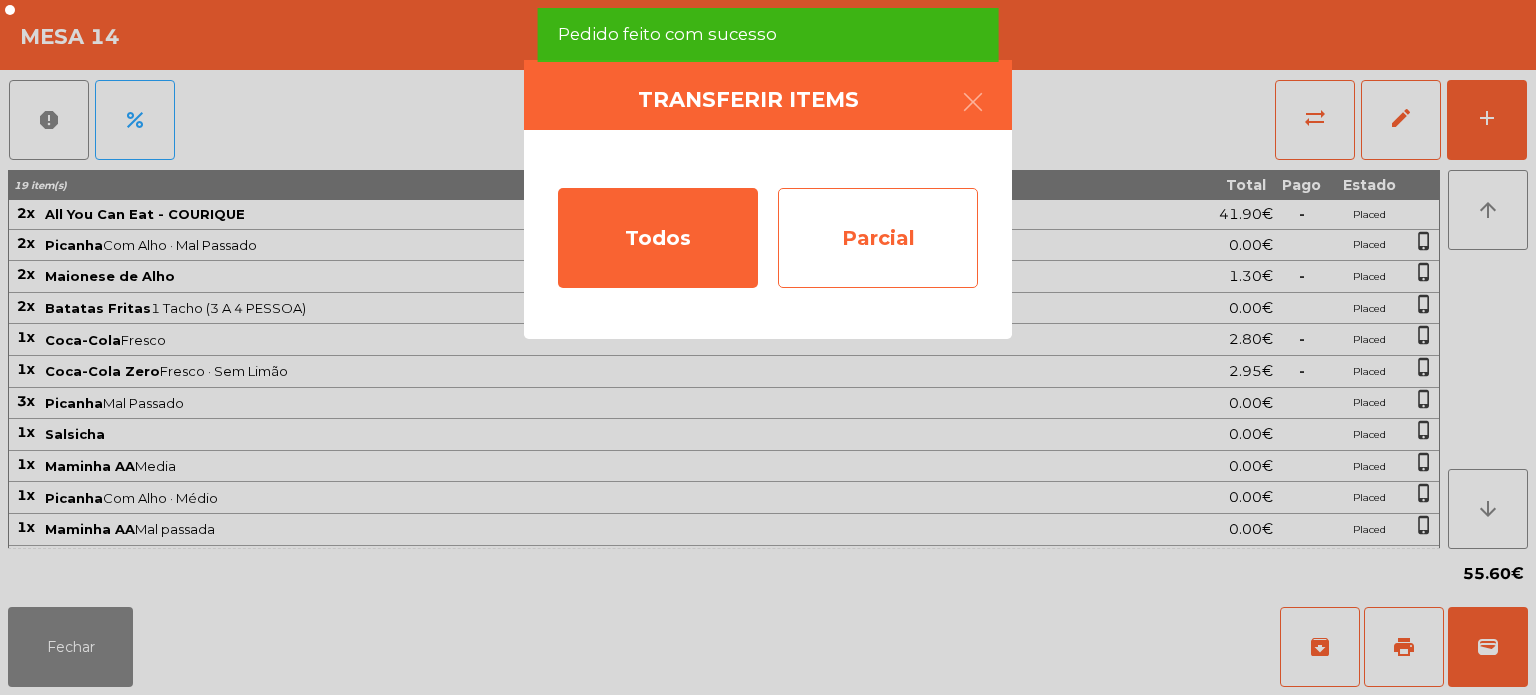 click on "Parcial" 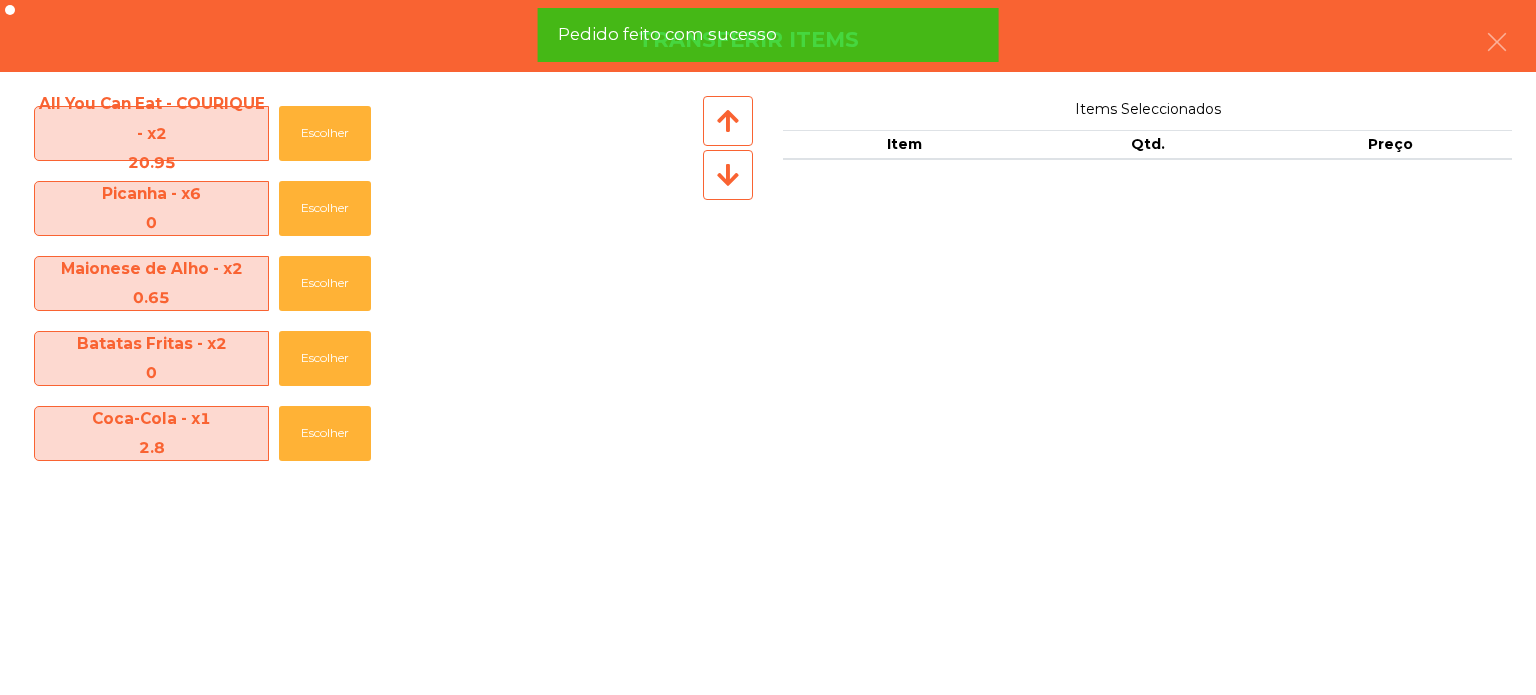 scroll, scrollTop: 295, scrollLeft: 0, axis: vertical 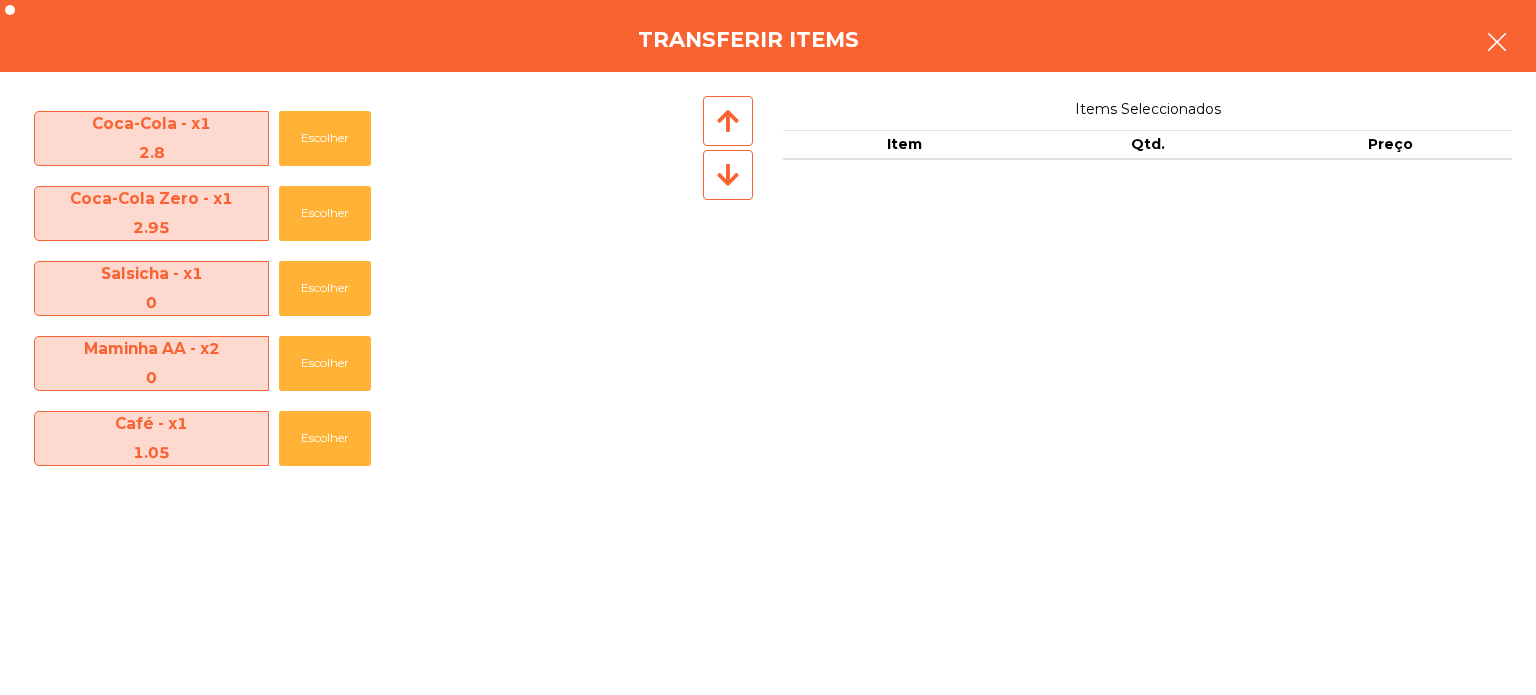 click 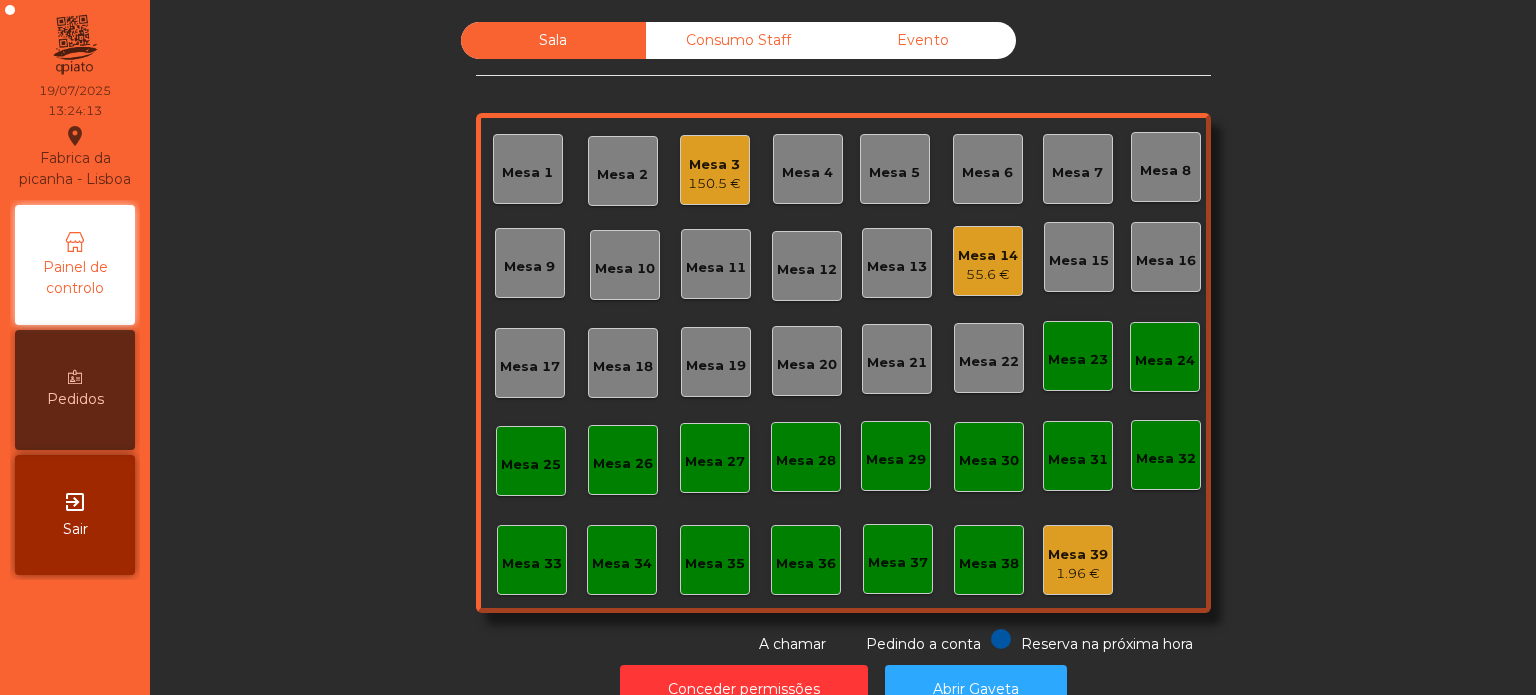 click on "Mesa 3" 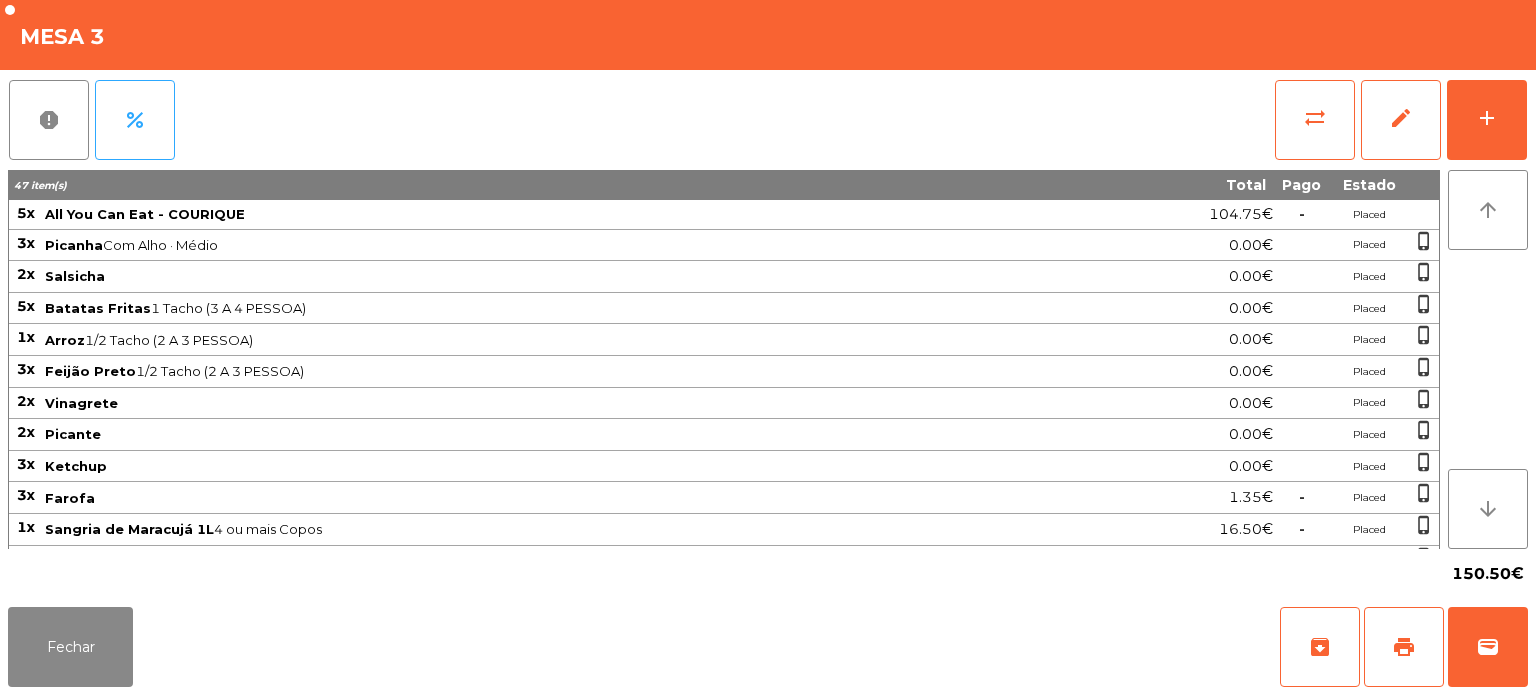 scroll, scrollTop: 267, scrollLeft: 0, axis: vertical 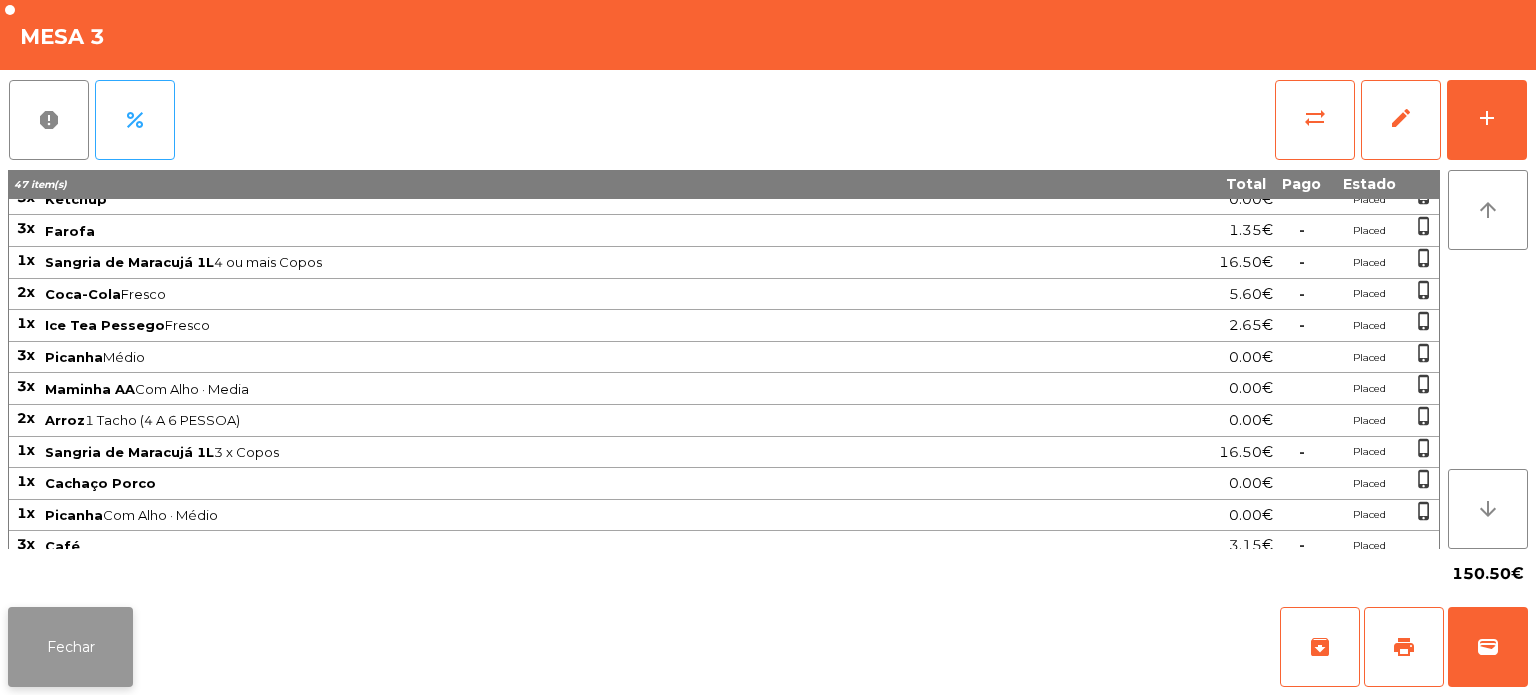 click on "Fechar" 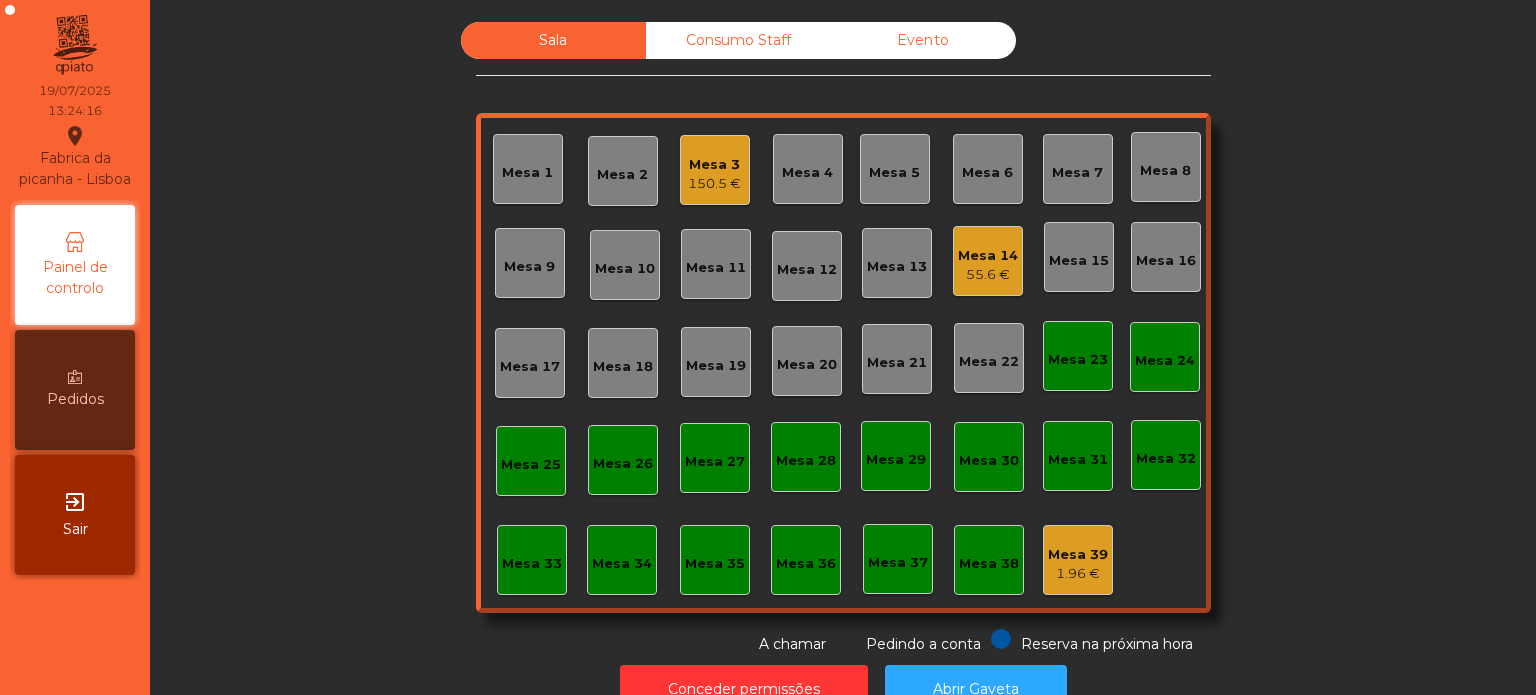 click on "Mesa 14" 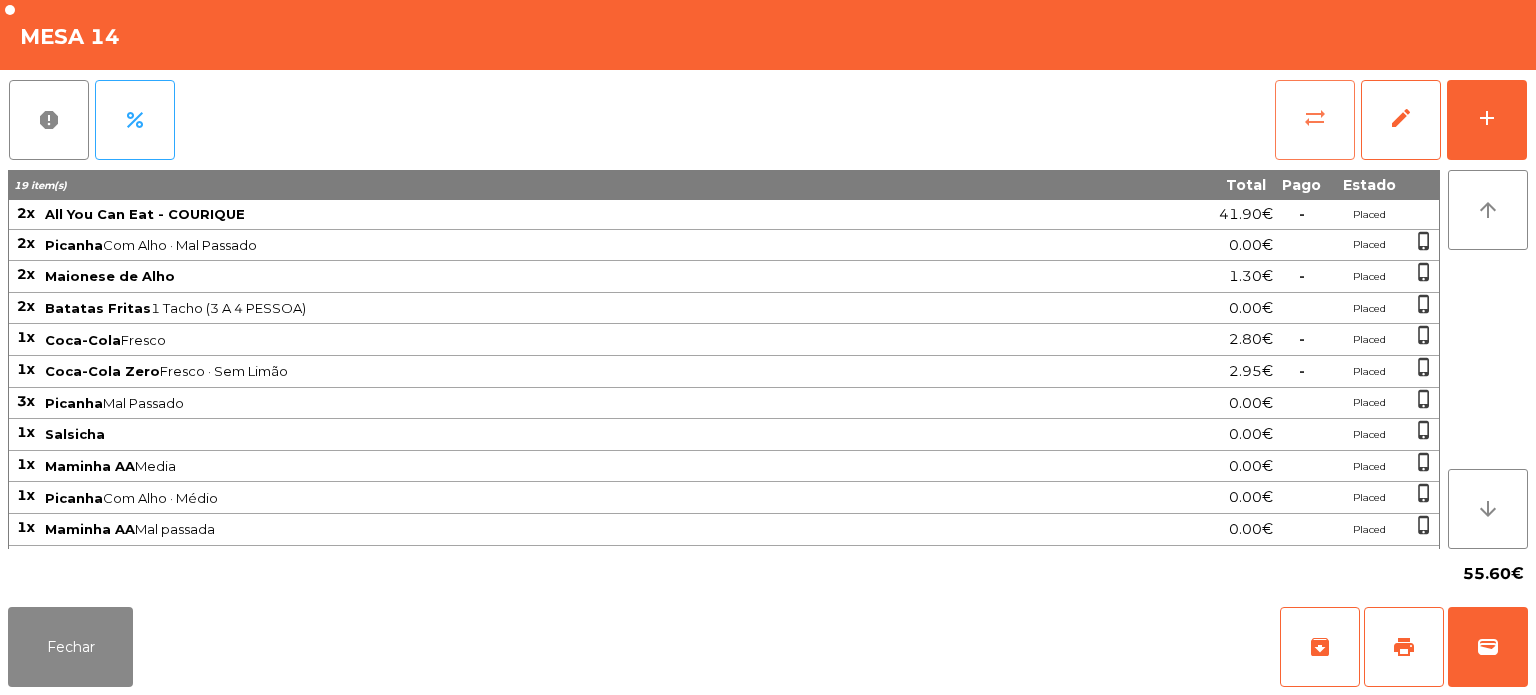 click on "sync_alt" 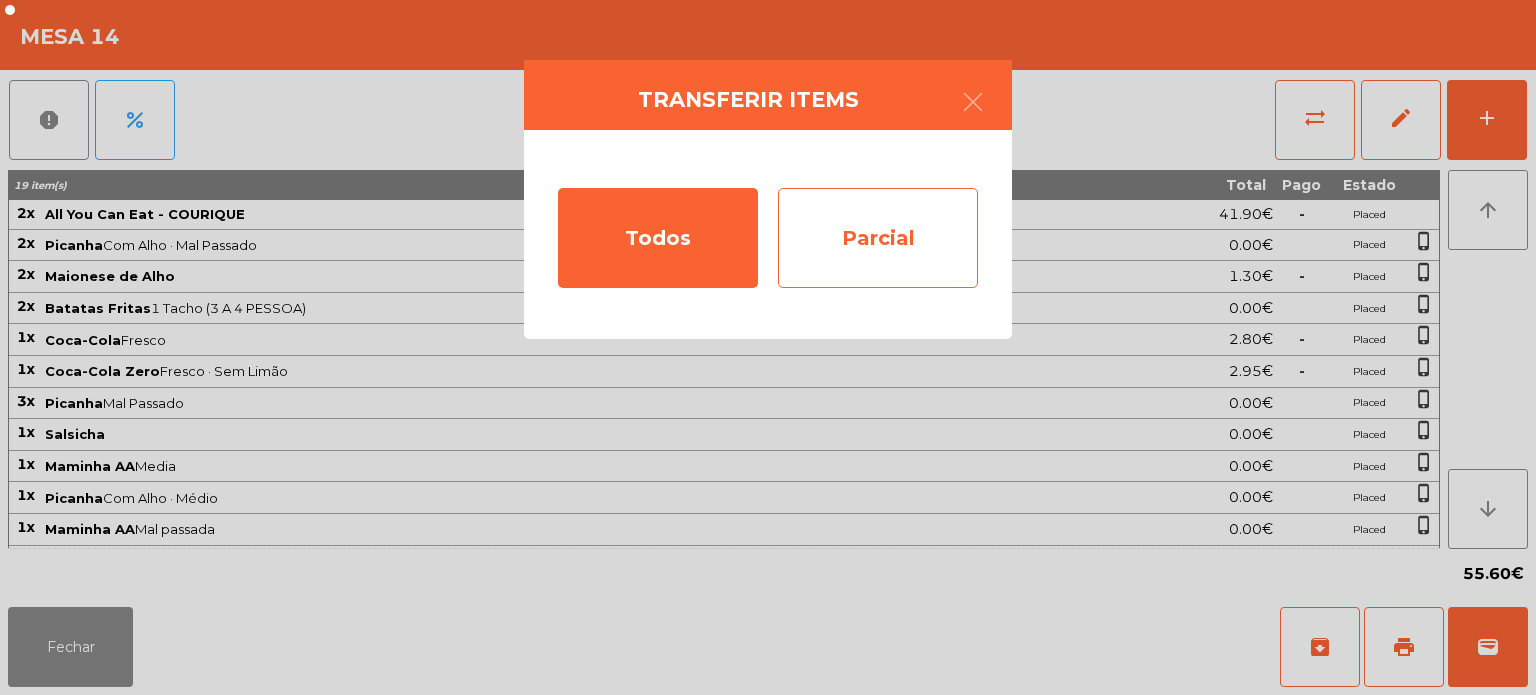 click on "Parcial" 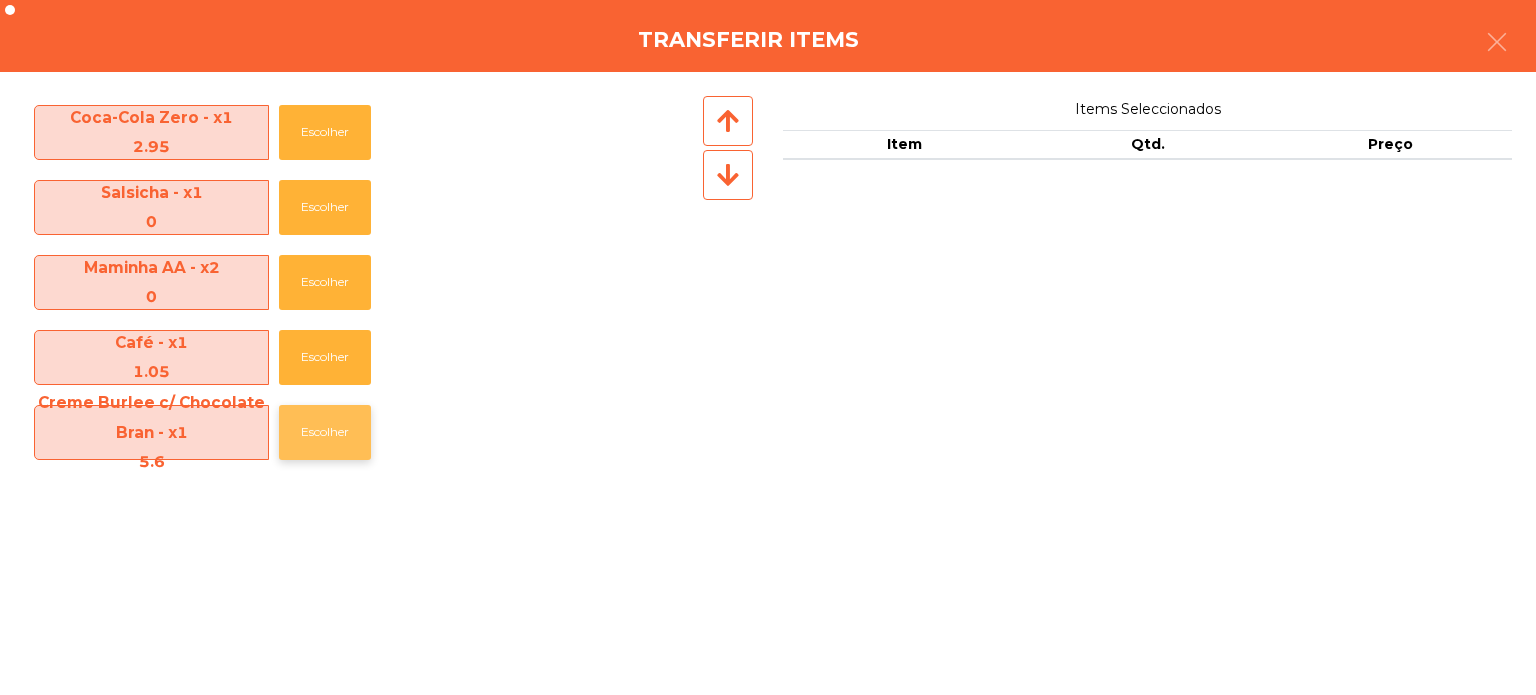 click on "Escolher" 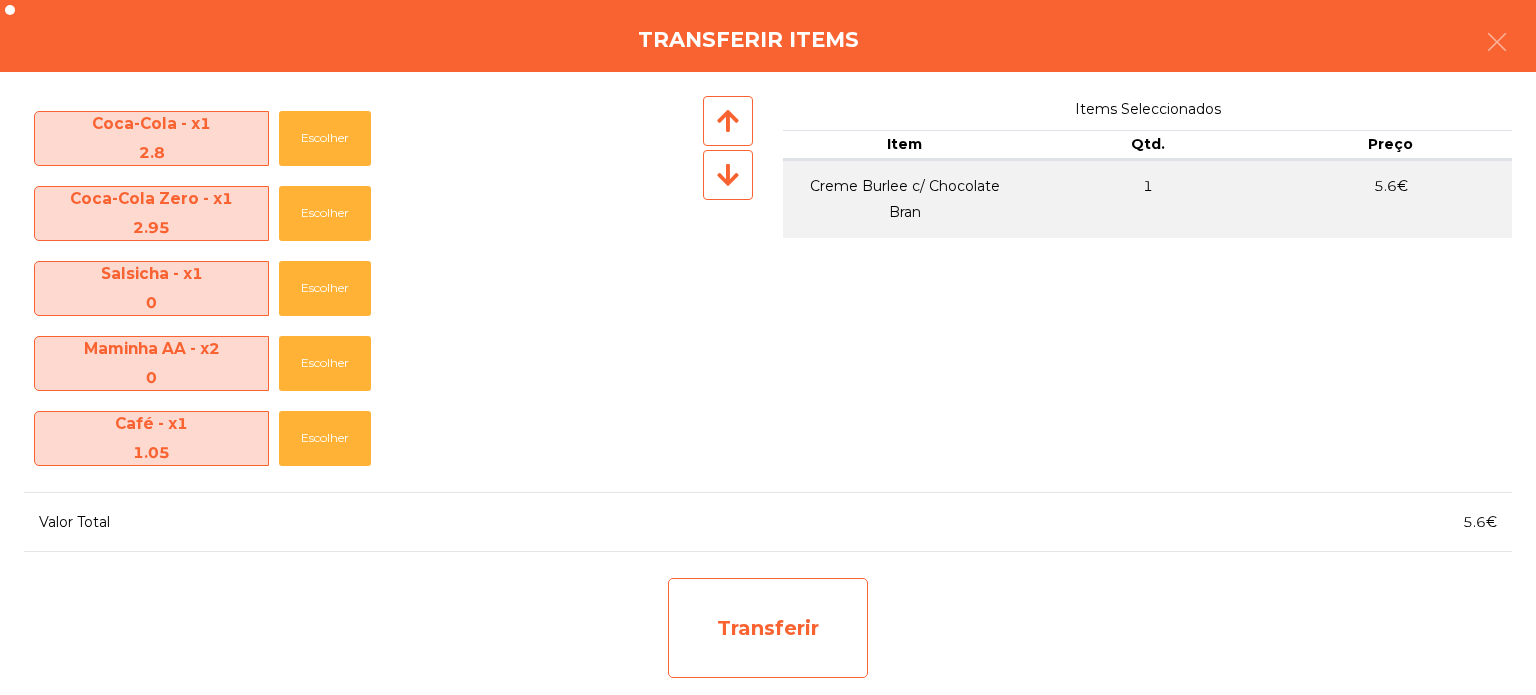 click on "Transferir" 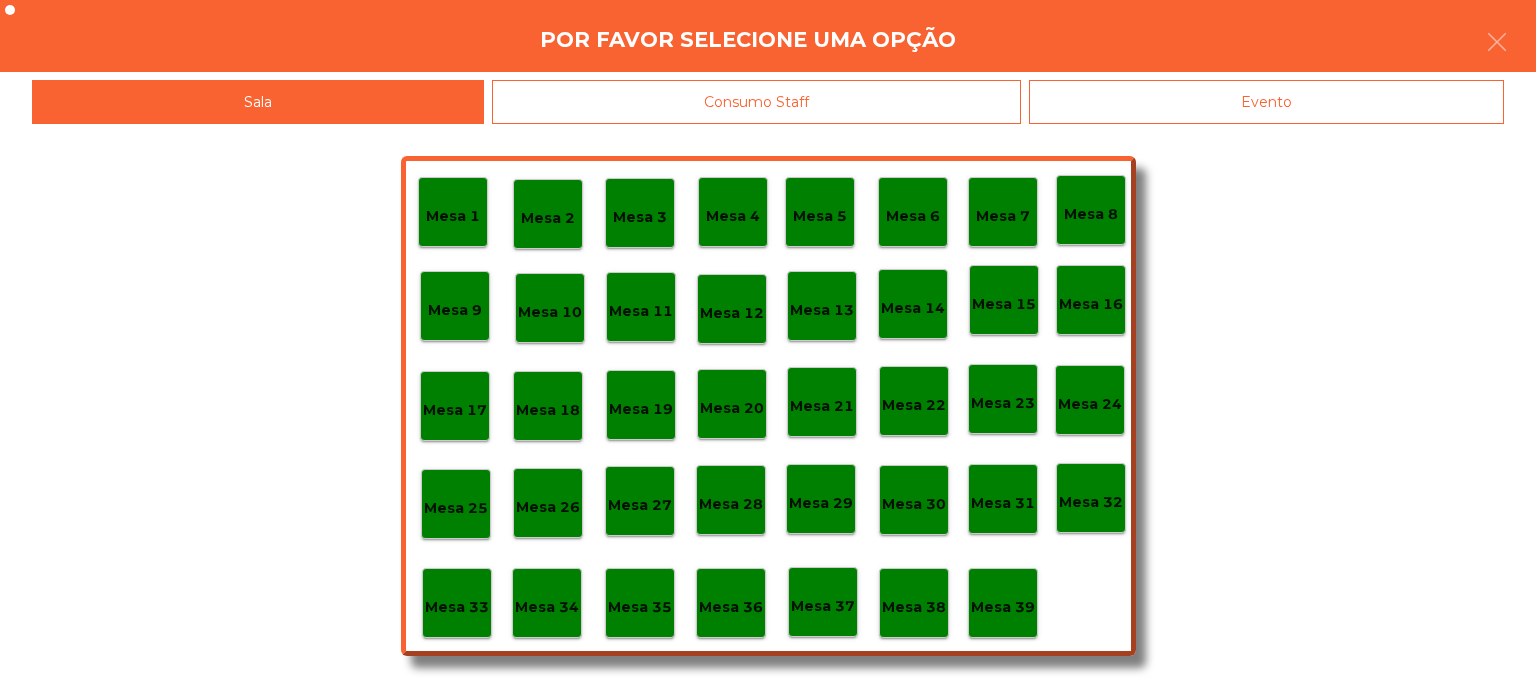 click on "Mesa 39" 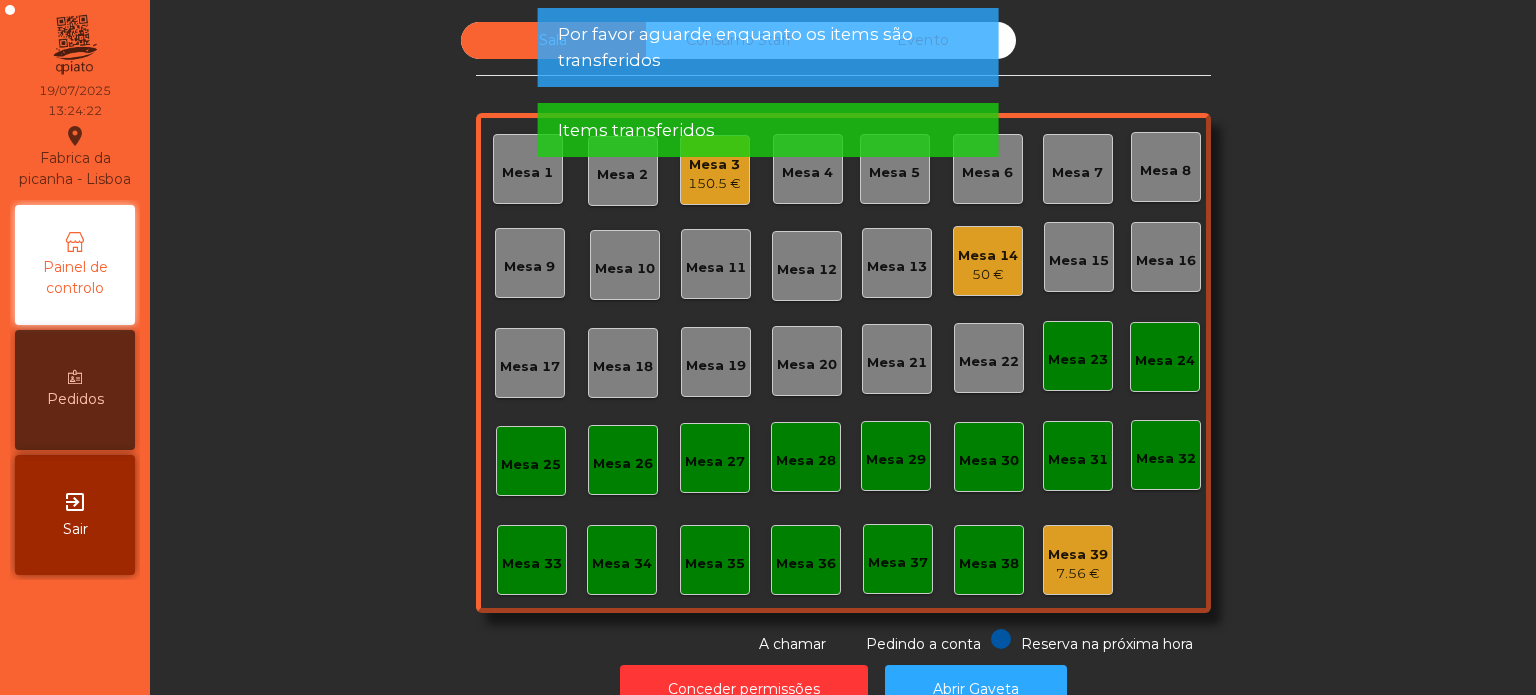 click on "Sala Consumo Staff Evento Mesa 1 Mesa 2 Mesa 3 150.5 € Mesa 4 Mesa 5 Mesa 6 Mesa 7 Mesa 8 Mesa 9 Mesa 10 Mesa 11 Mesa 12 Mesa 13 Mesa 14 50 € Mesa 15 Mesa 16 Mesa 17 Mesa 18 Mesa 19 Mesa 20 Mesa 21 Mesa 22 Mesa 23 Mesa 24 Mesa 25 Mesa 26 Mesa 27 Mesa 28 Mesa 29 Mesa 30 Mesa 31 Mesa 32 Mesa 33 Mesa 34 Mesa 35 Mesa 36 Mesa 37 Mesa 38 Mesa 39 7.56 € Reserva na próxima hora Pedindo a conta A chamar" 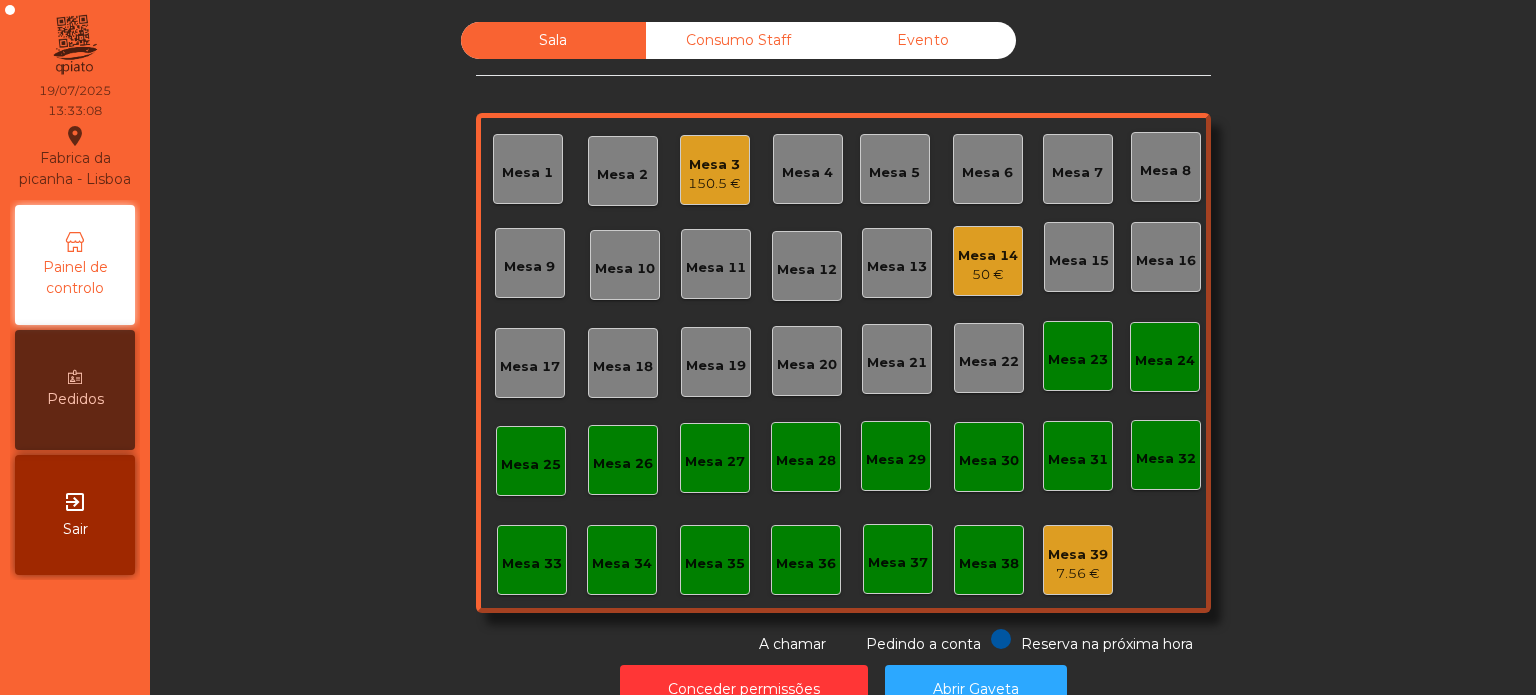 click on "Mesa 3 150.5 €" 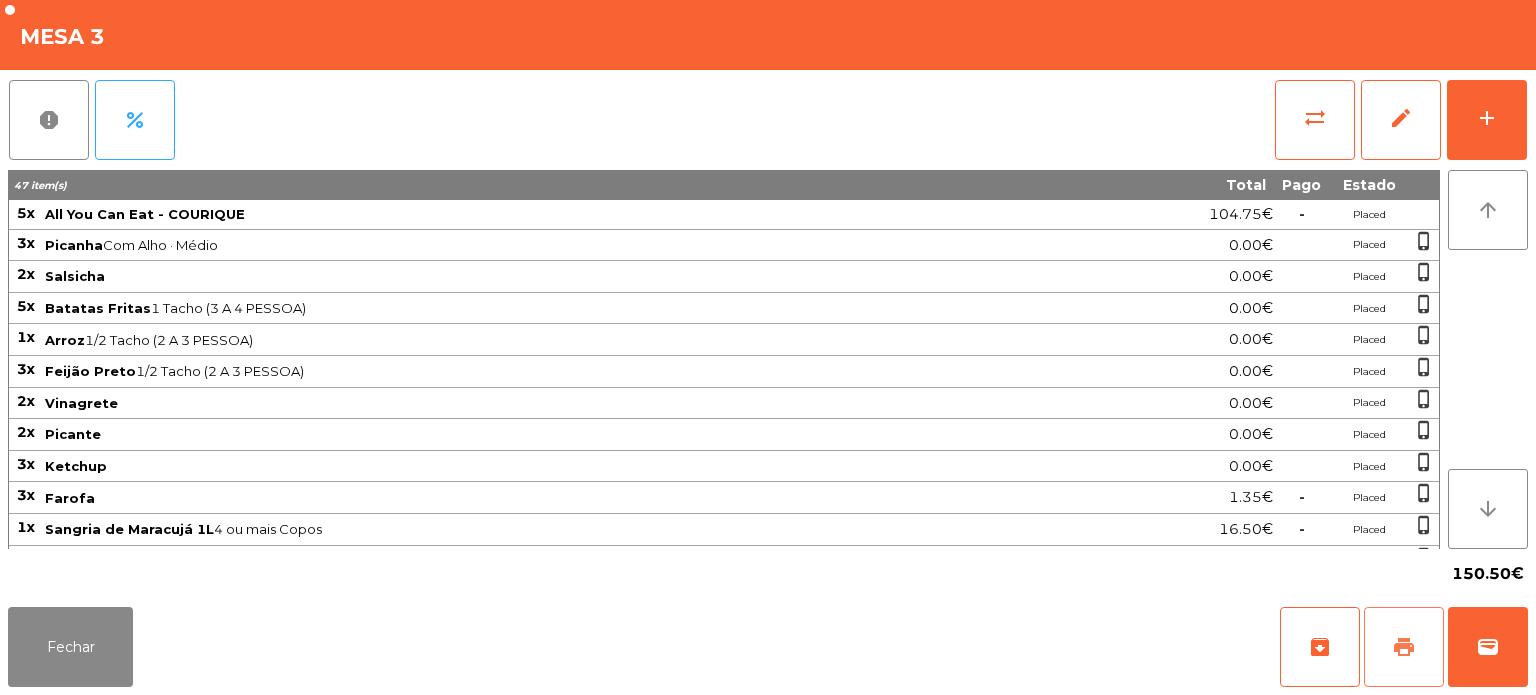 click on "print" 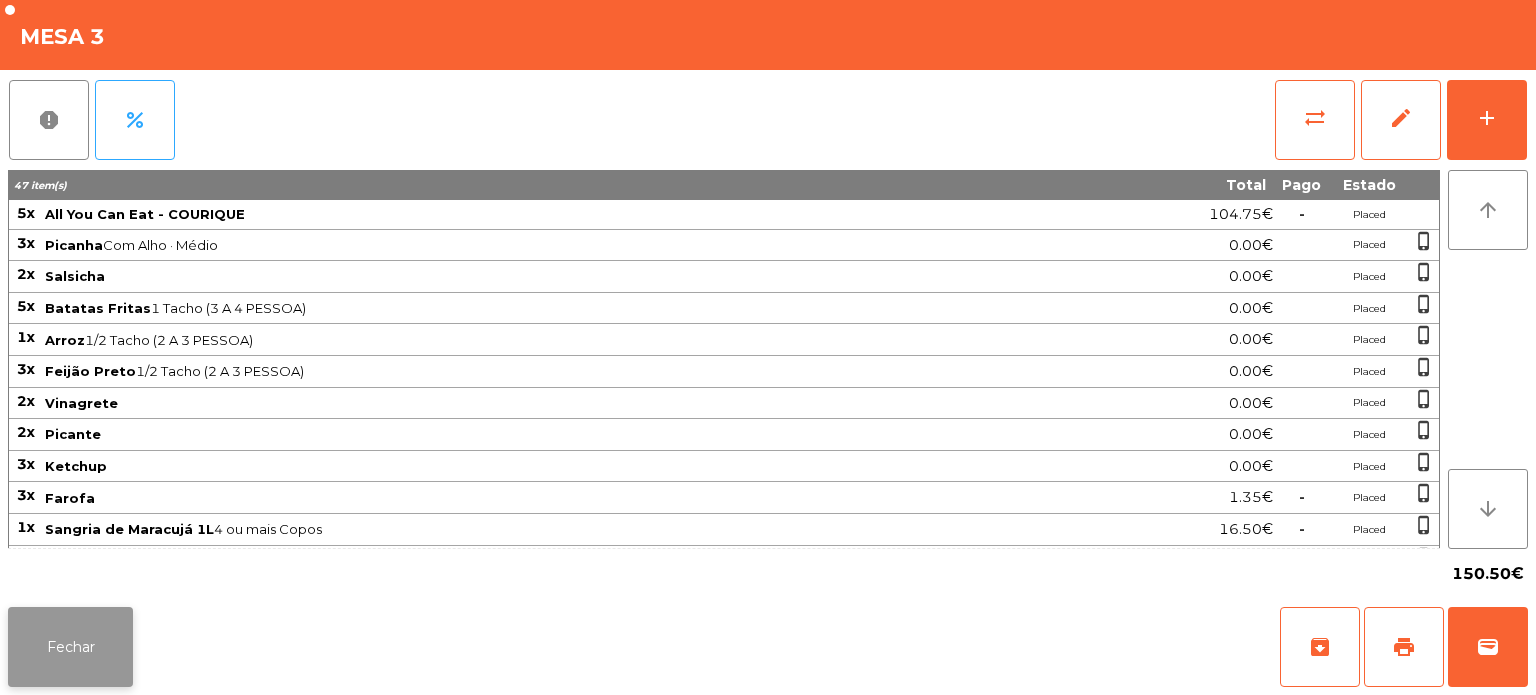 click on "Fechar" 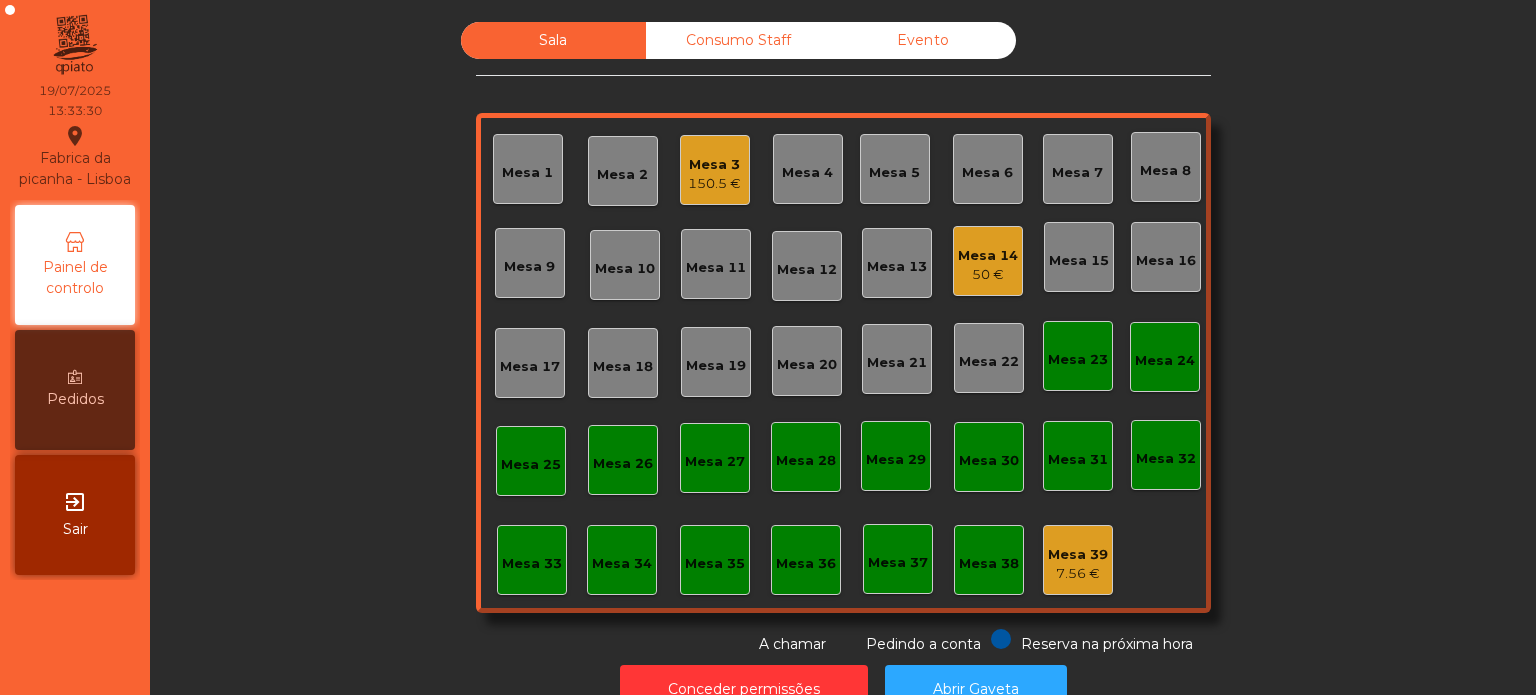 click on "Mesa 3 150.5 €" 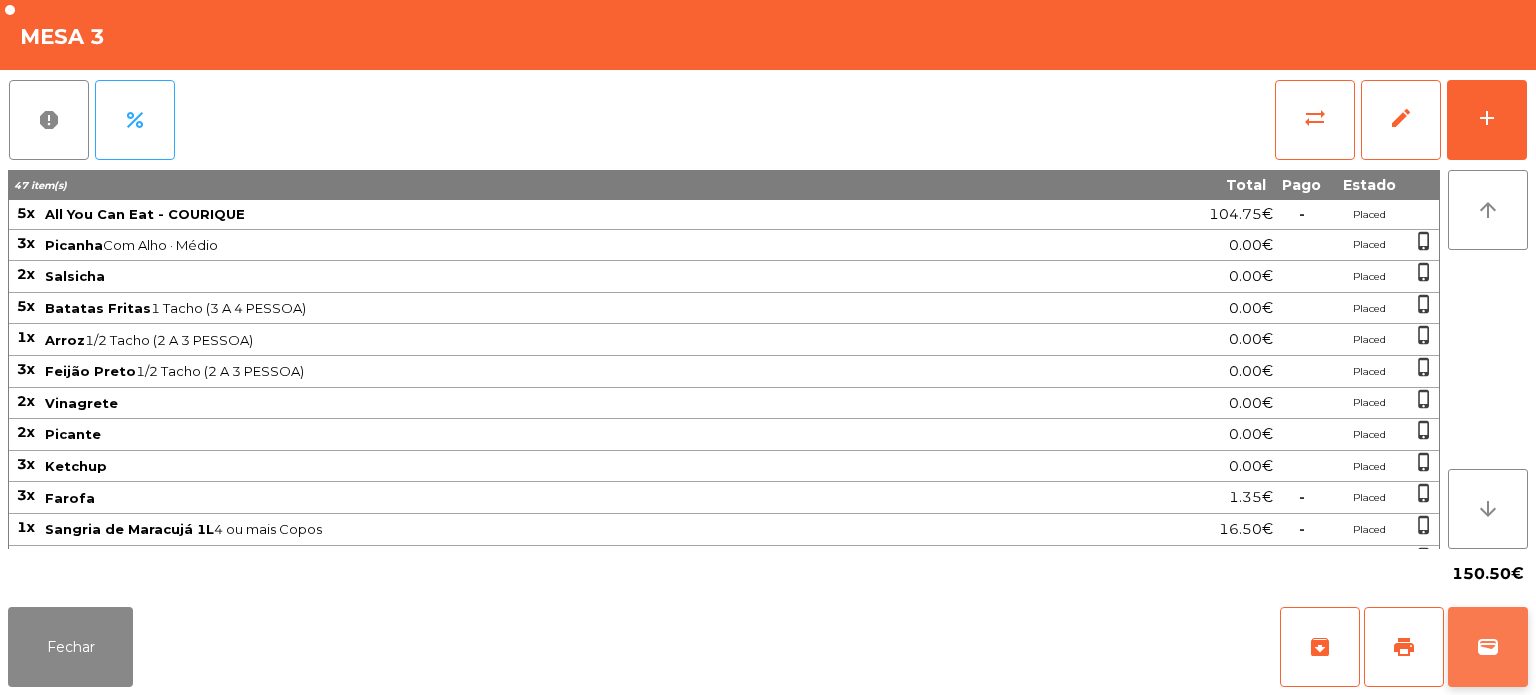 click on "wallet" 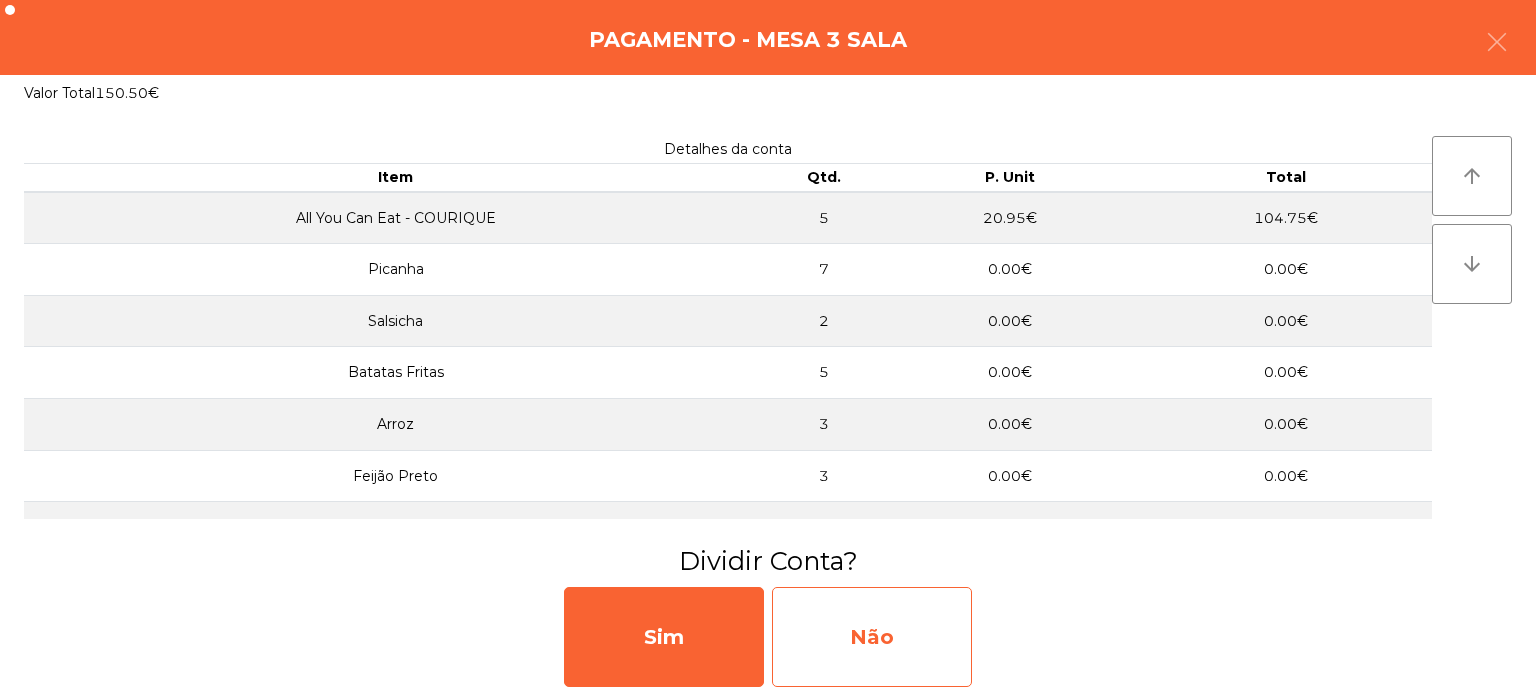 click on "Não" 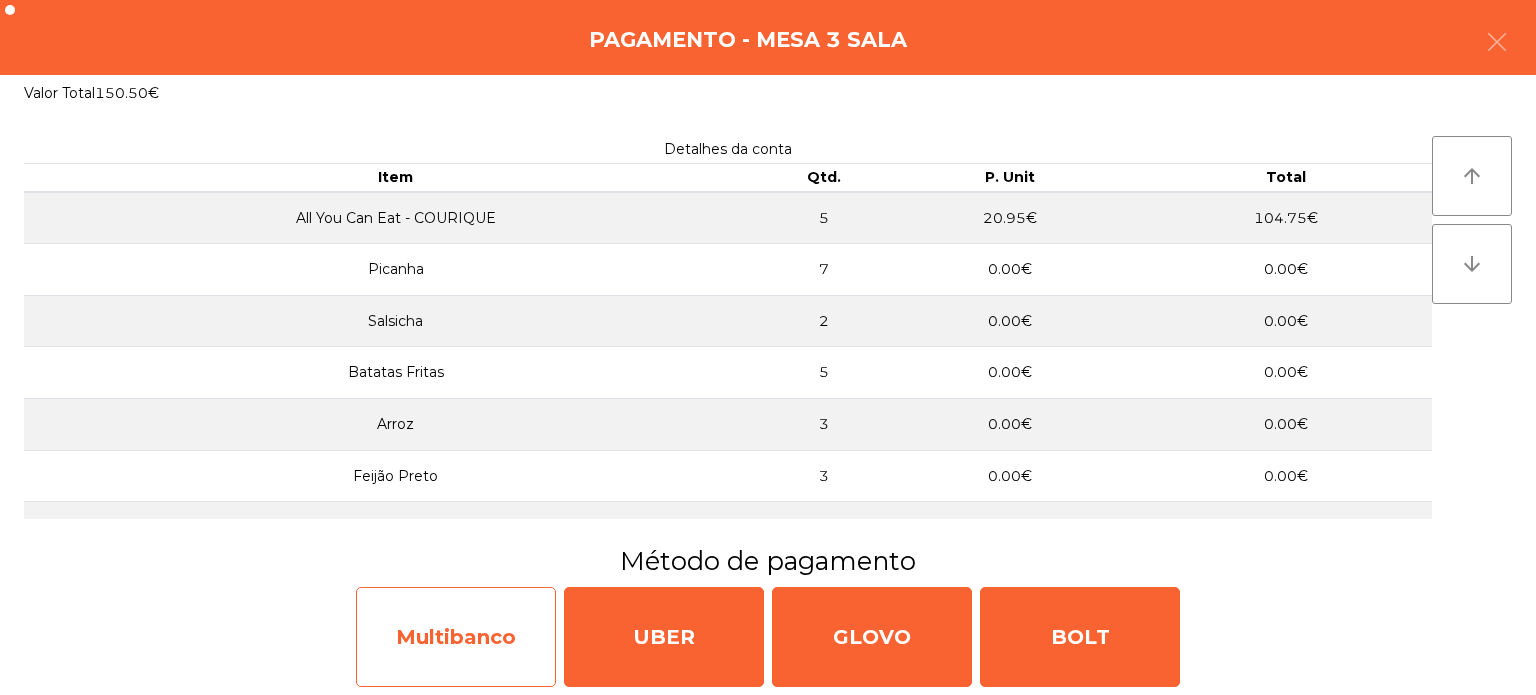 click on "Multibanco" 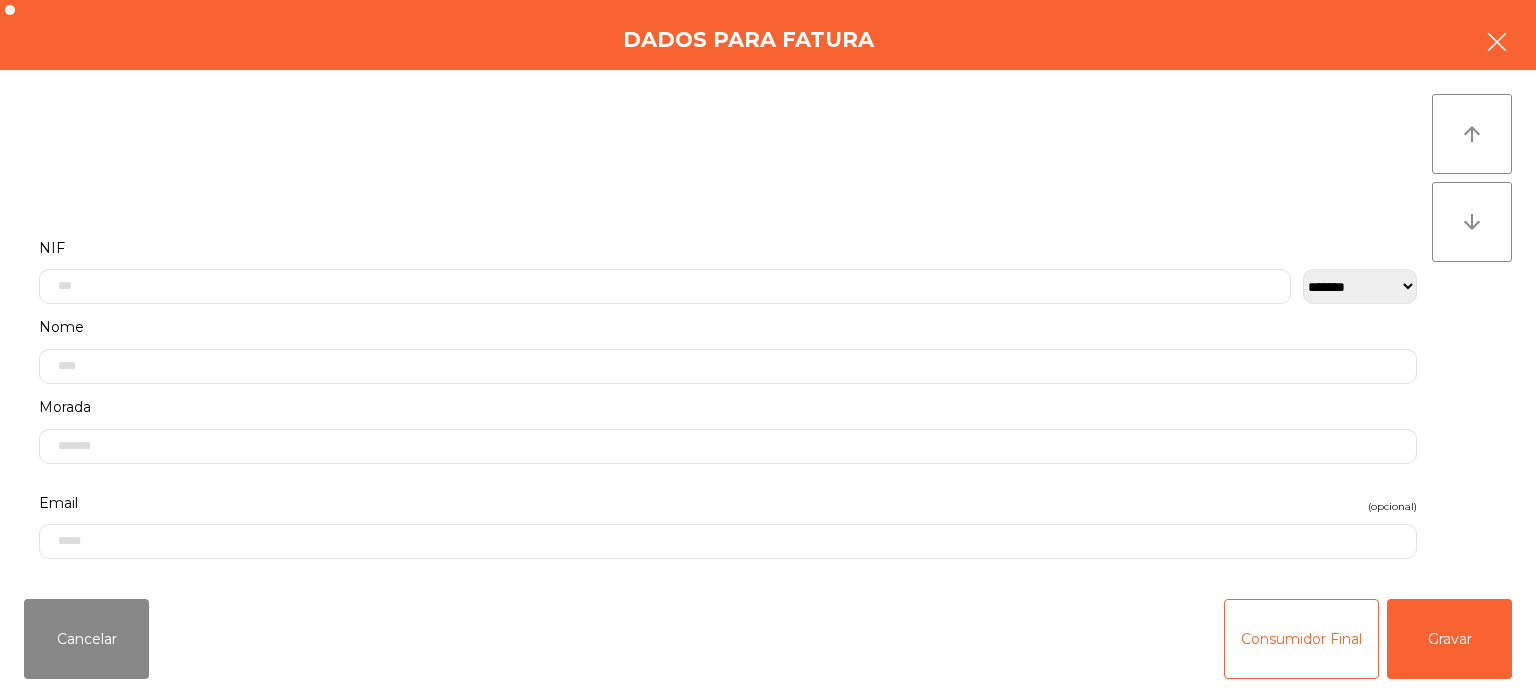 click 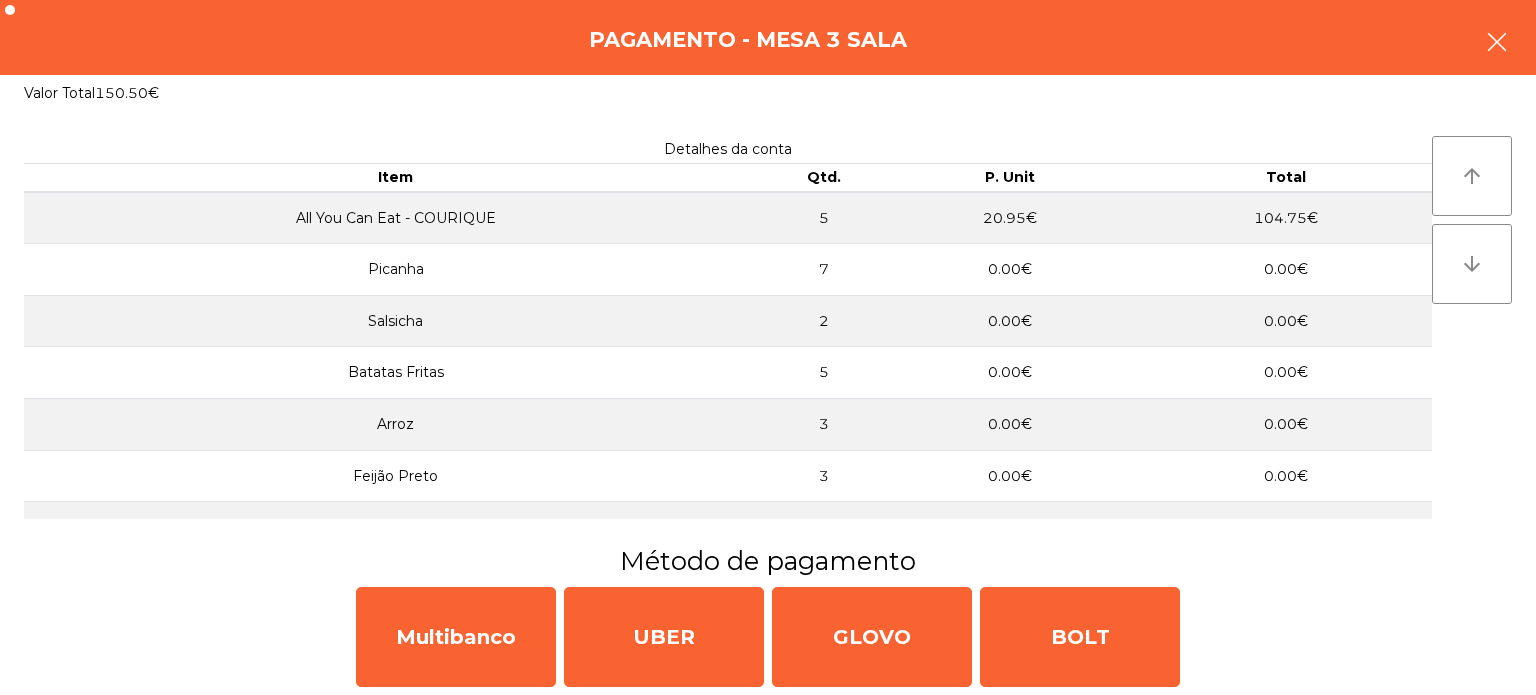 click 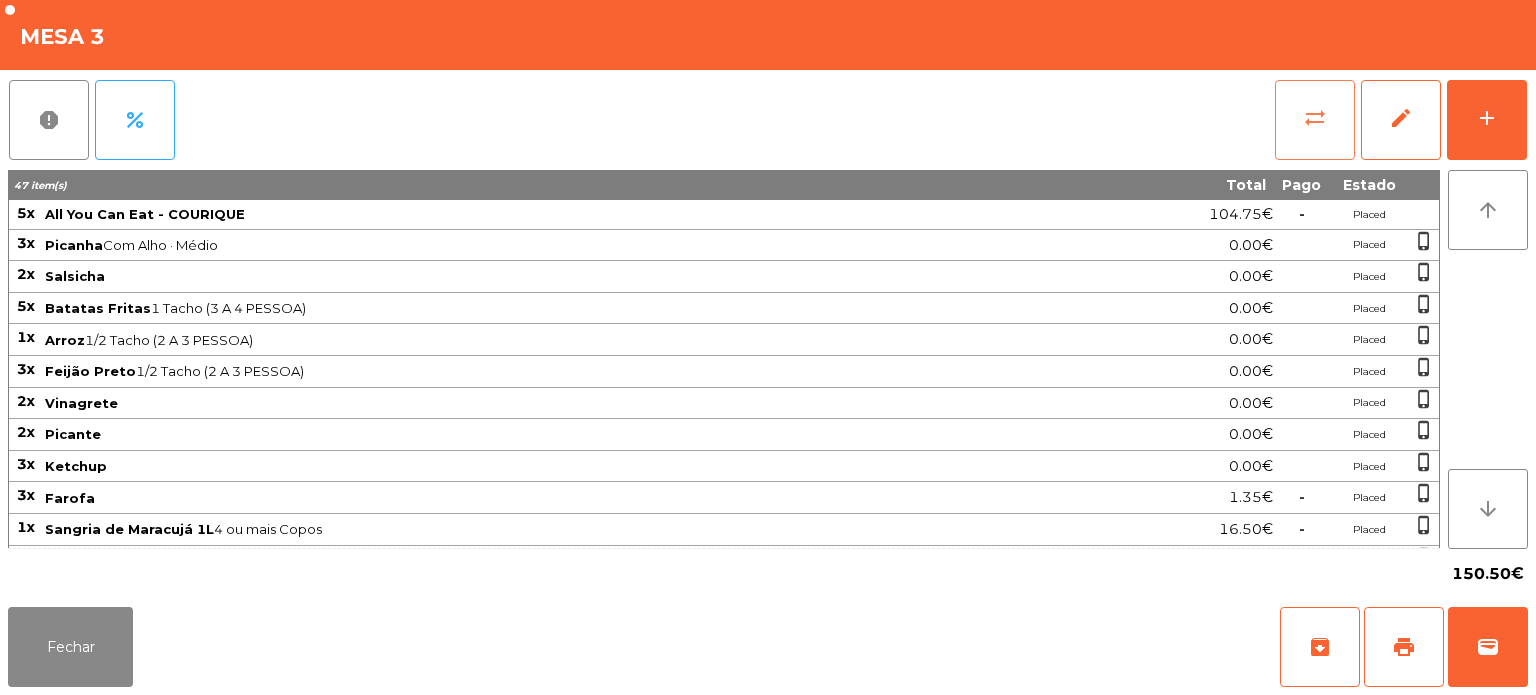 click on "sync_alt" 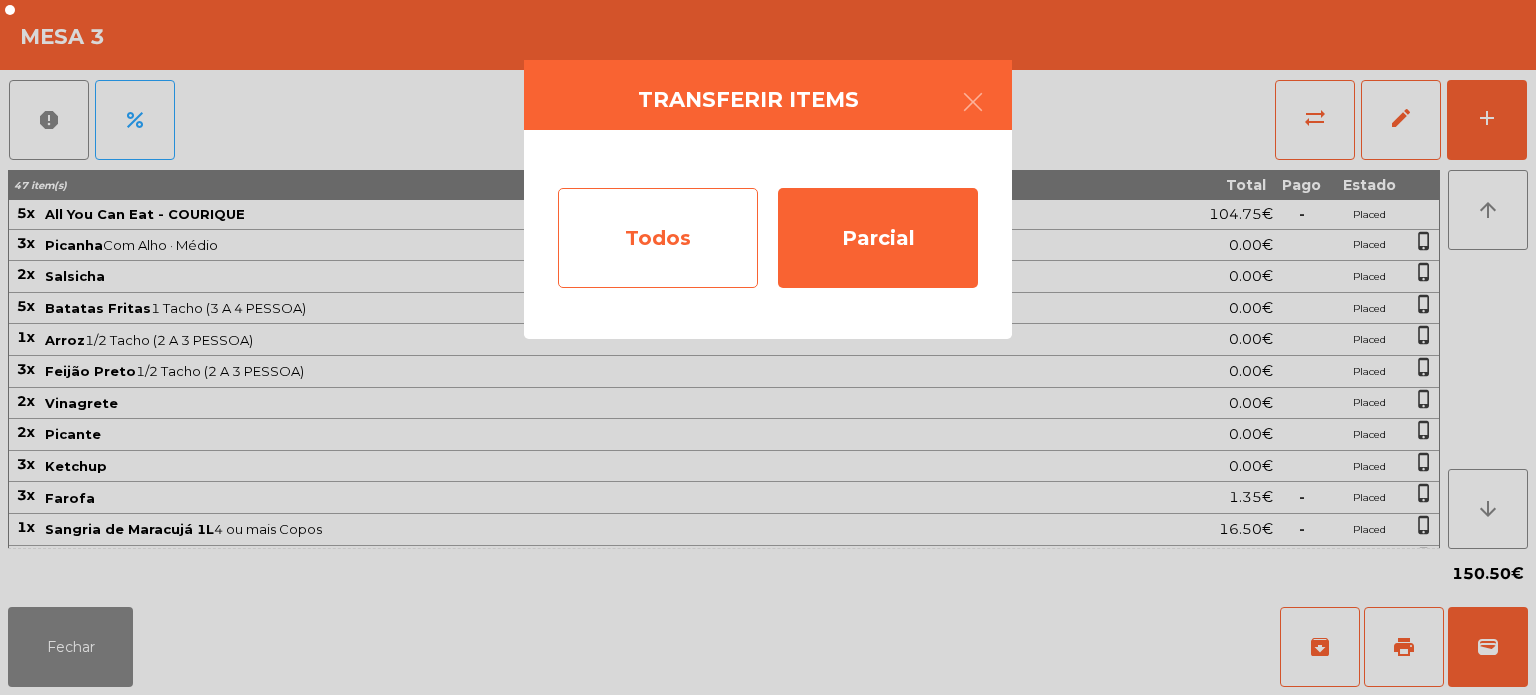 click on "Todos" 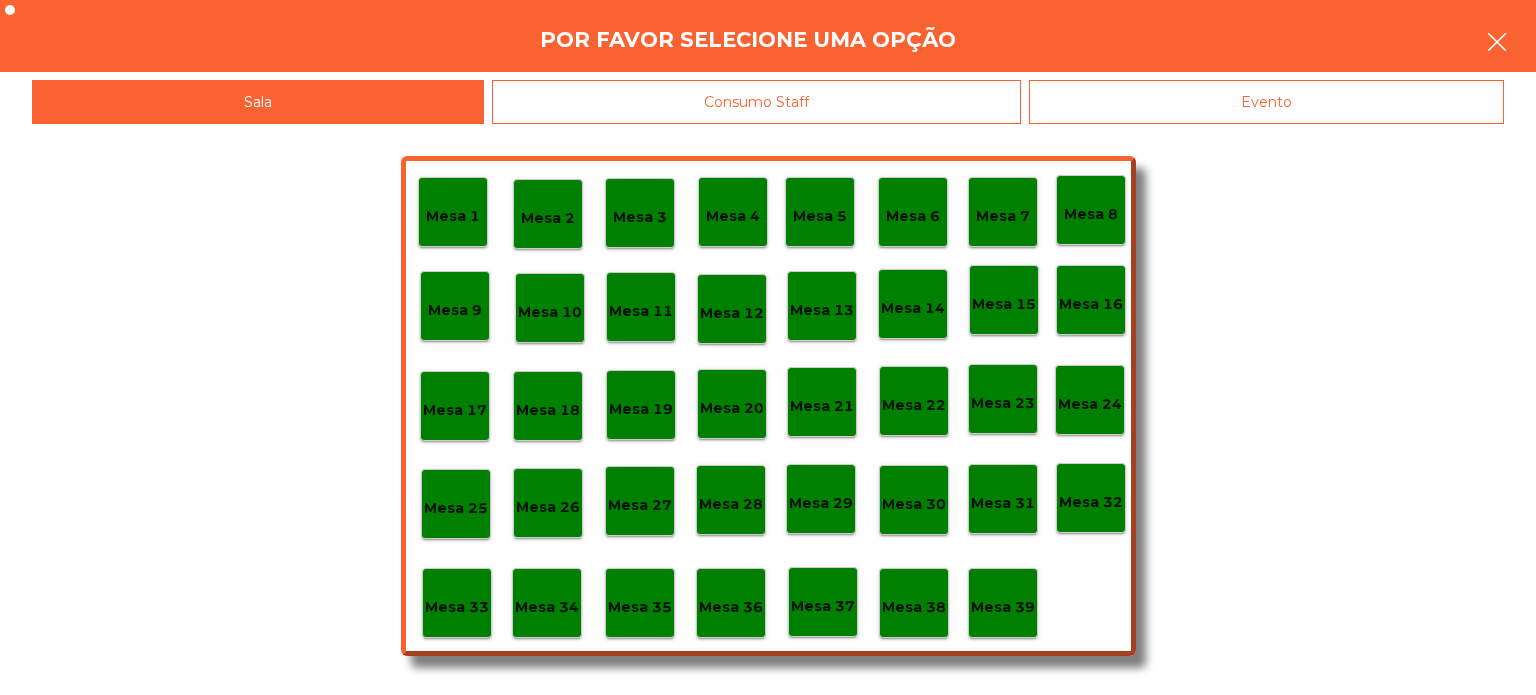 click 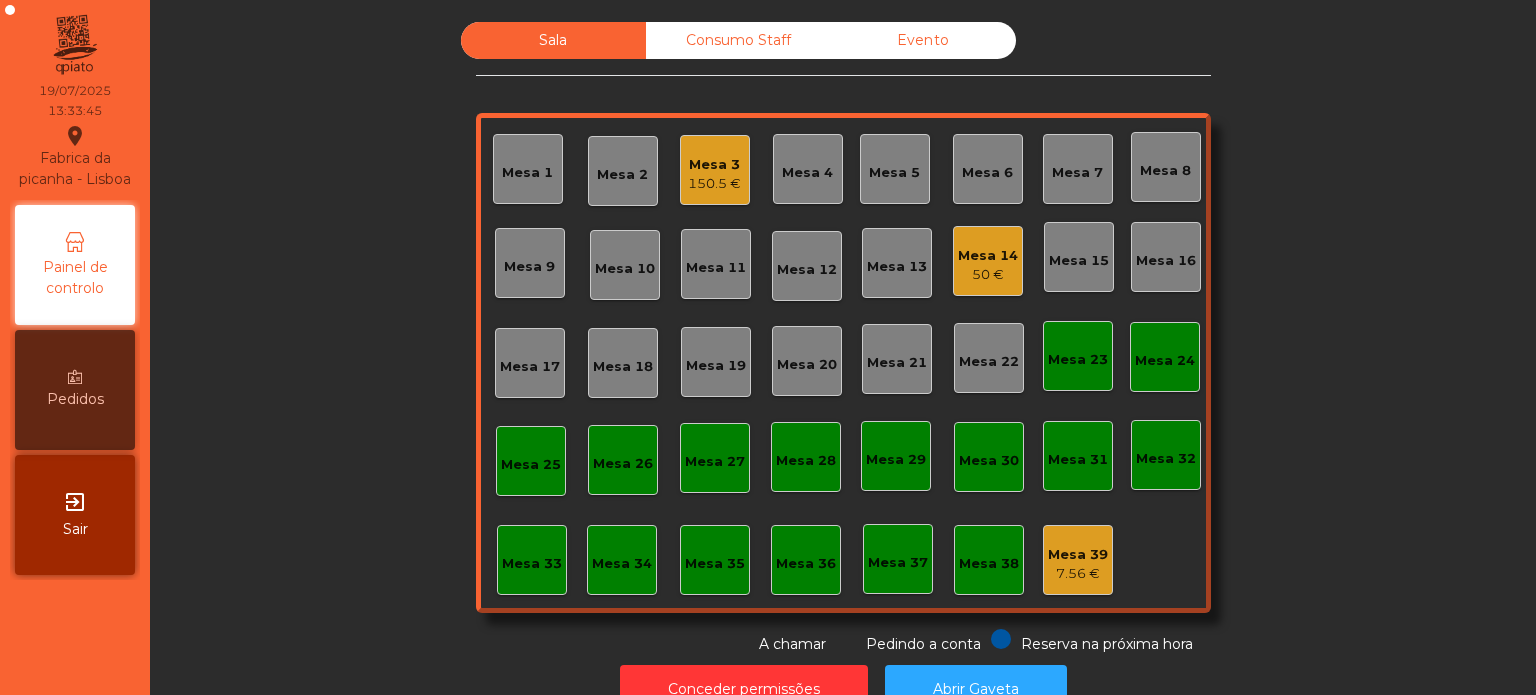 click on "150.5 €" 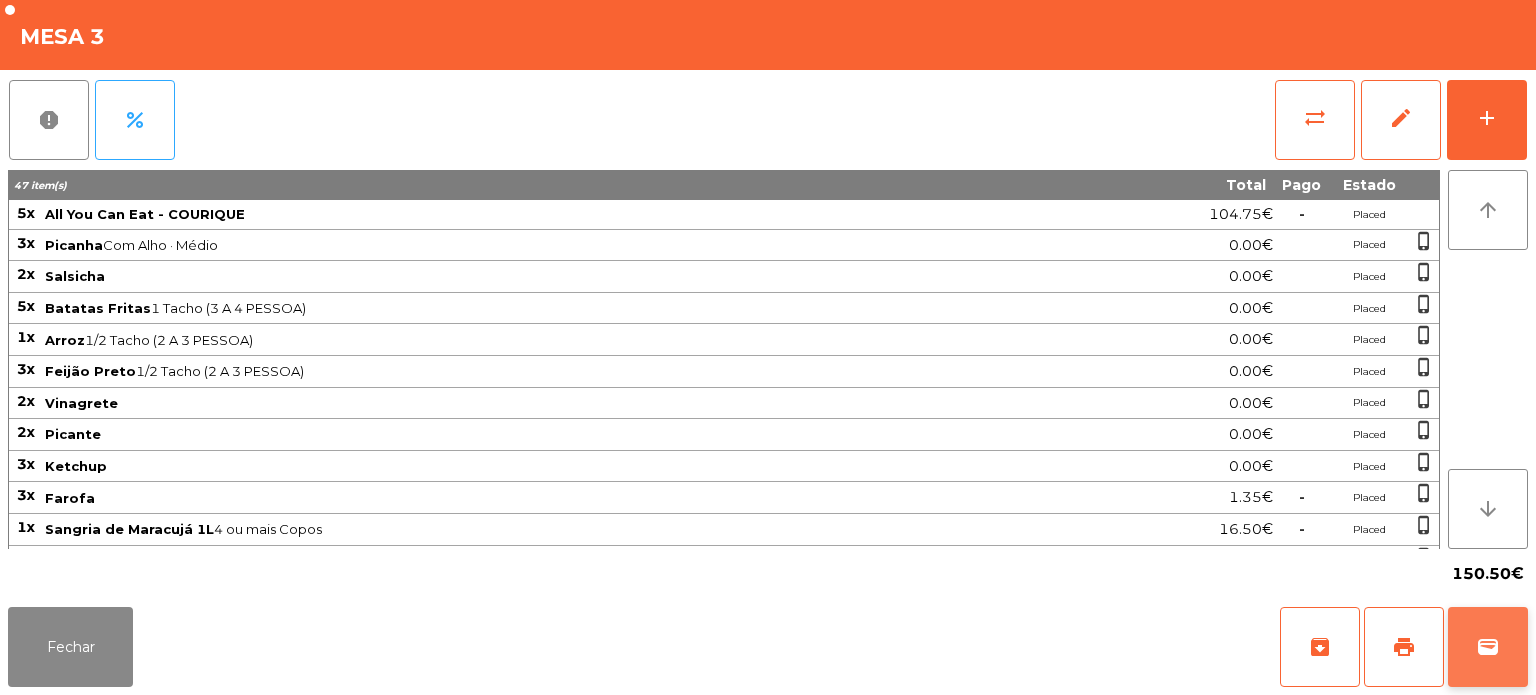 click on "wallet" 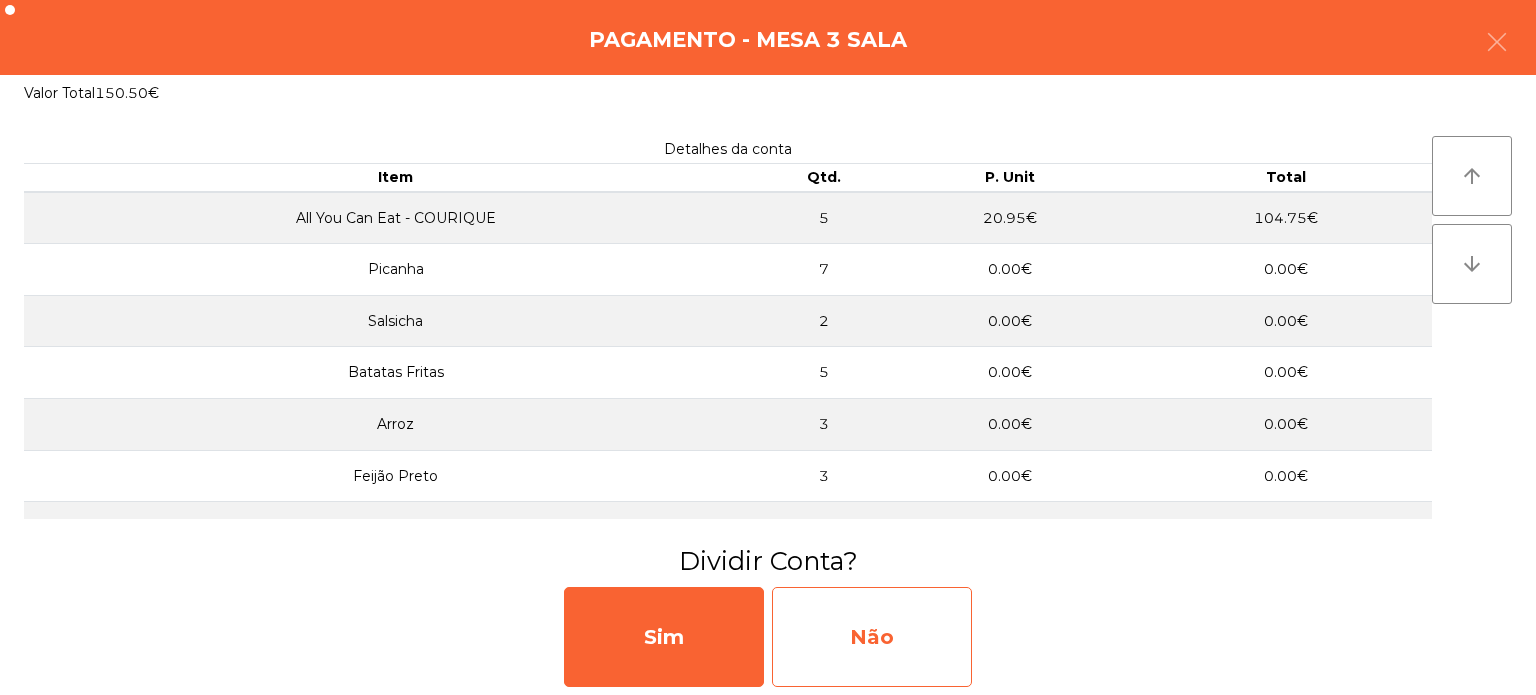 click on "Não" 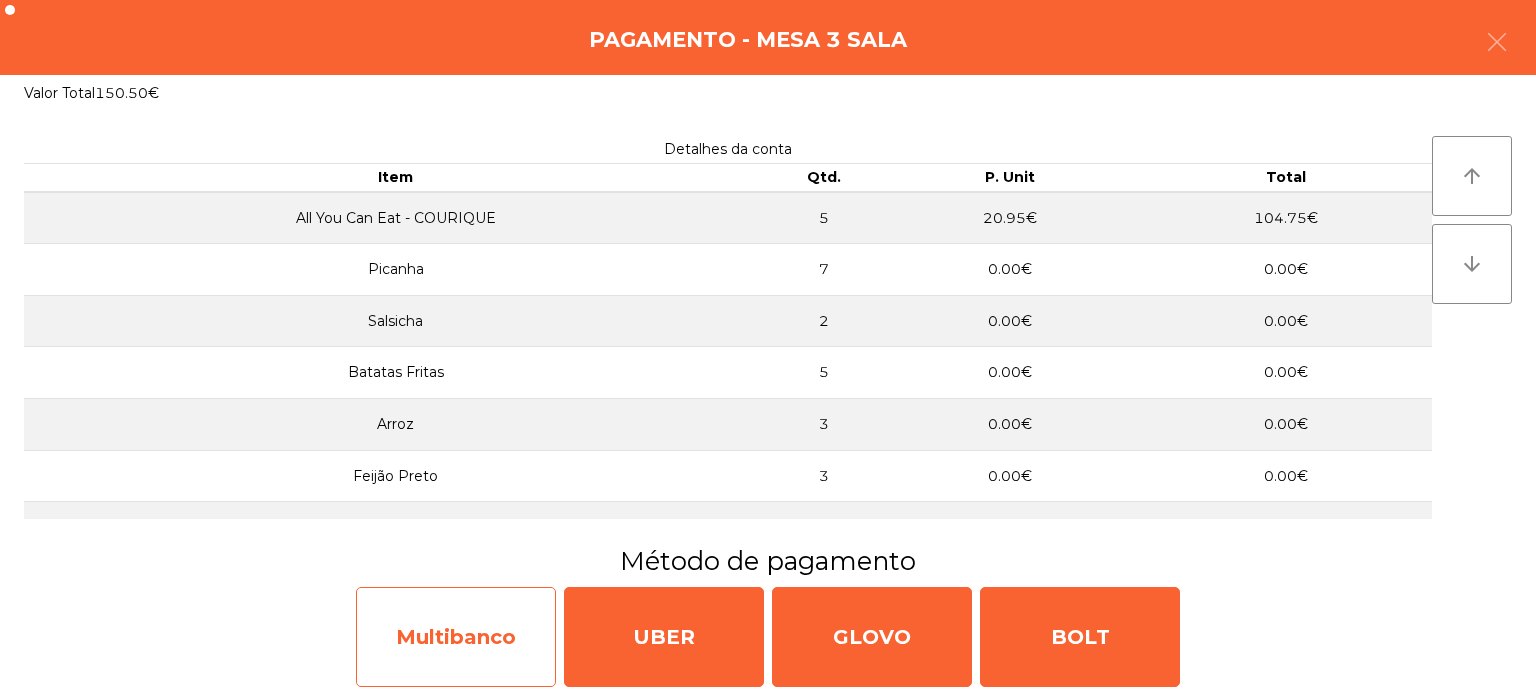 click on "Multibanco" 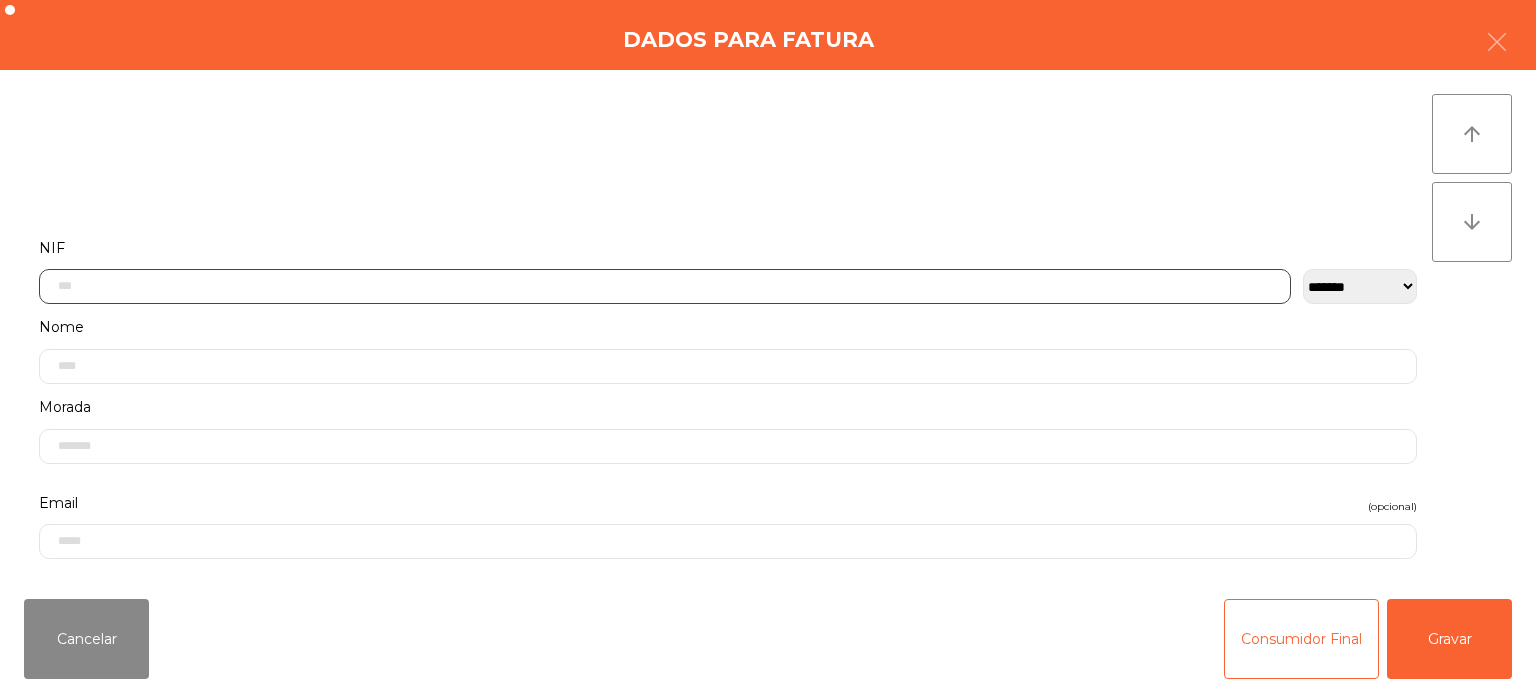 click 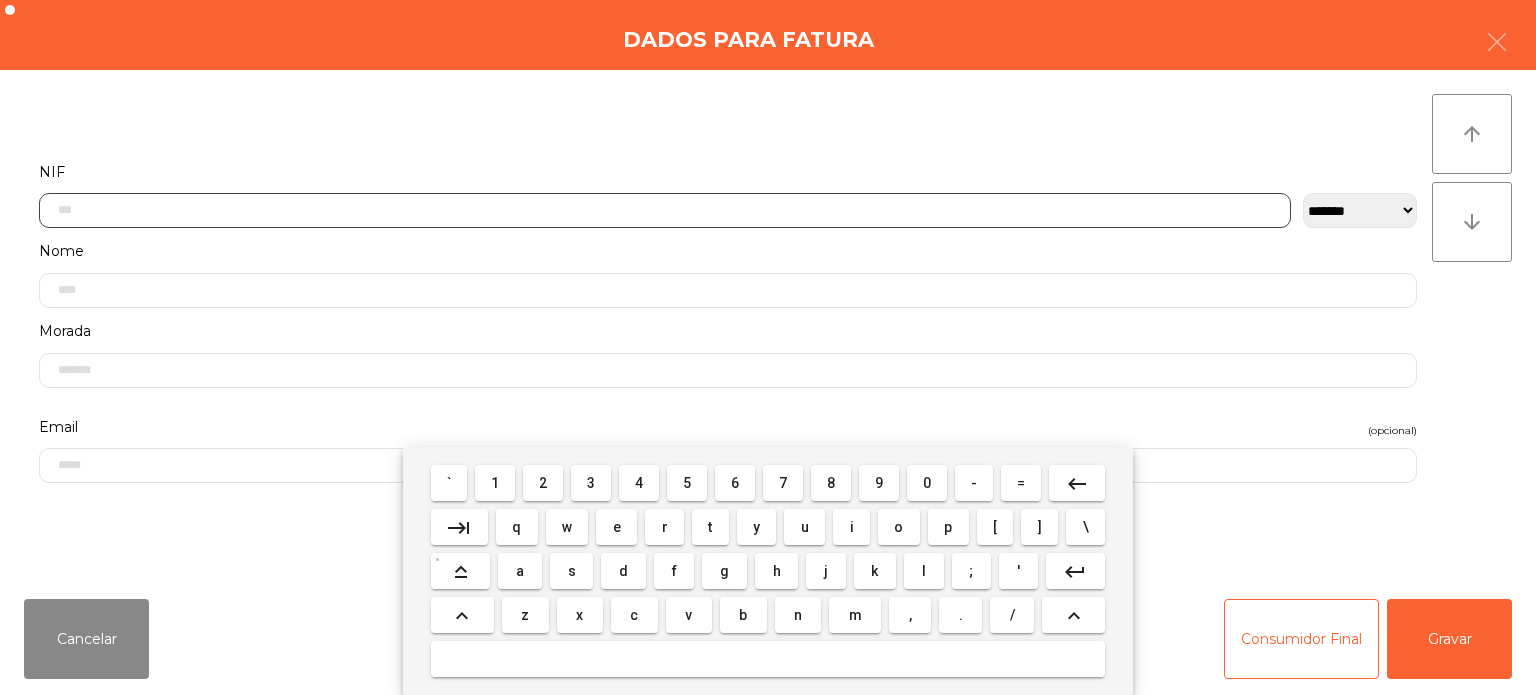 scroll, scrollTop: 139, scrollLeft: 0, axis: vertical 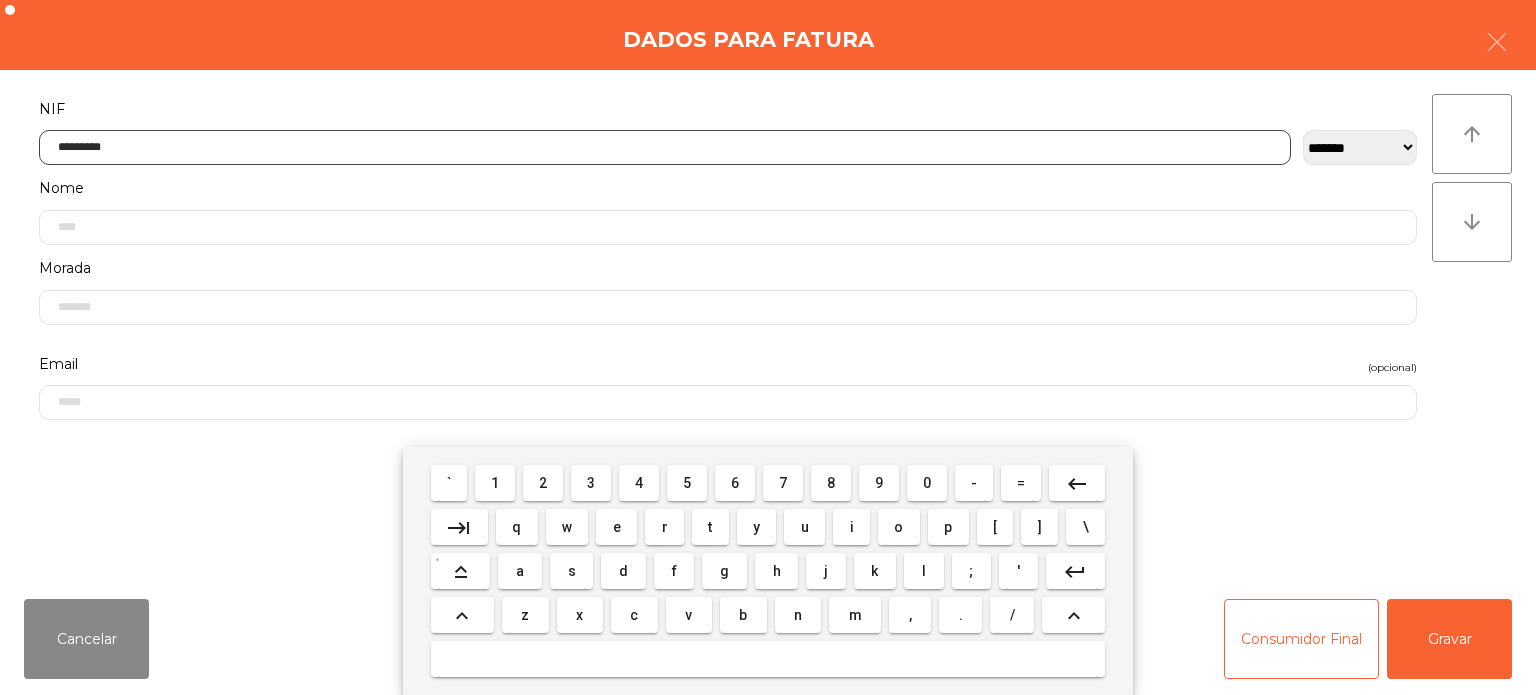 type on "*********" 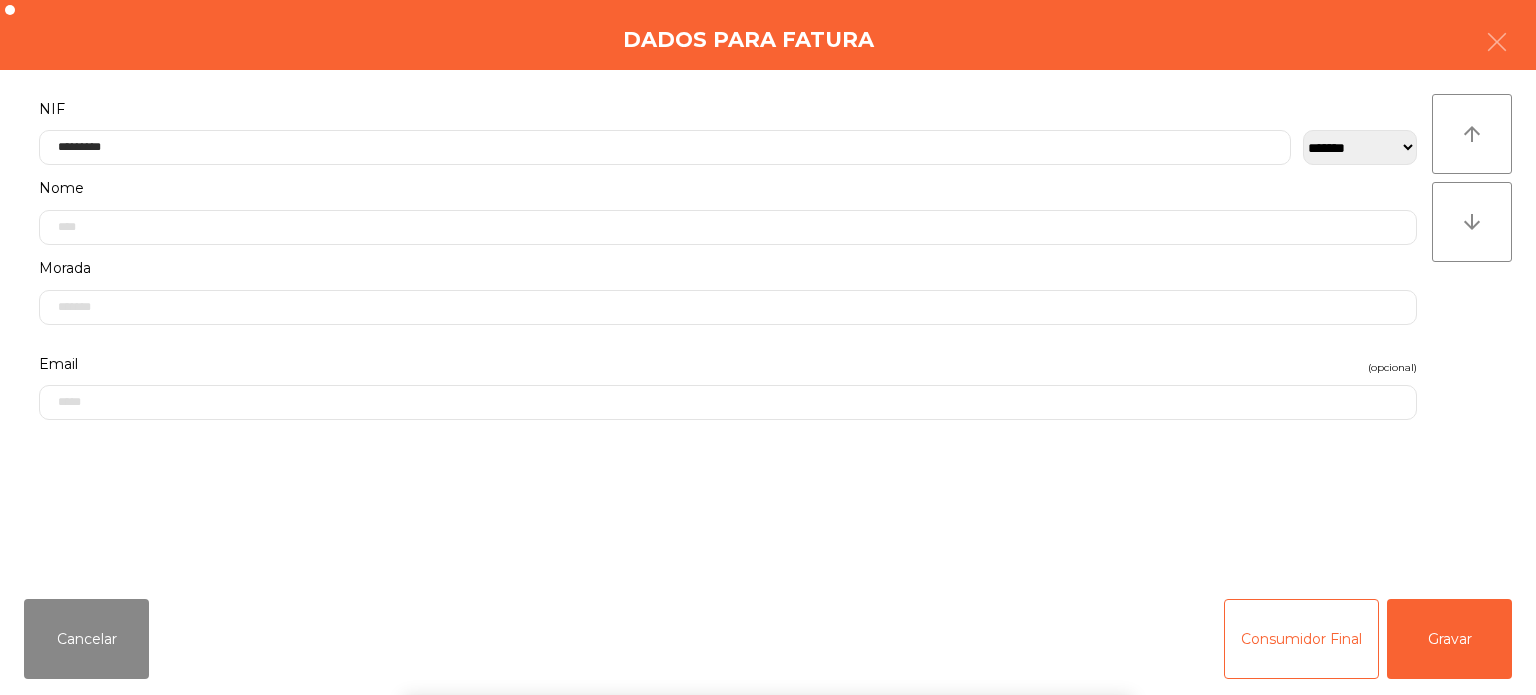 click on "` 1 2 3 4 5 6 7 8 9 0 - = keyboard_backspace keyboard_tab q w e r t y u i o p [ ] \ keyboard_capslock a s d f g h j k l ; ' keyboard_return keyboard_arrow_up z x c v b n m , . / keyboard_arrow_up" at bounding box center [768, 571] 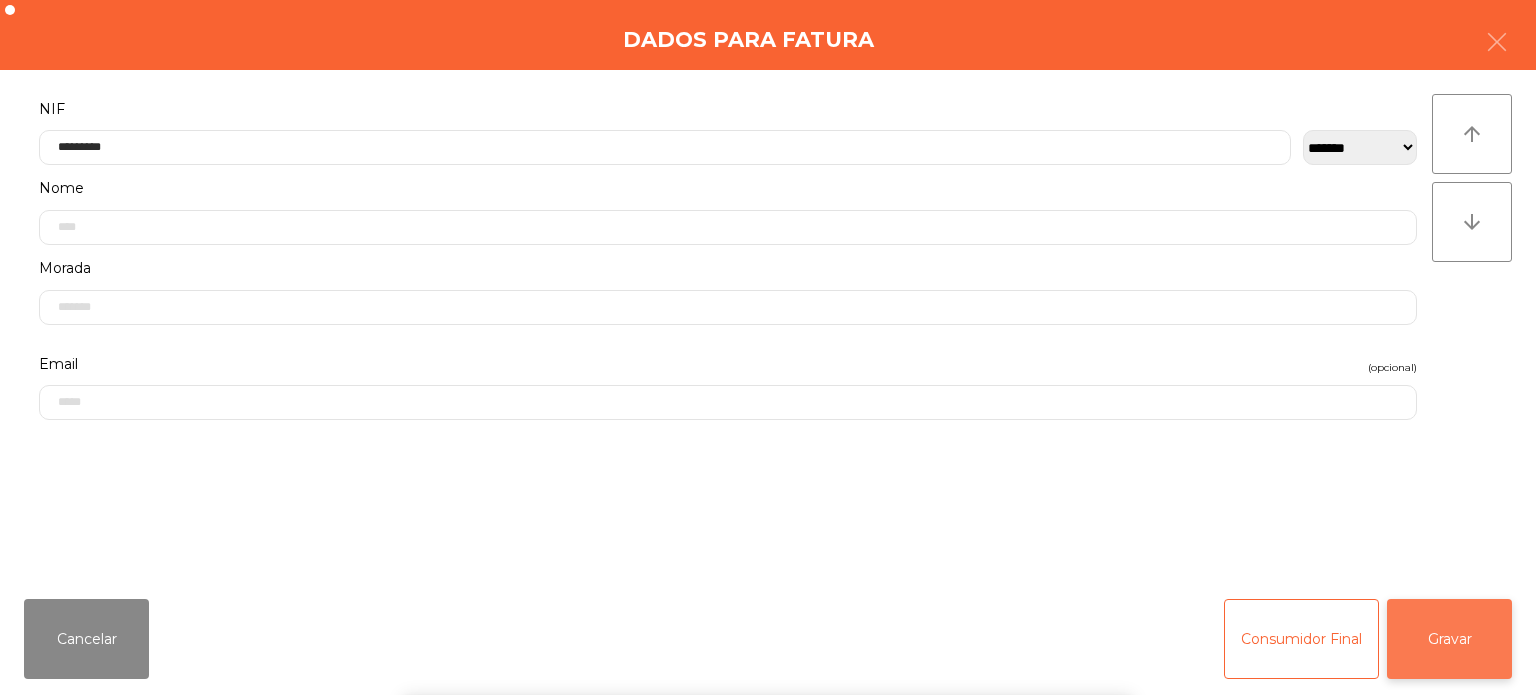click on "Gravar" 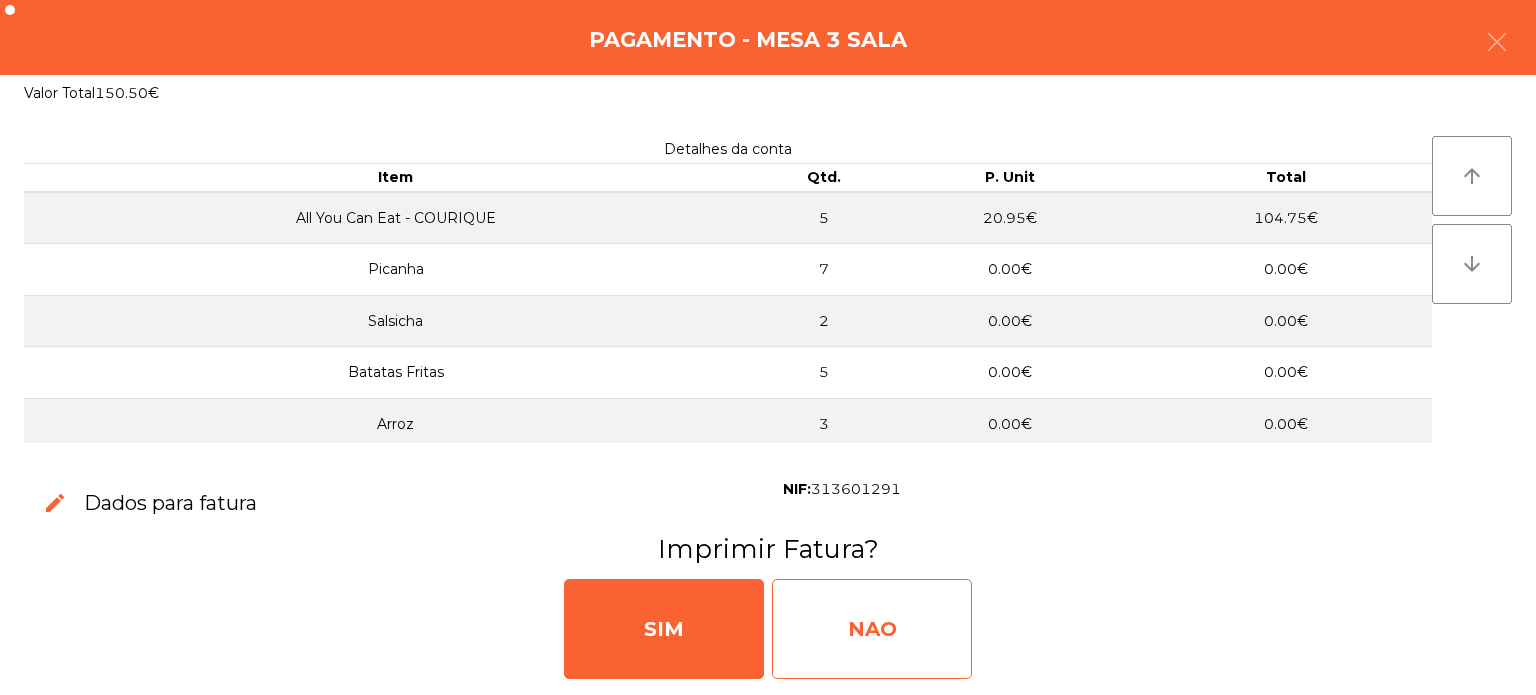 click on "NAO" 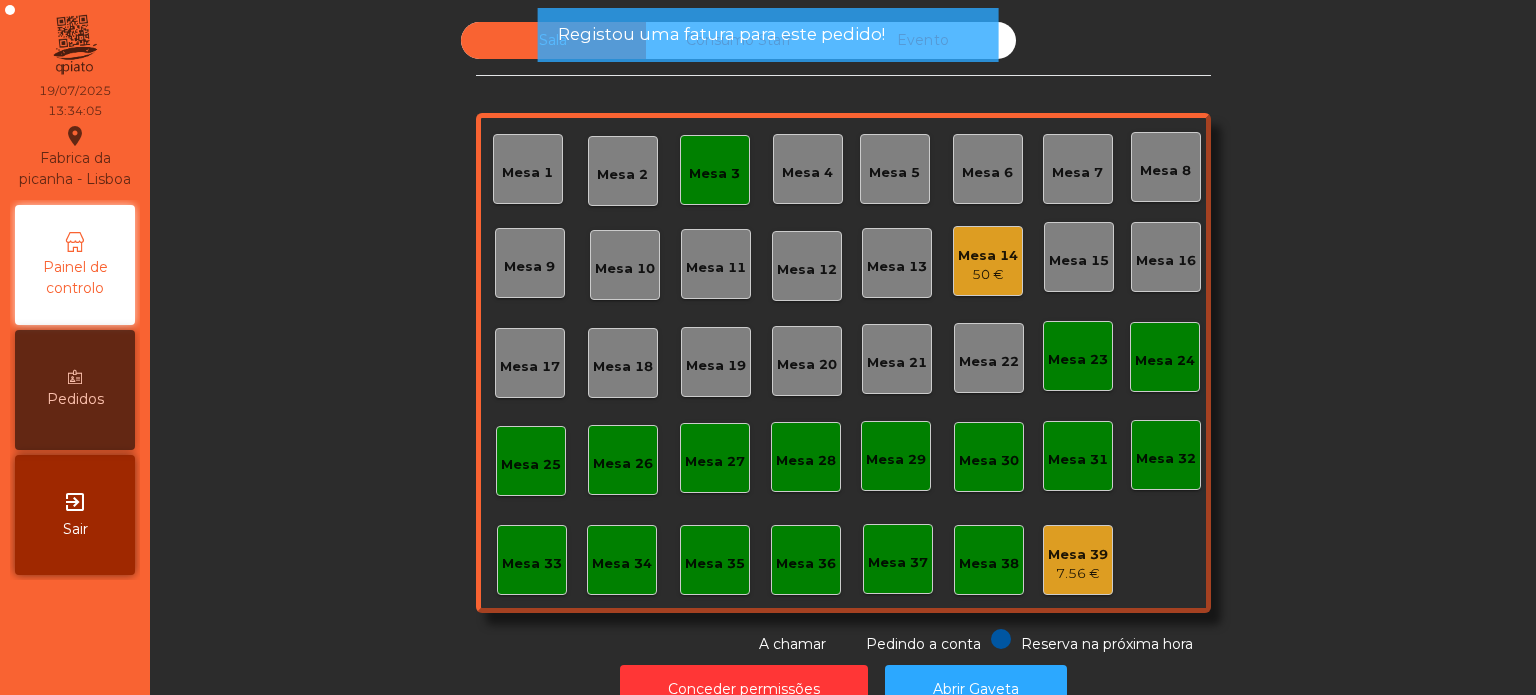 click on "Mesa 3" 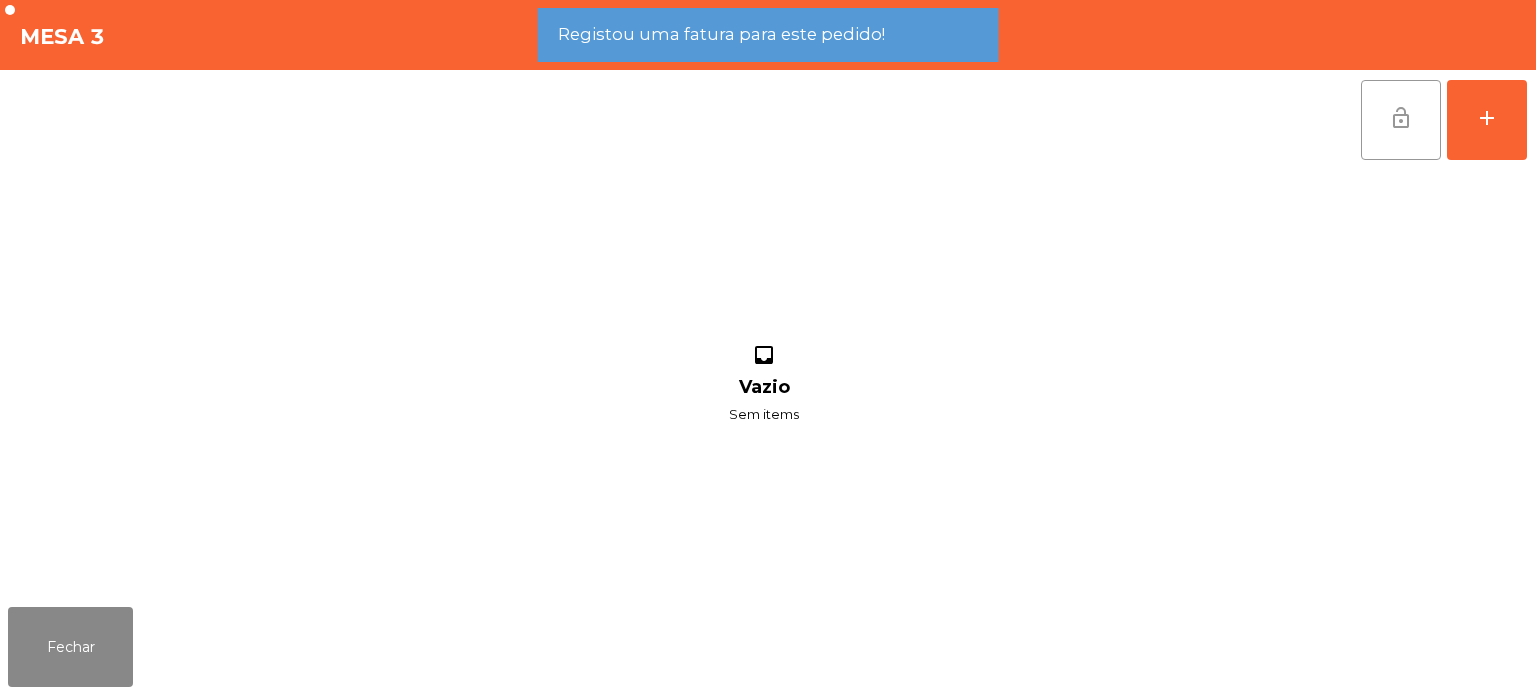 click on "lock_open" 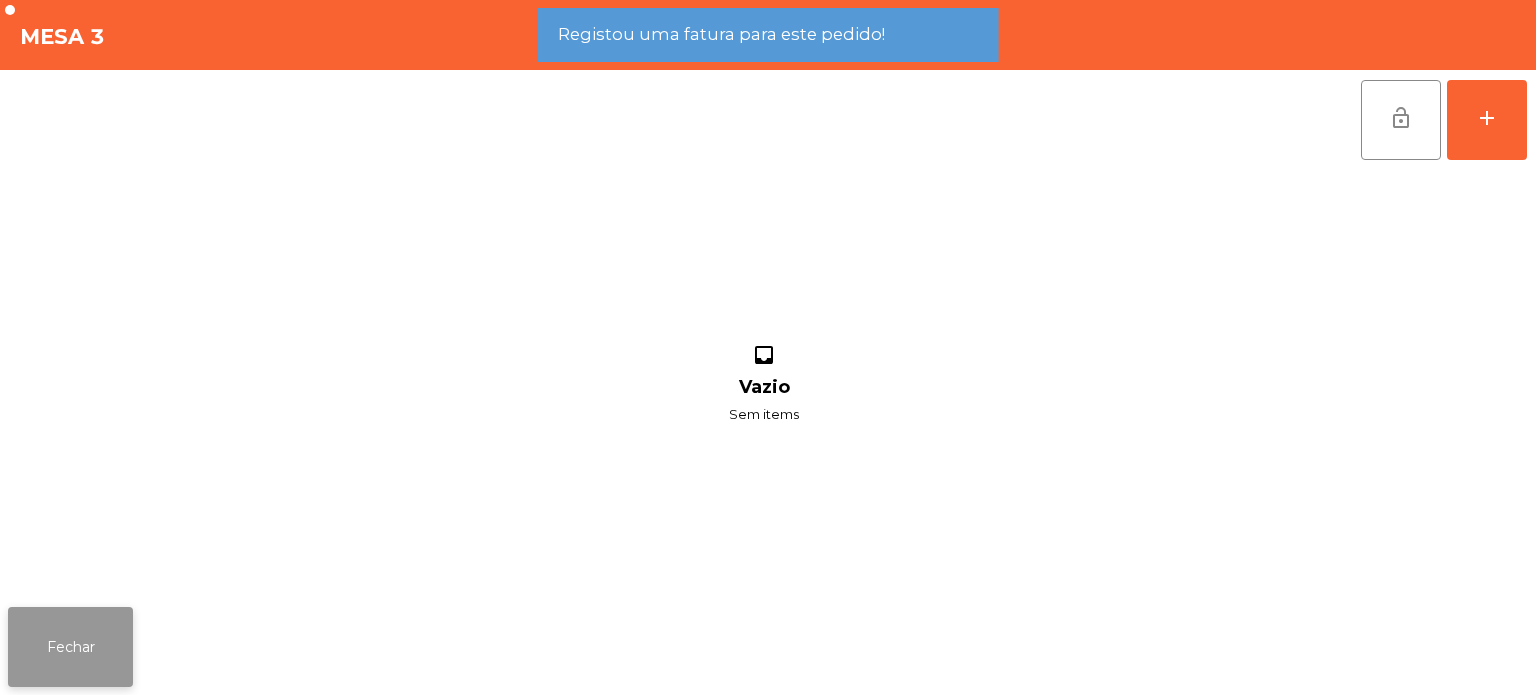 click on "Fechar" 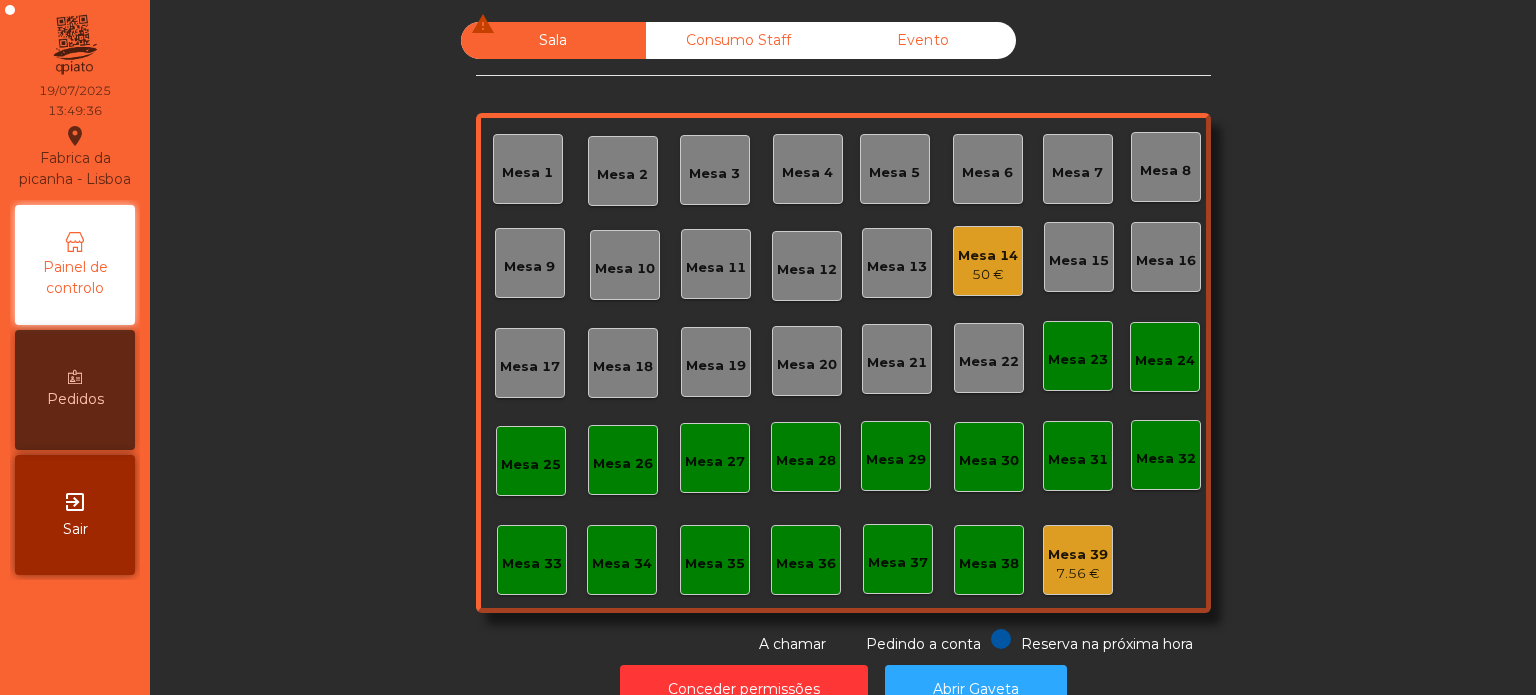 click on "50 €" 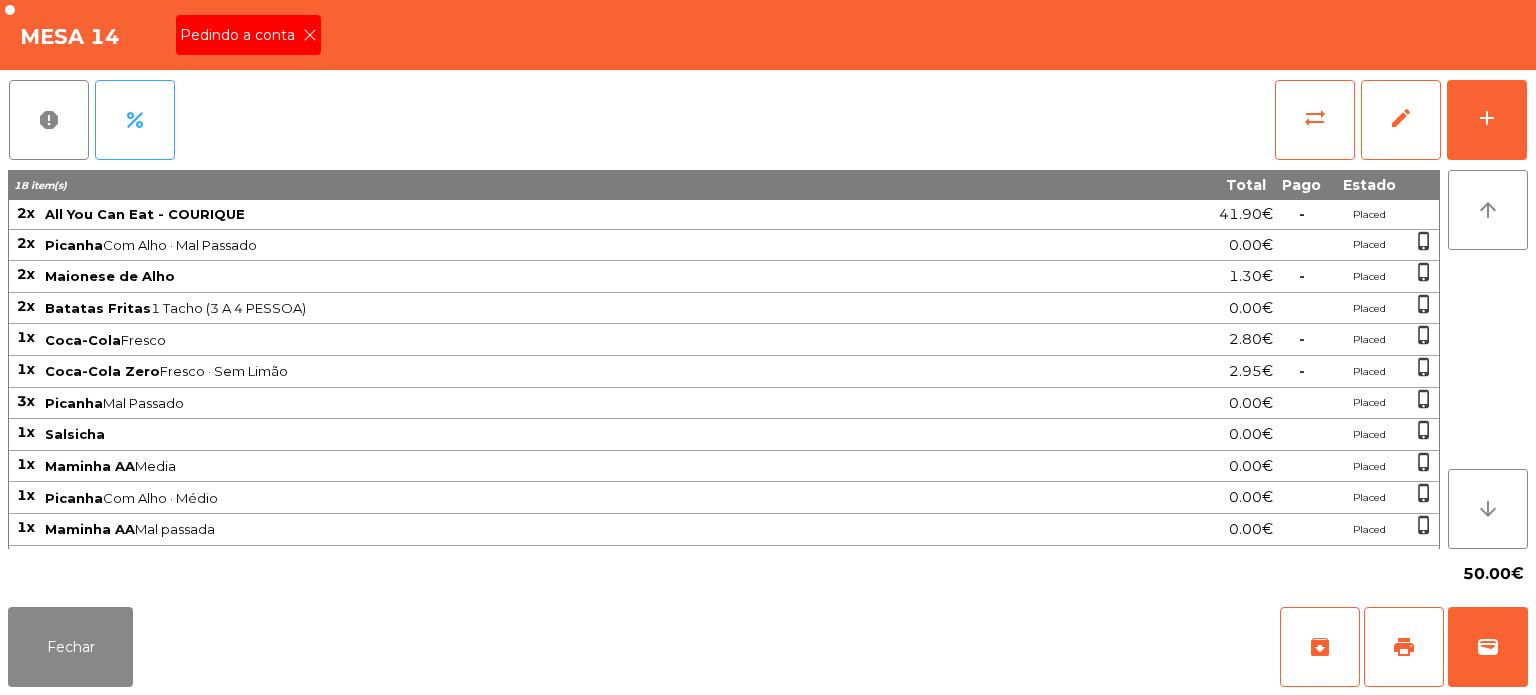 click on "Pedindo a conta" 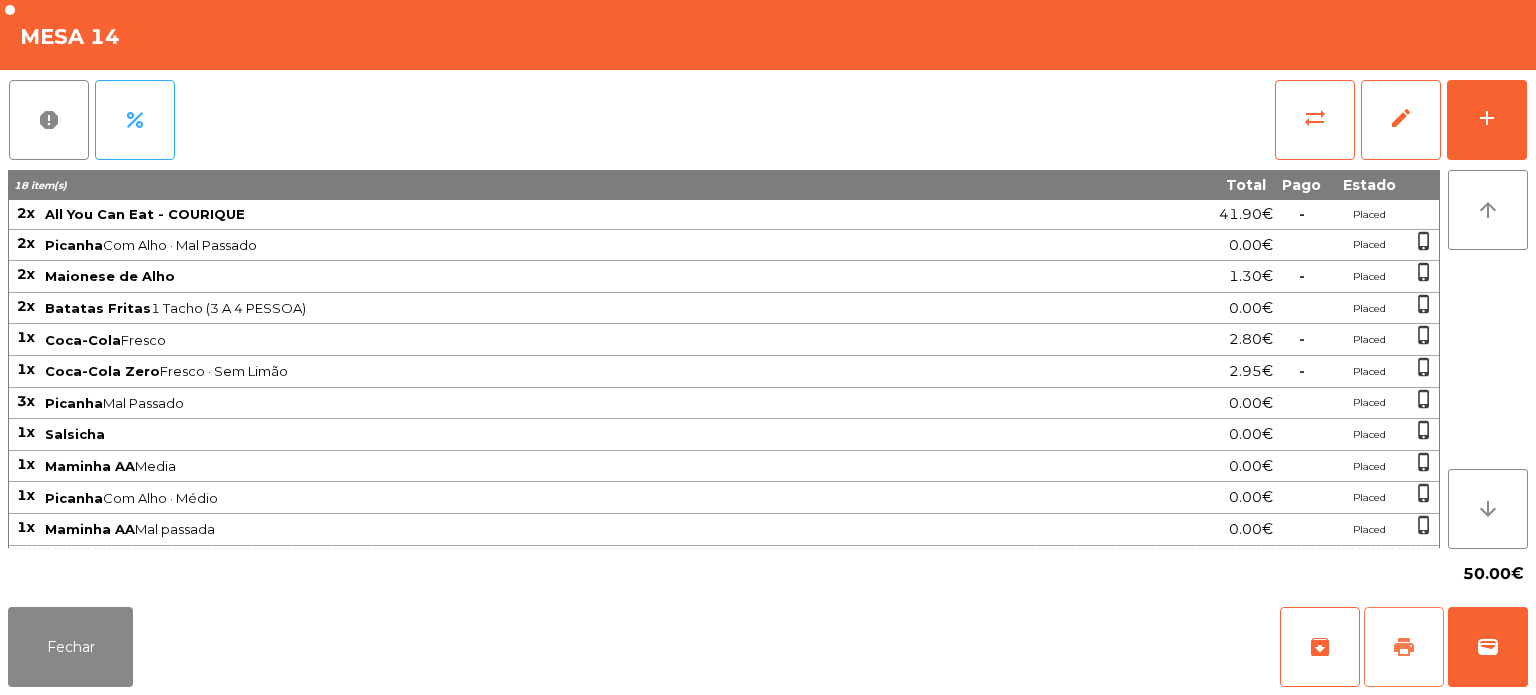 click on "print" 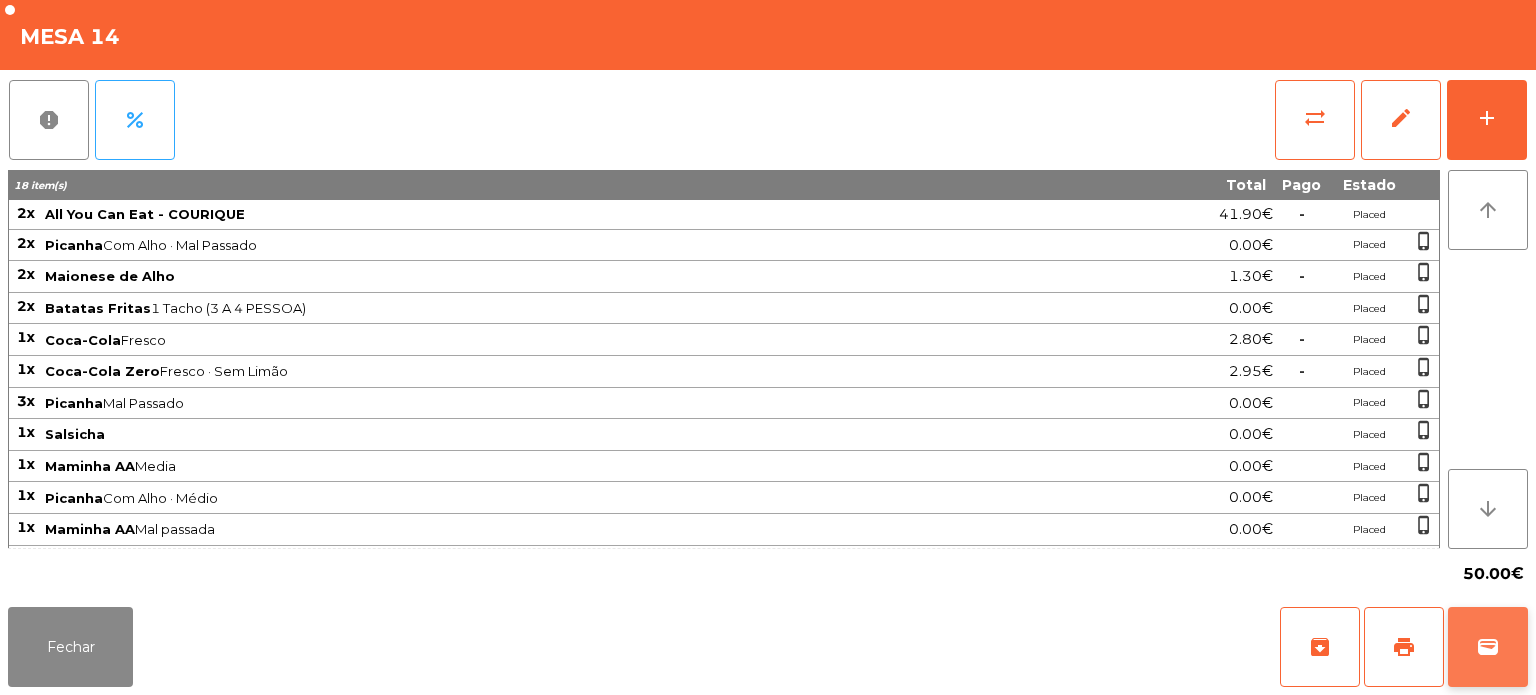 click on "wallet" 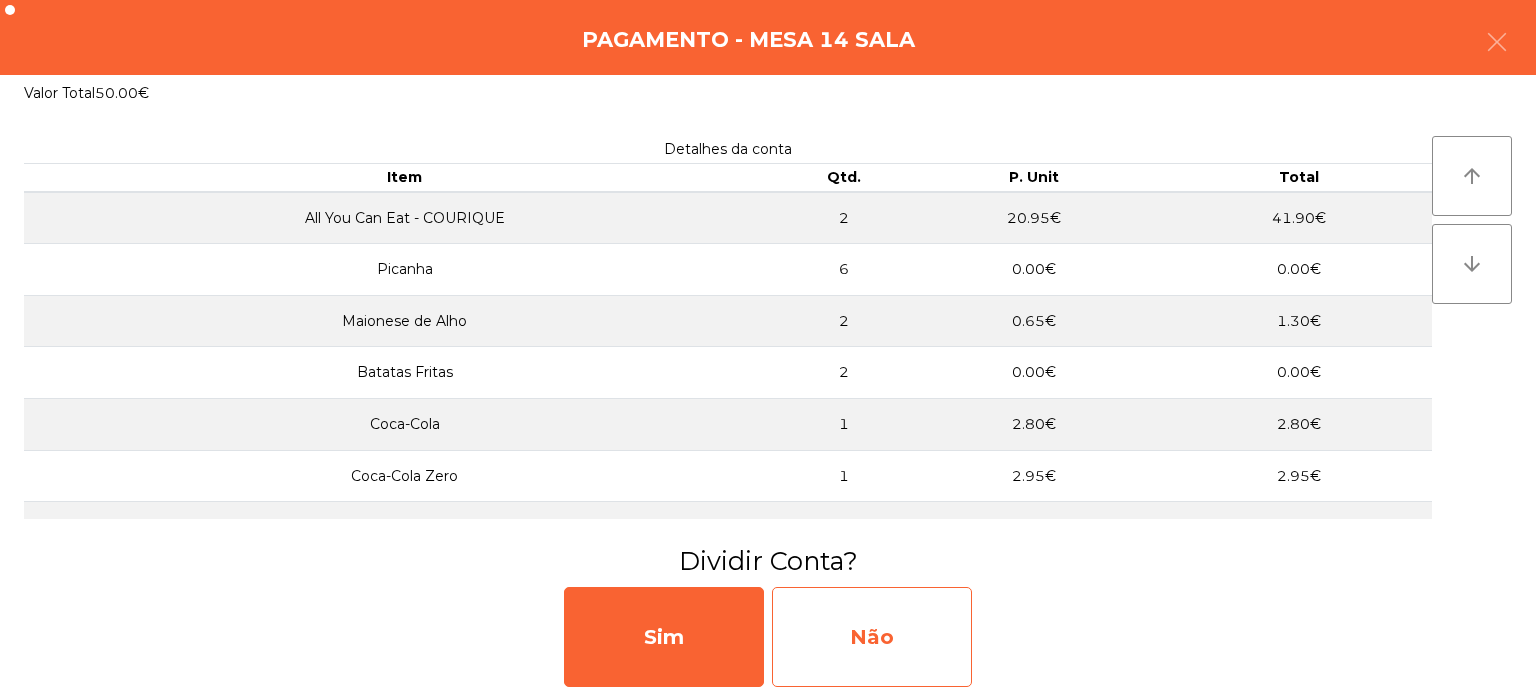 click on "Não" 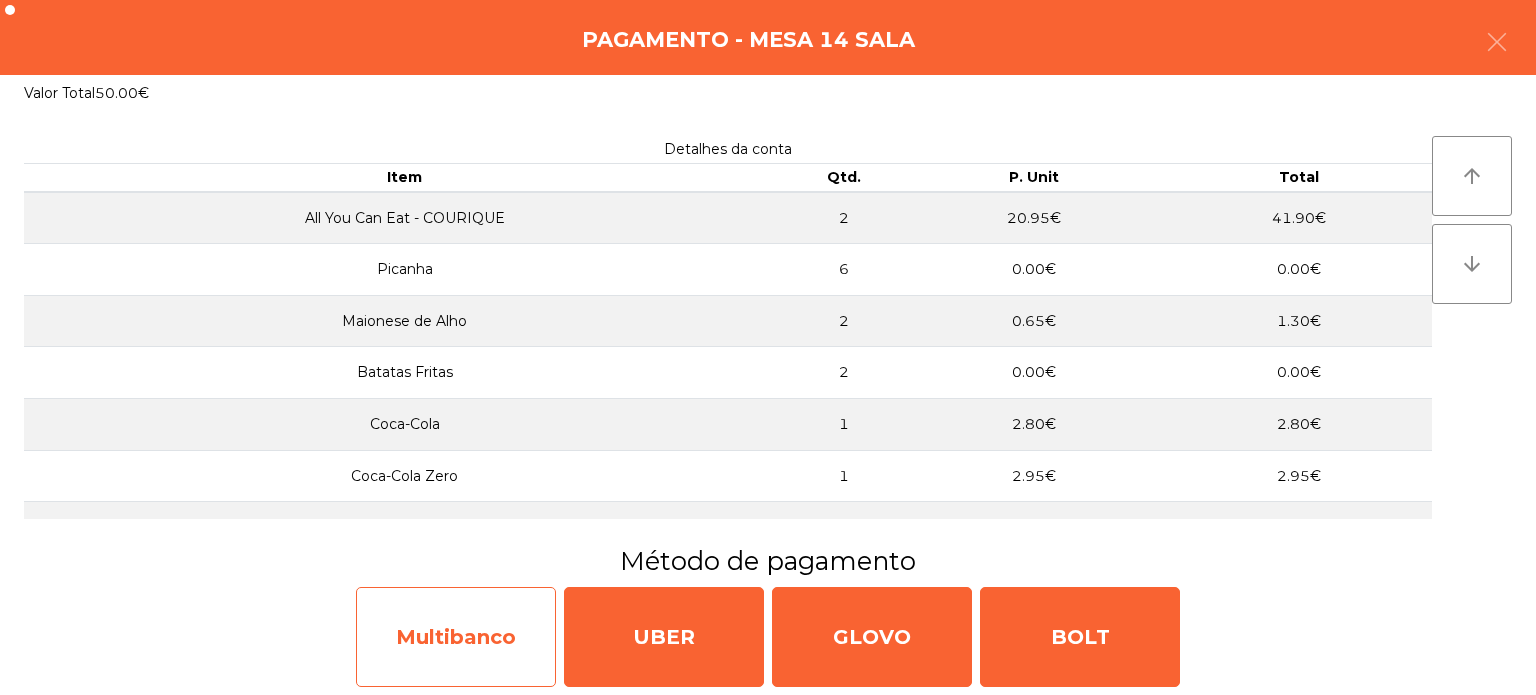 click on "Multibanco" 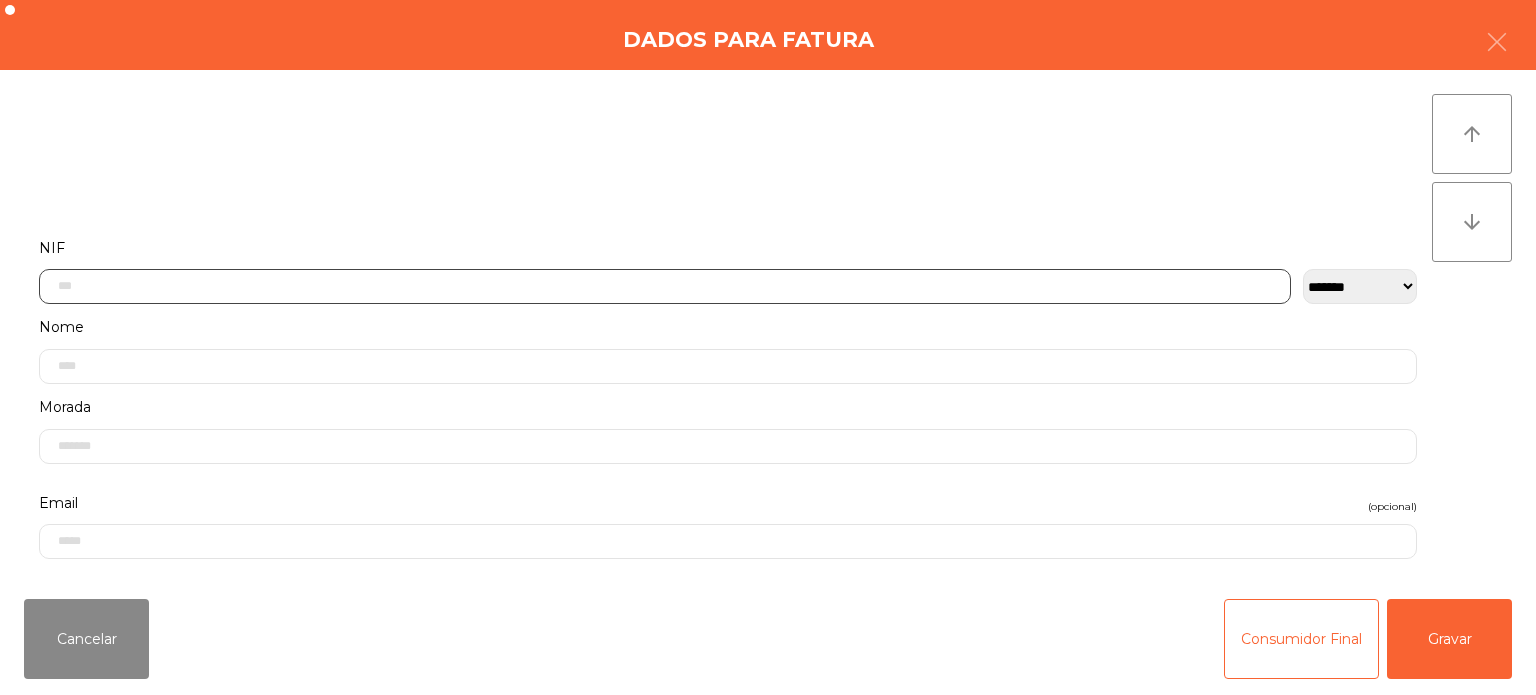 click 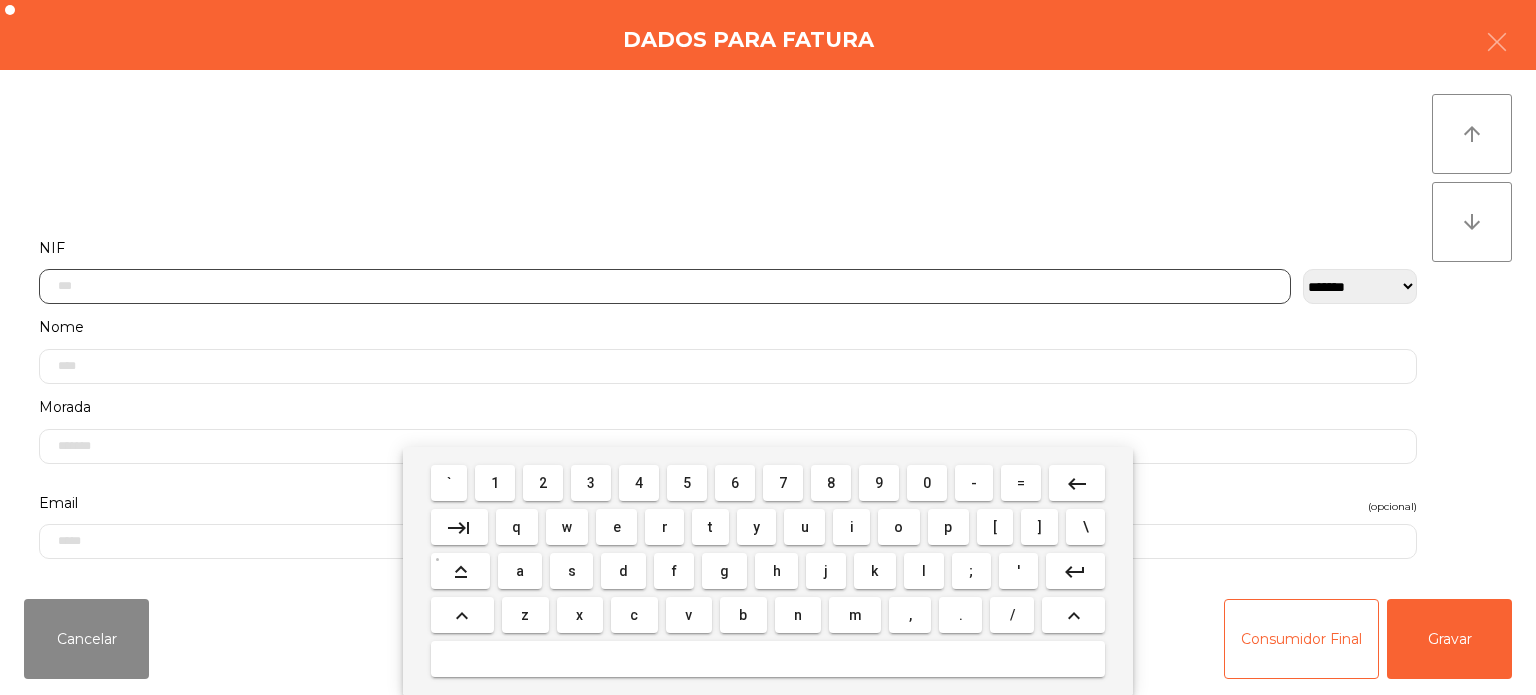 scroll, scrollTop: 139, scrollLeft: 0, axis: vertical 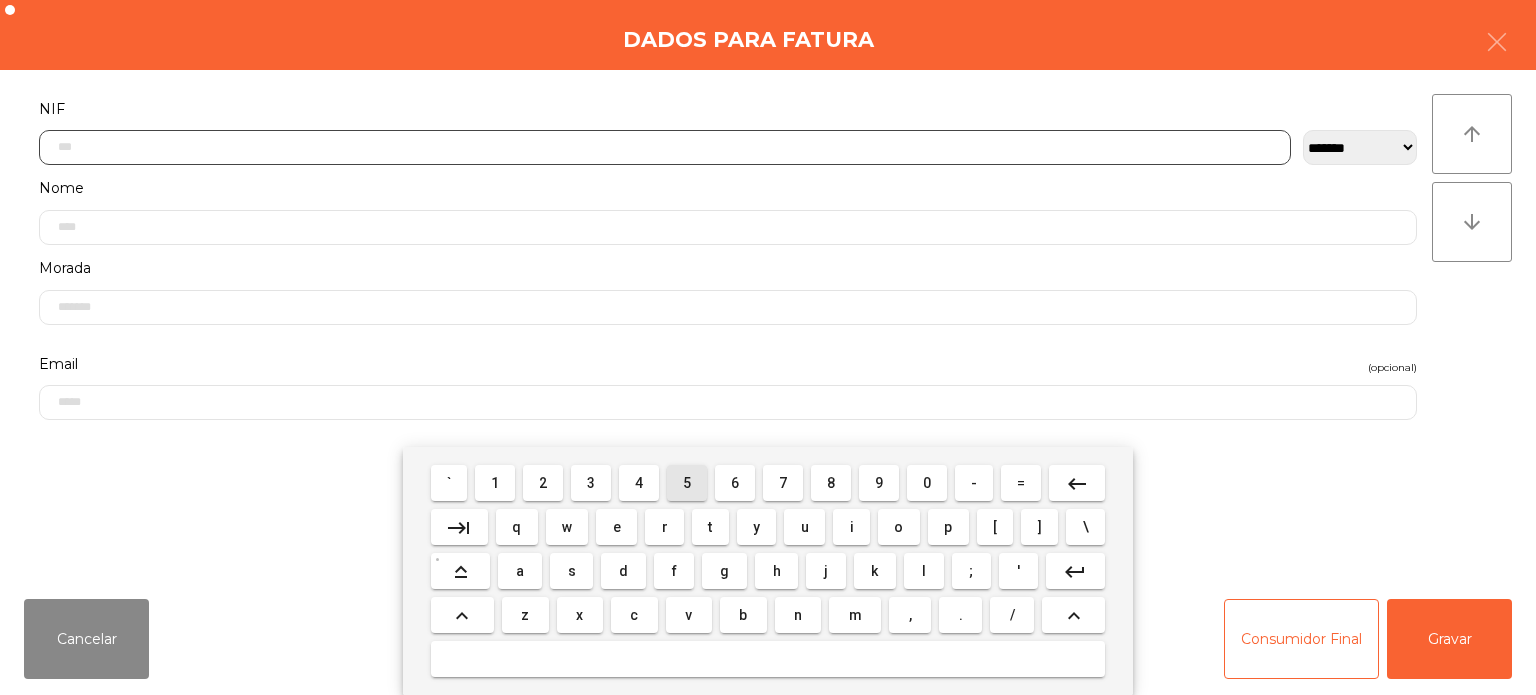 click on "5" at bounding box center (687, 483) 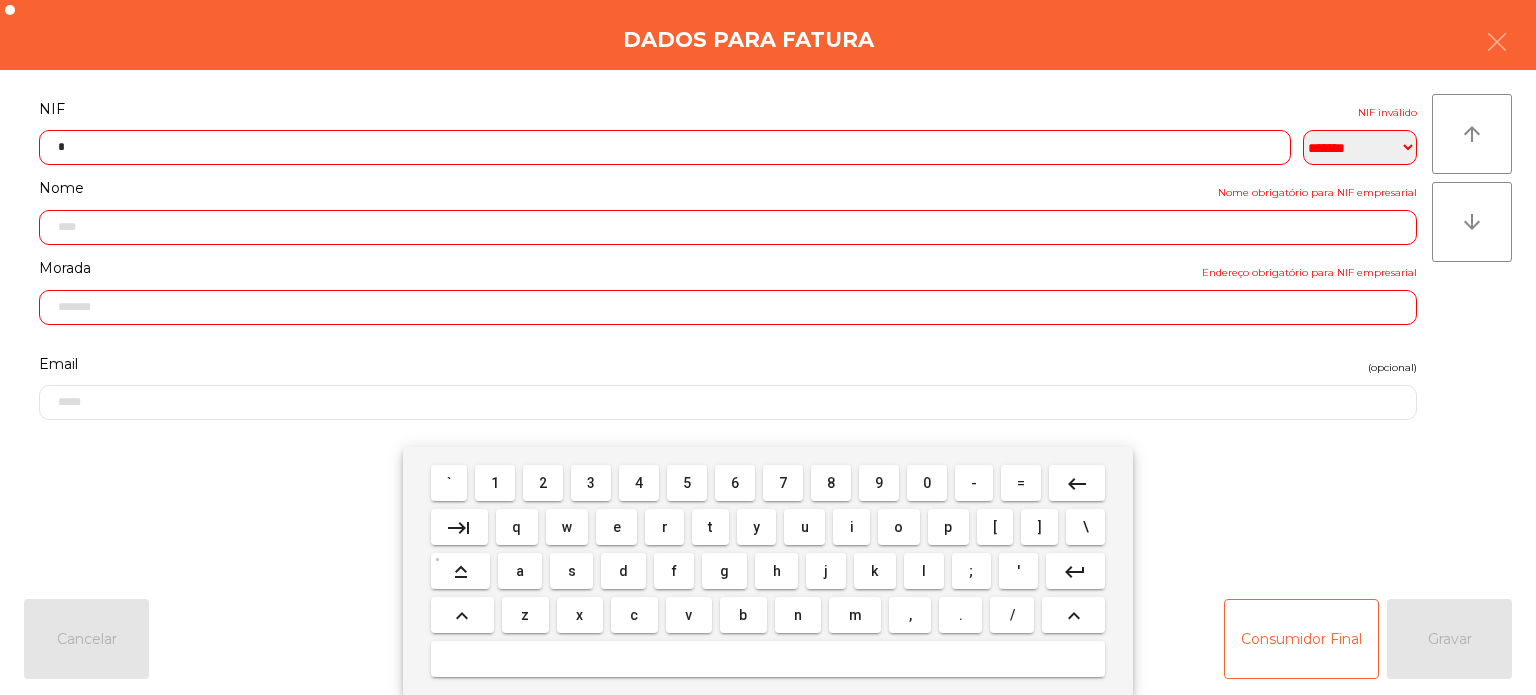 click on "1" at bounding box center (495, 483) 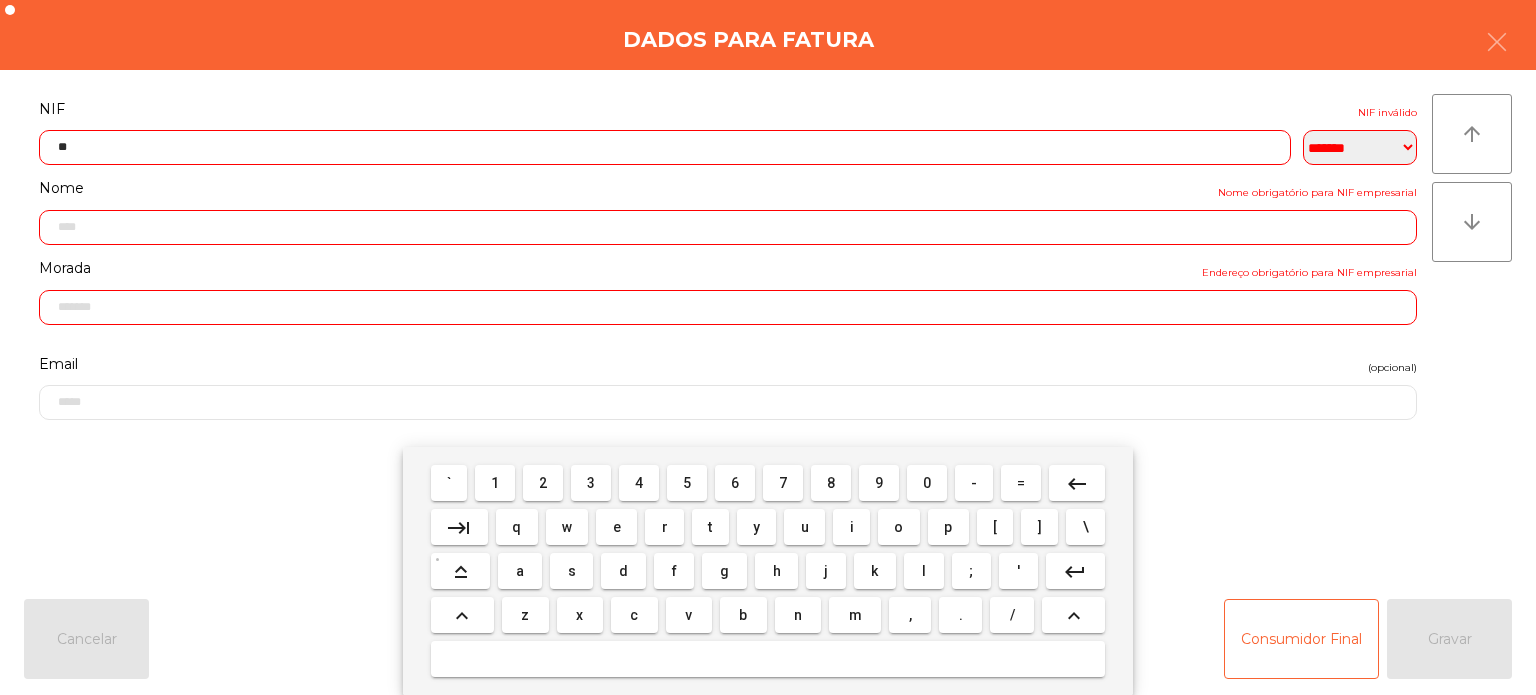 click on "6" at bounding box center (735, 483) 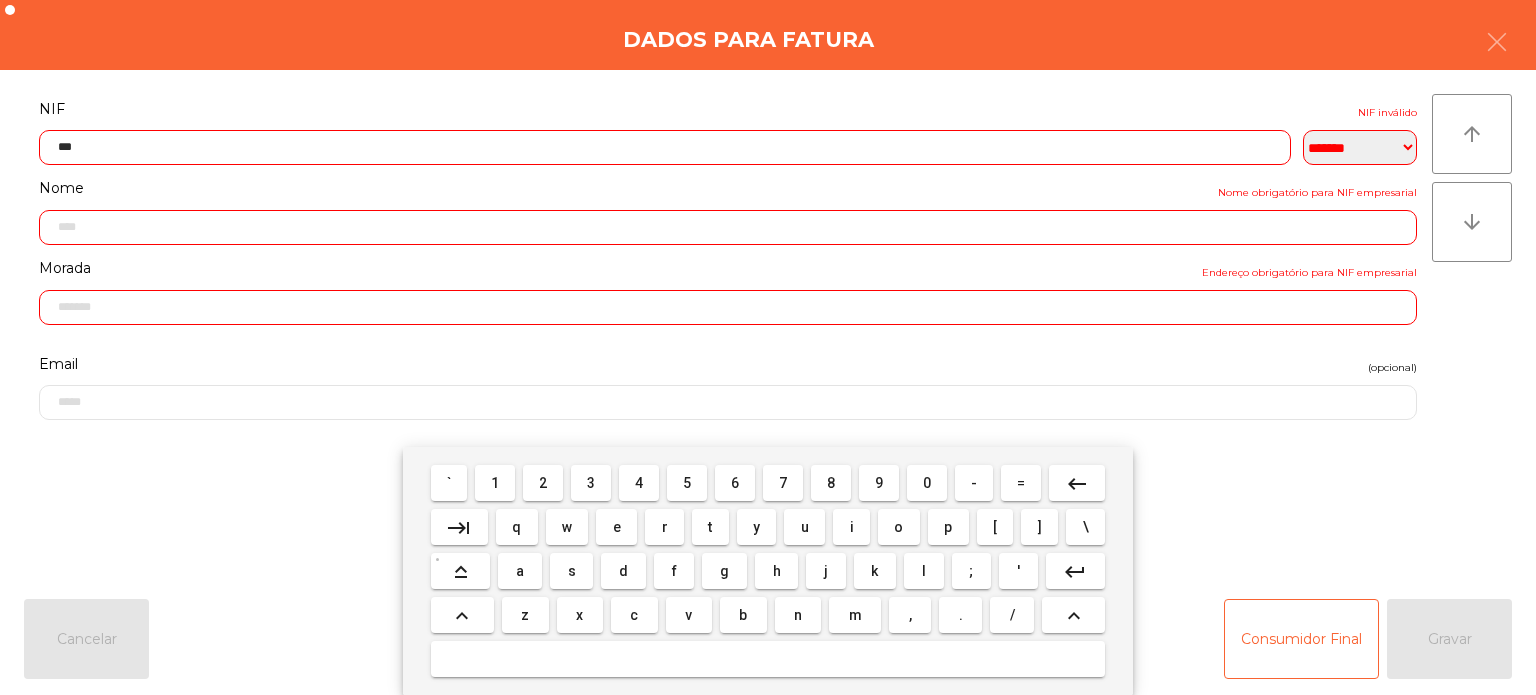 click on "4" at bounding box center (639, 483) 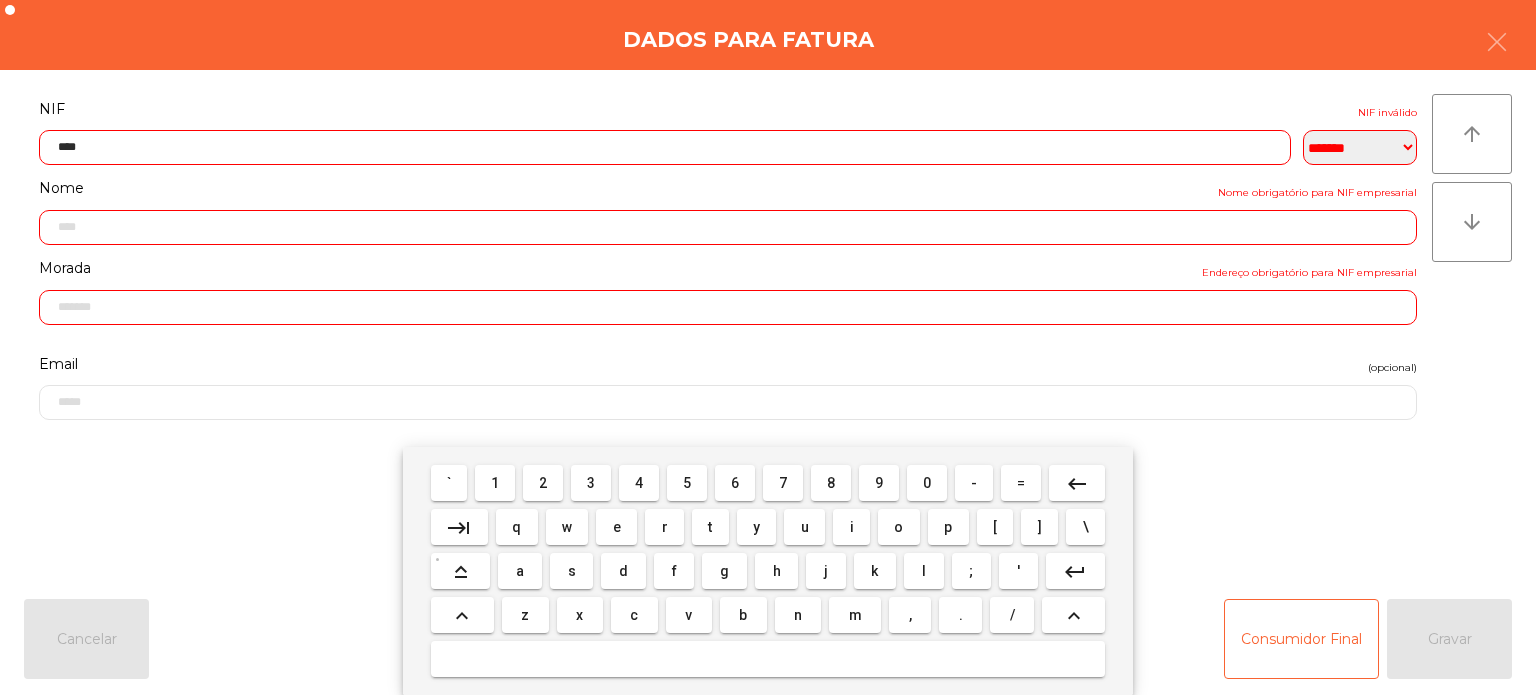 click on "9" at bounding box center [879, 483] 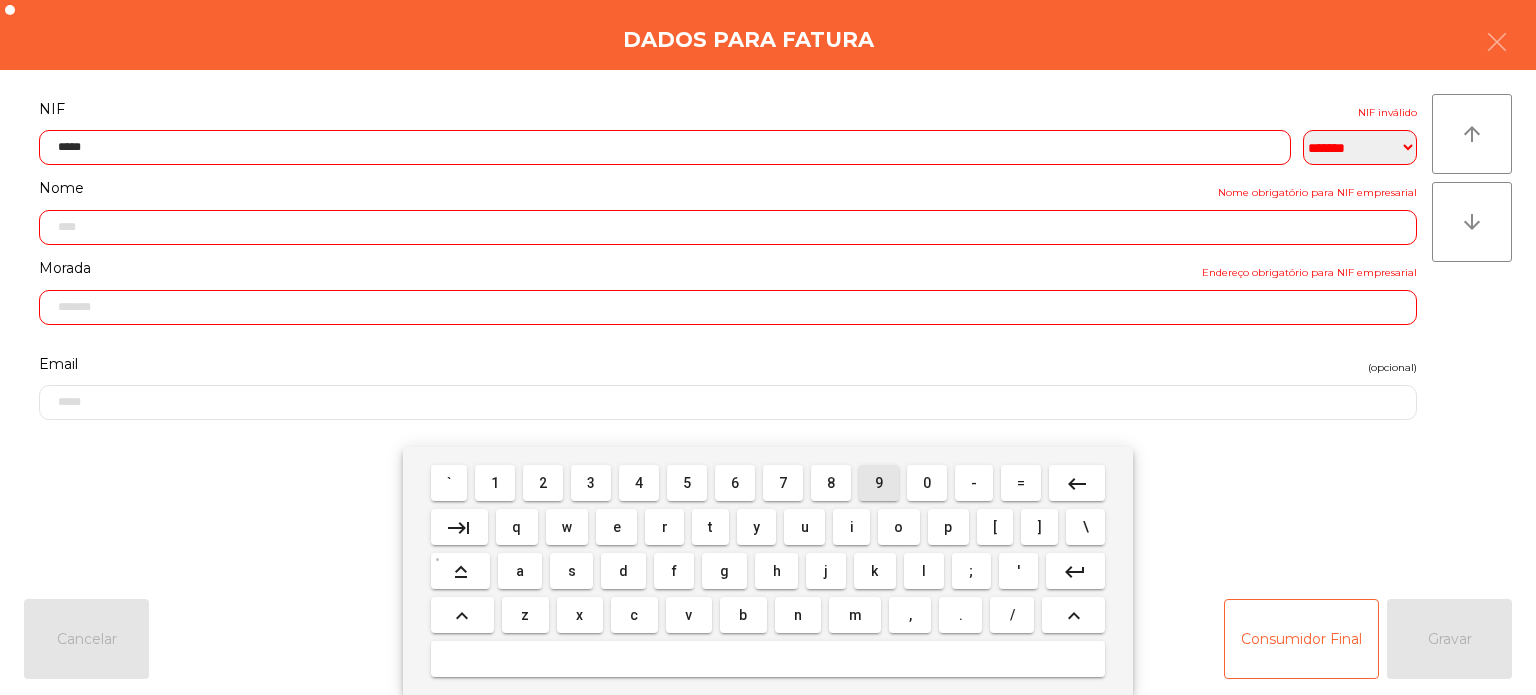click on "7" at bounding box center [783, 483] 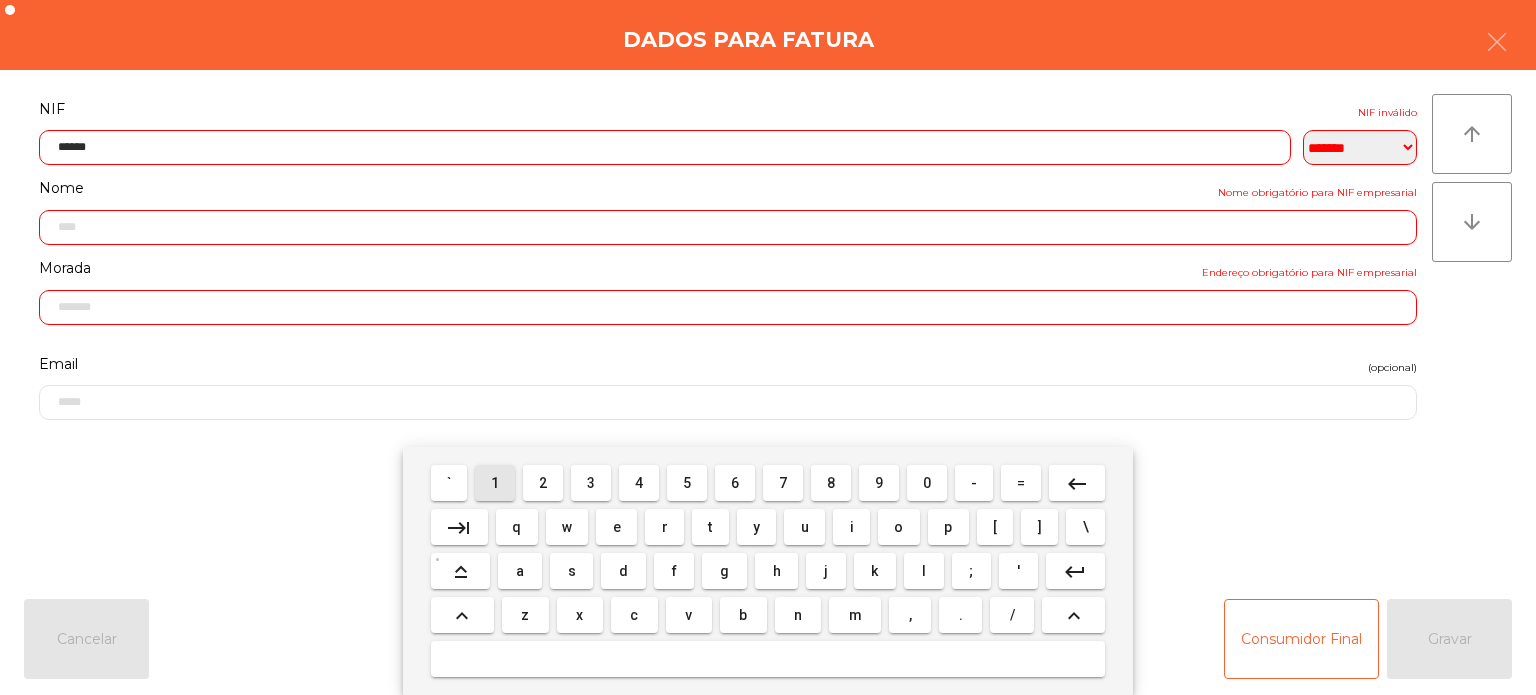 click on "1" at bounding box center [495, 483] 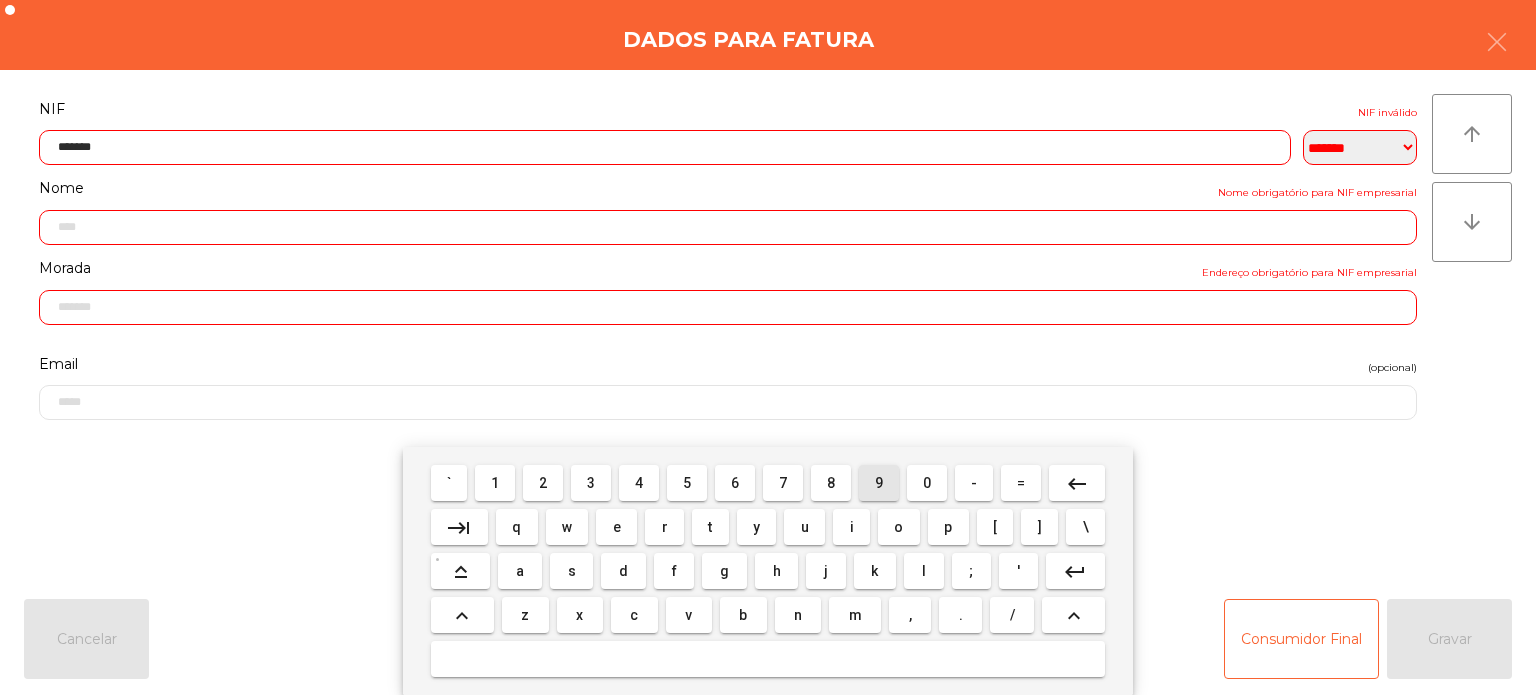 click on "9" at bounding box center [879, 483] 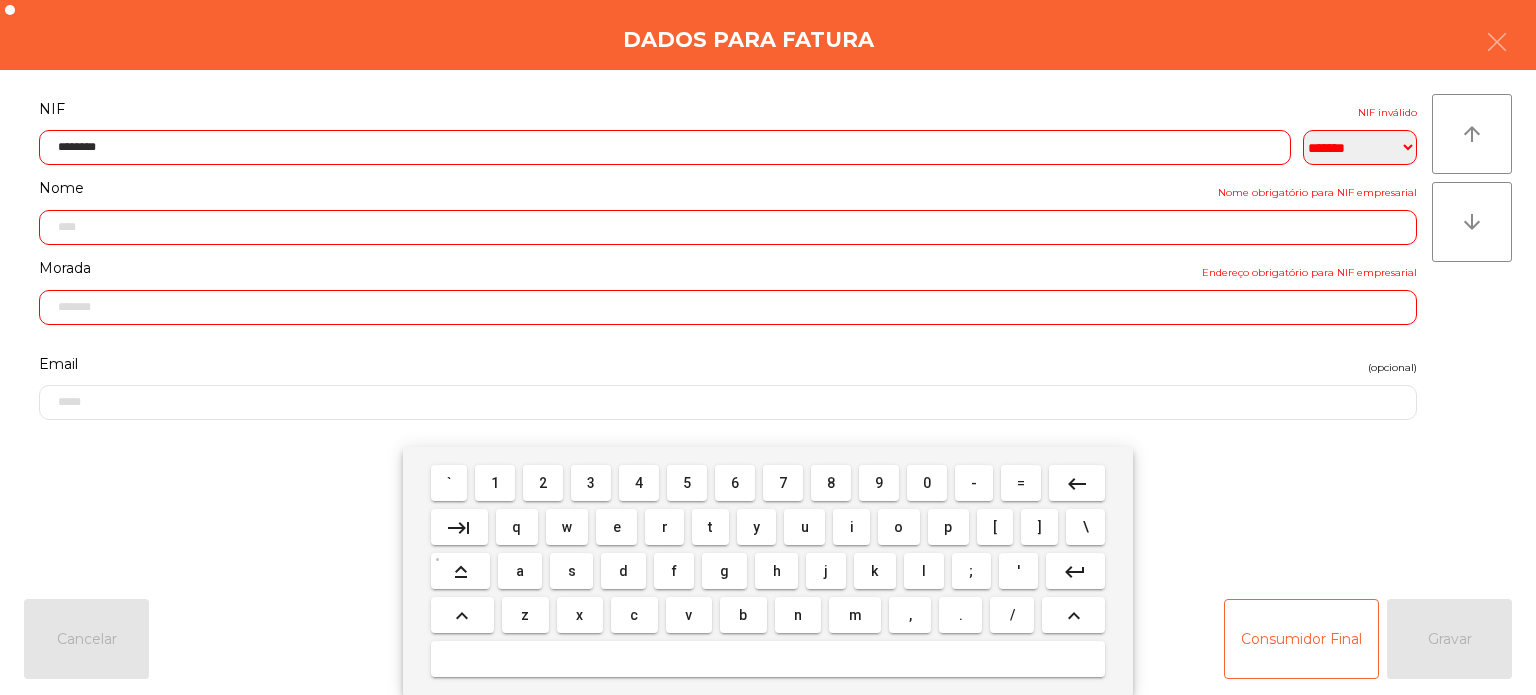 click on "7" at bounding box center [783, 483] 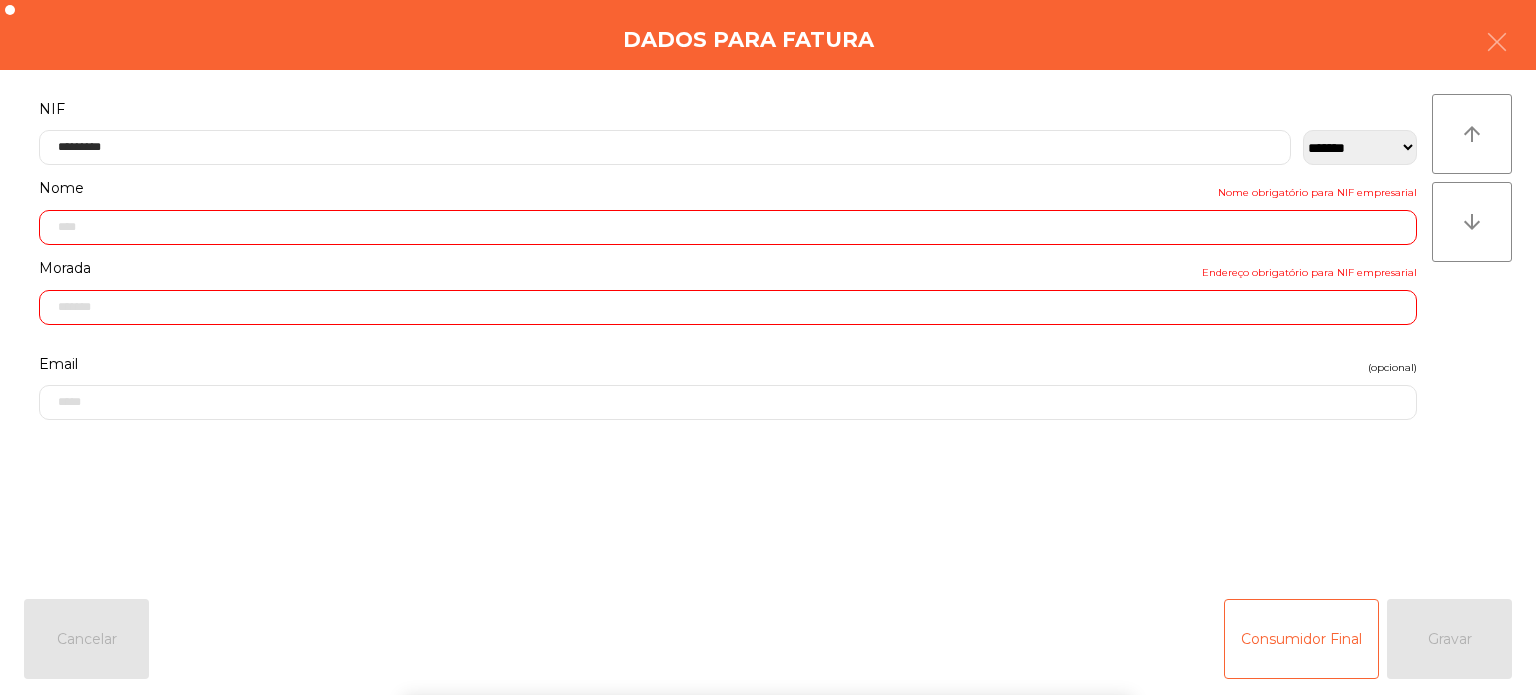 click on "Dados para Fatura" 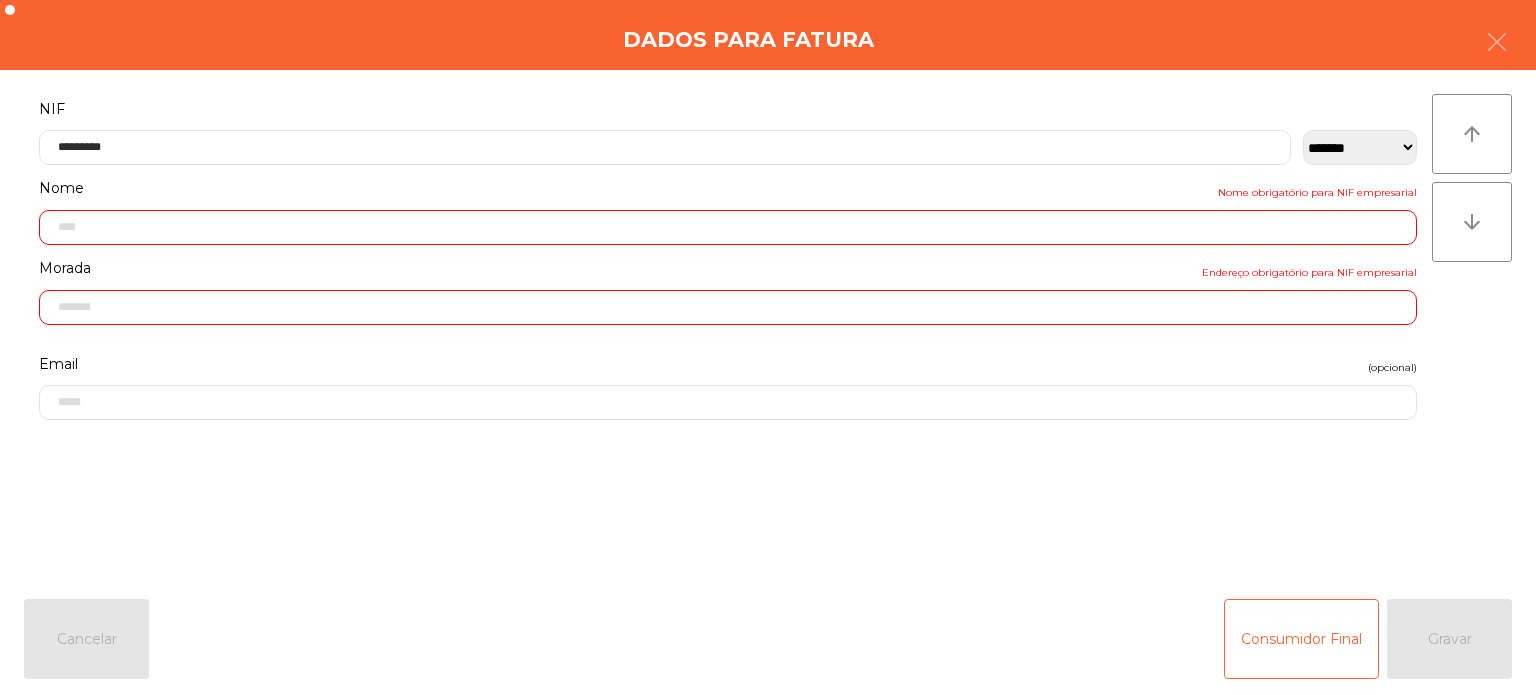 type on "**********" 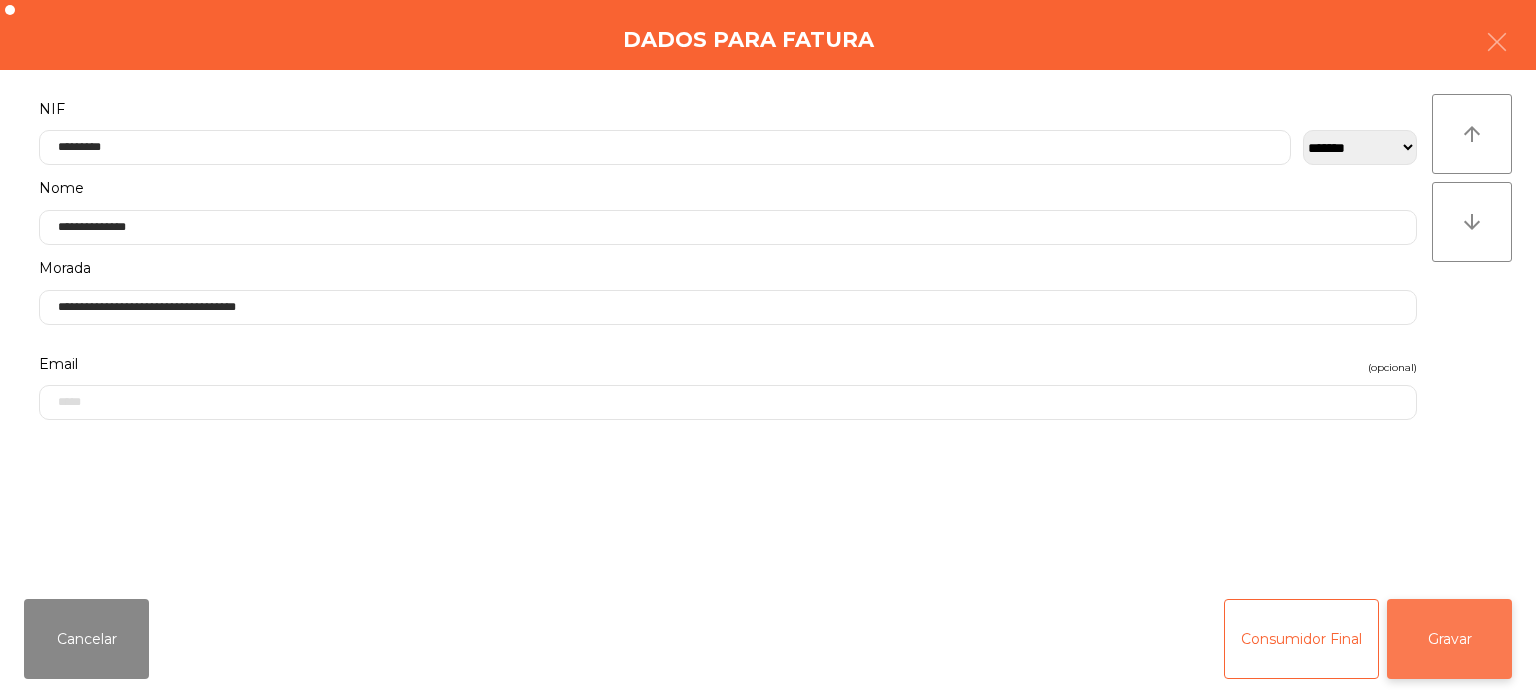 click on "Gravar" 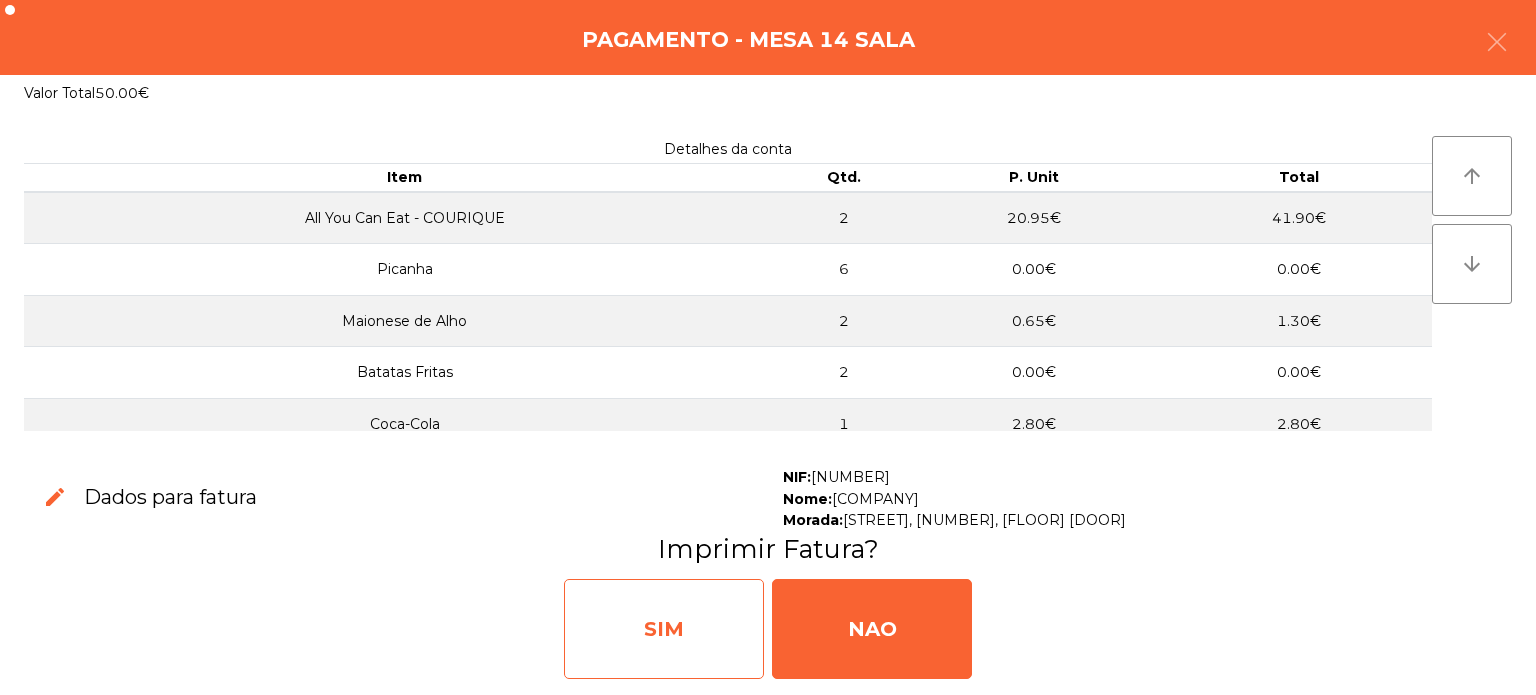 click on "SIM" 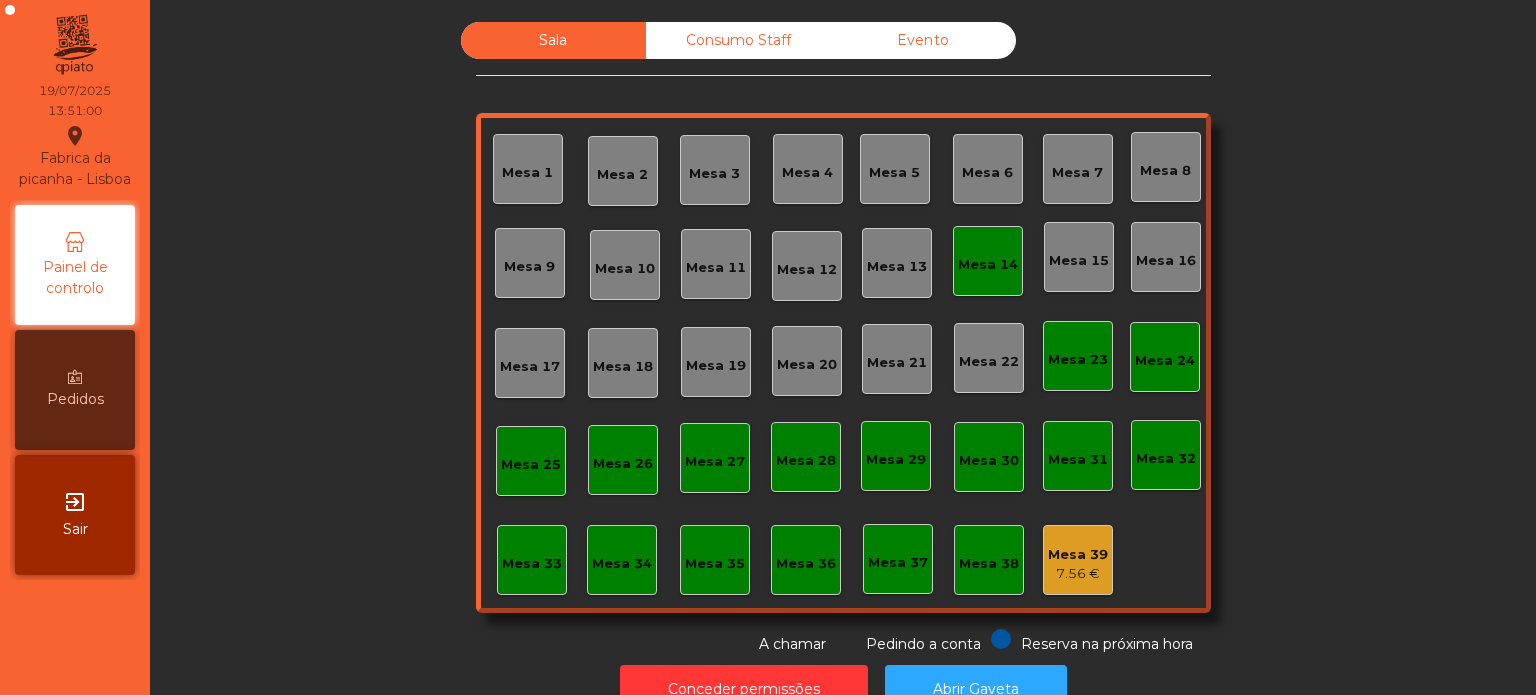 click on "Mesa 14" 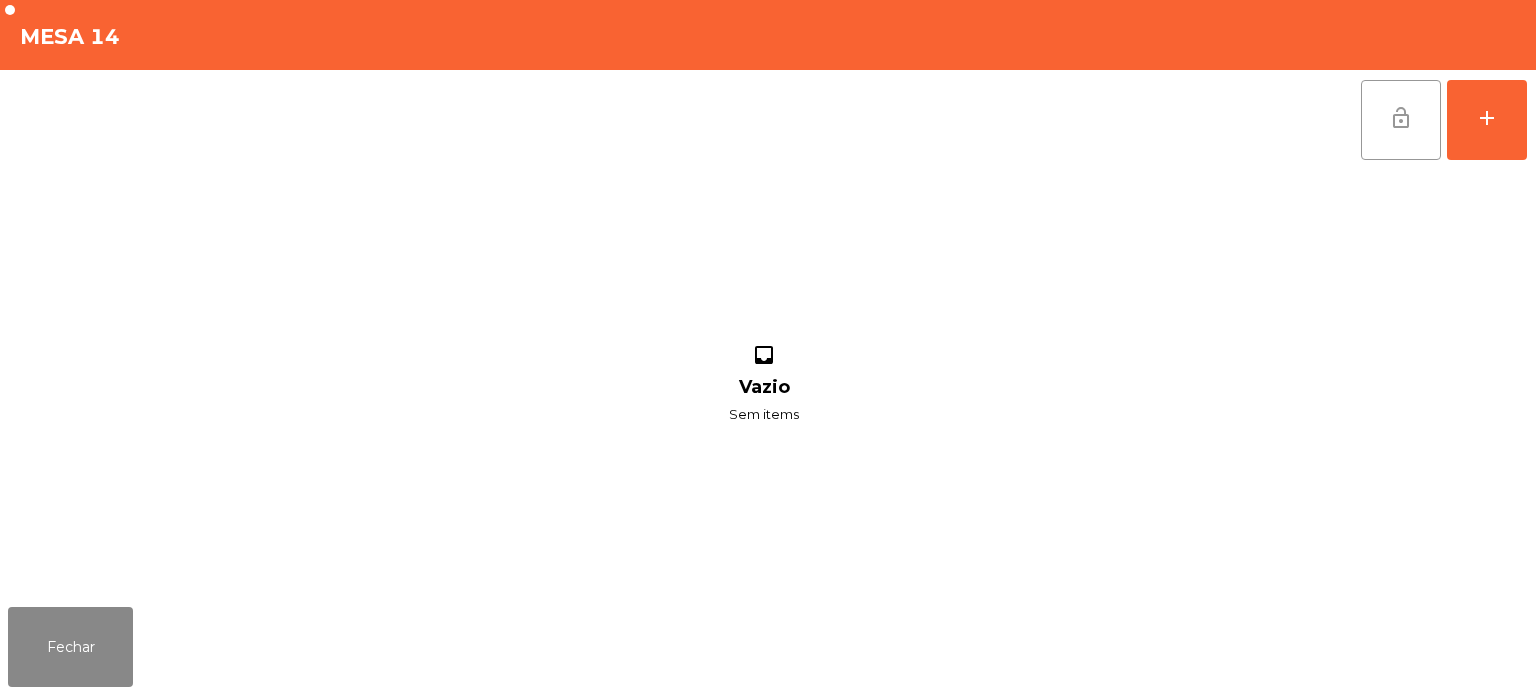 click on "lock_open" 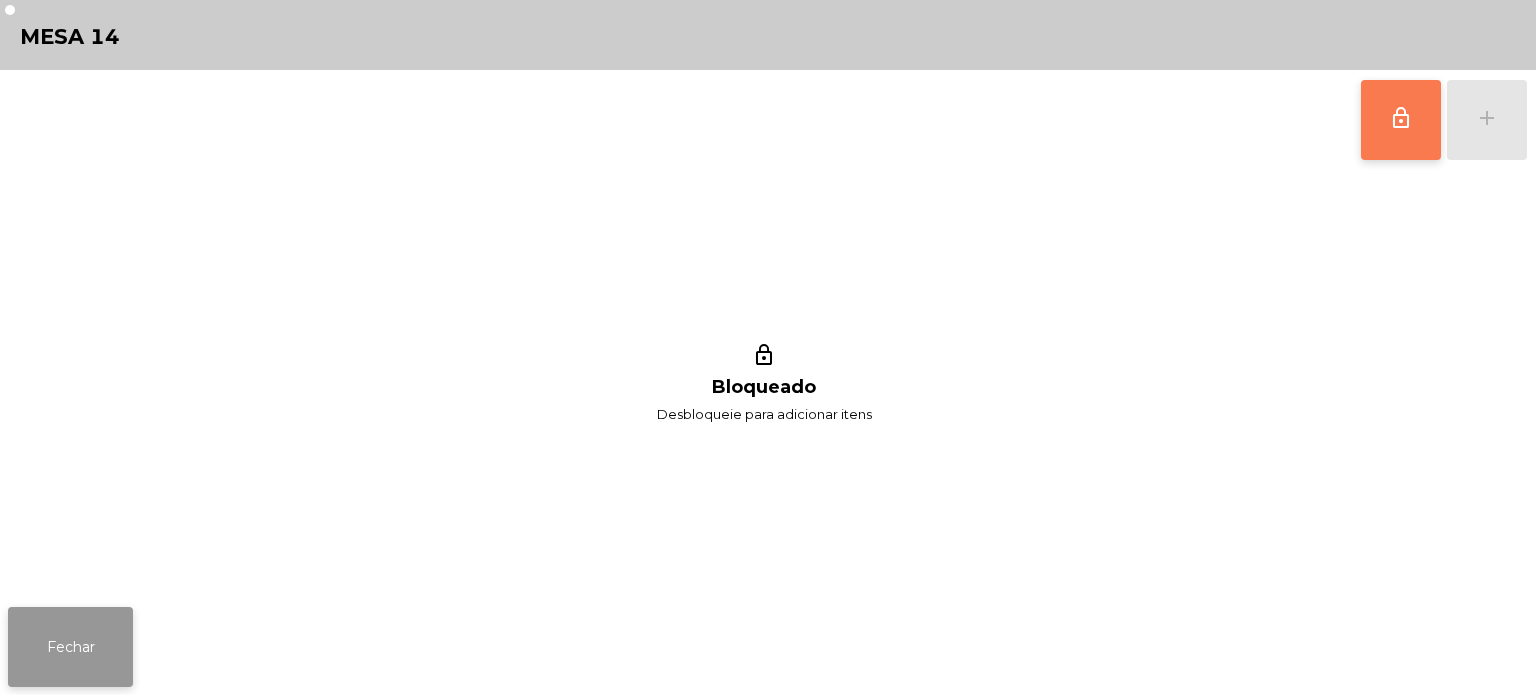 click on "Fechar" 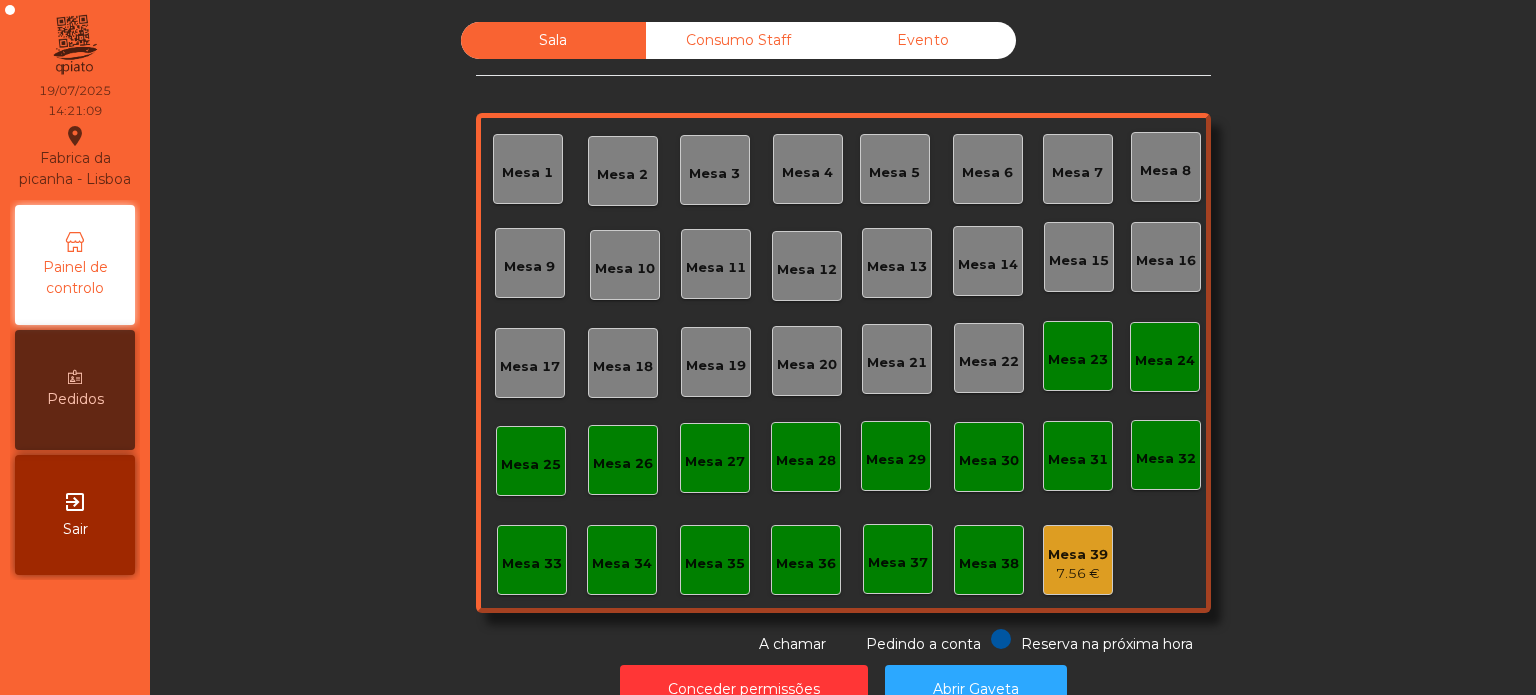 click on "Mesa 4" 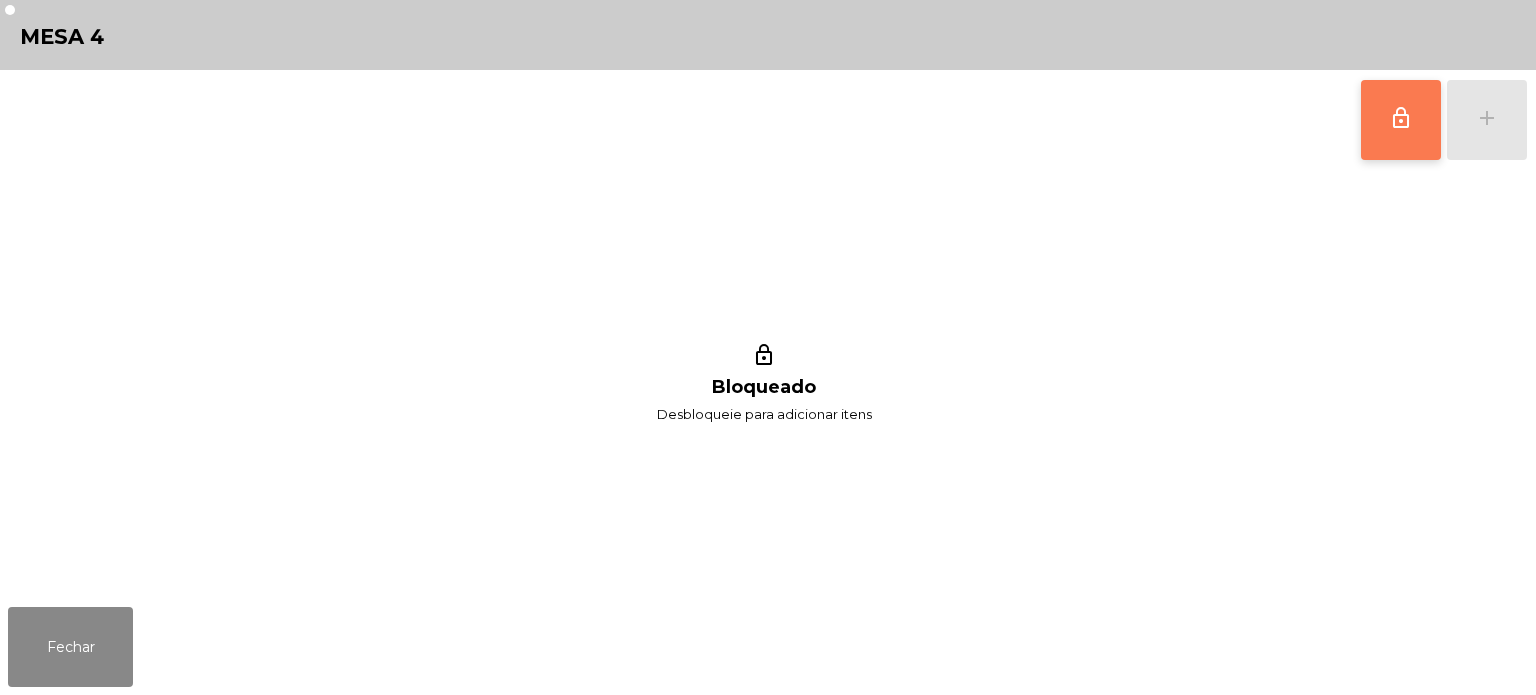 click on "lock_outline" 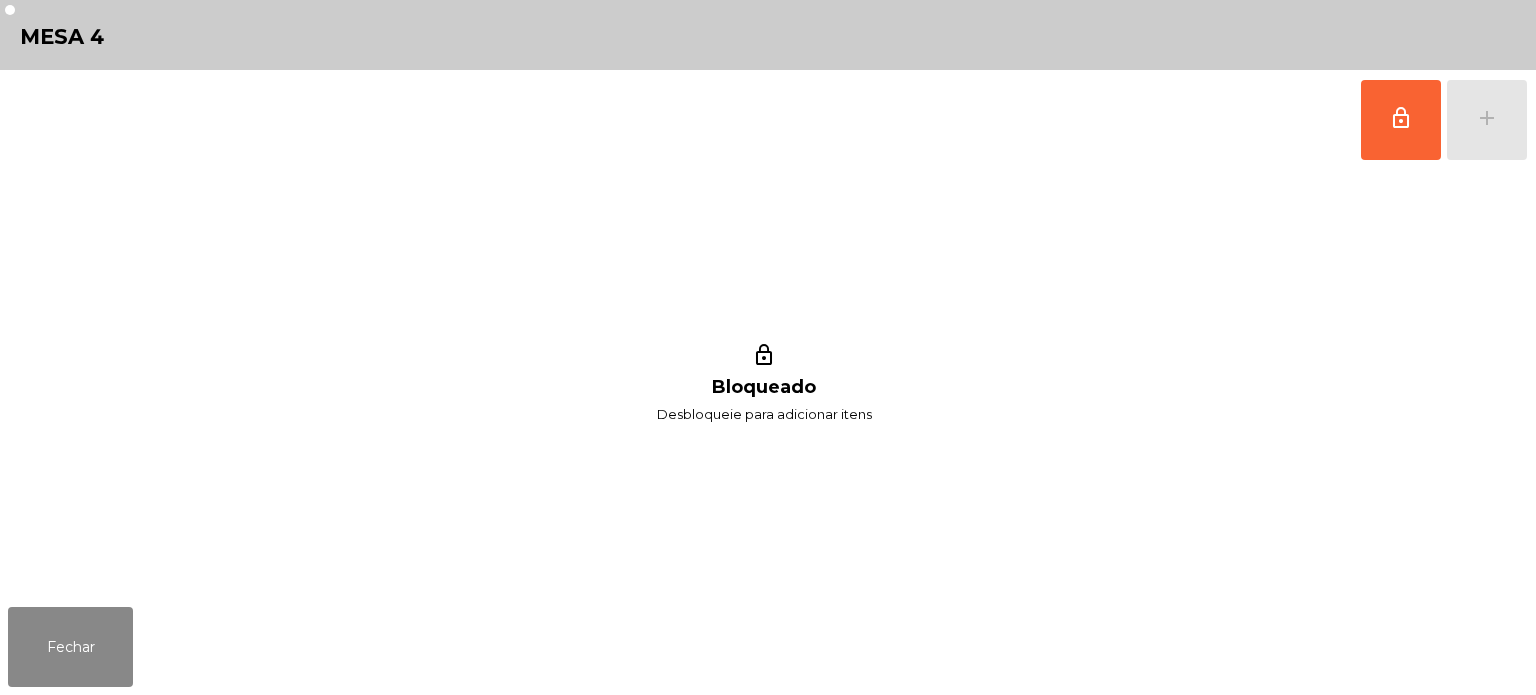 click on "lock_outline   add" 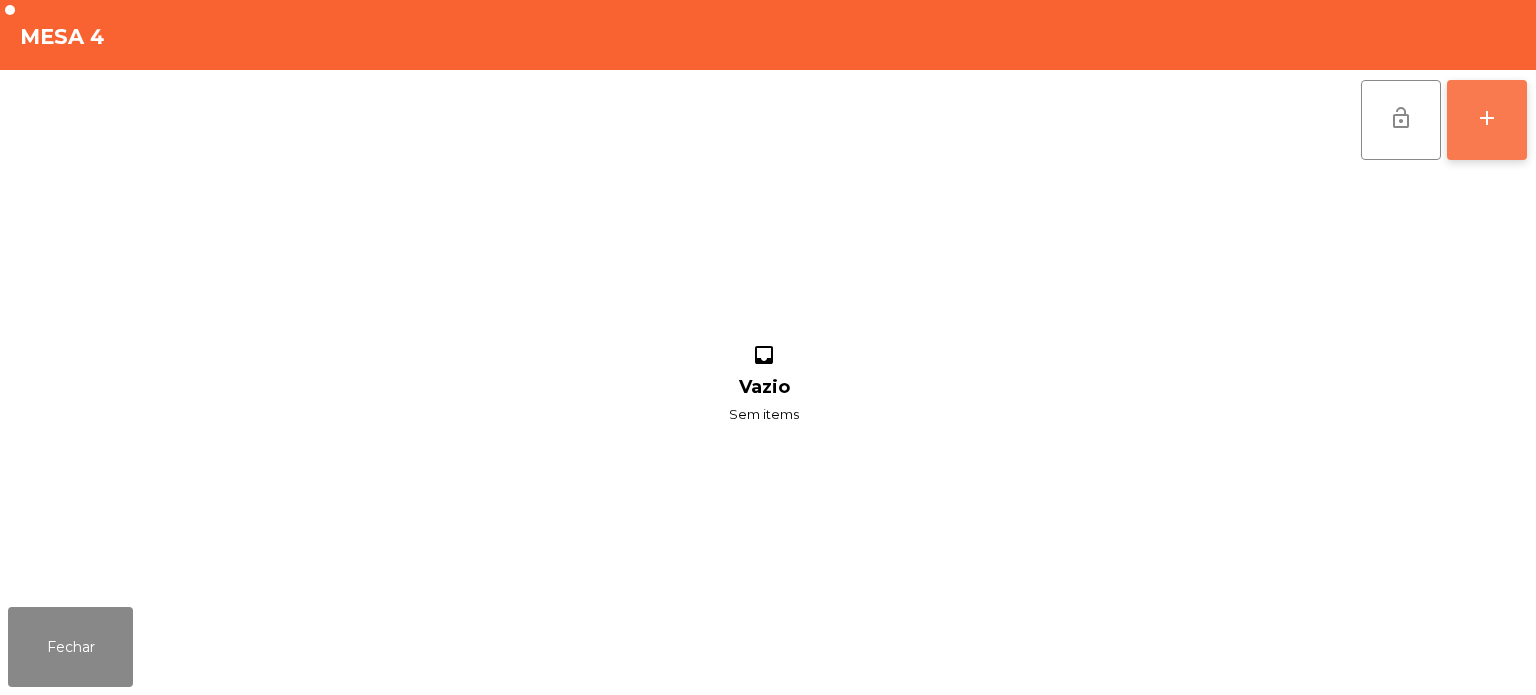 click on "add" 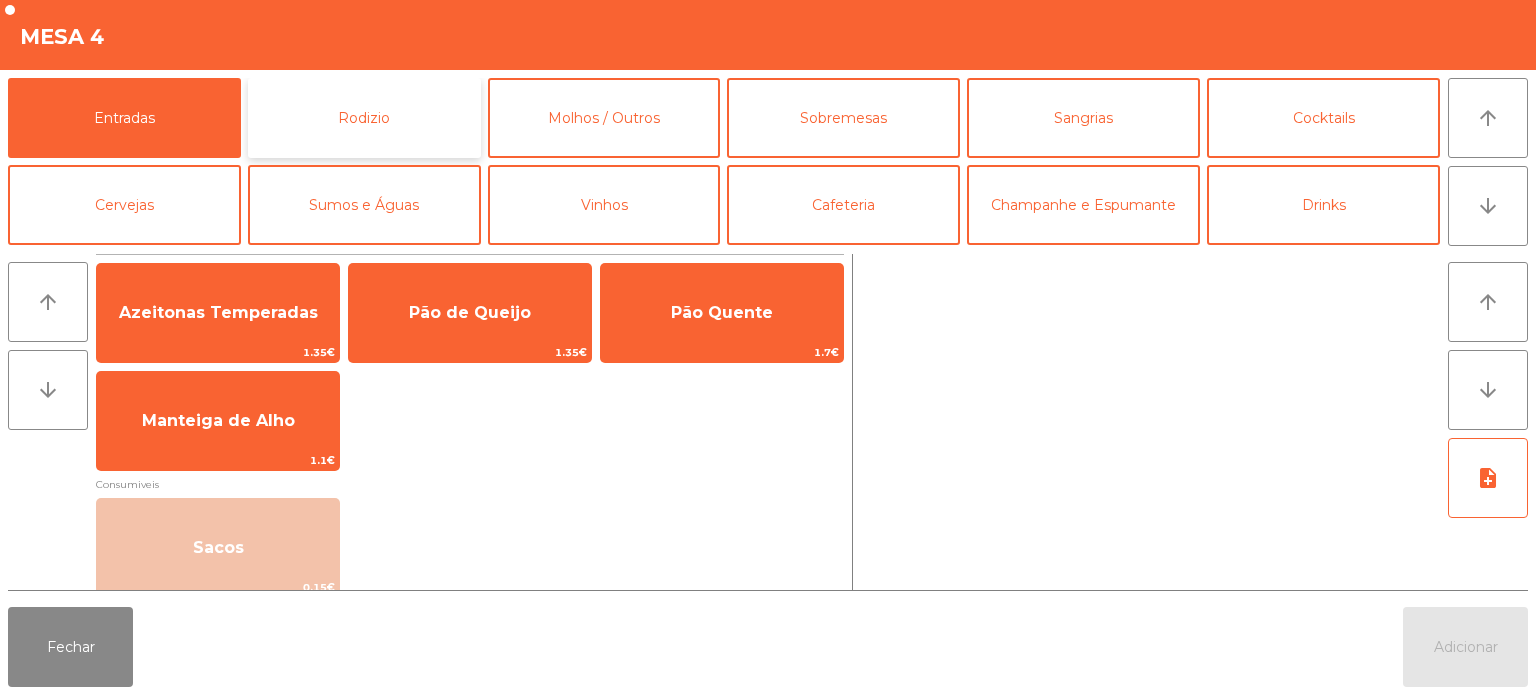 click on "Rodizio" 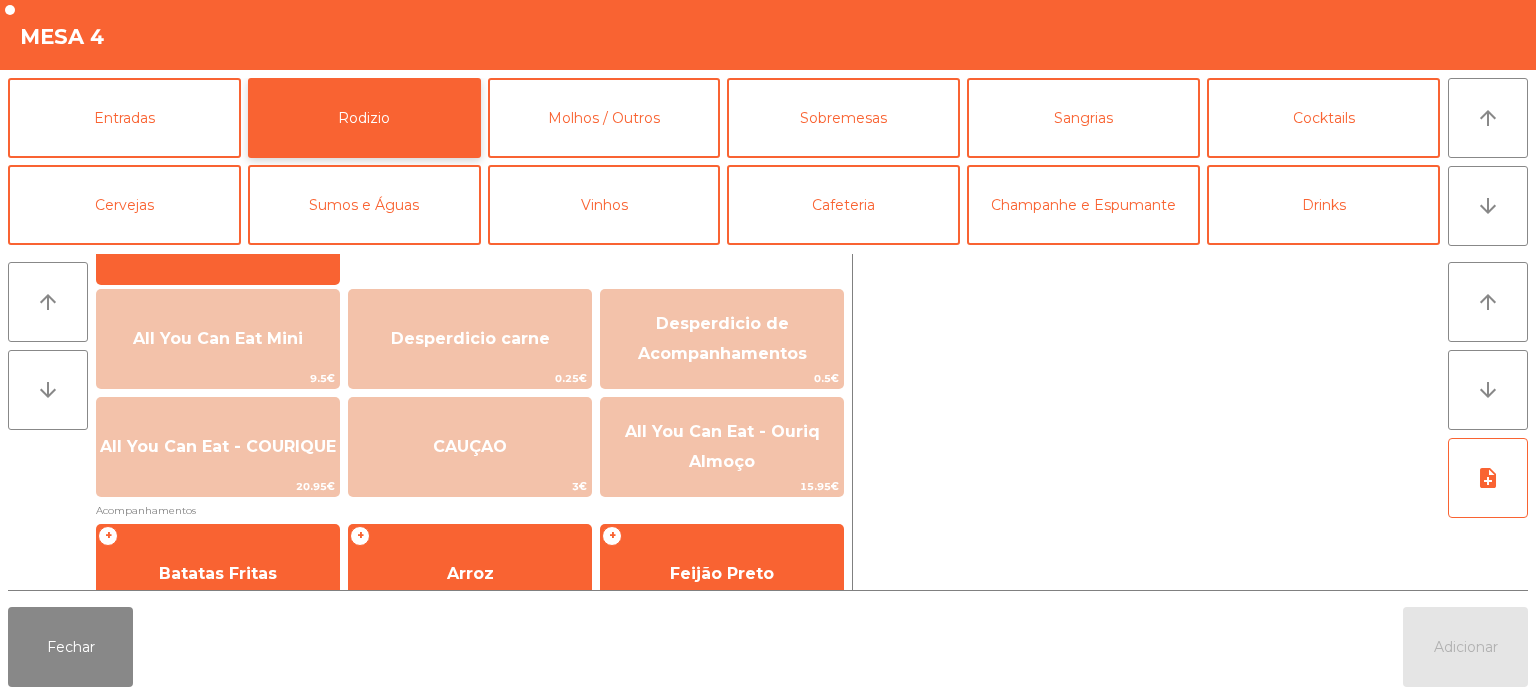 scroll, scrollTop: 237, scrollLeft: 0, axis: vertical 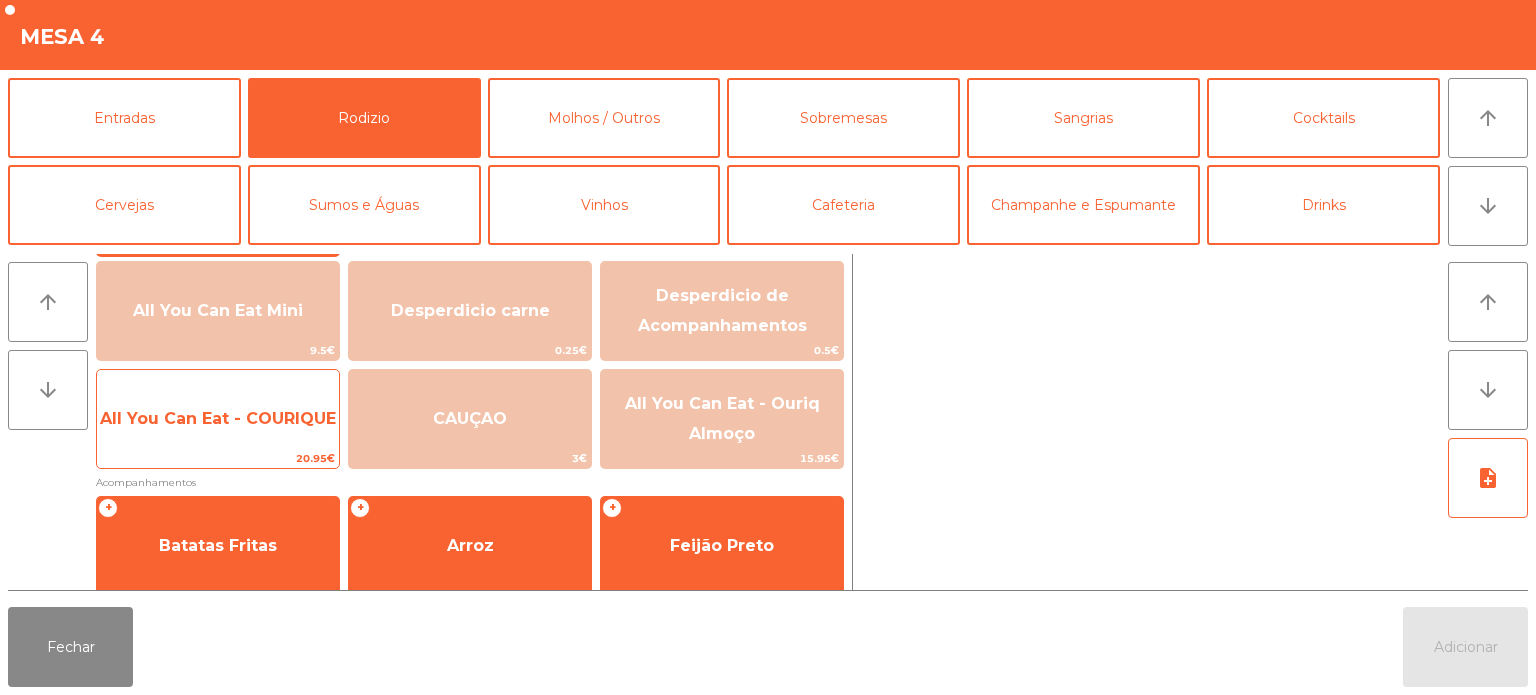 click on "All You Can Eat - COURIQUE" 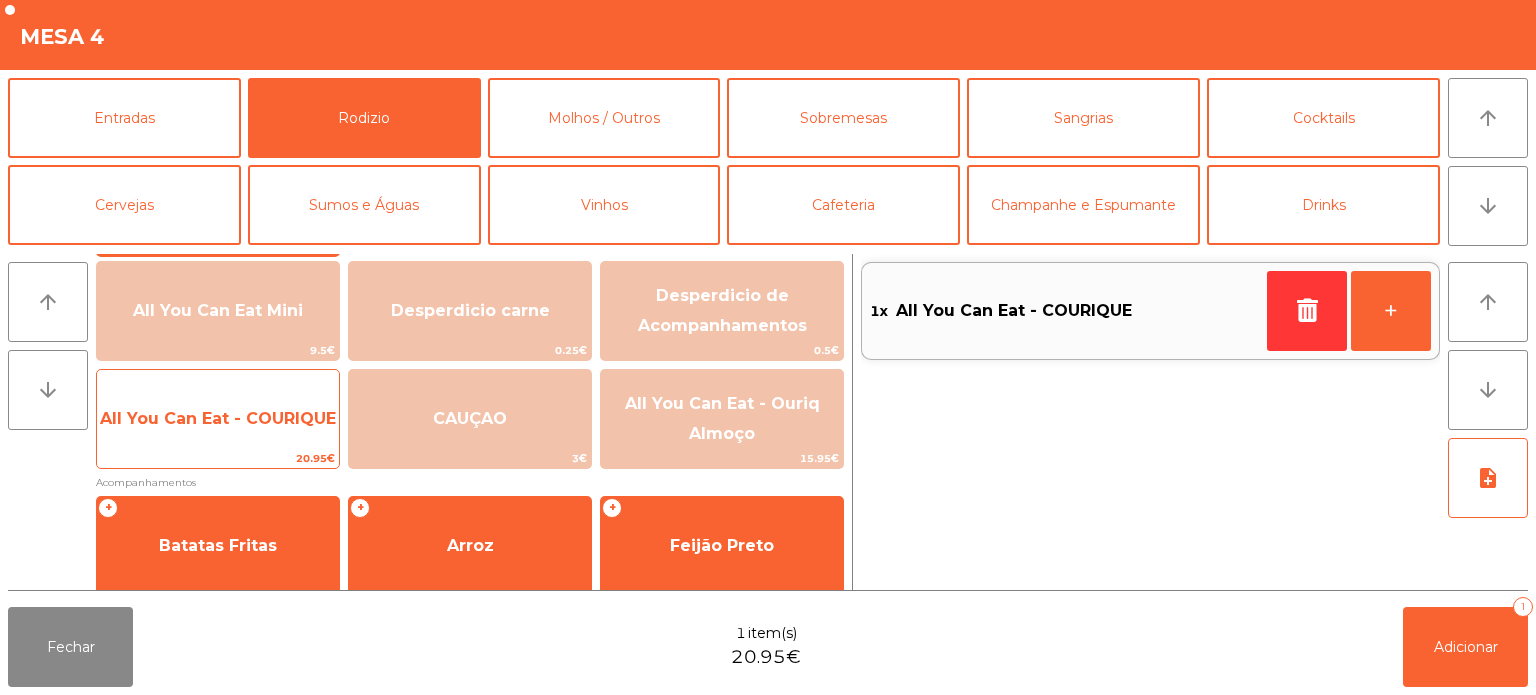 click on "All You Can Eat - COURIQUE" 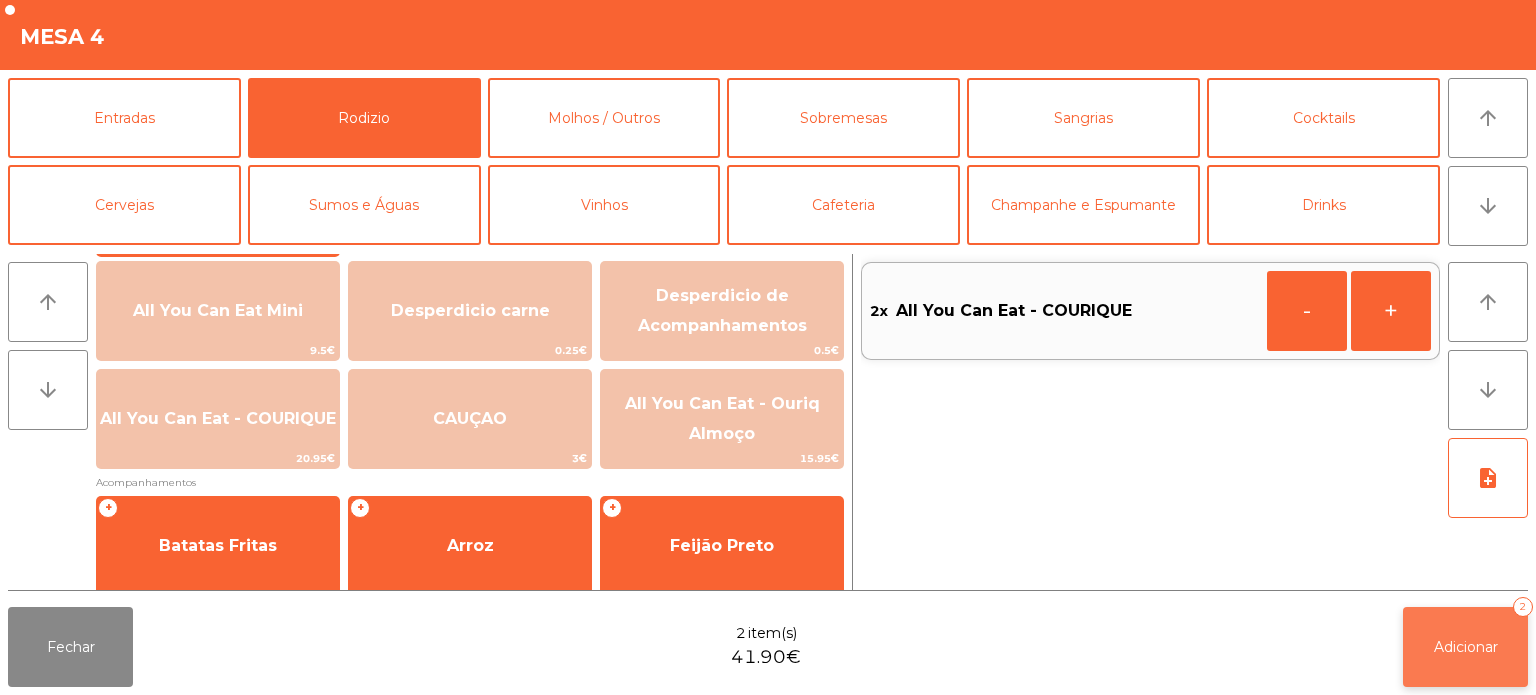 click on "Adicionar   2" 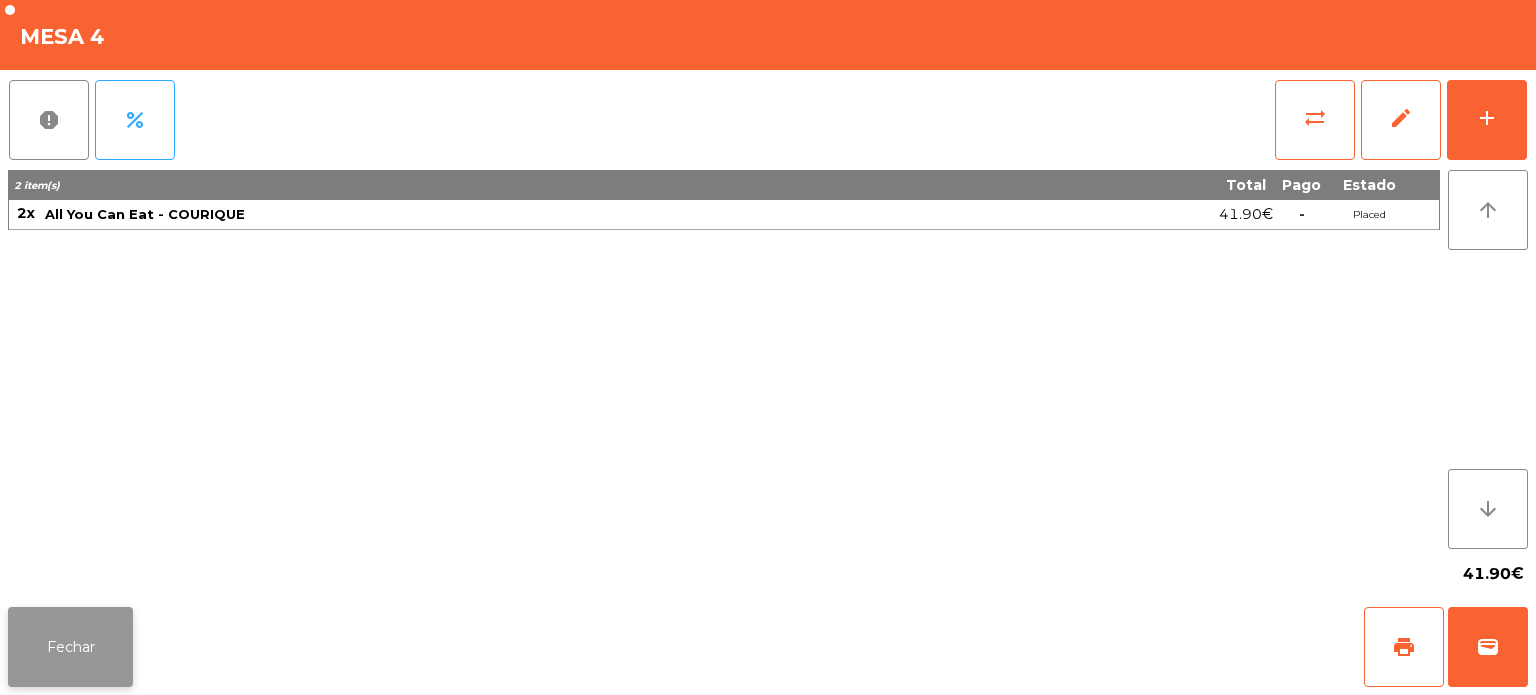 click on "Fechar" 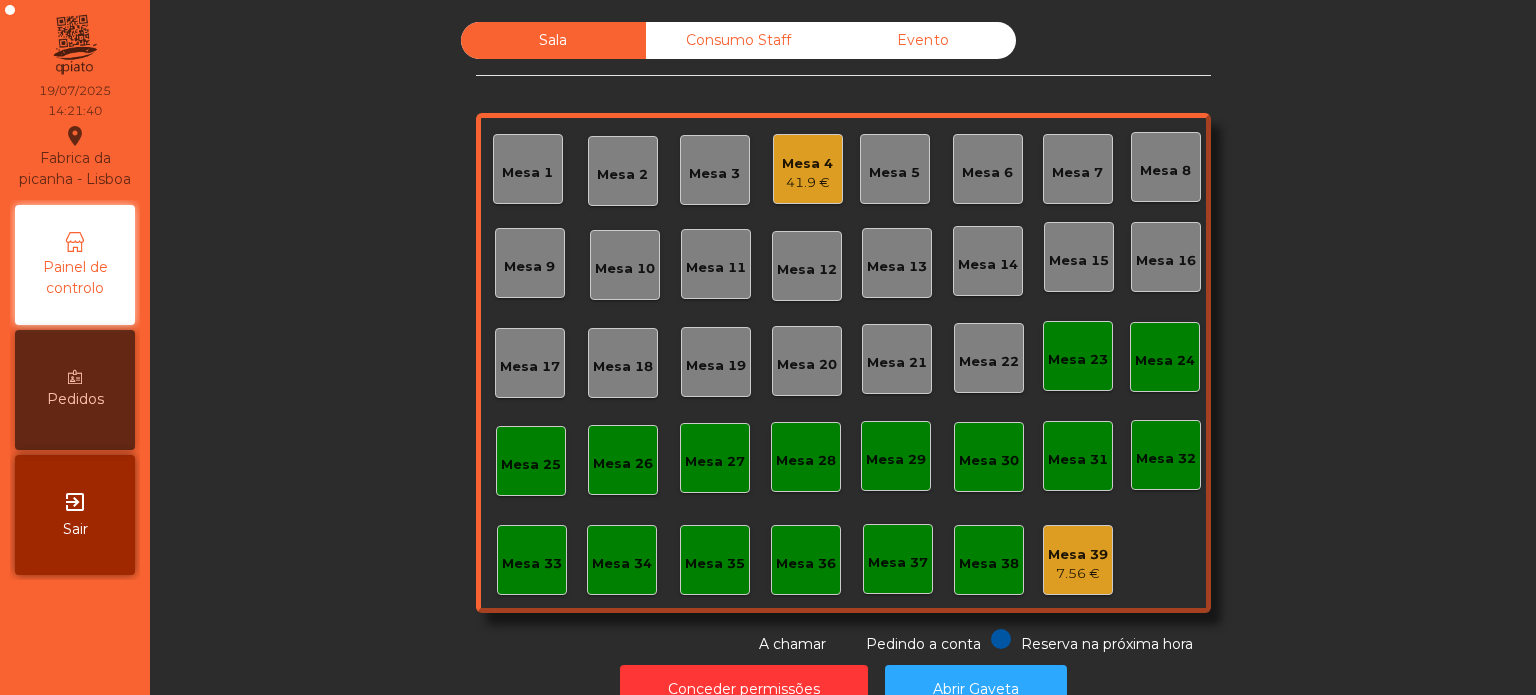 click on "Sala Consumo Staff Evento Mesa 1 Mesa 2 Mesa 3 Mesa 4 41.9 € Mesa 5 Mesa 6 Mesa 7 Mesa 8 Mesa 9 Mesa 10 Mesa 11 Mesa 12 Mesa 13 Mesa 14 Mesa 15 Mesa 16 Mesa 17 Mesa 18 Mesa 19 Mesa 20 Mesa 21 Mesa 22 Mesa 23 Mesa 24 Mesa 25 Mesa 26 Mesa 27 Mesa 28 Mesa 29 Mesa 30 Mesa 31 Mesa 32 Mesa 33 Mesa 34 Mesa 35 Mesa 36 Mesa 37 Mesa 38 Mesa 39 7.56 € Reserva na próxima hora Pedindo a conta A chamar" 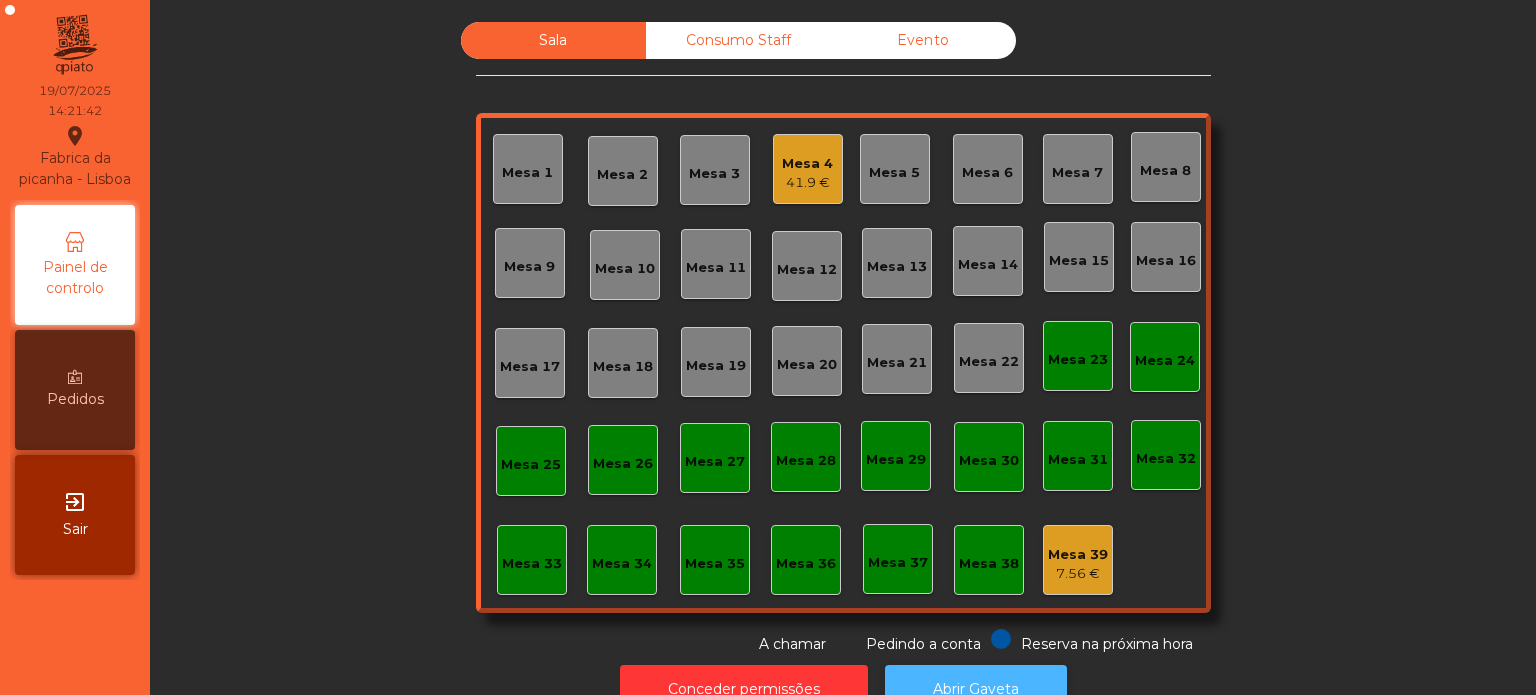 click on "Abrir Gaveta" 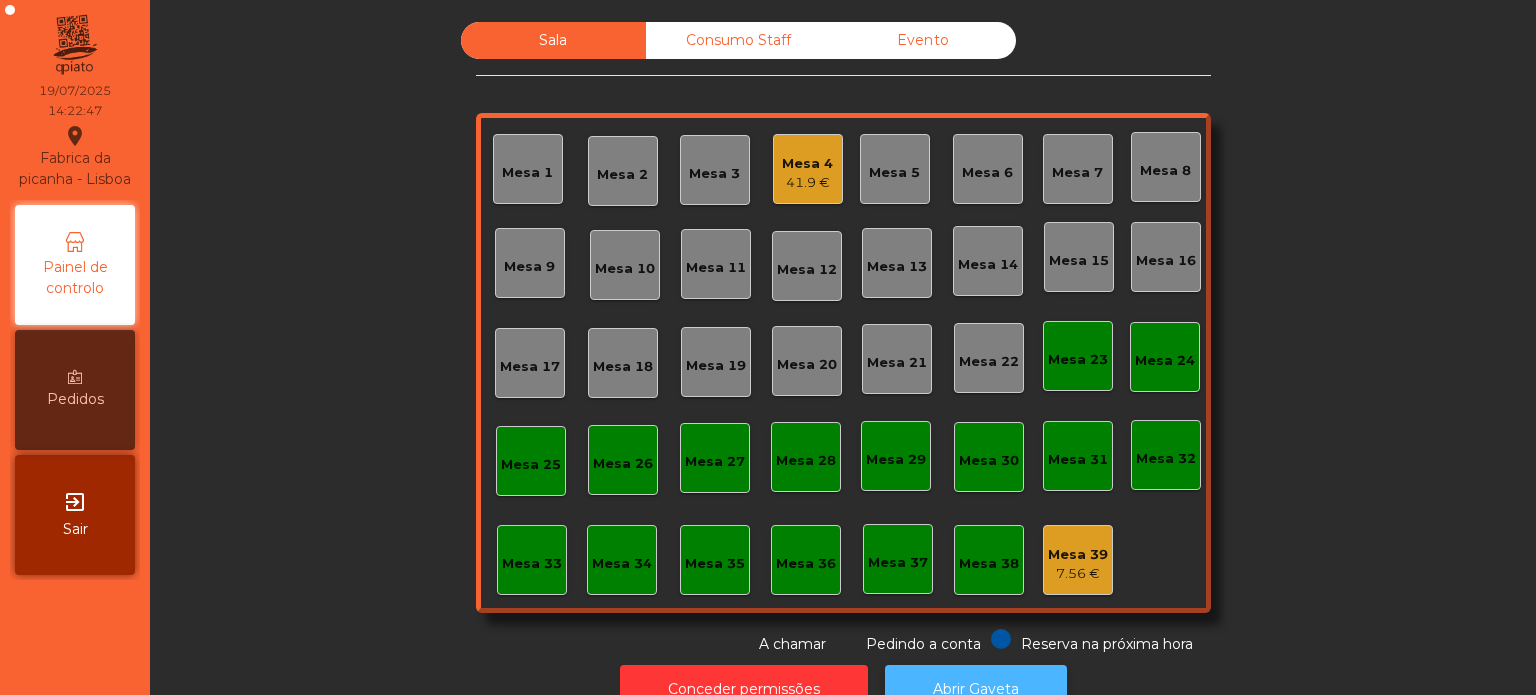 click on "Abrir Gaveta" 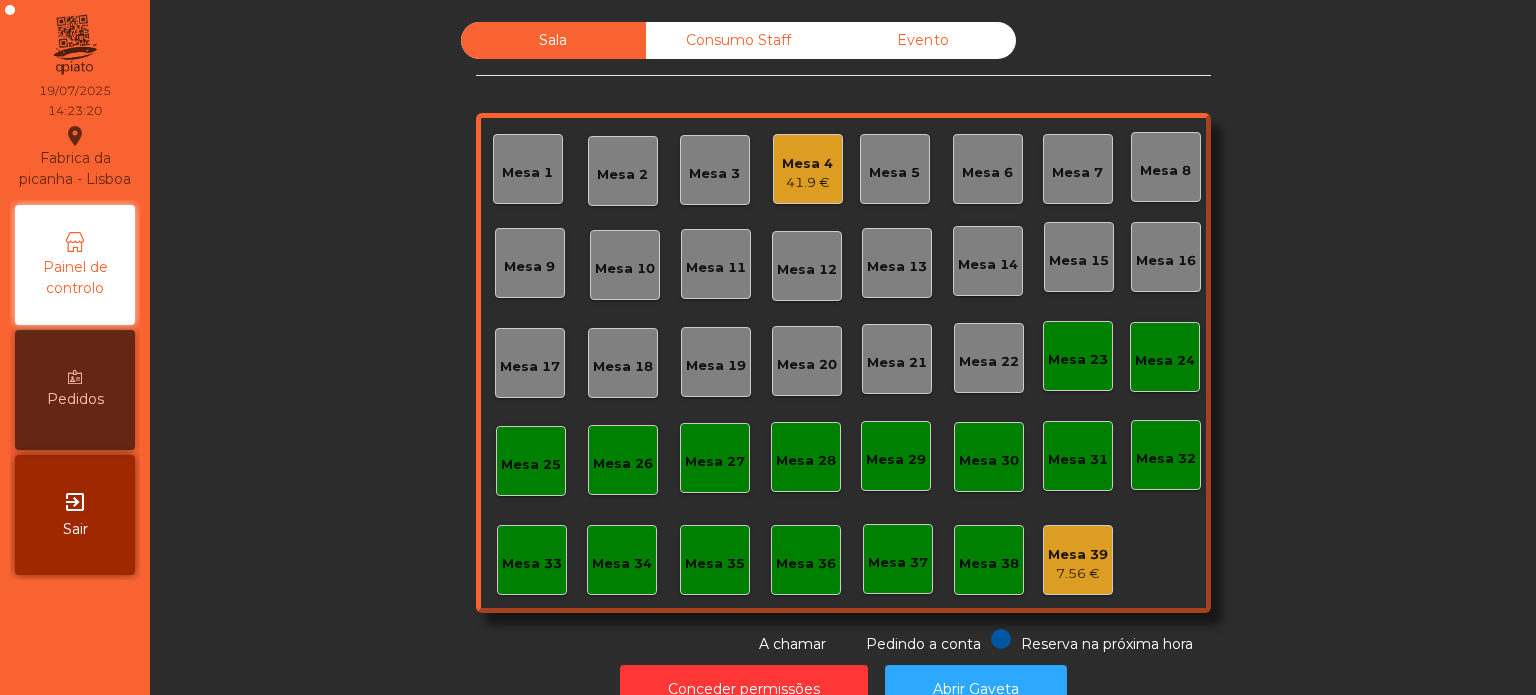 click on "41.9 €" 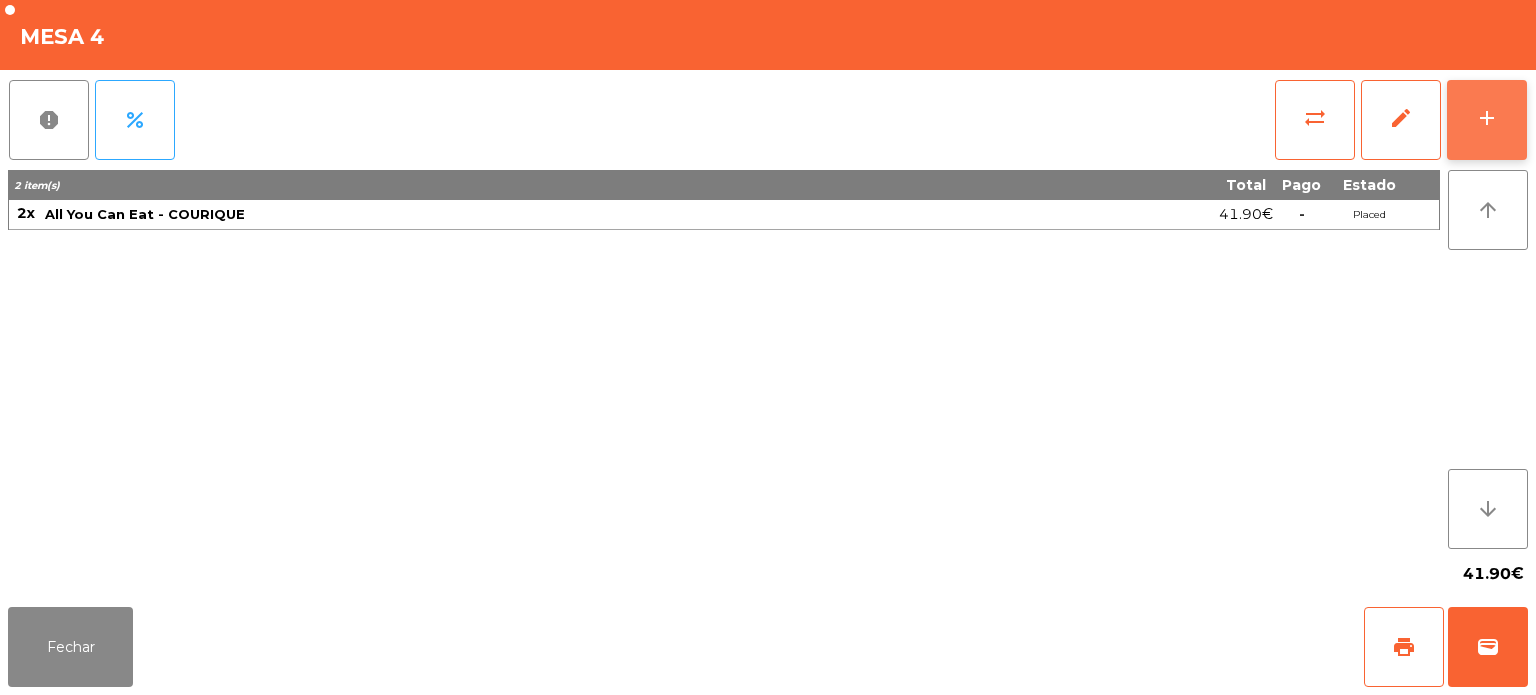 click on "add" 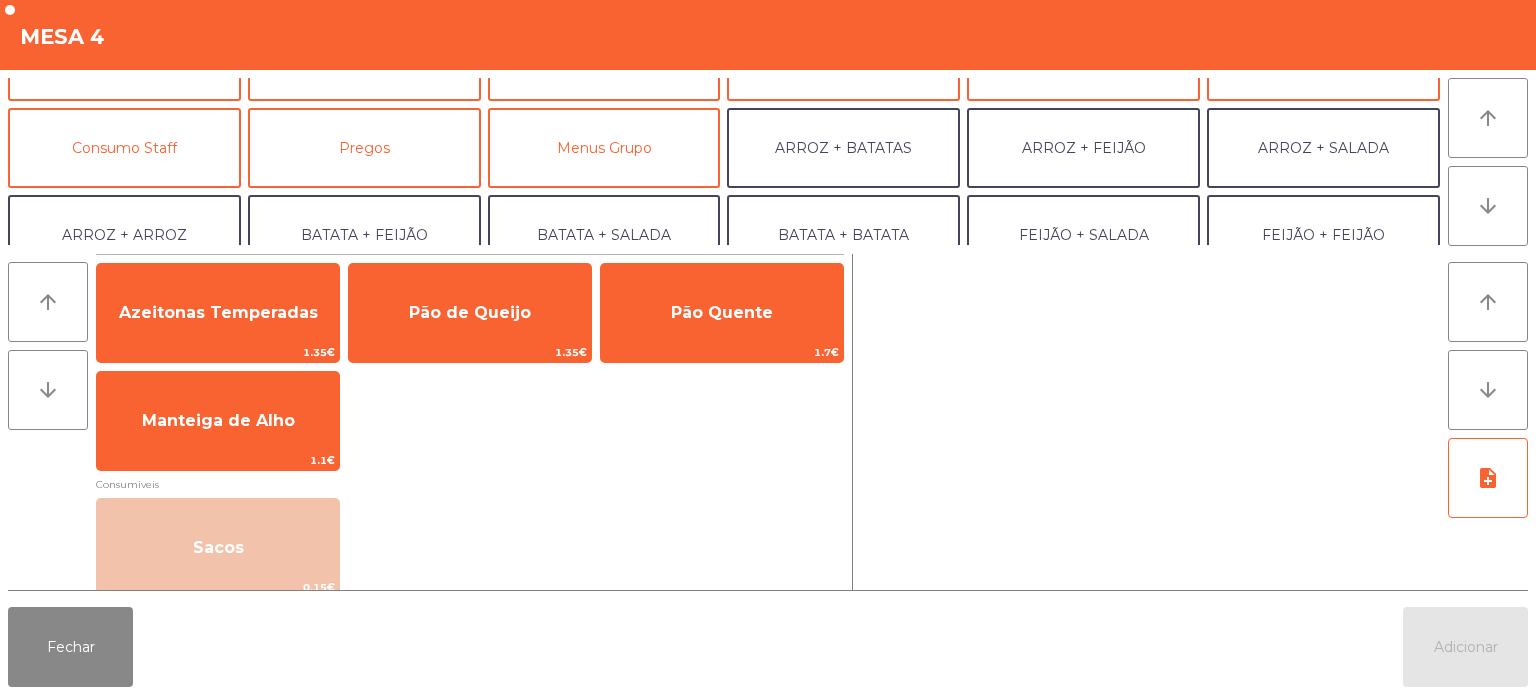 scroll, scrollTop: 147, scrollLeft: 0, axis: vertical 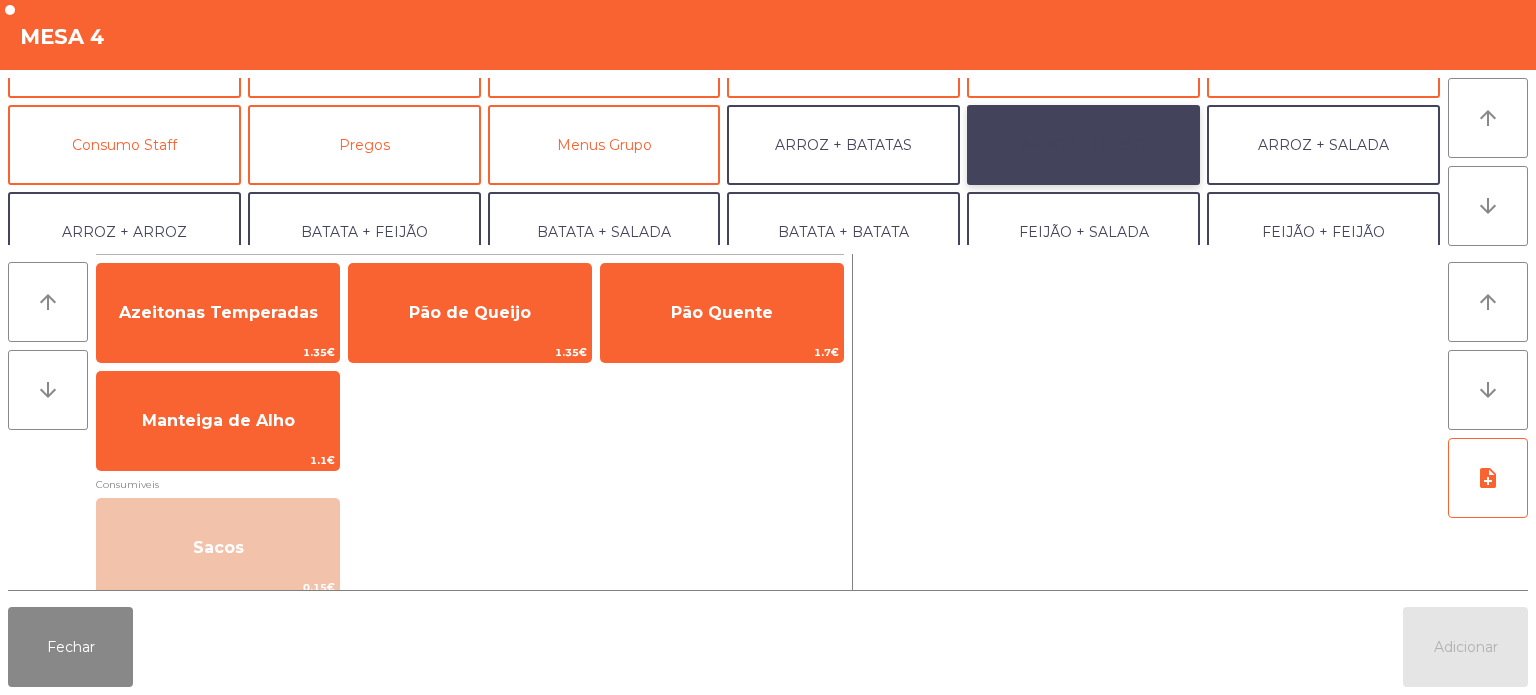 click on "ARROZ + FEIJÃO" 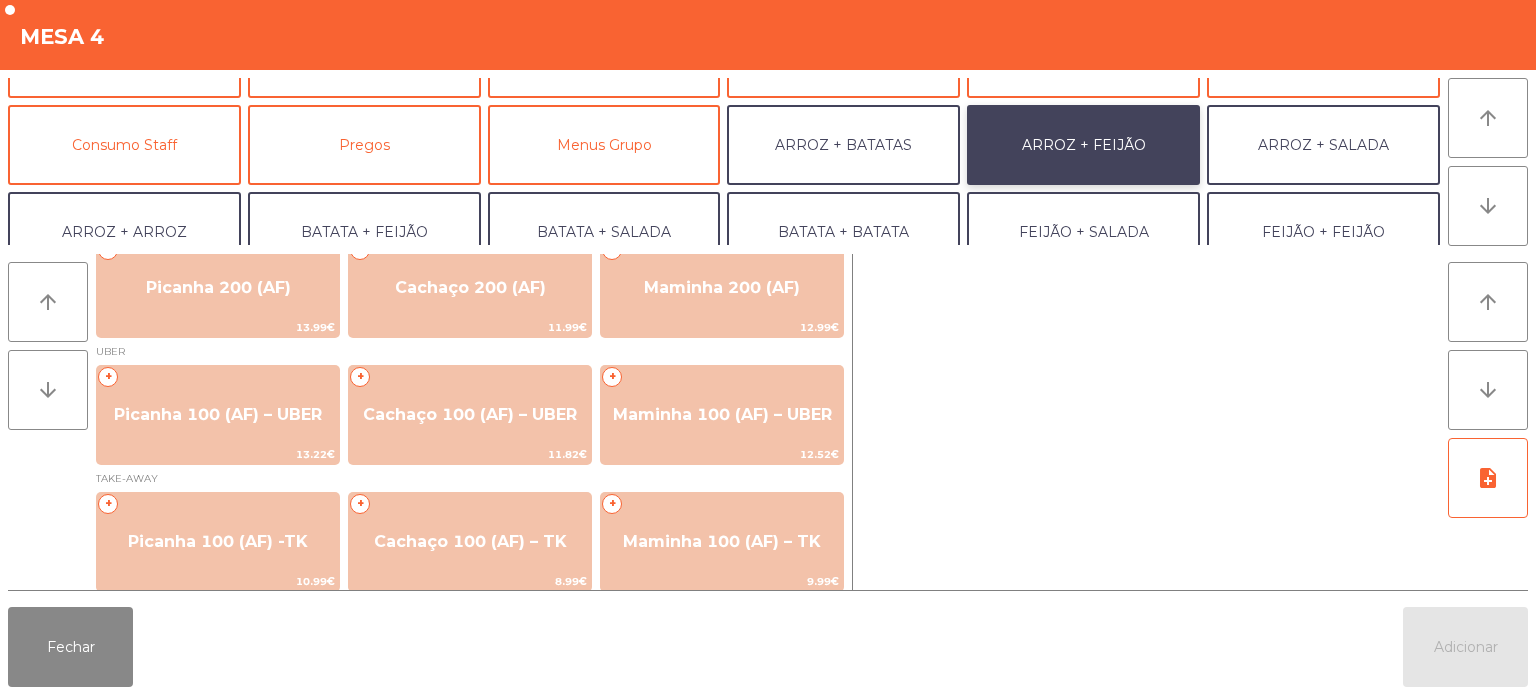 scroll, scrollTop: 134, scrollLeft: 0, axis: vertical 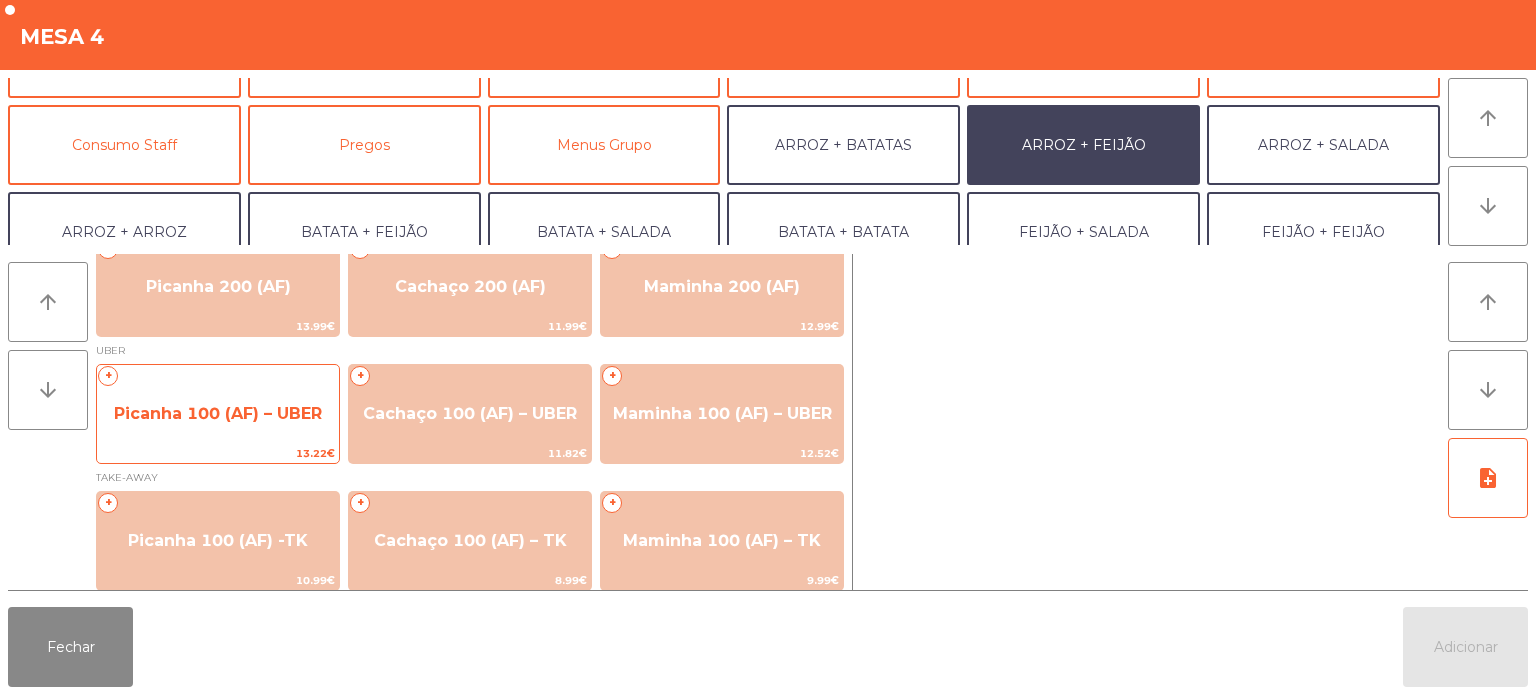 click on "13.22€" 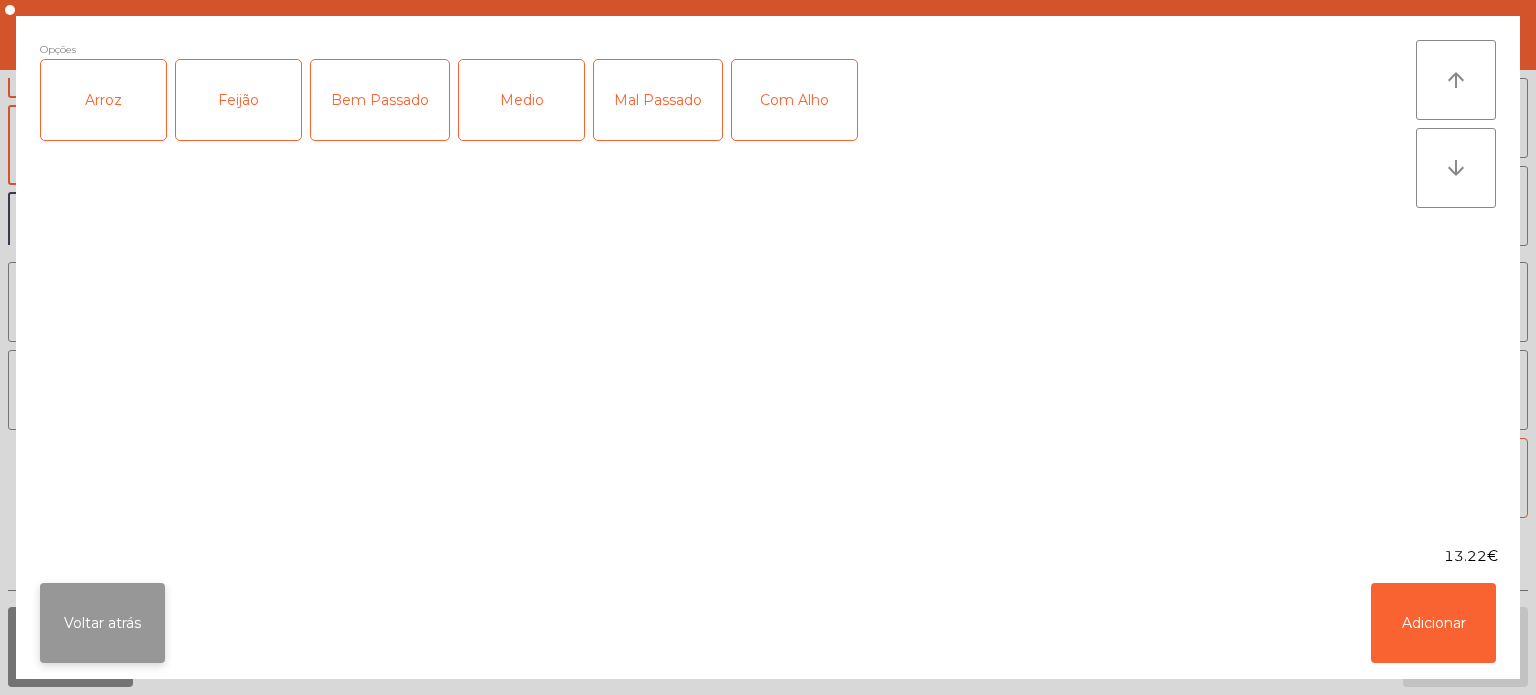 click on "Voltar atrás" 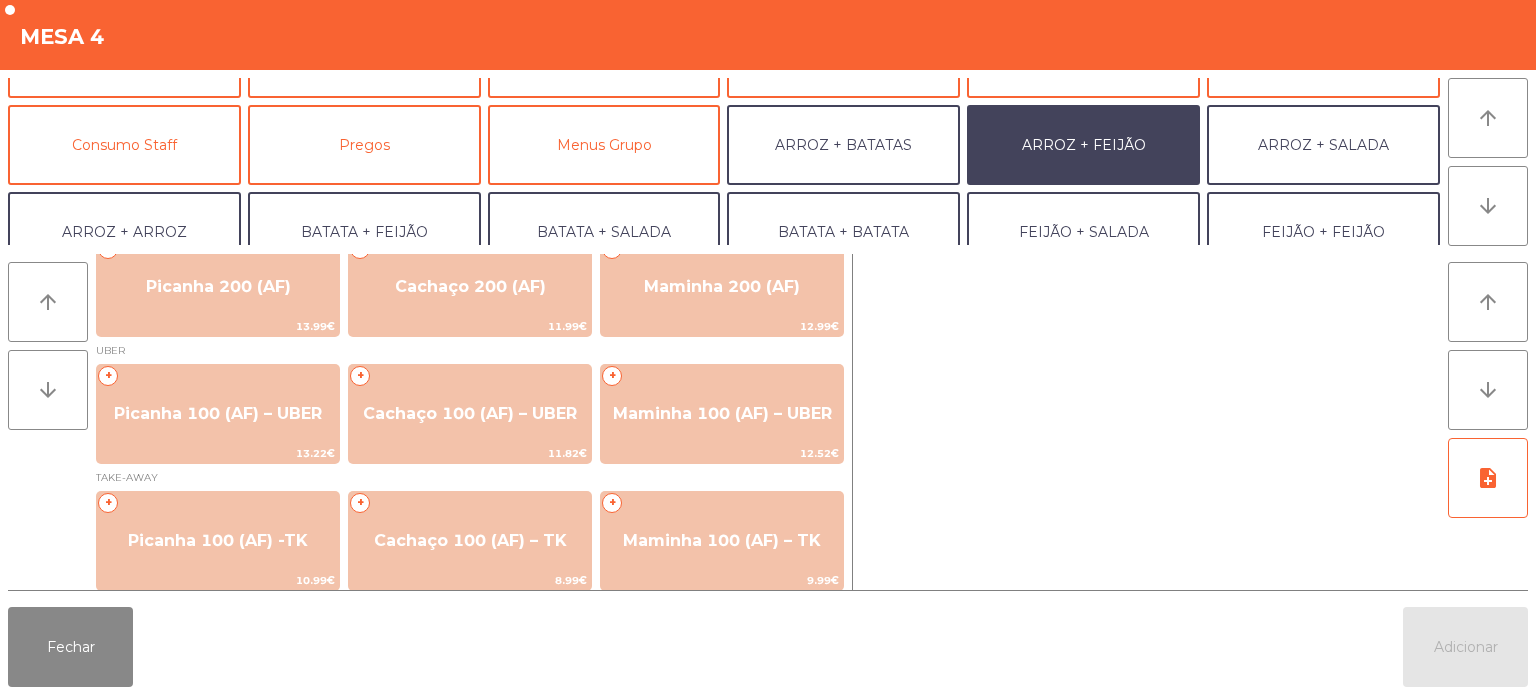 scroll, scrollTop: 0, scrollLeft: 0, axis: both 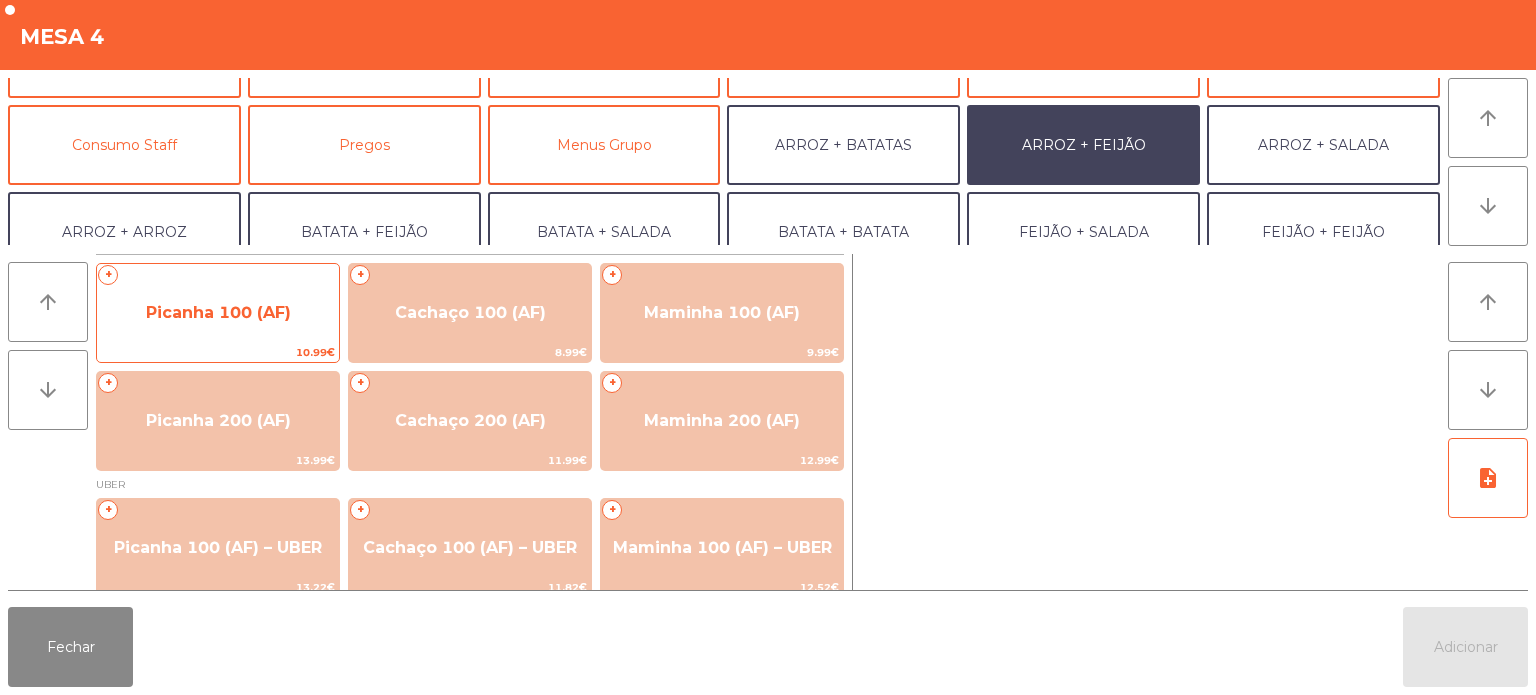 click on "Picanha 100 (AF)" 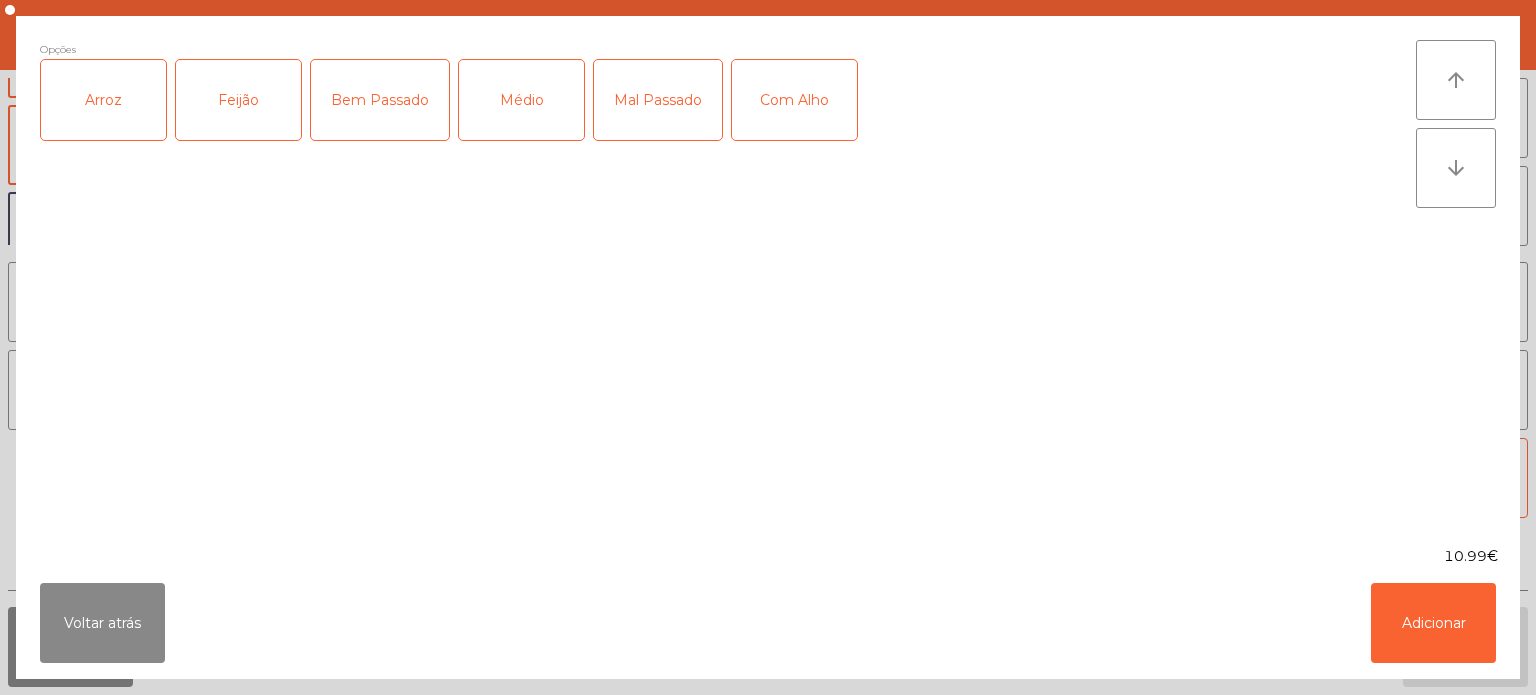 click on "Arroz" 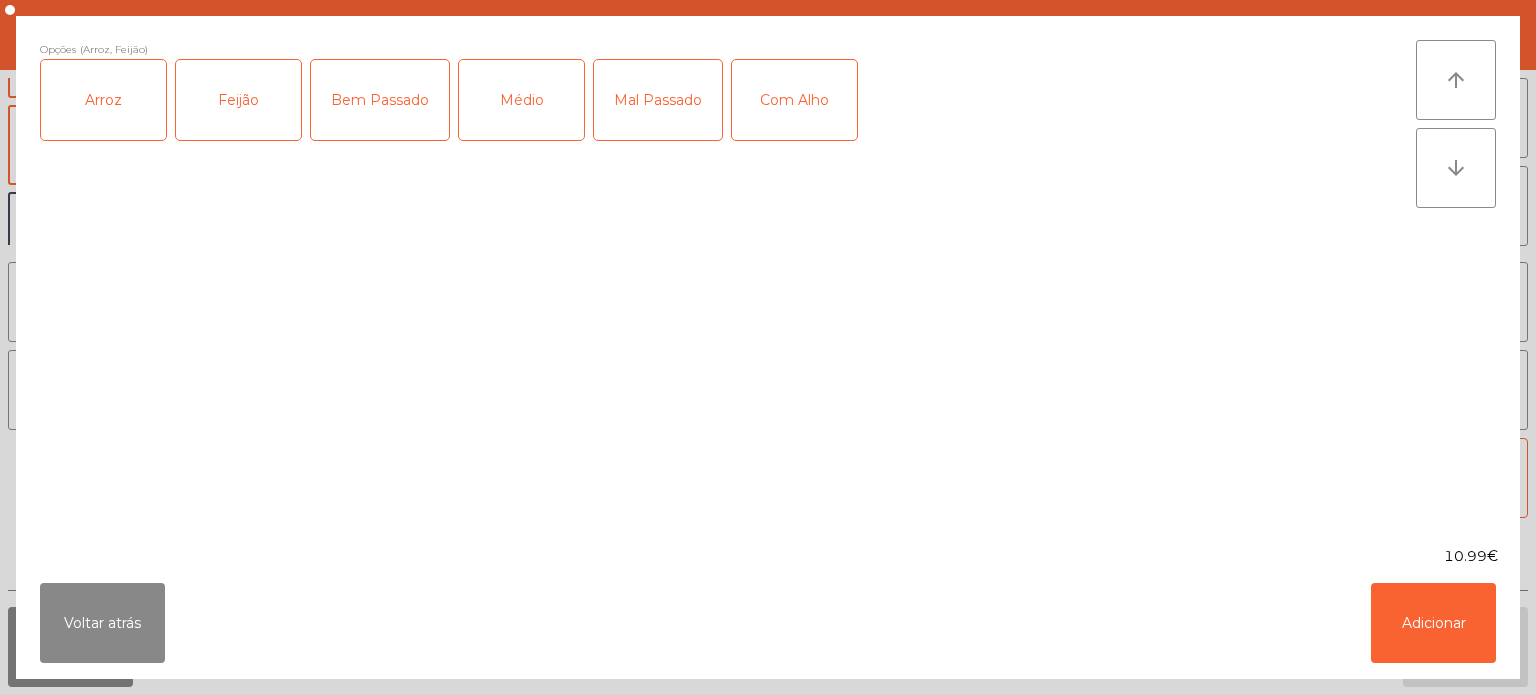 click on "Médio" 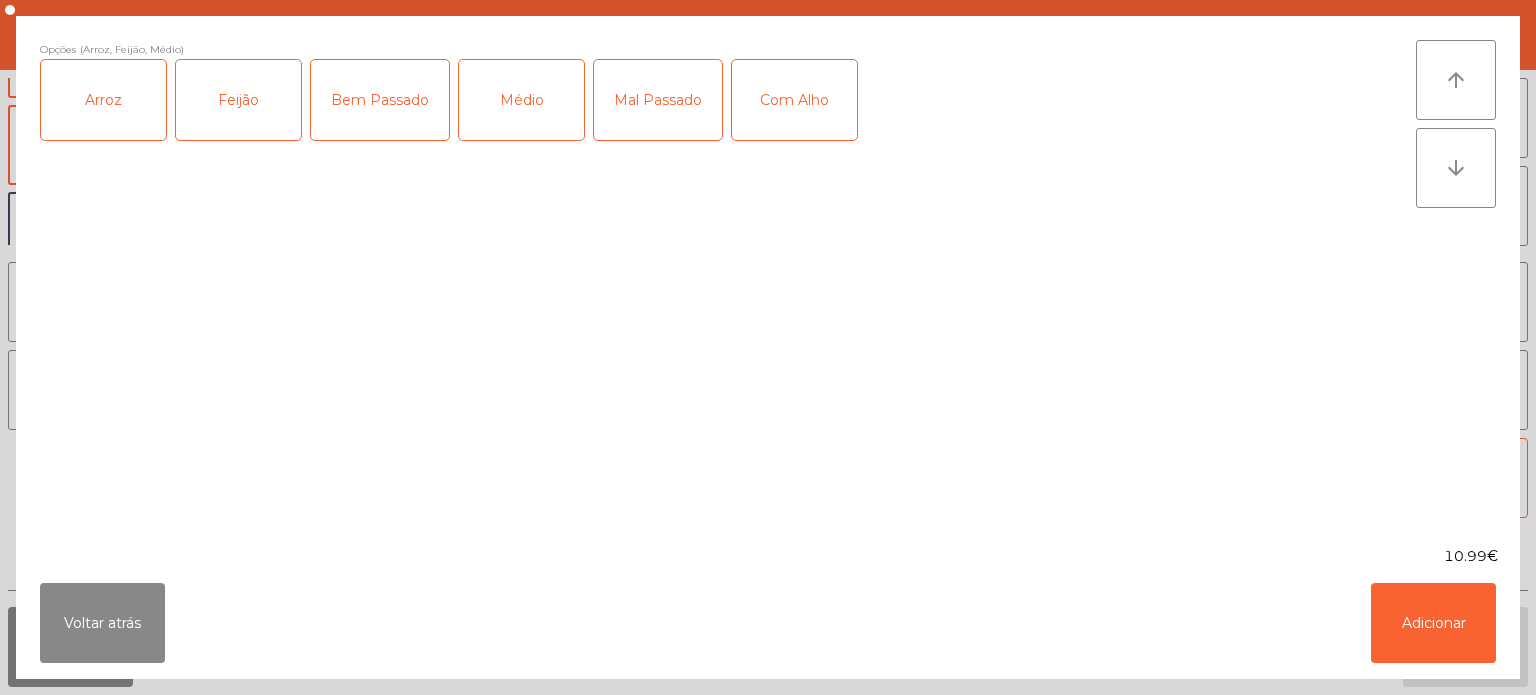 click on "Com Alho" 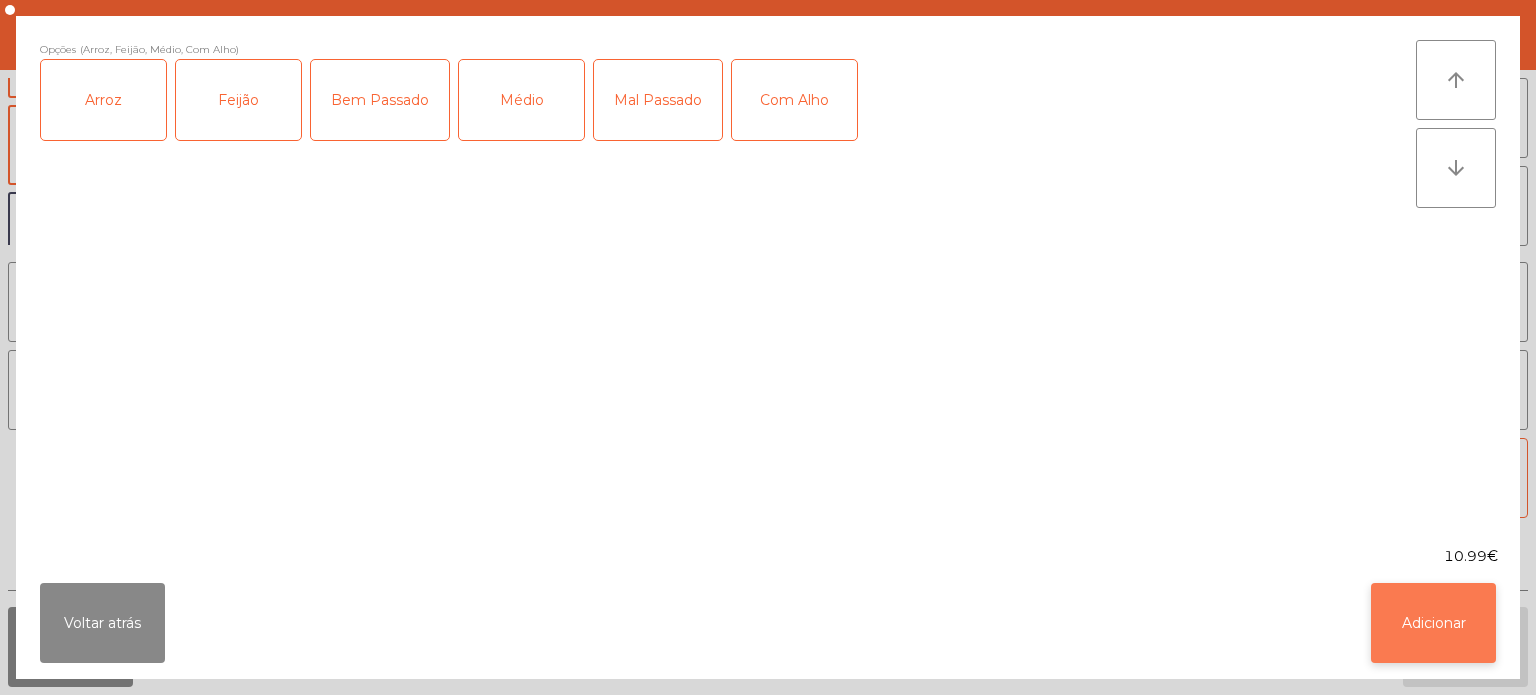 click on "Adicionar" 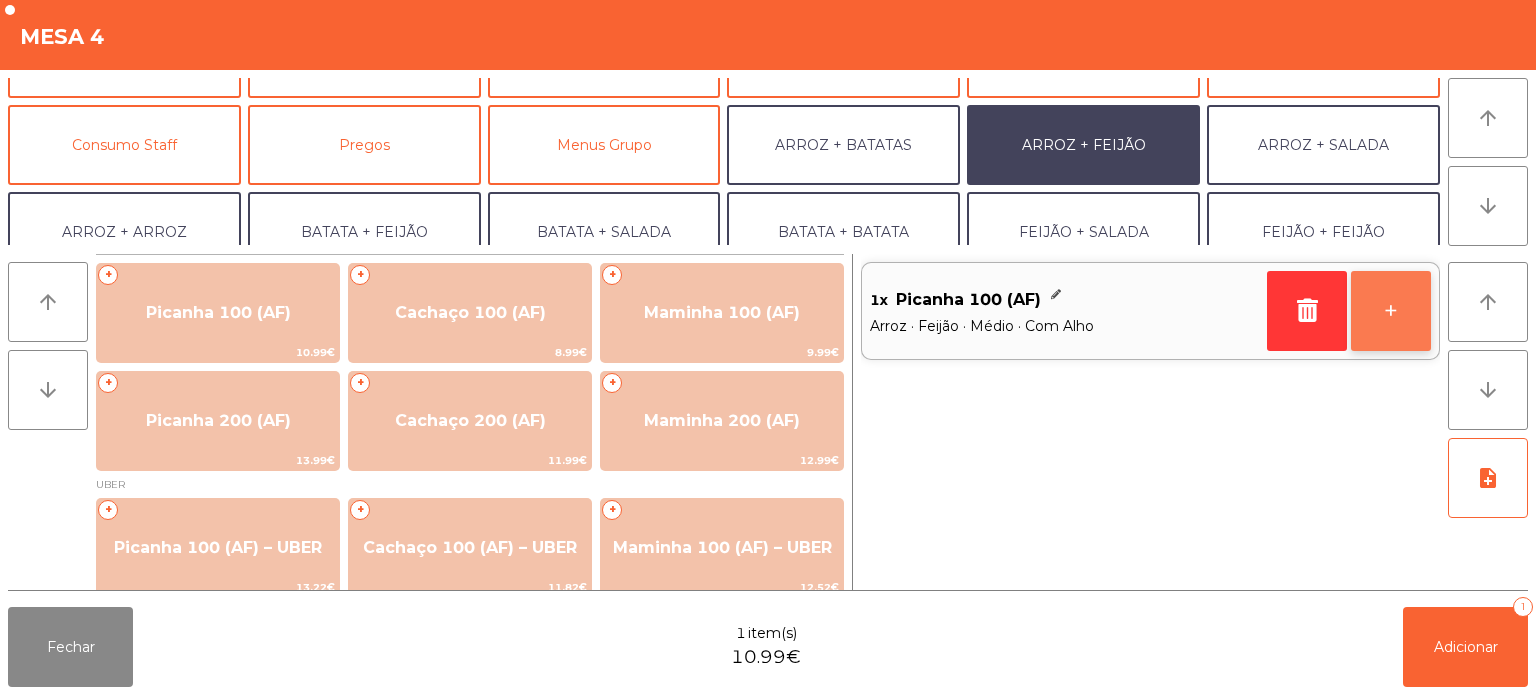 click on "+" 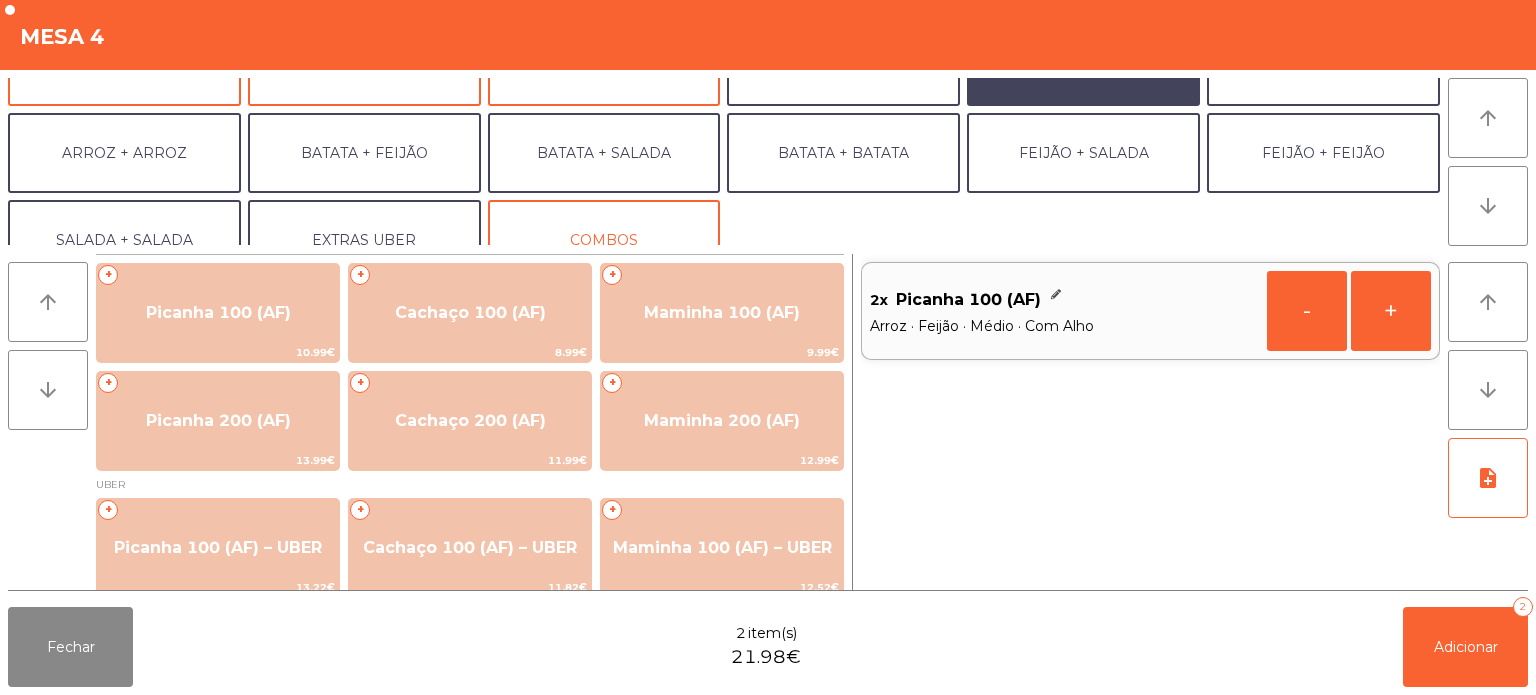 scroll, scrollTop: 260, scrollLeft: 0, axis: vertical 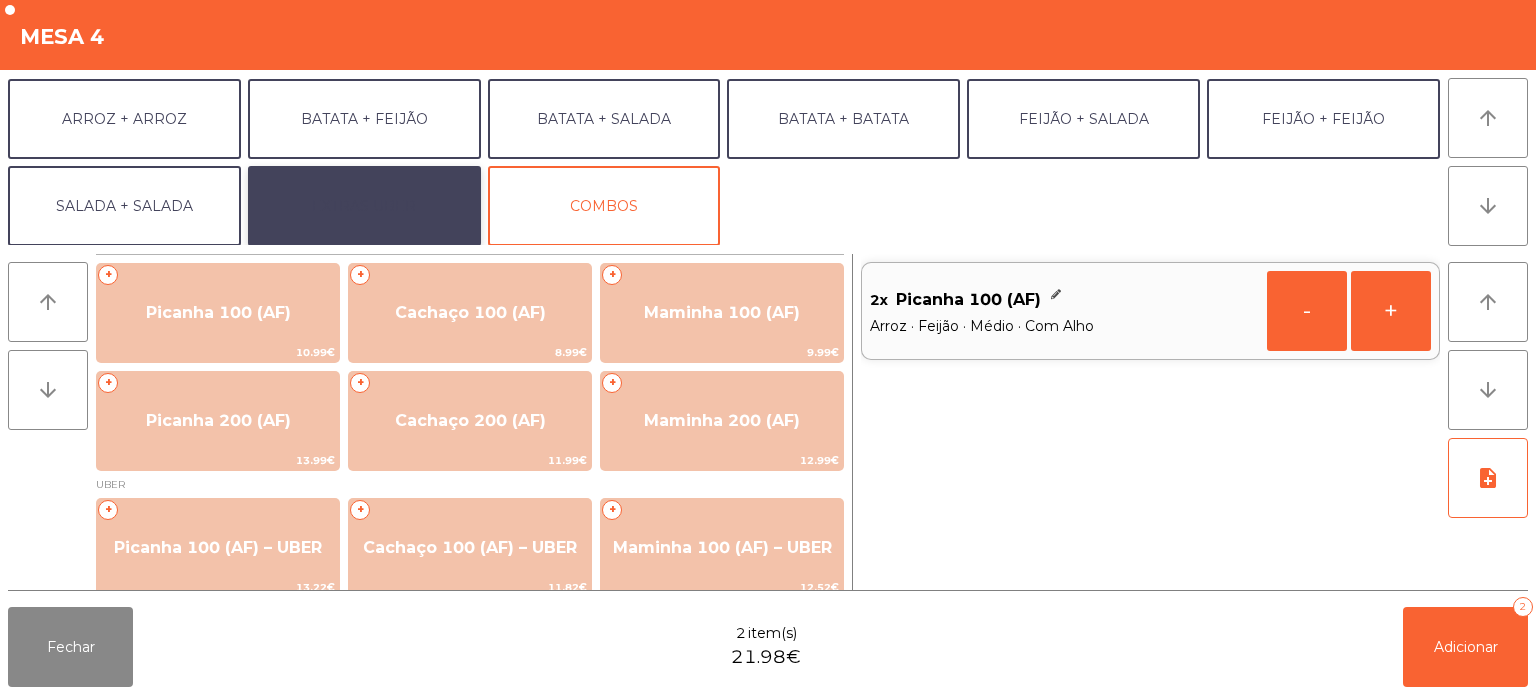 click on "EXTRAS UBER" 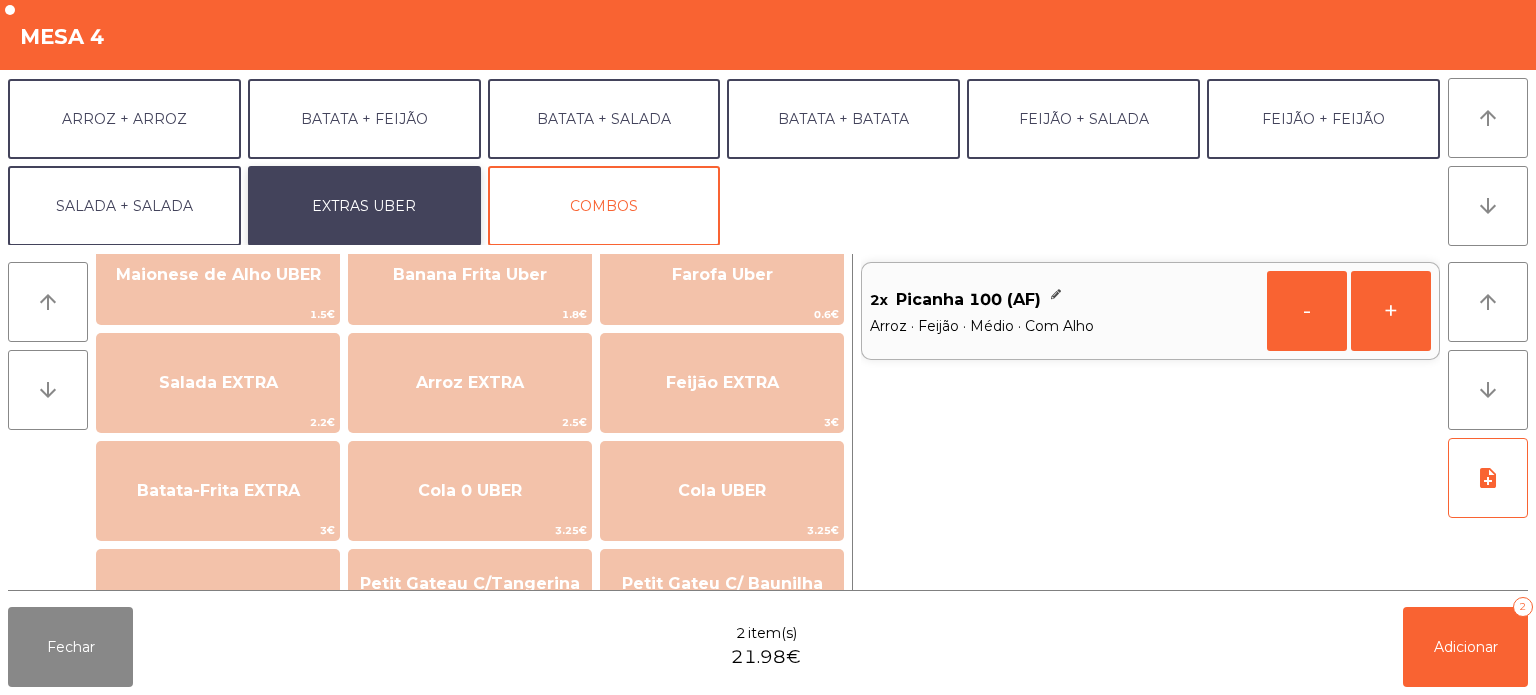 scroll, scrollTop: 147, scrollLeft: 0, axis: vertical 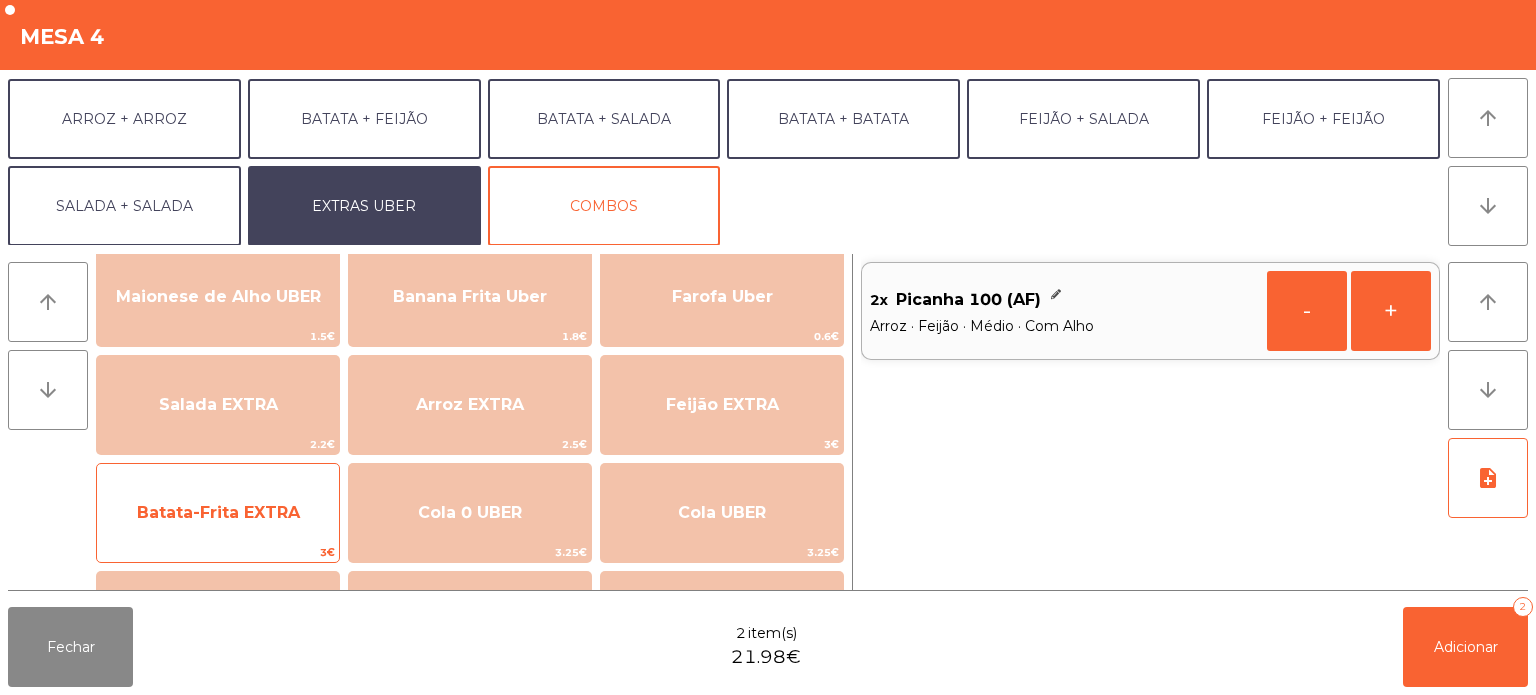 click on "Batata-Frita EXTRA" 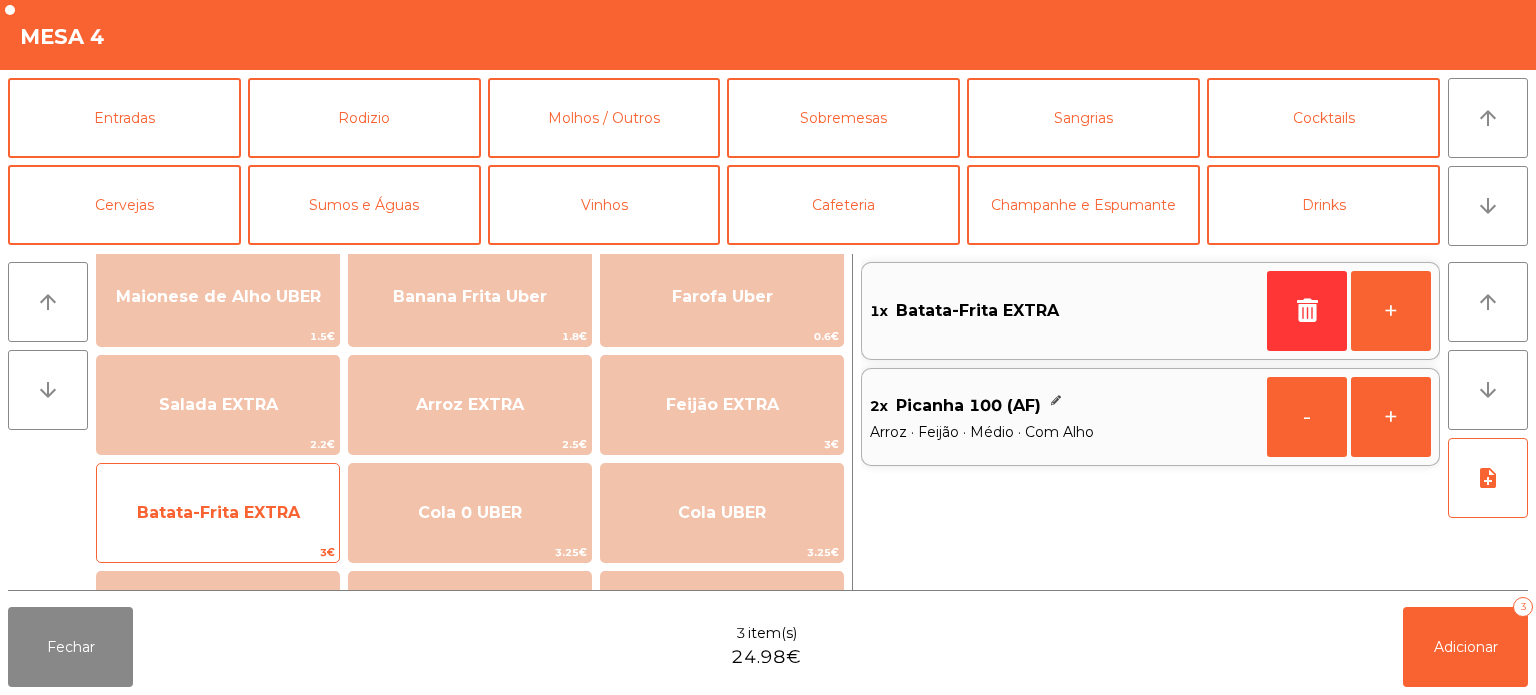 scroll, scrollTop: 0, scrollLeft: 0, axis: both 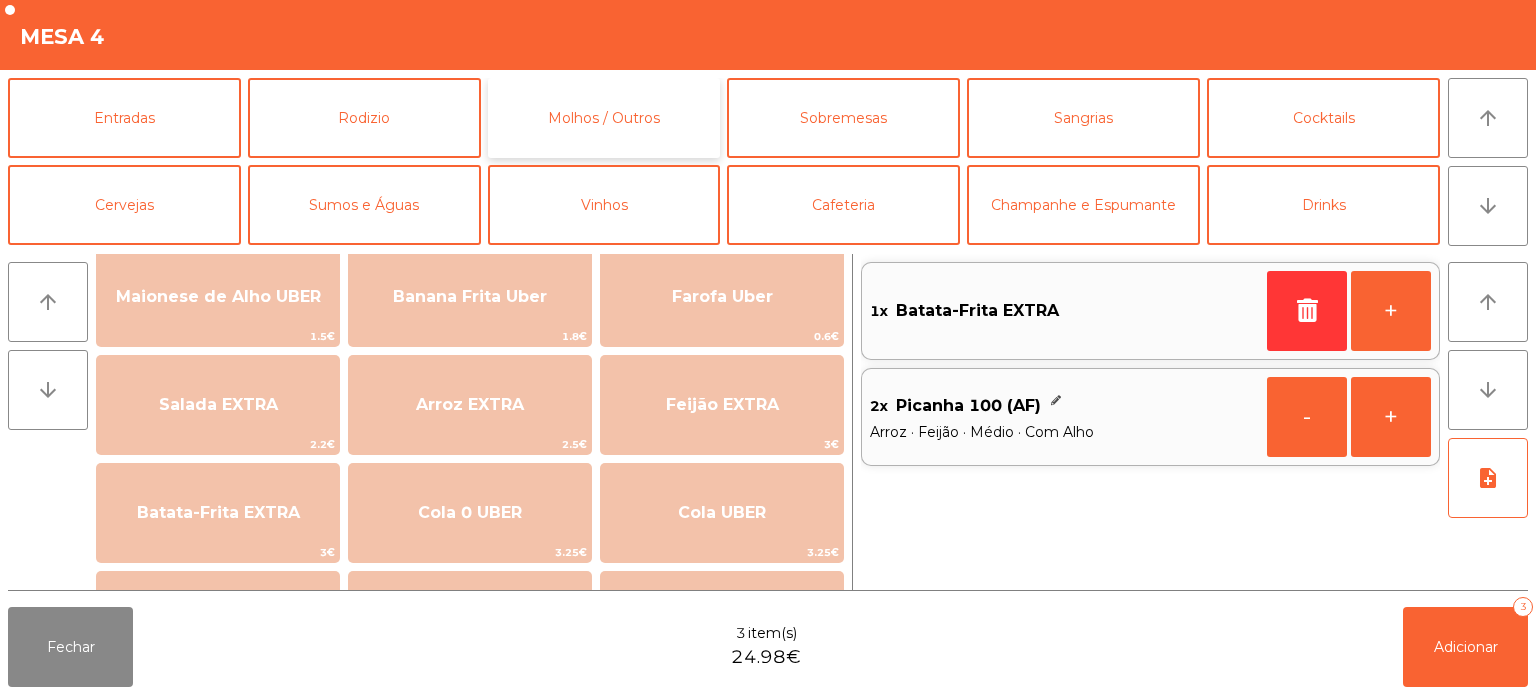 click on "Molhos / Outros" 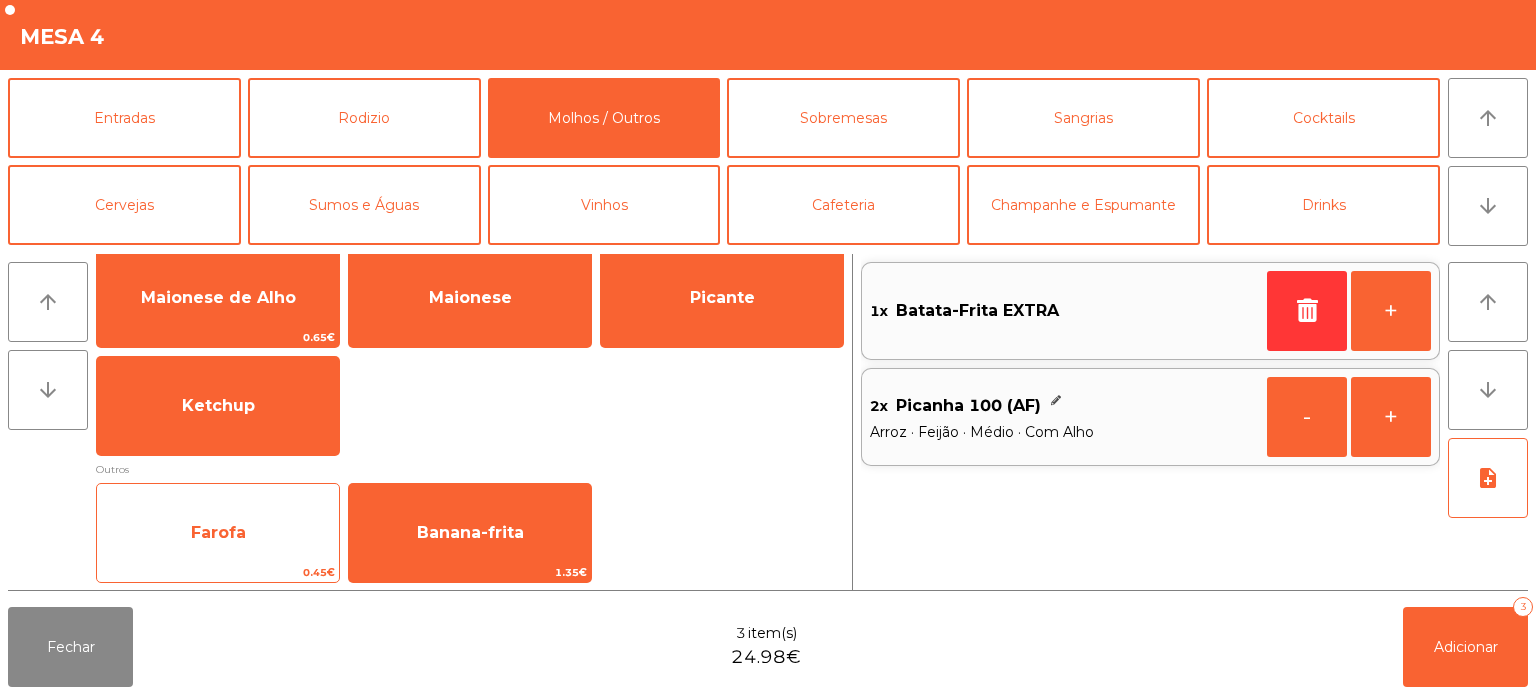 click on "Farofa" 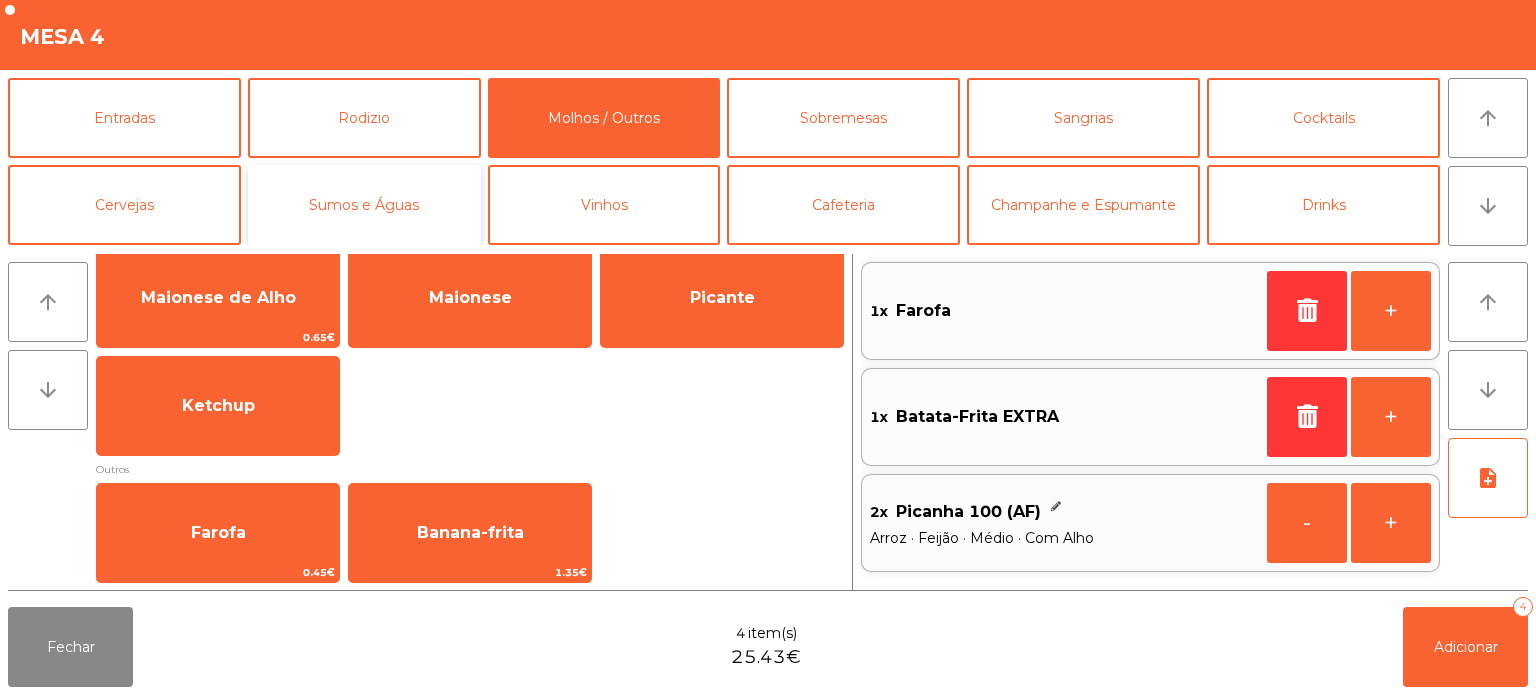 click on "Sumos e Águas" 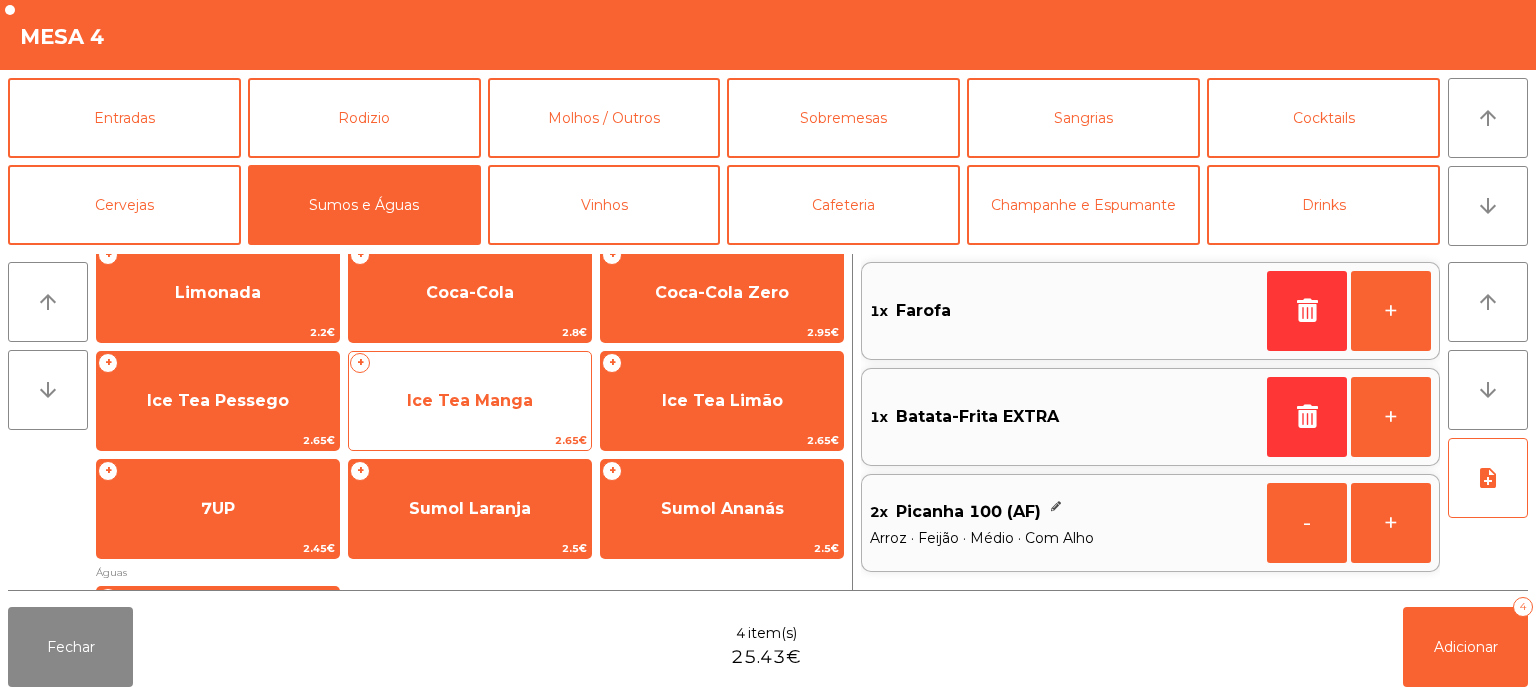 click on "Ice Tea Manga" 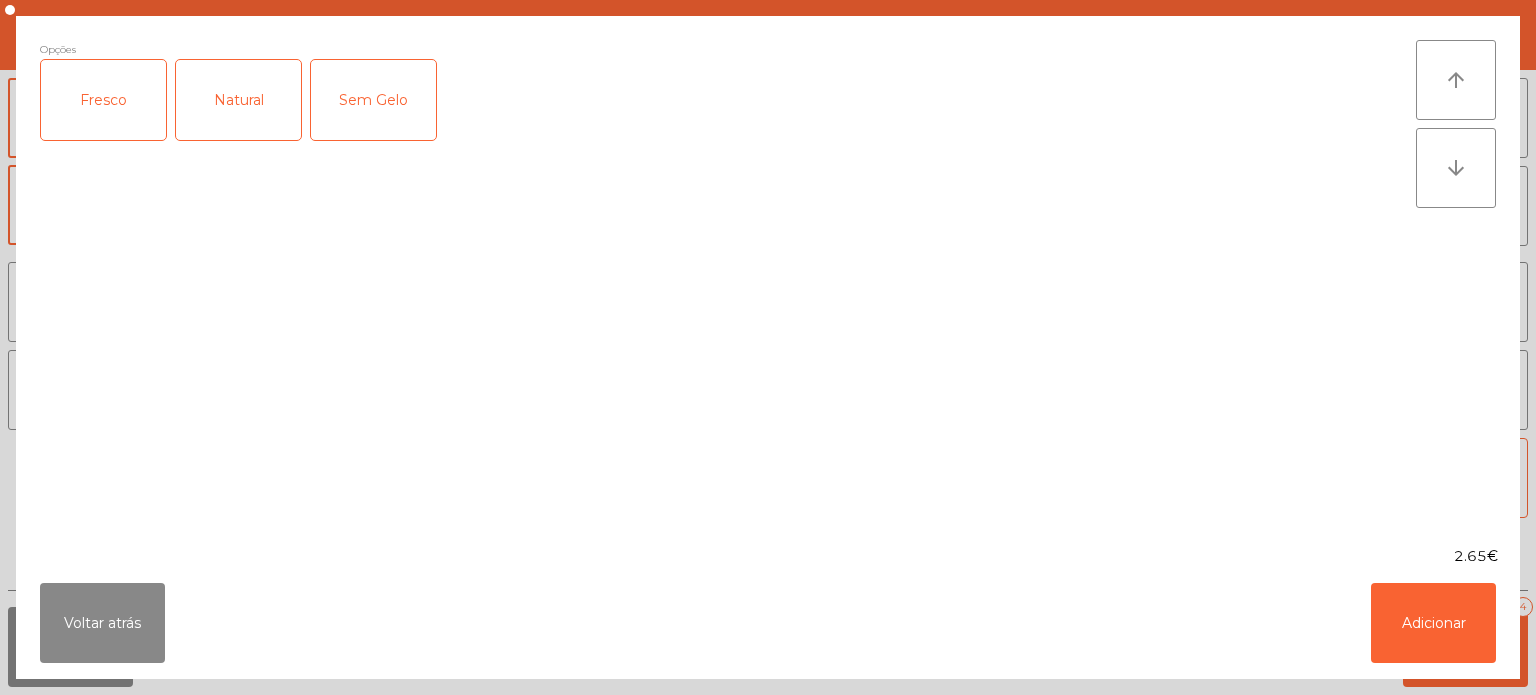 click on "Fresco" 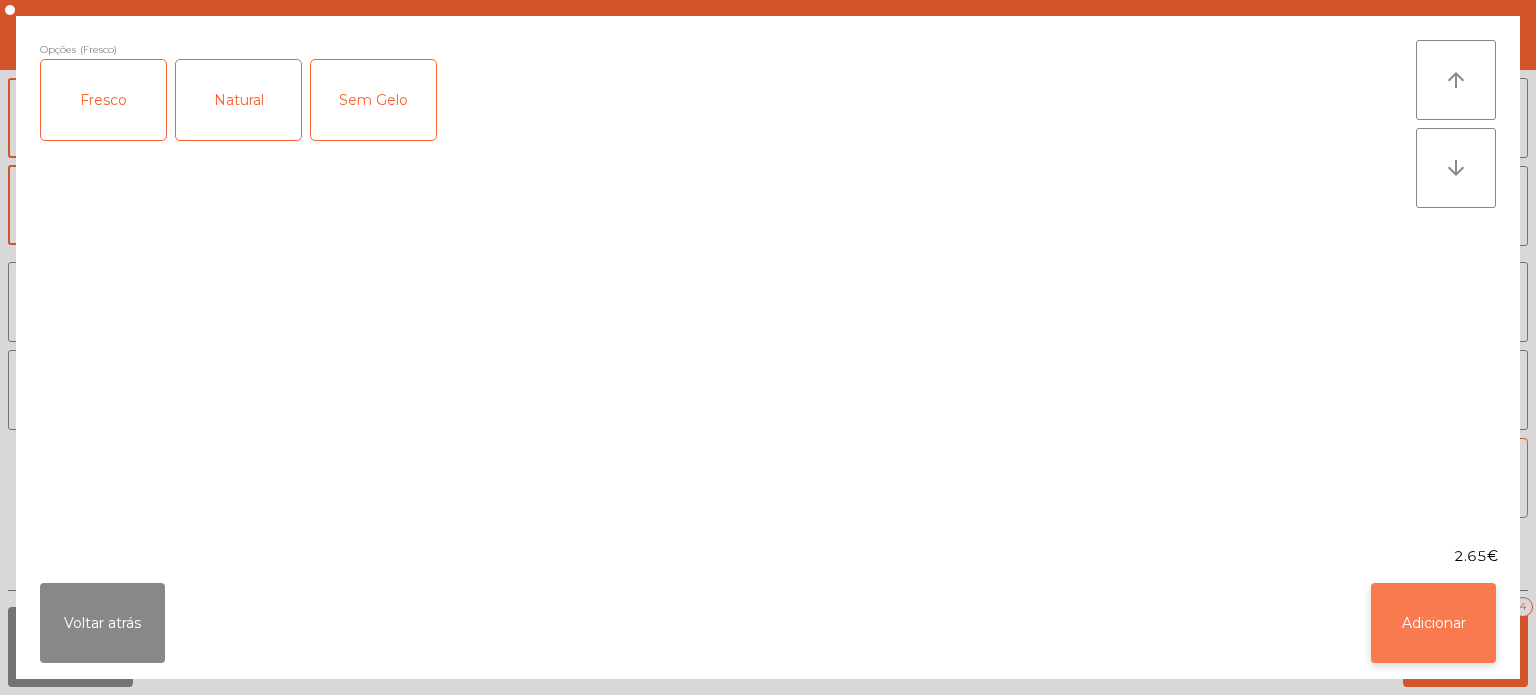 click on "Adicionar" 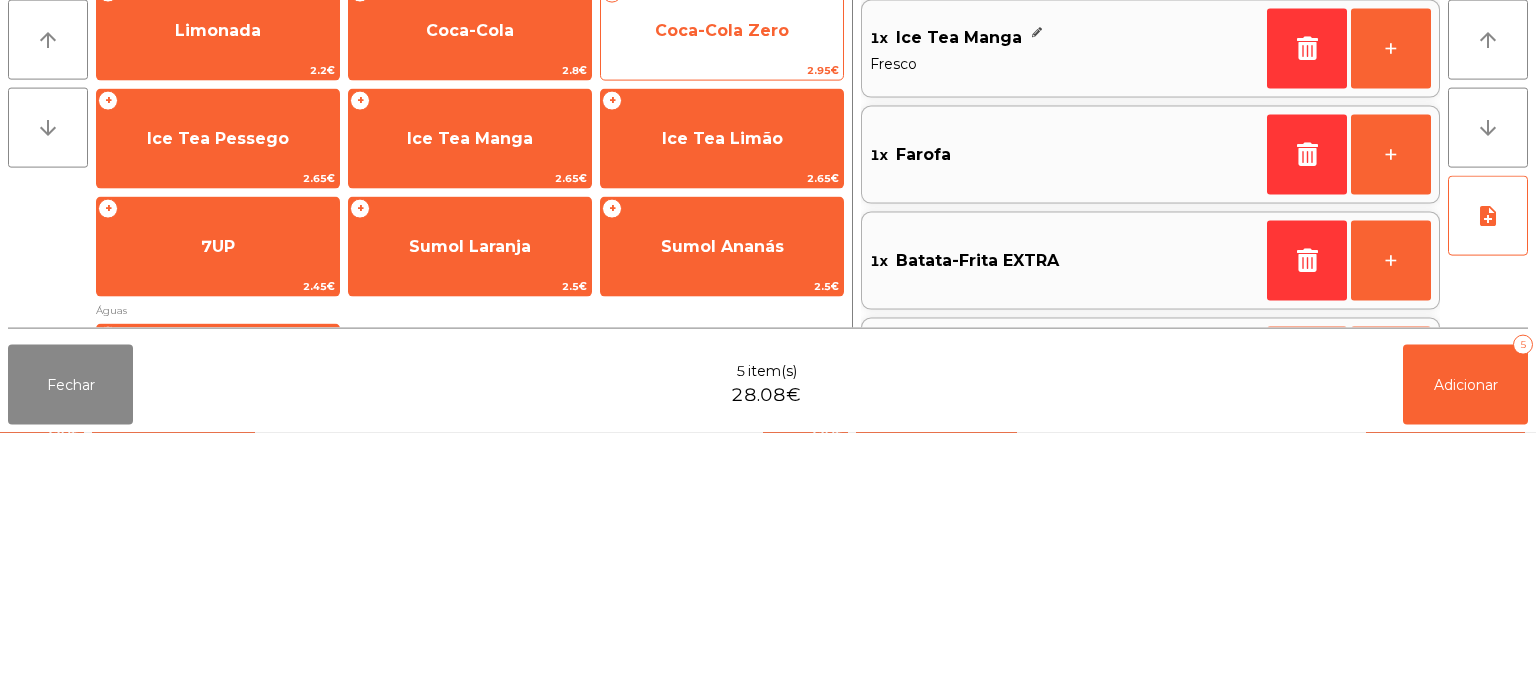 click on "Coca-Cola Zero" 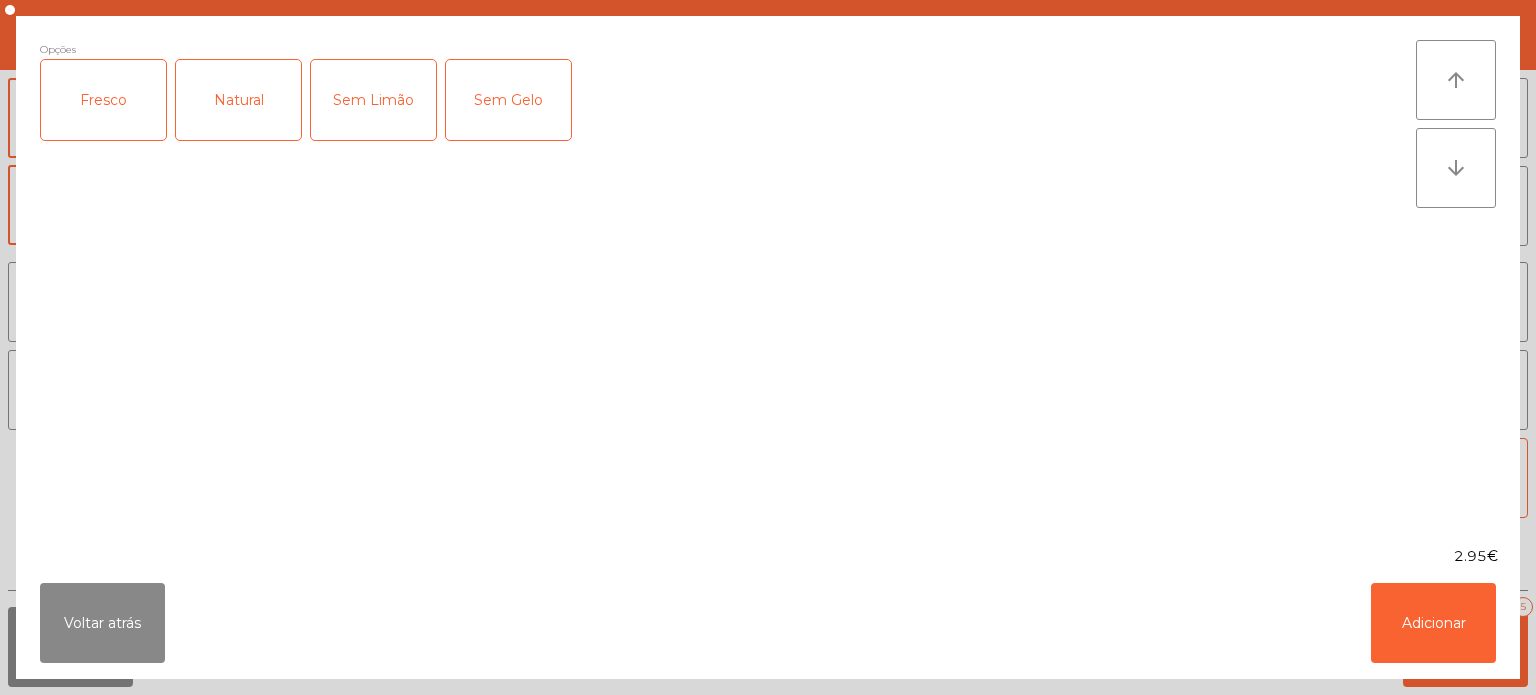 click on "Fresco" 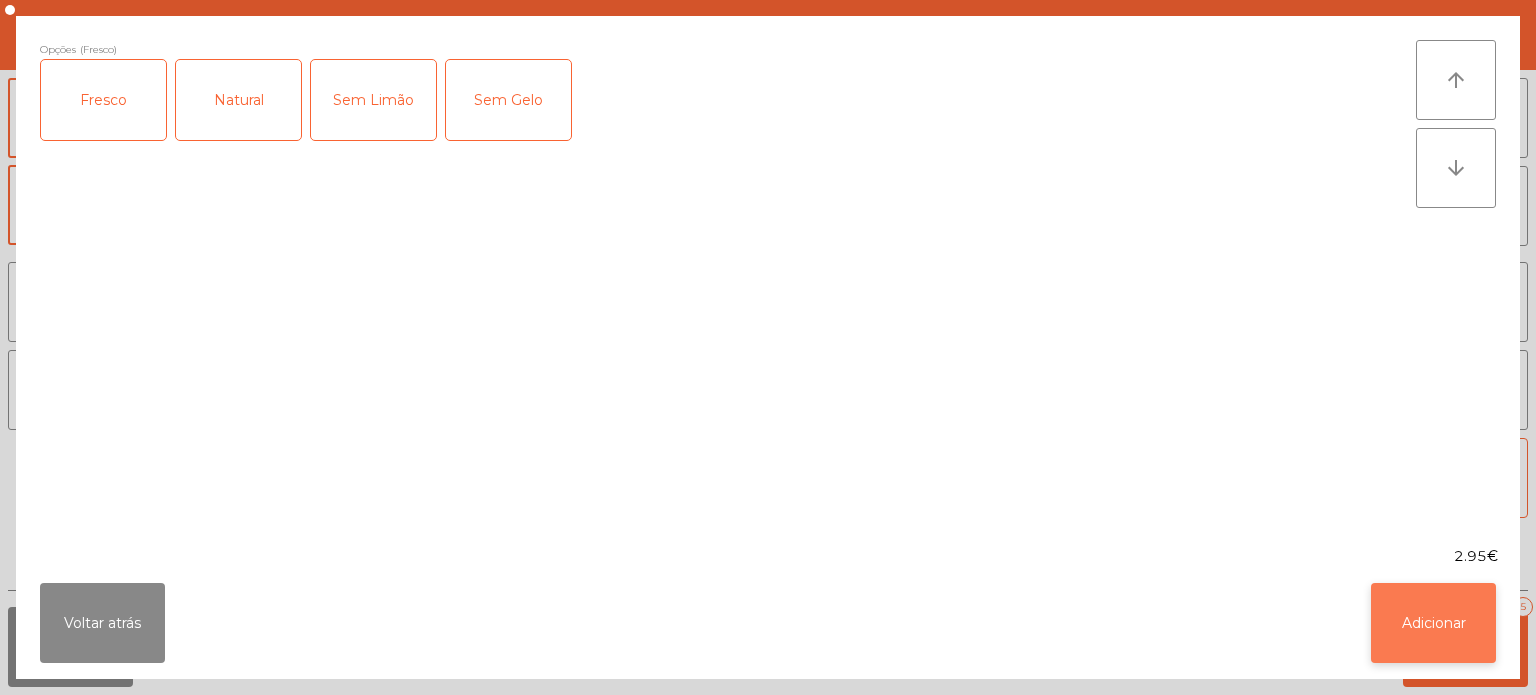 click on "Adicionar" 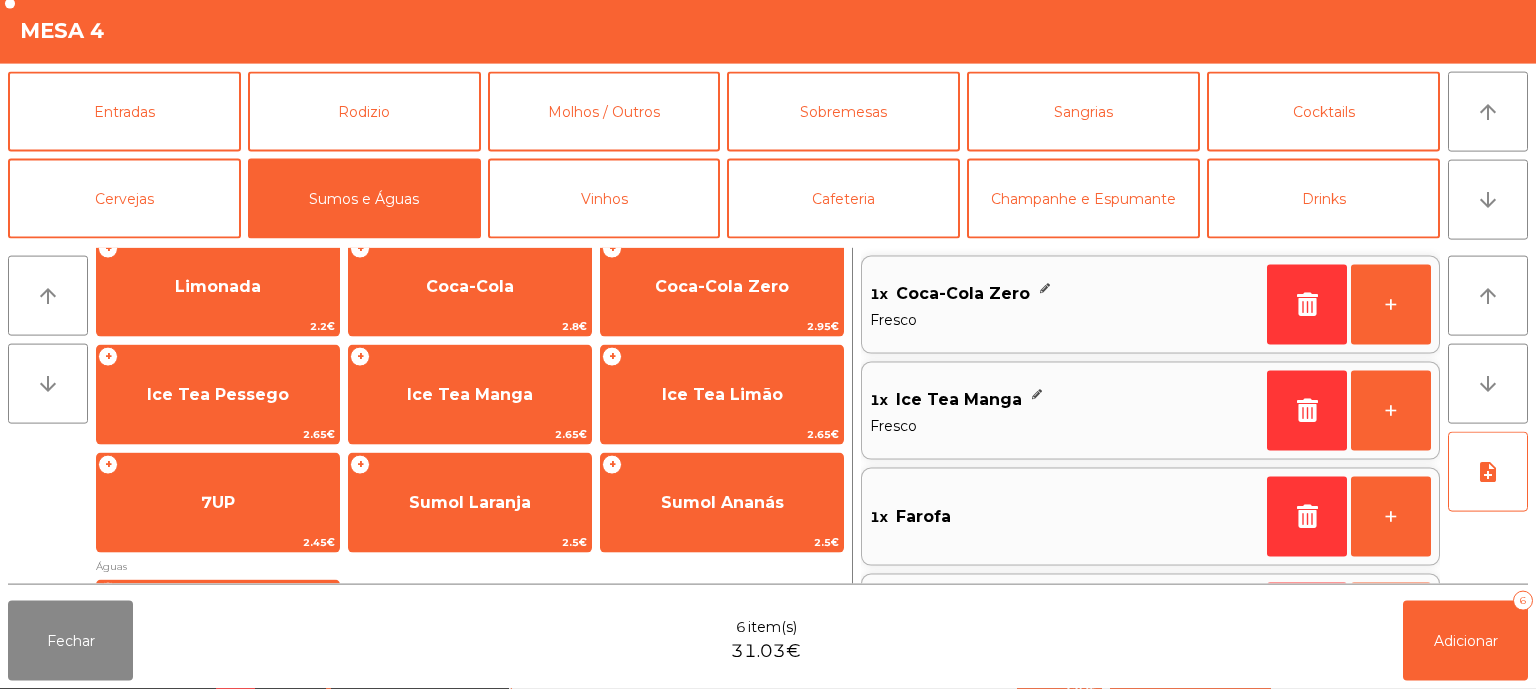 scroll, scrollTop: 8, scrollLeft: 0, axis: vertical 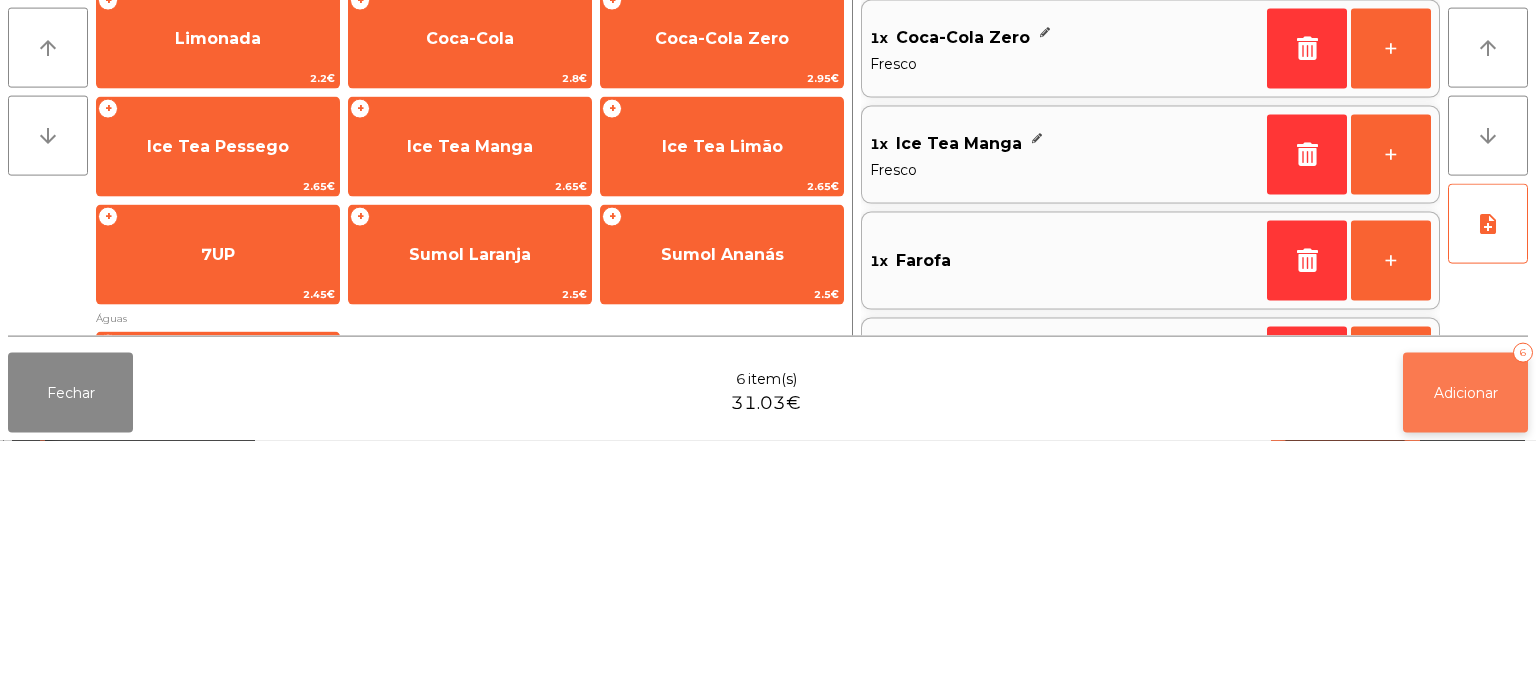 click on "Adicionar   6" 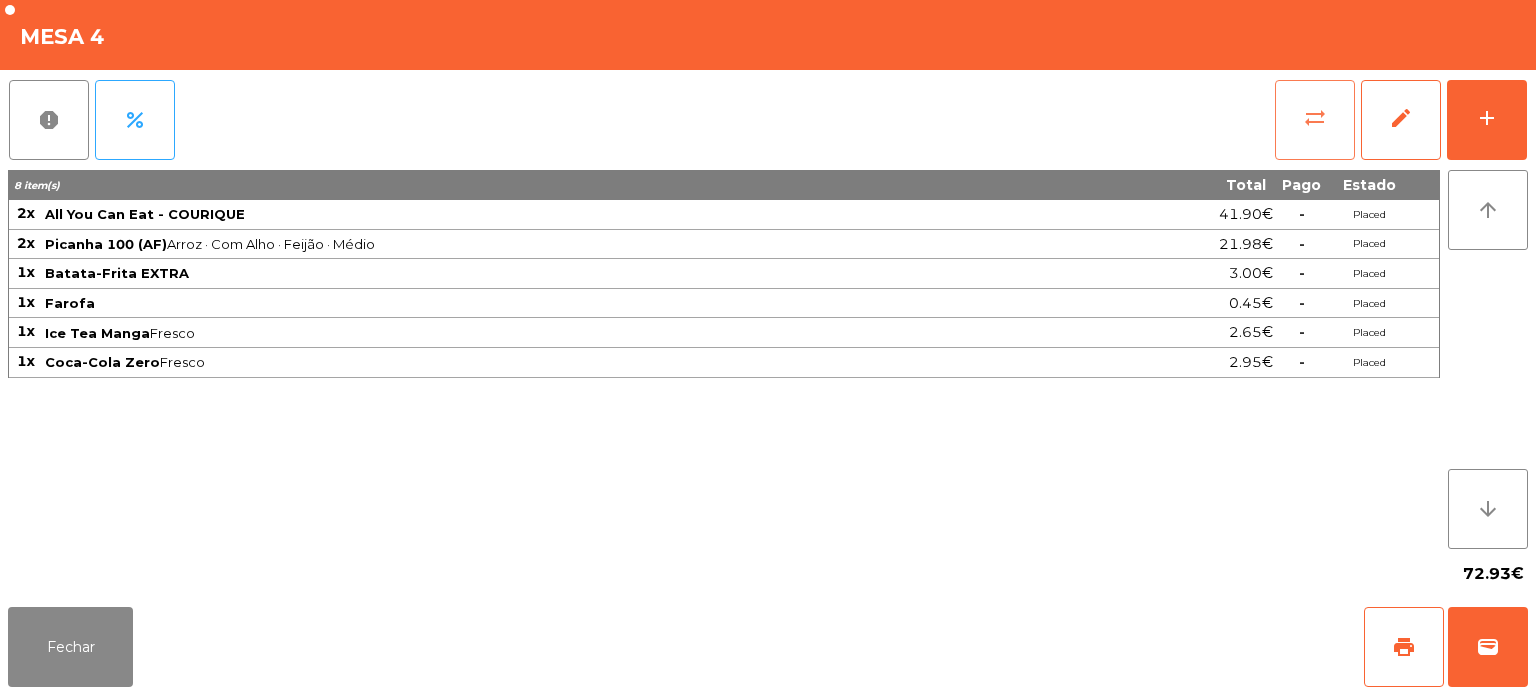 click on "sync_alt" 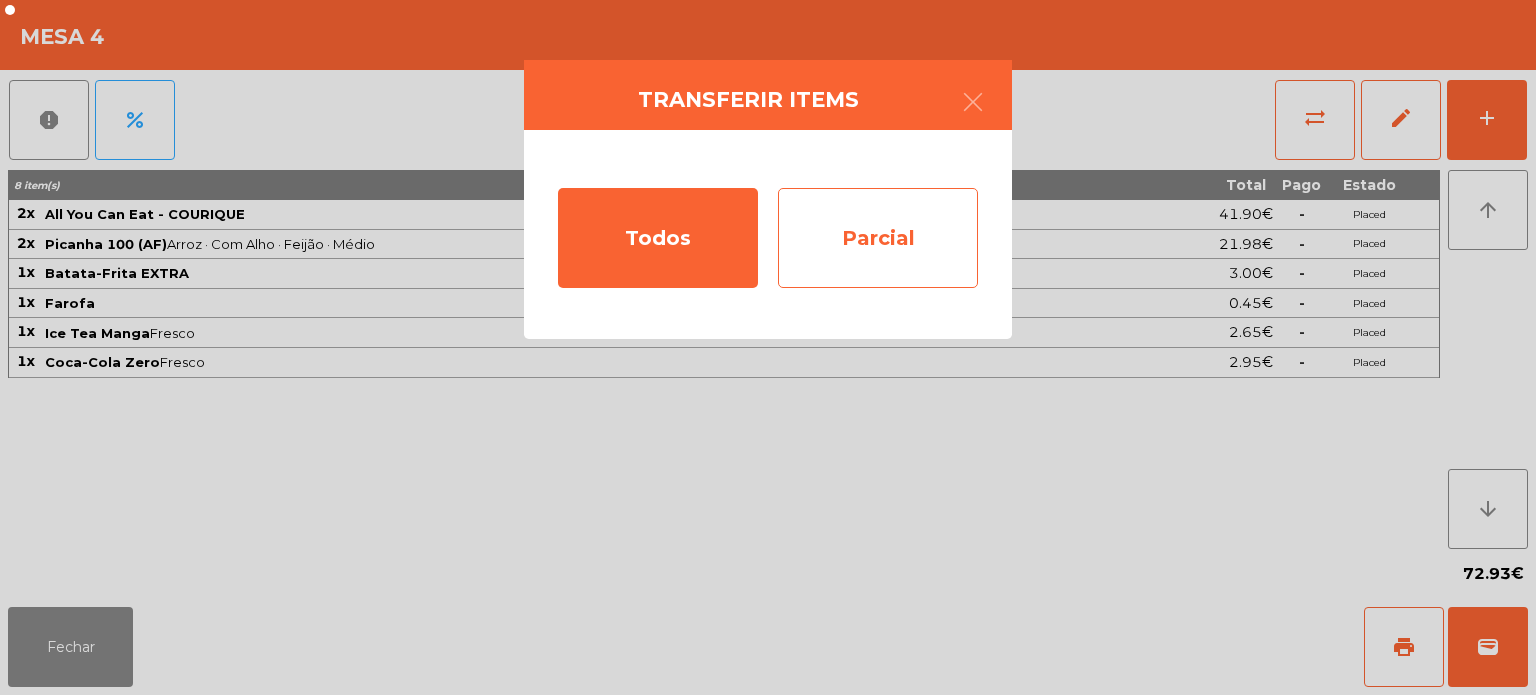 click on "Parcial" 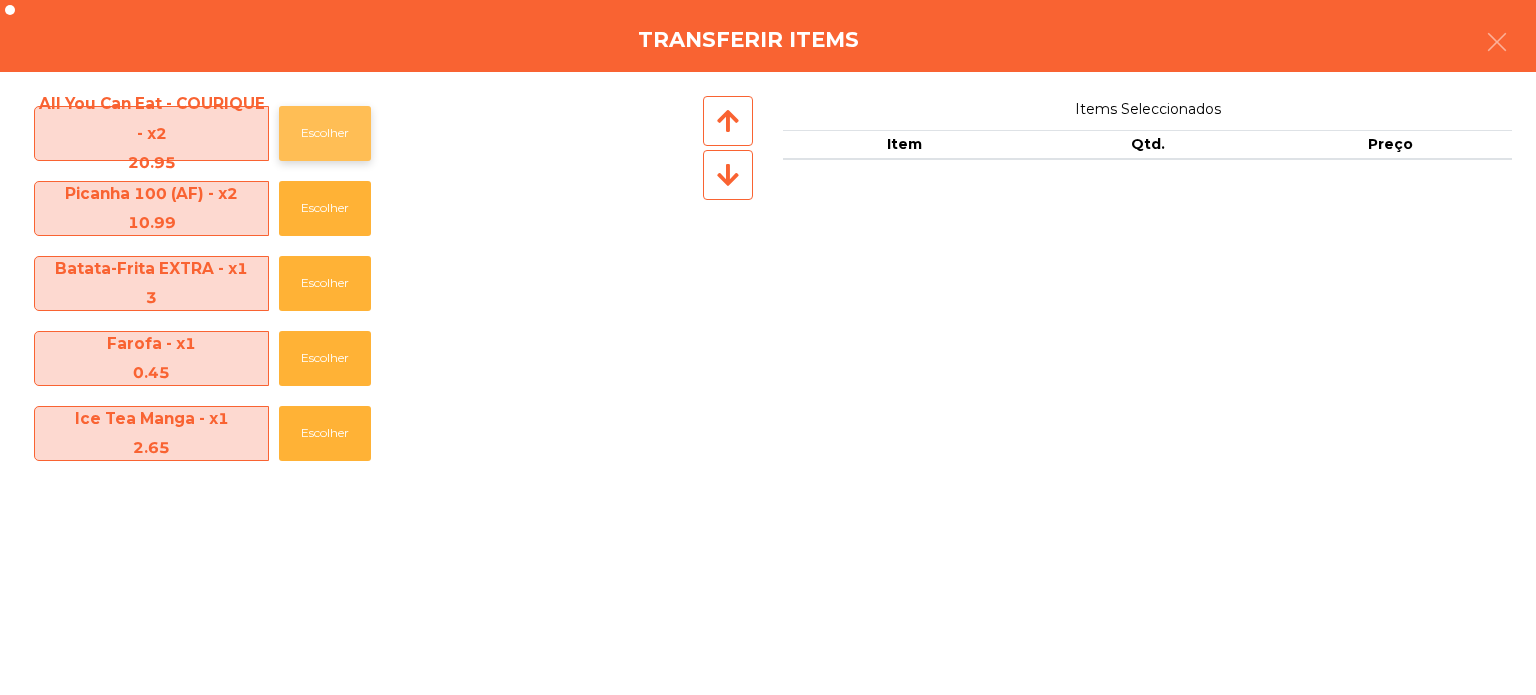 click on "Escolher" 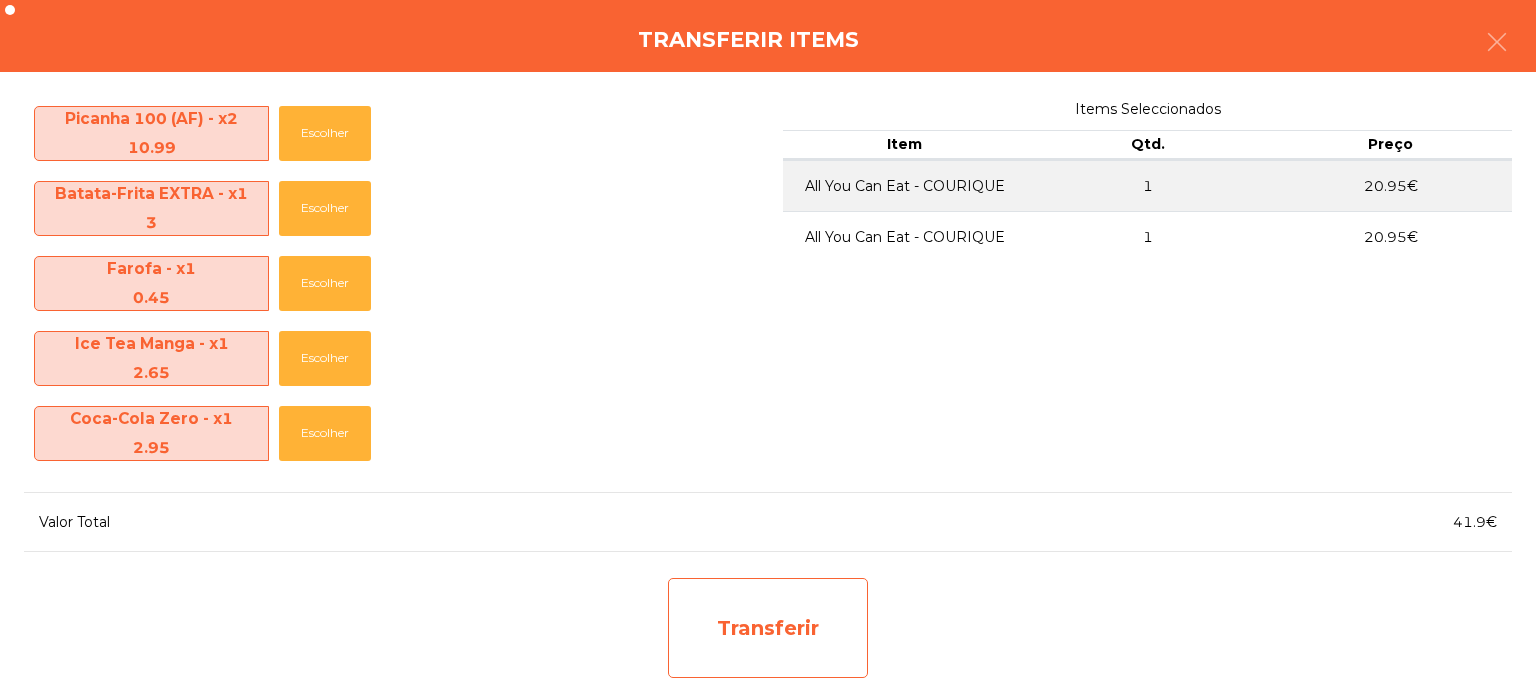 click on "Transferir" 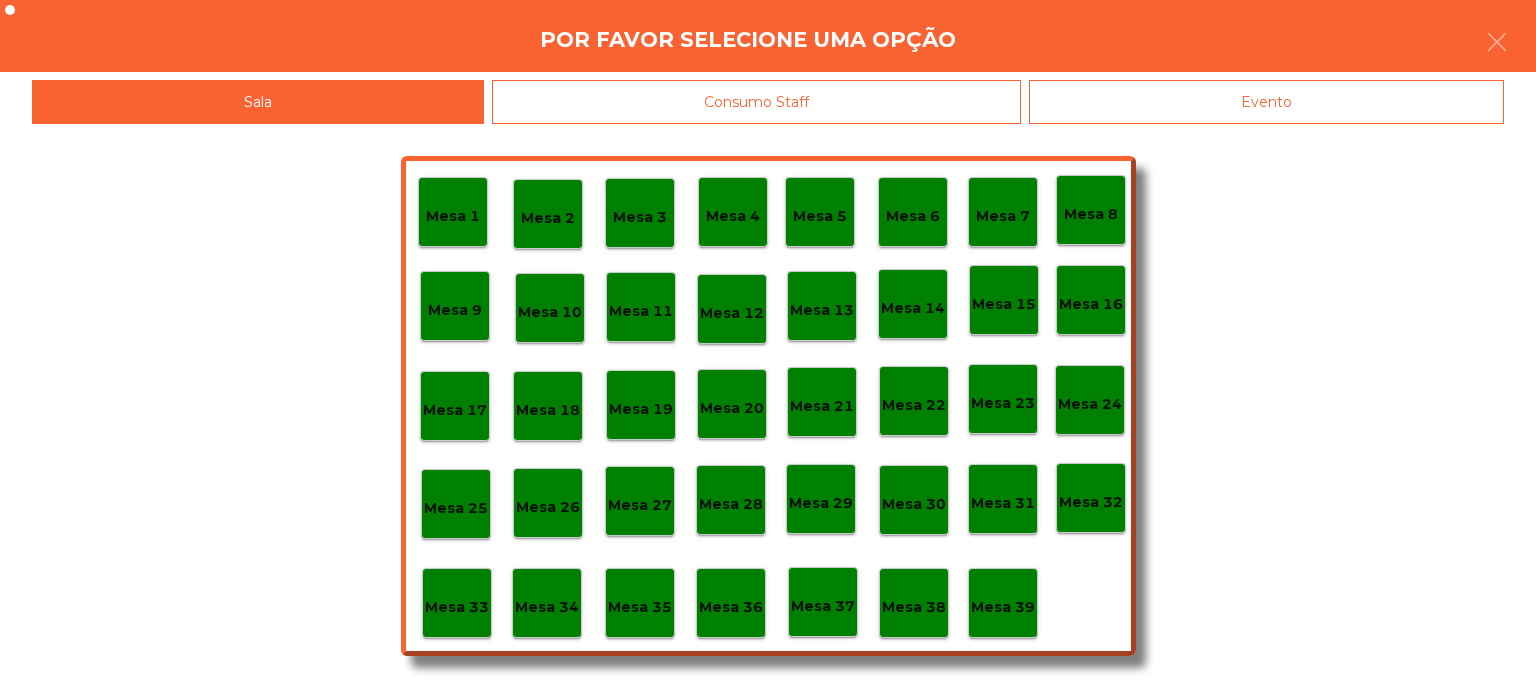 click on "Mesa 37" 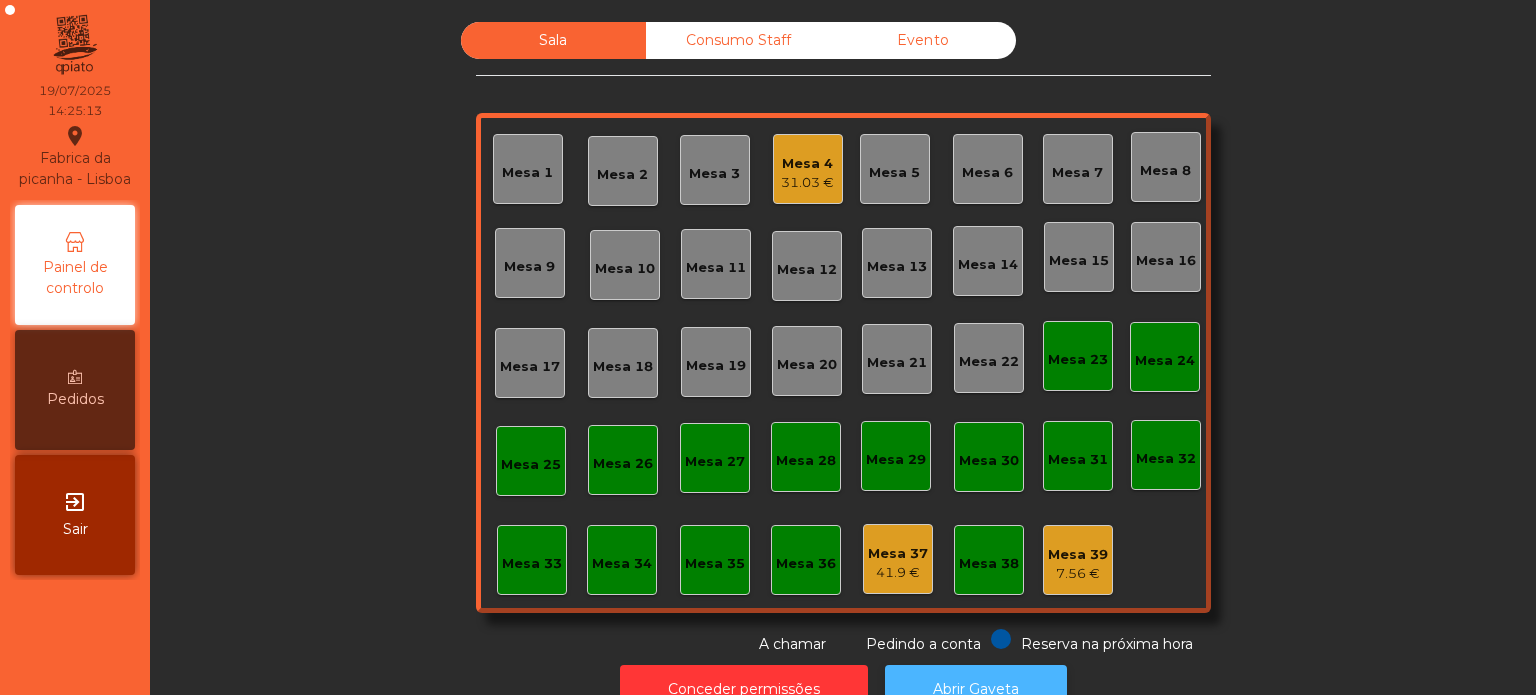 click on "Abrir Gaveta" 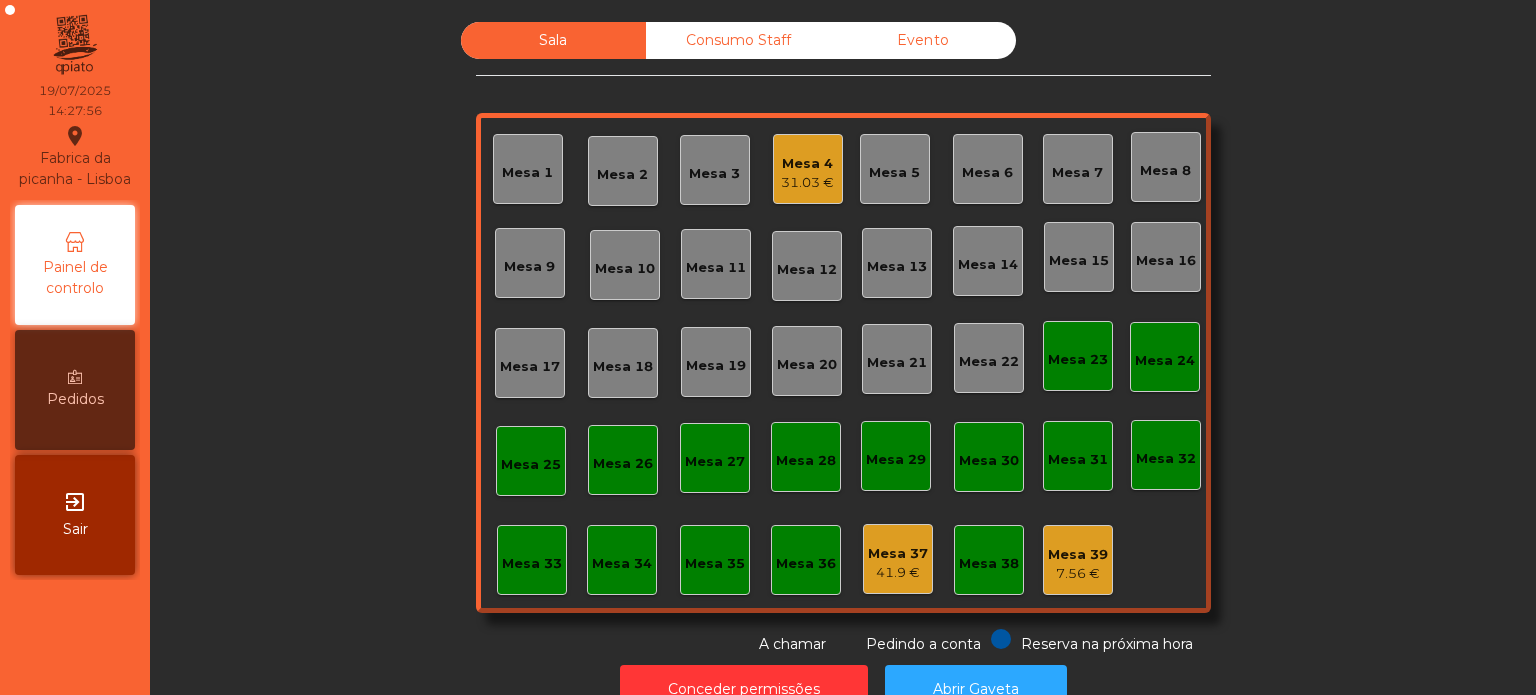 click on "Mesa 4" 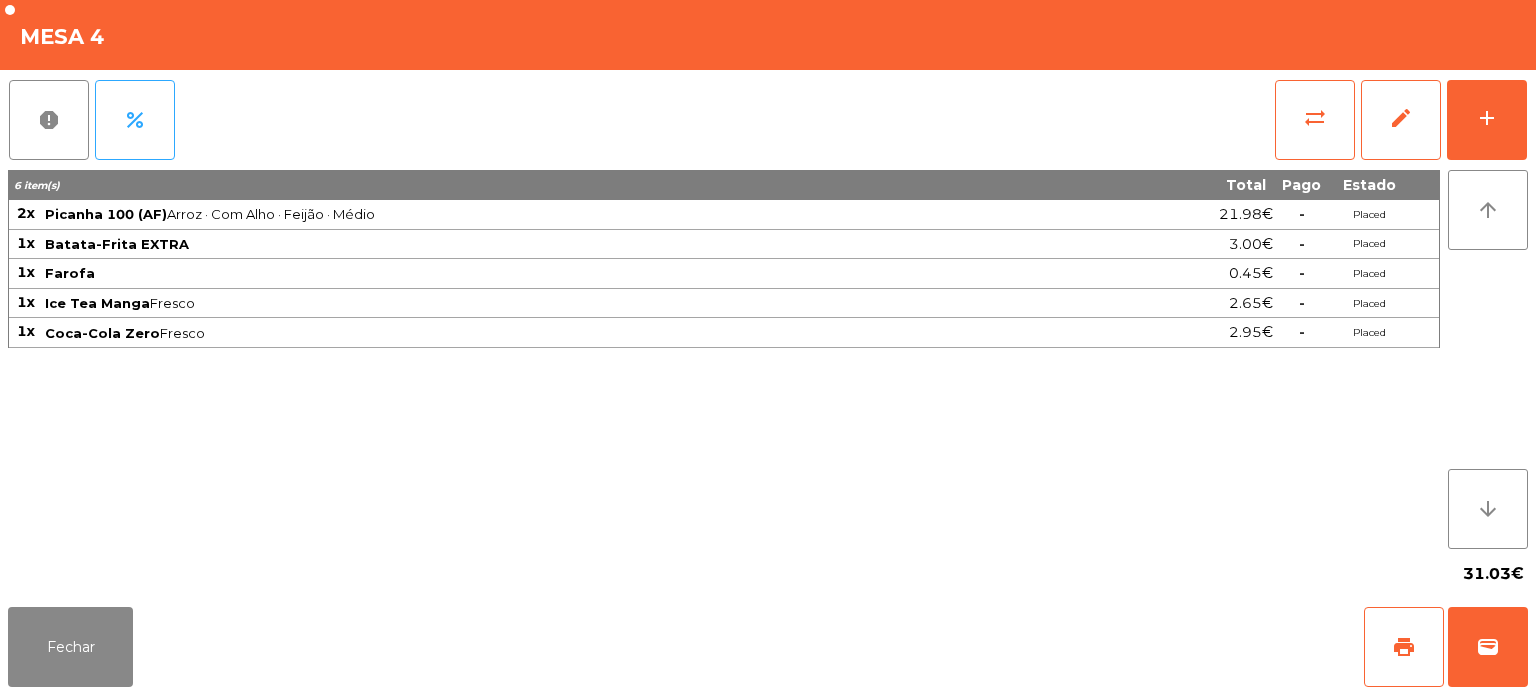 click on "report percent sync_alt edit add 6 item(s) Total Pago Estado 2x Picanha 100 (AF) Arroz · Com Alho · Feijão · Médio 21.98€ - Placed 1x Batata-Frita EXTRA 3.00€ - Placed 1x Farofa 0.45€ - Placed 1x Ice Tea Manga Fresco 2.65€ - Placed 1x Coca-Cola Zero Fresco 2.95€ - Placed 31.03€" 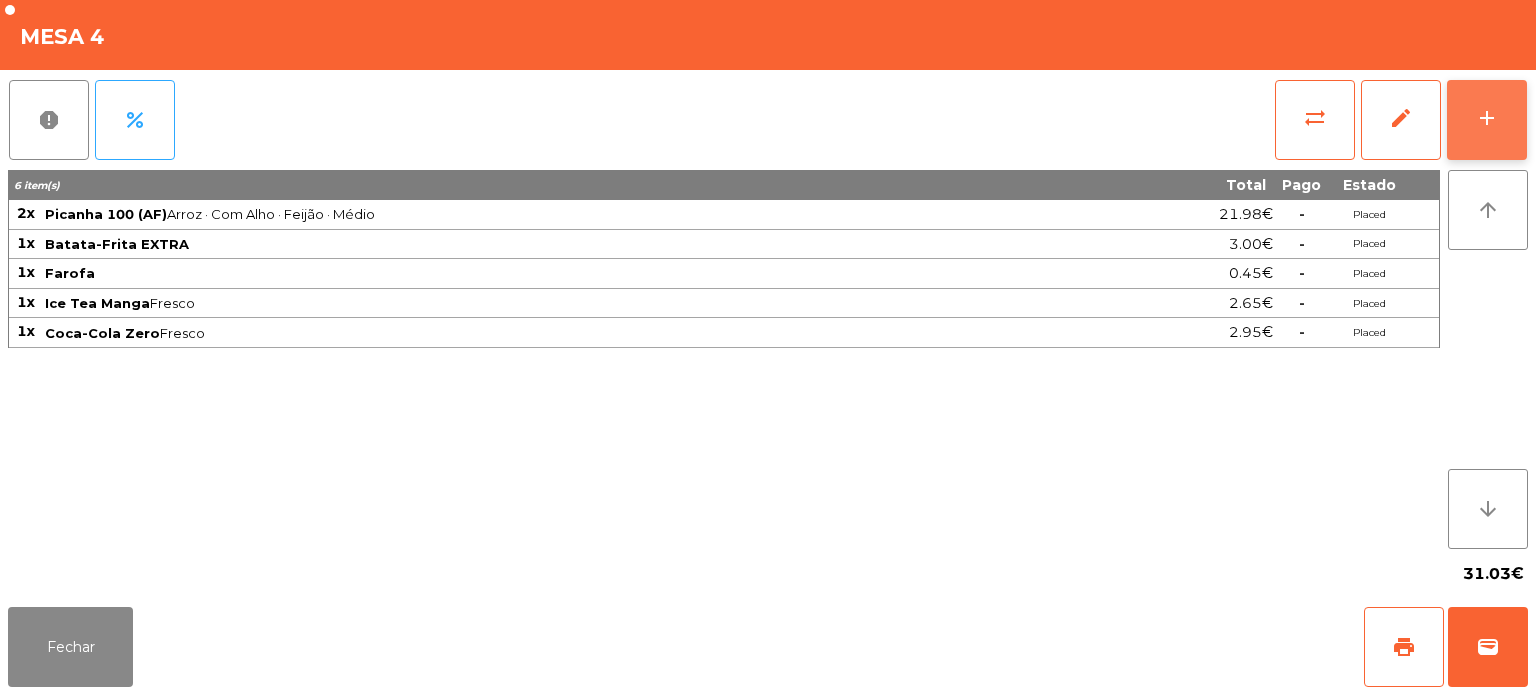 click on "add" 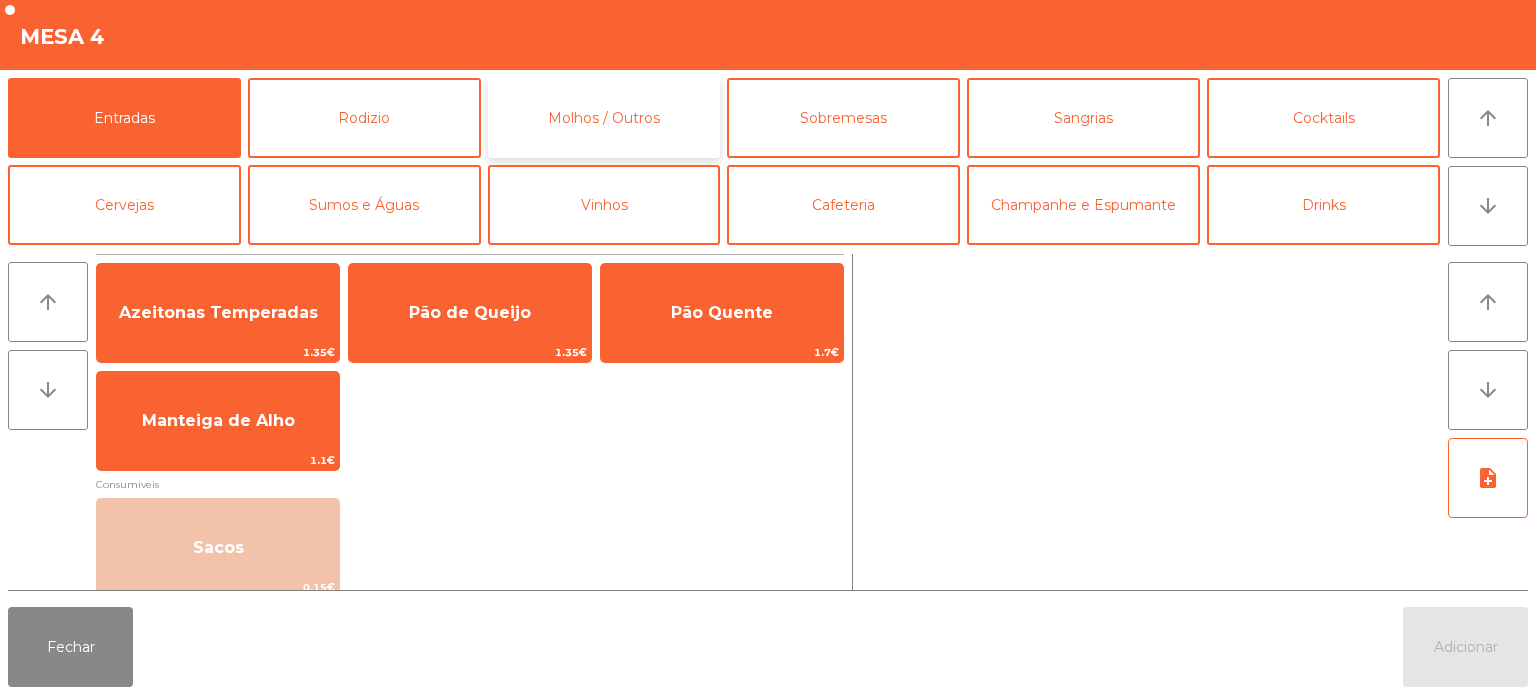 click on "Molhos / Outros" 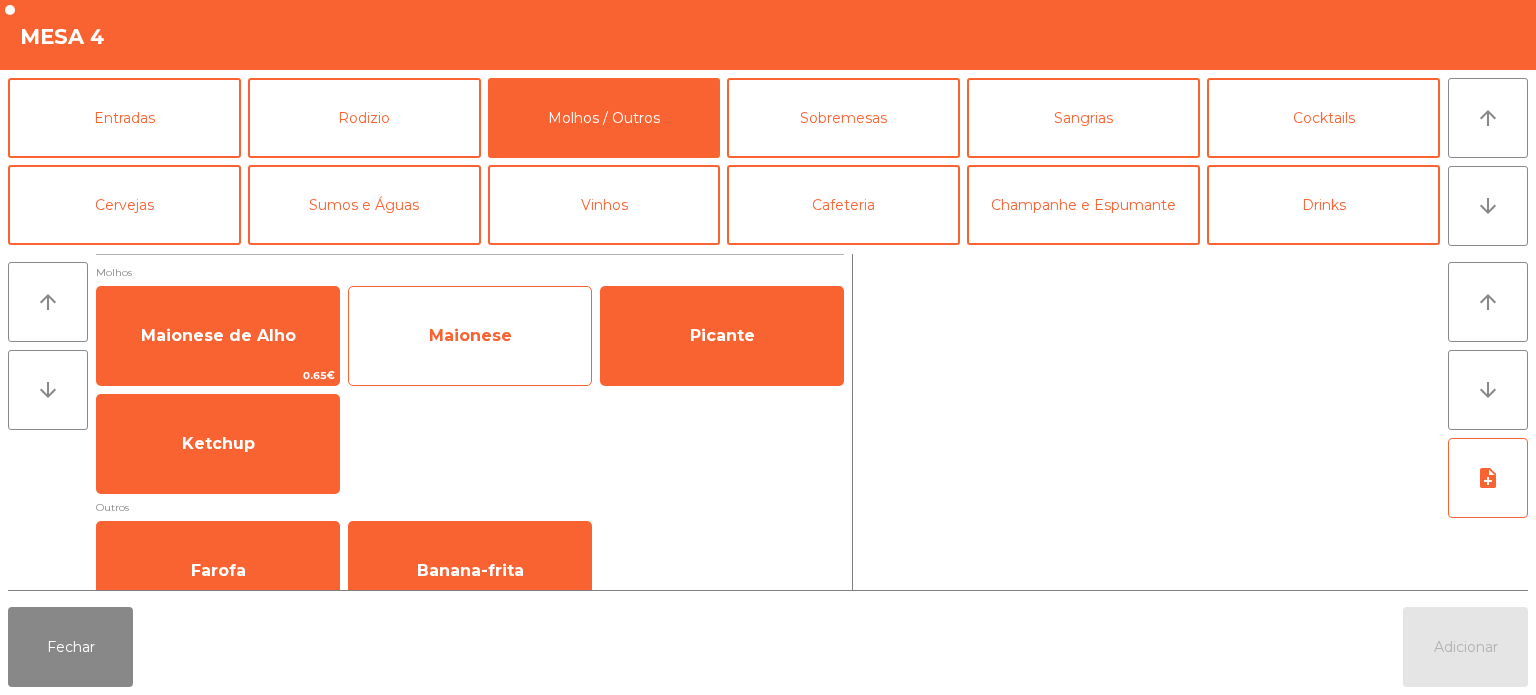 click on "Maionese" 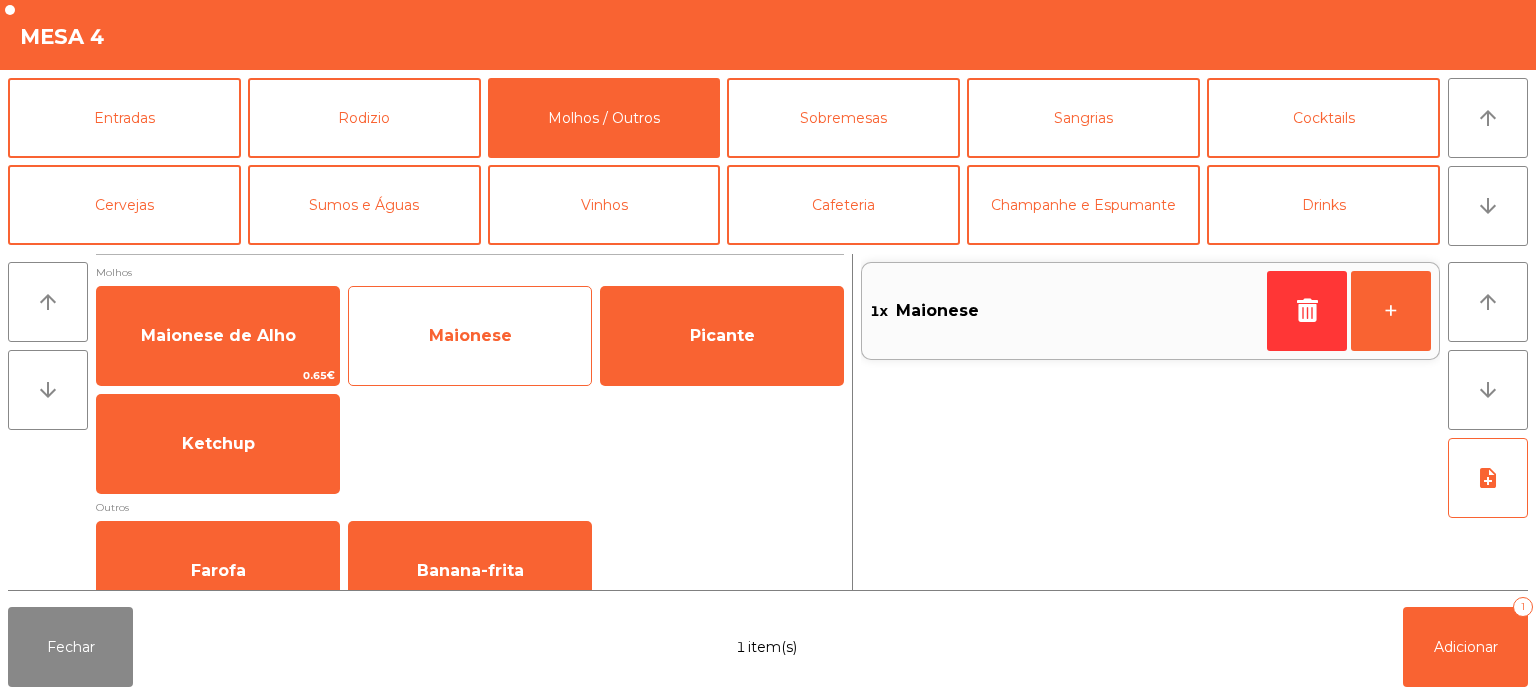 click on "Maionese" 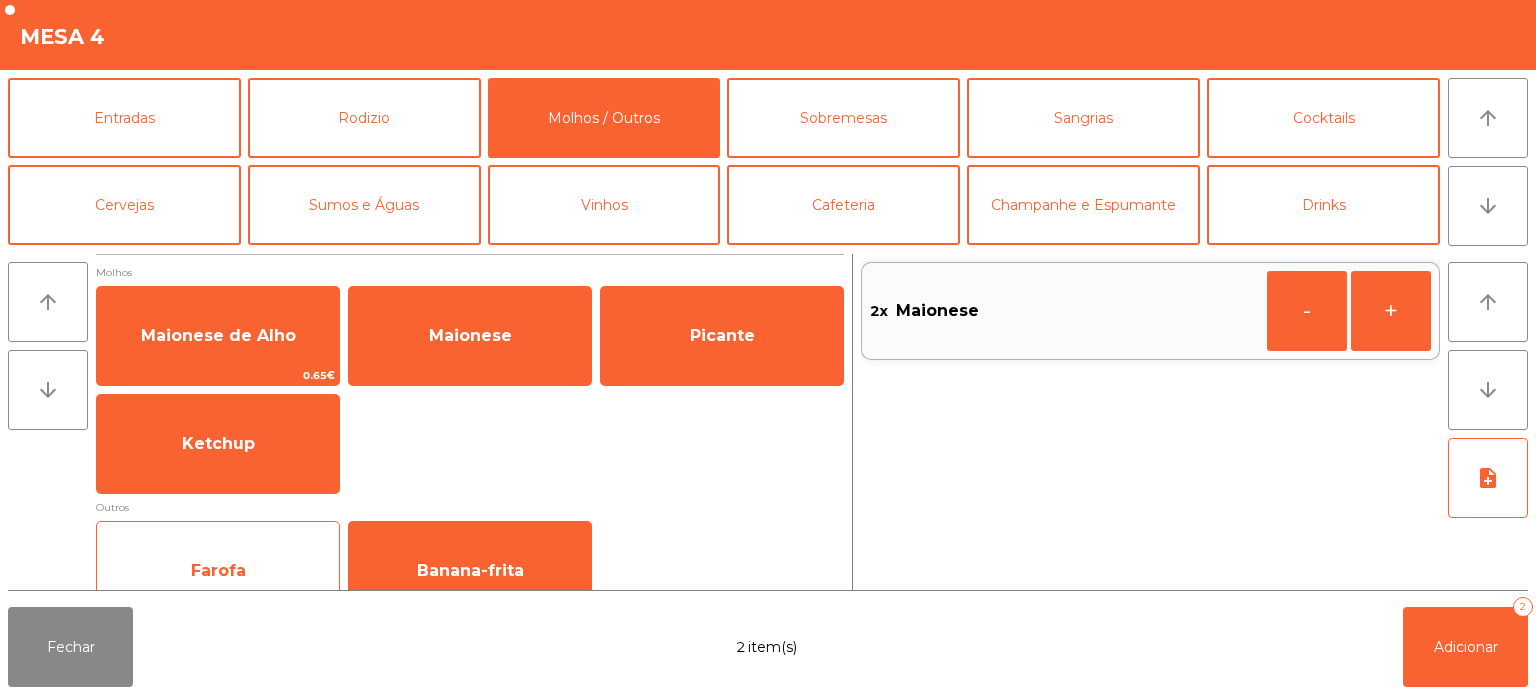 click on "Farofa" 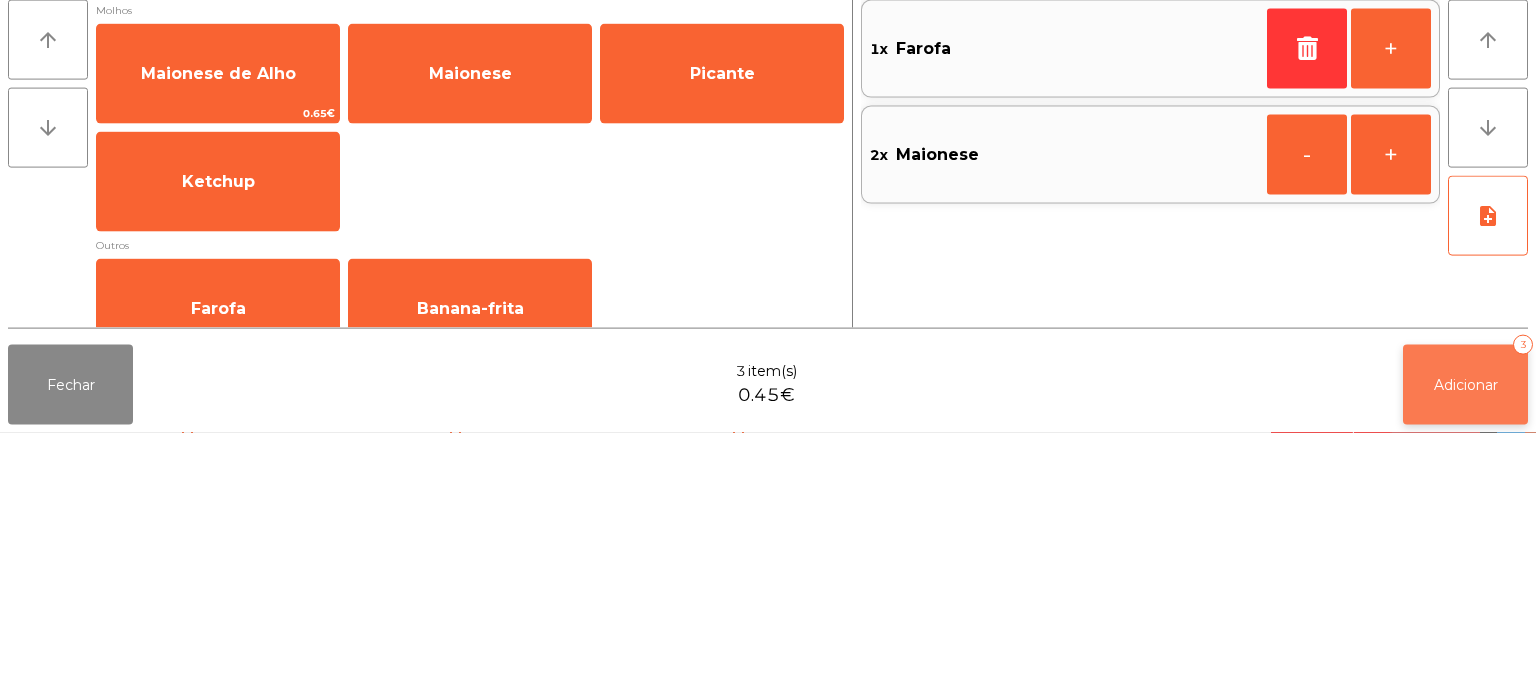 click on "Adicionar   3" 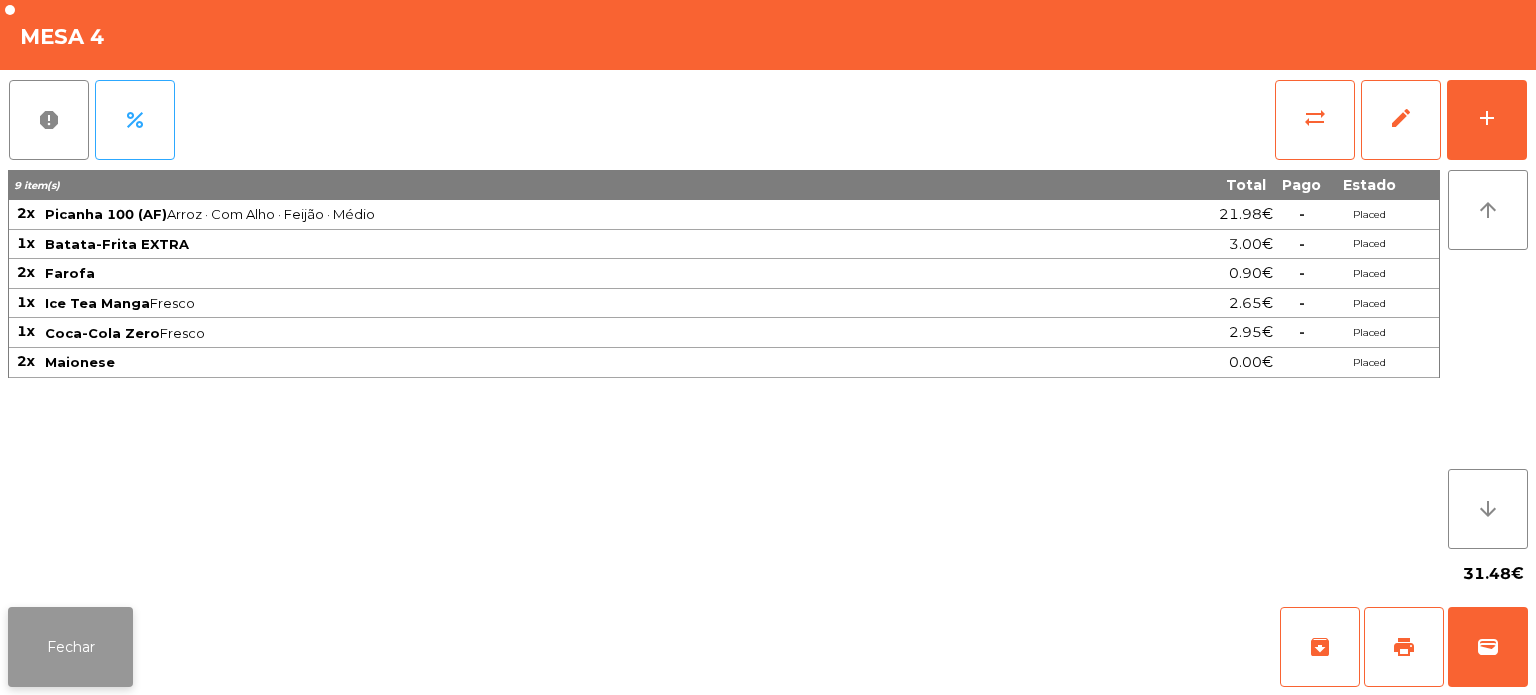 click on "Fechar" 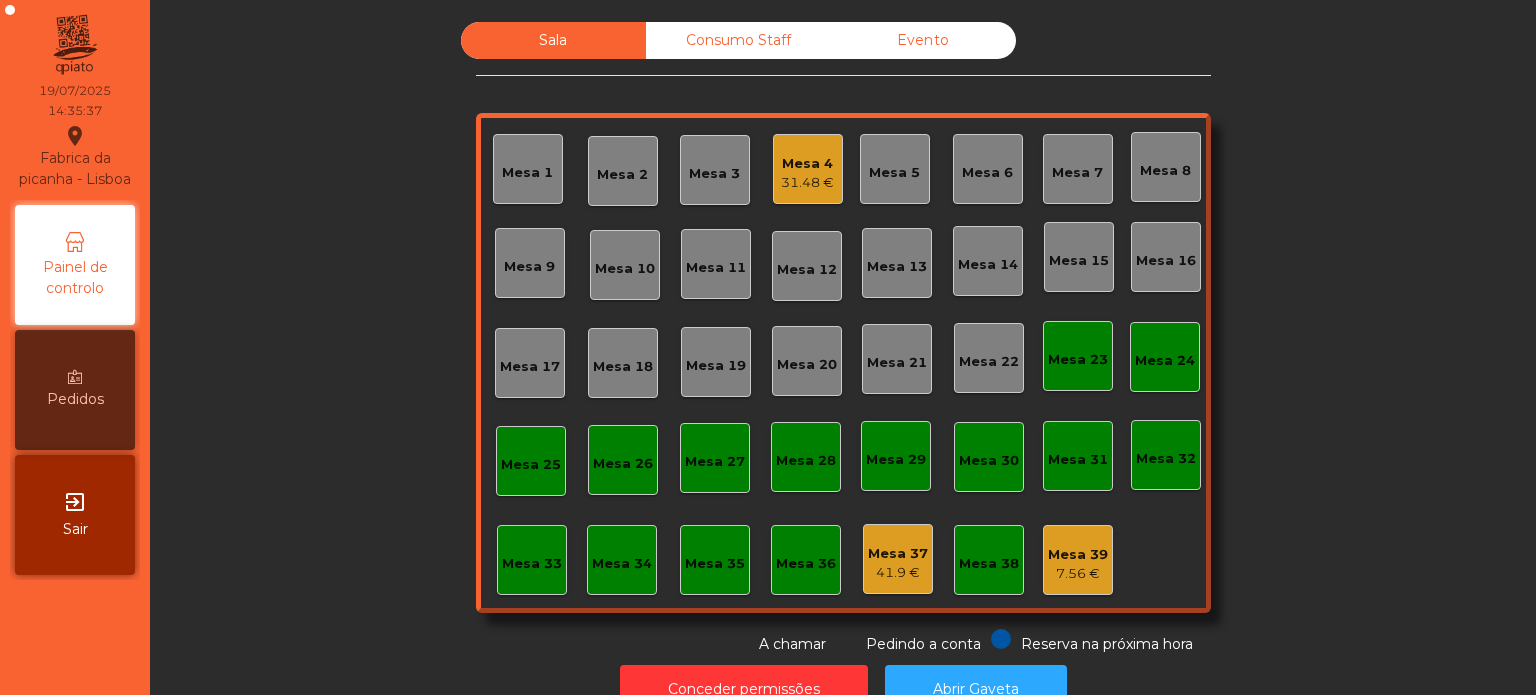 click on "Consumo Staff" 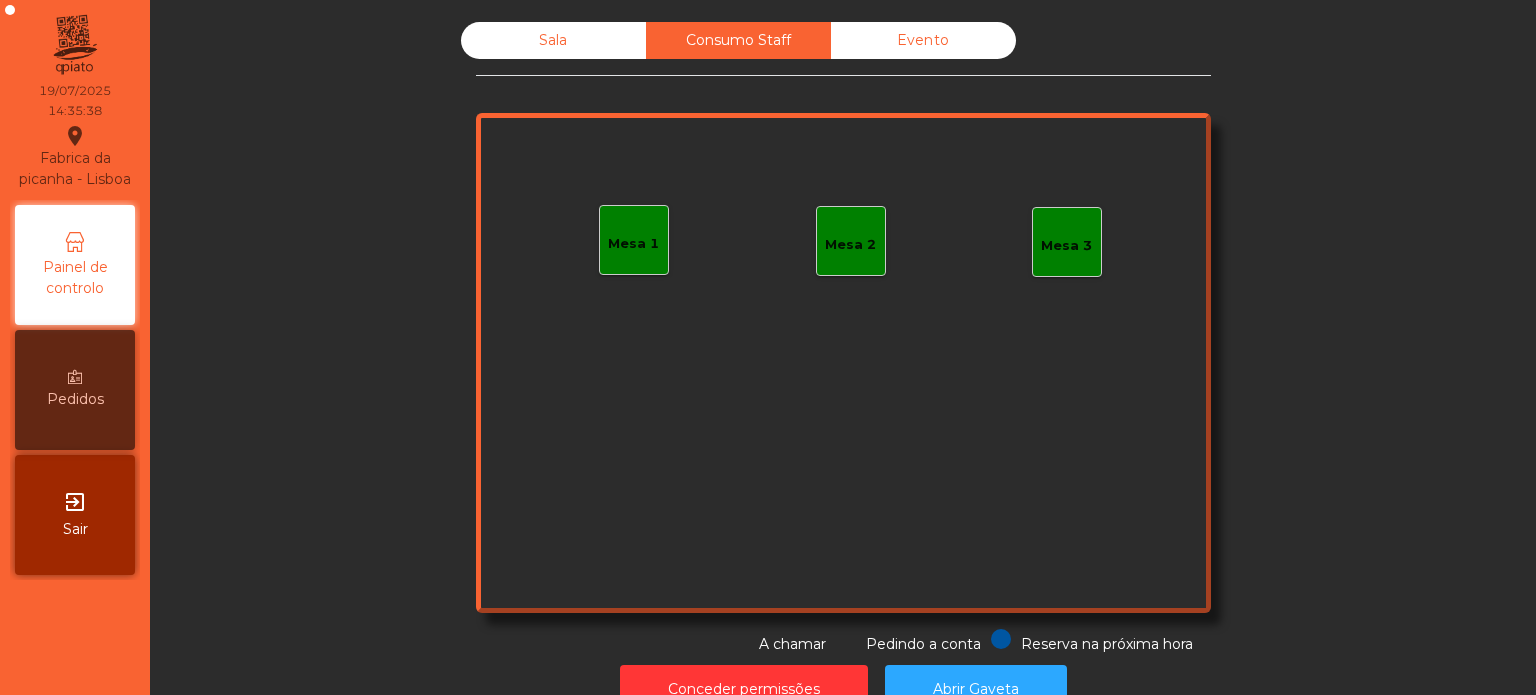 click on "Sala" 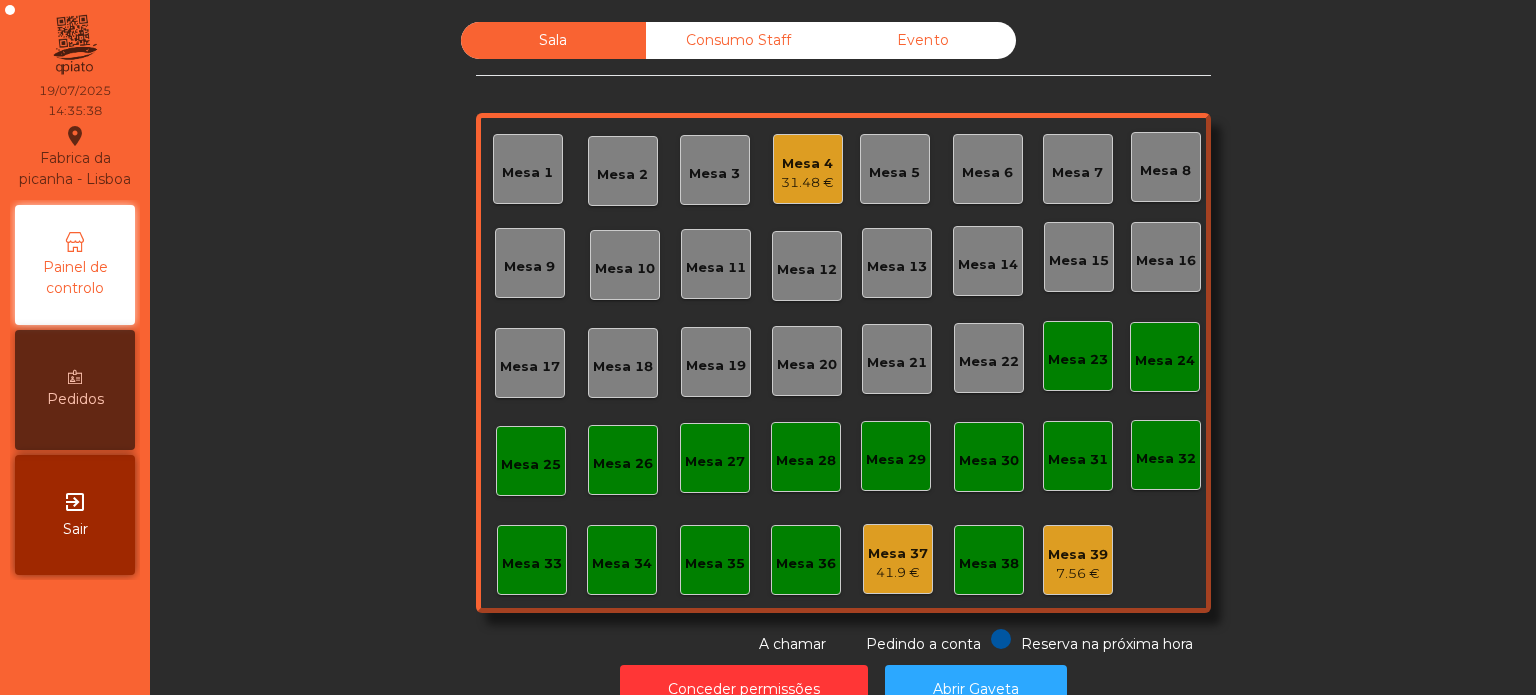 click on "Mesa 4" 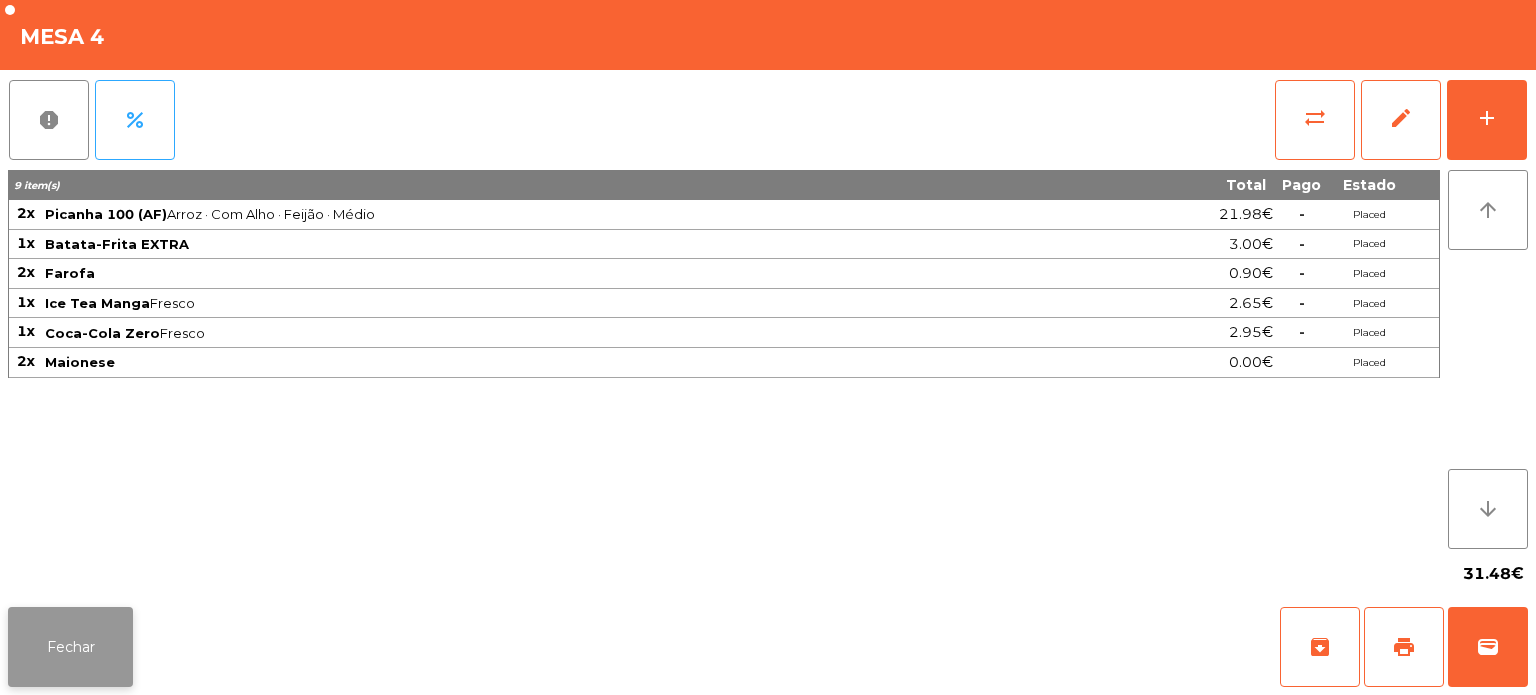 click on "Fechar" 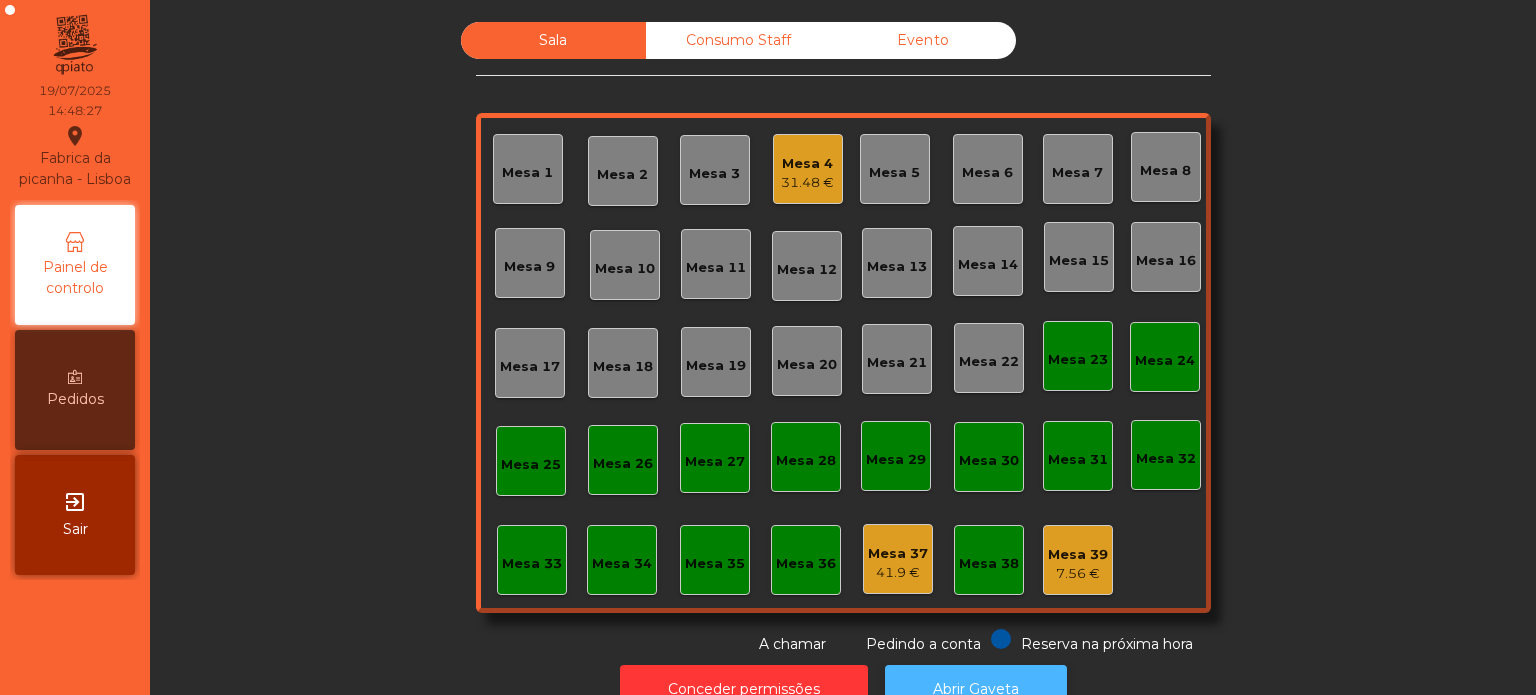 click on "Abrir Gaveta" 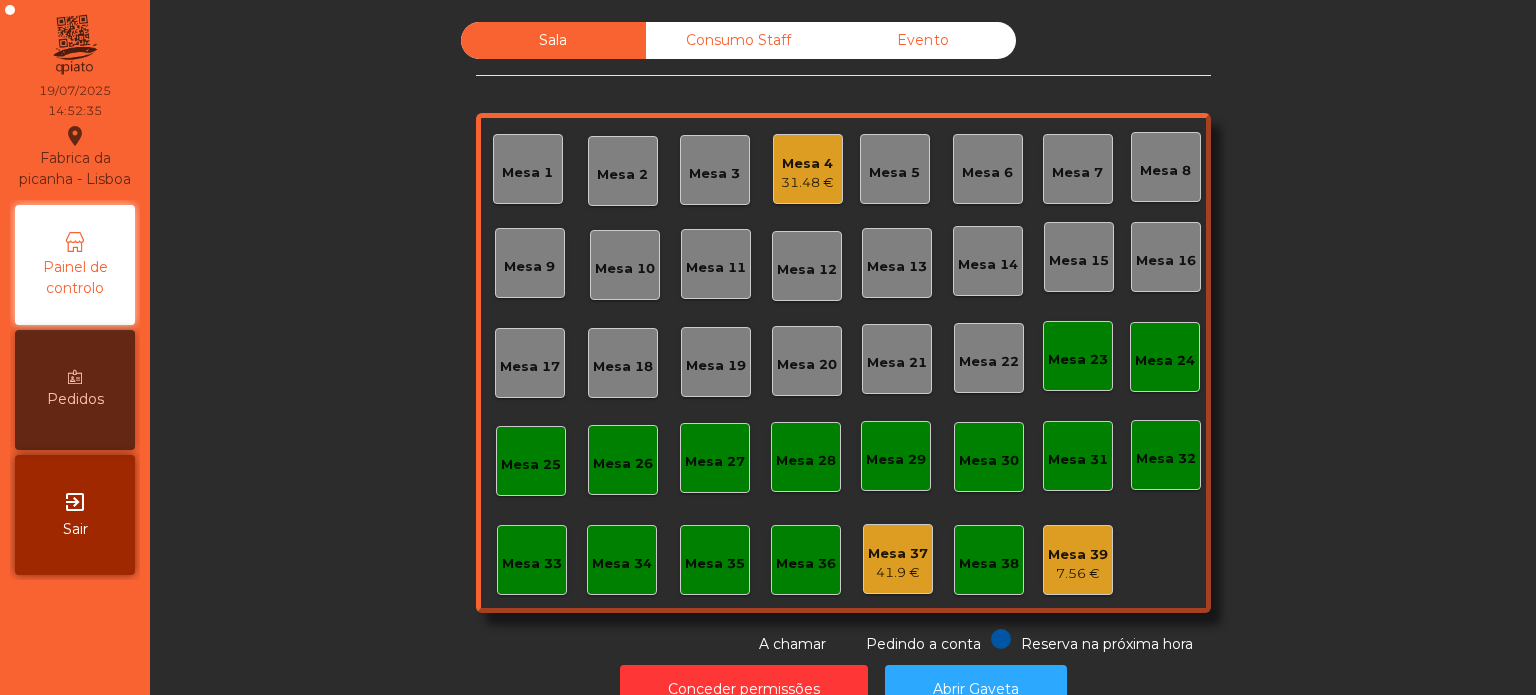 click on "Consumo Staff" 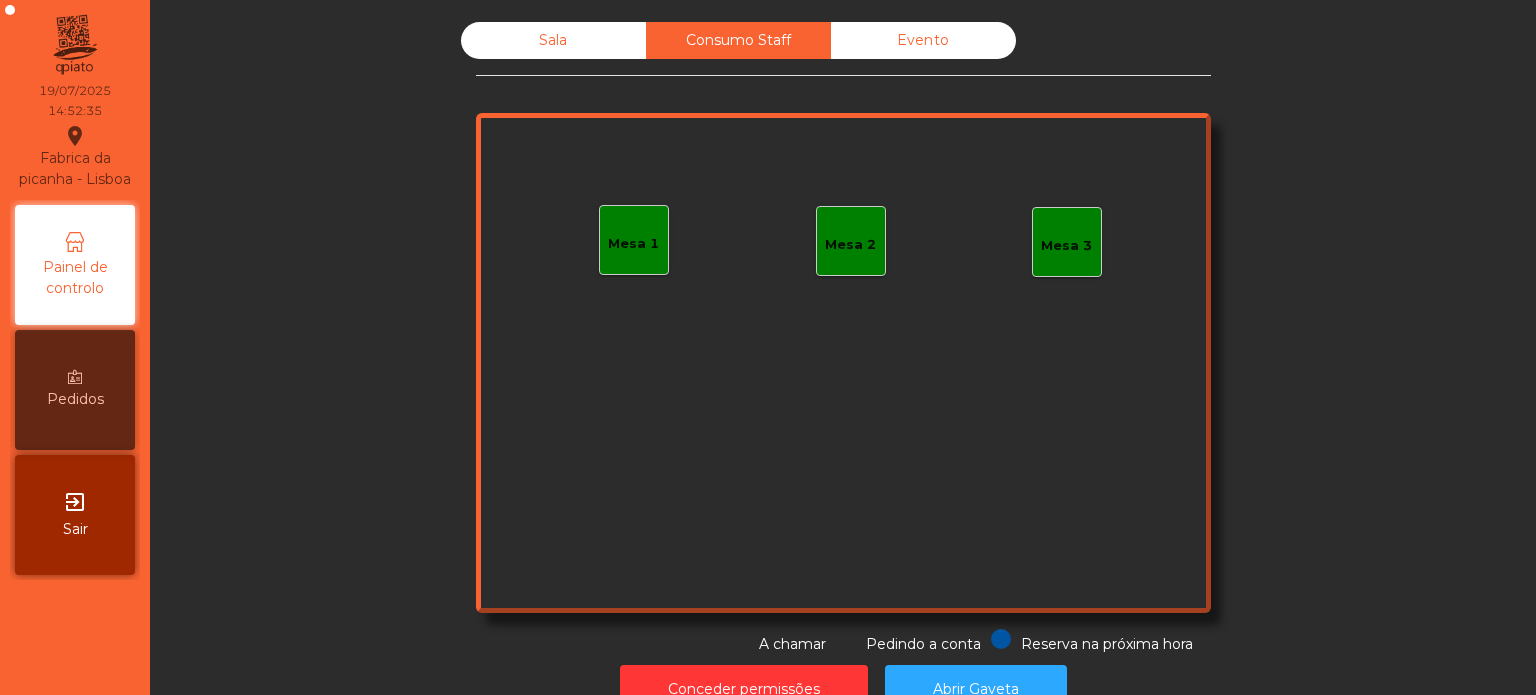 click on "Mesa 1" 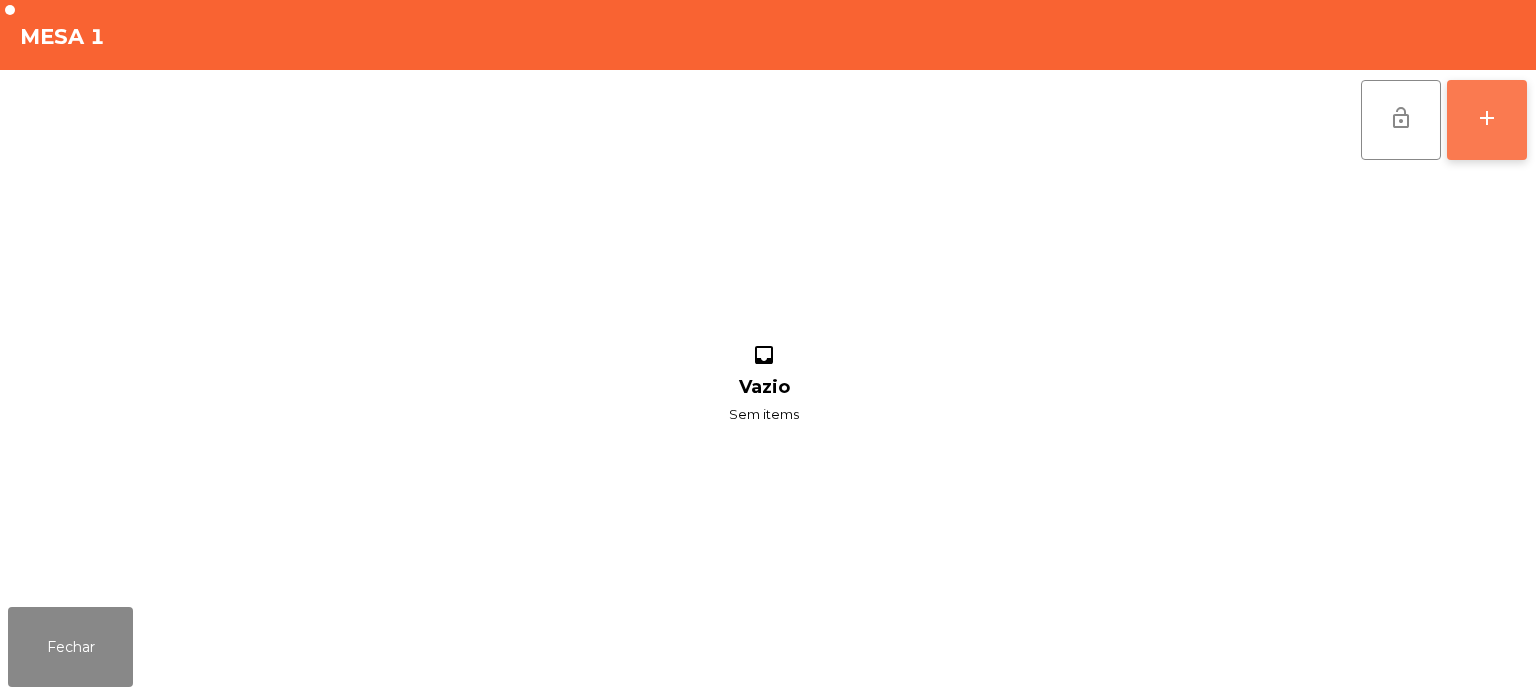click on "add" 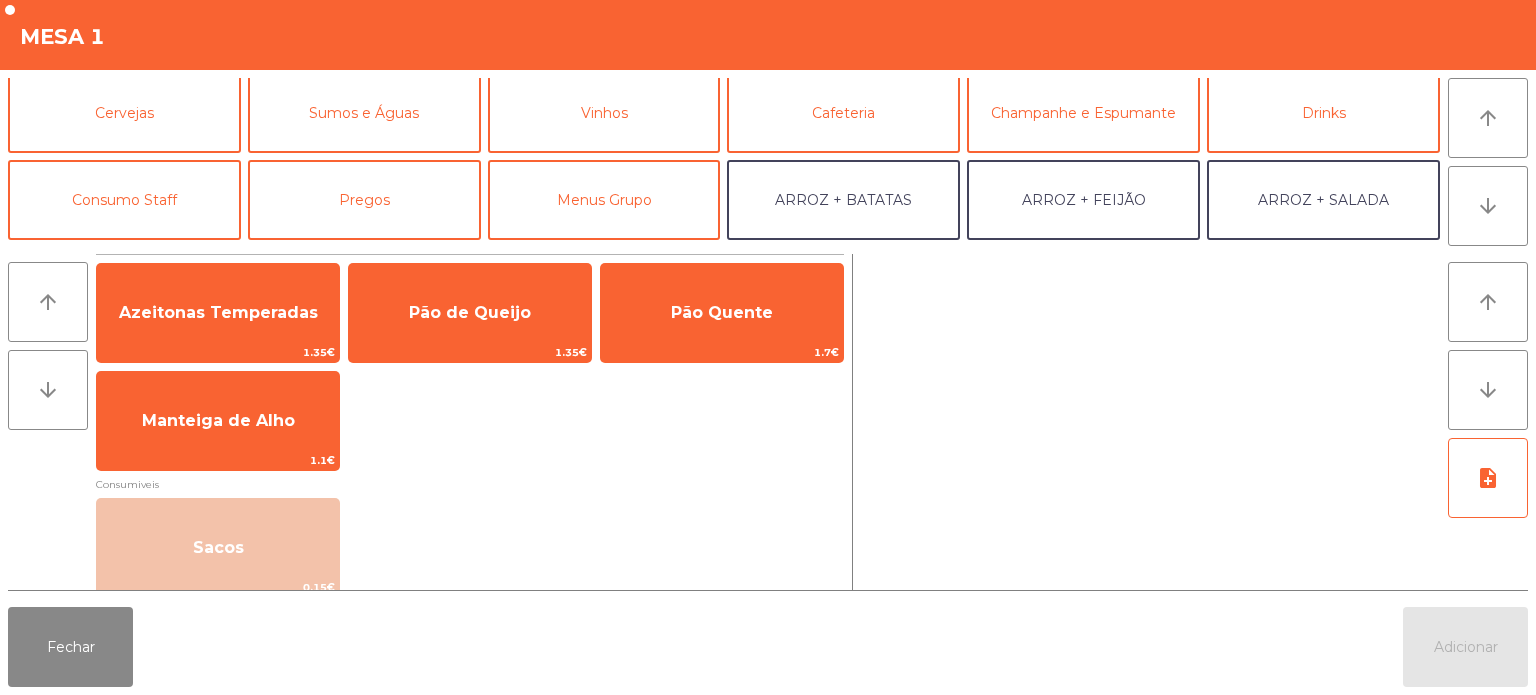 scroll, scrollTop: 95, scrollLeft: 0, axis: vertical 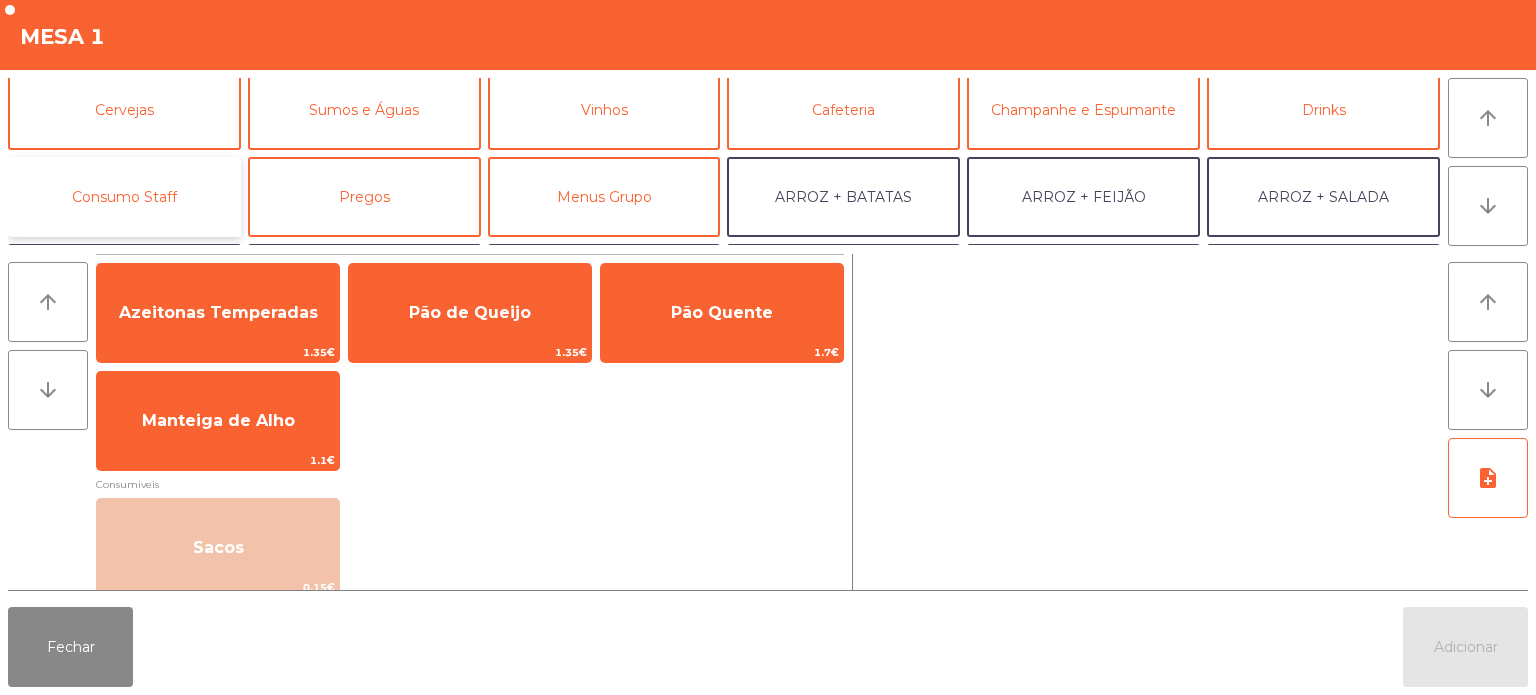 click on "Consumo Staff" 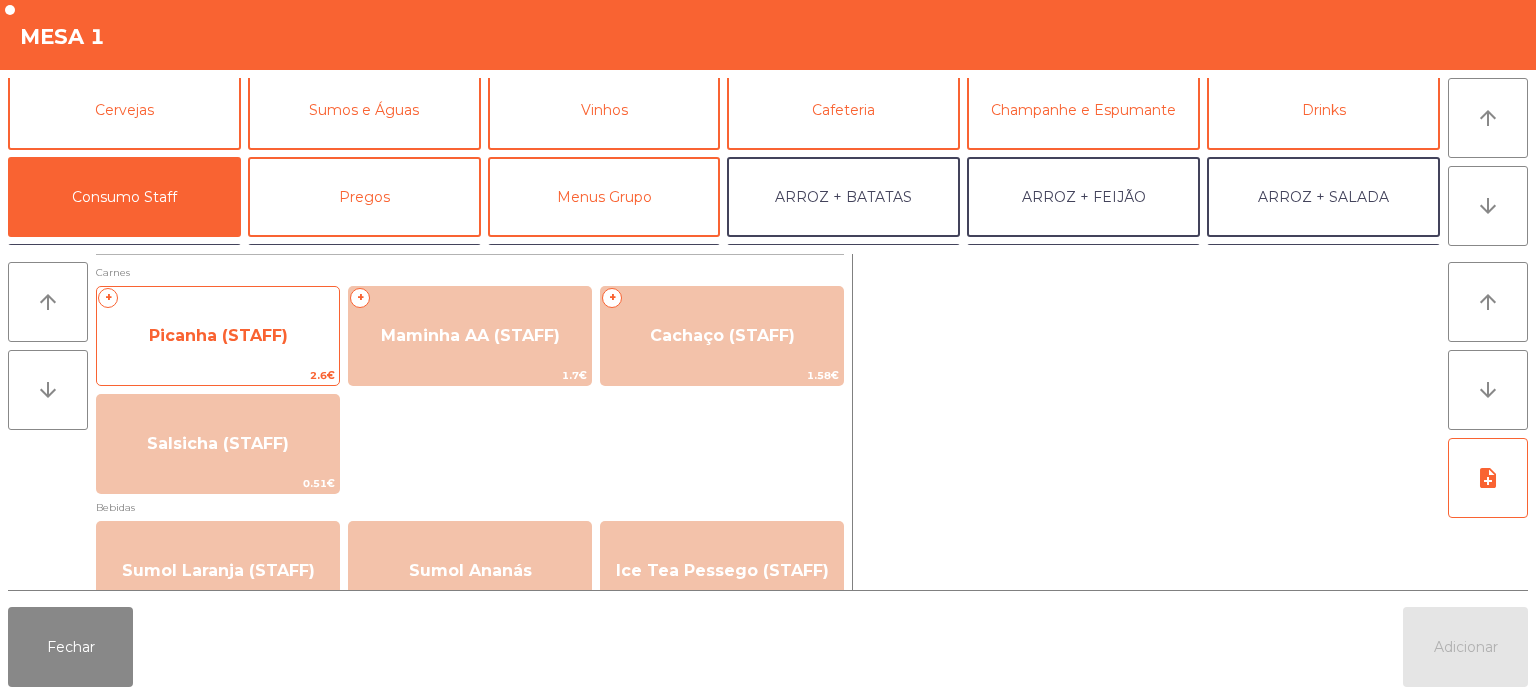 click on "Picanha (STAFF)" 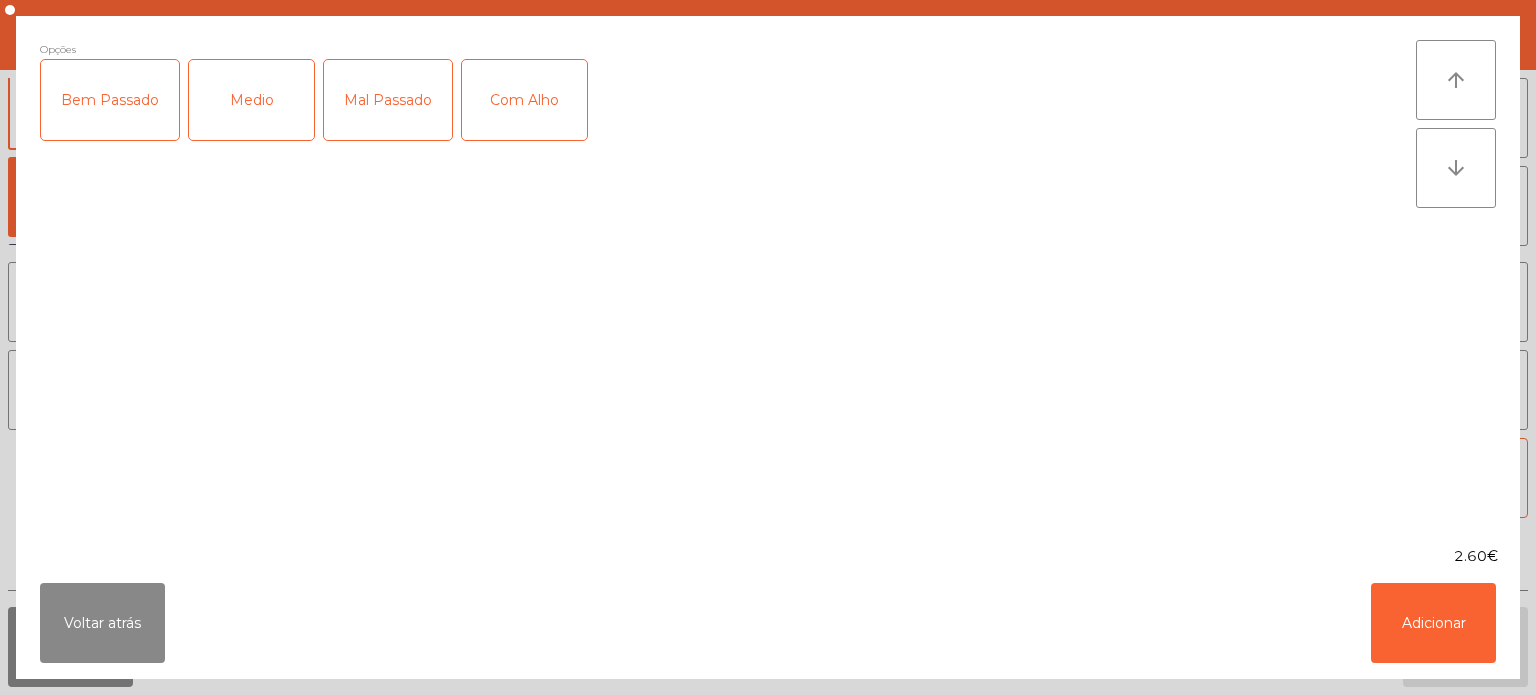 click on "Medio" 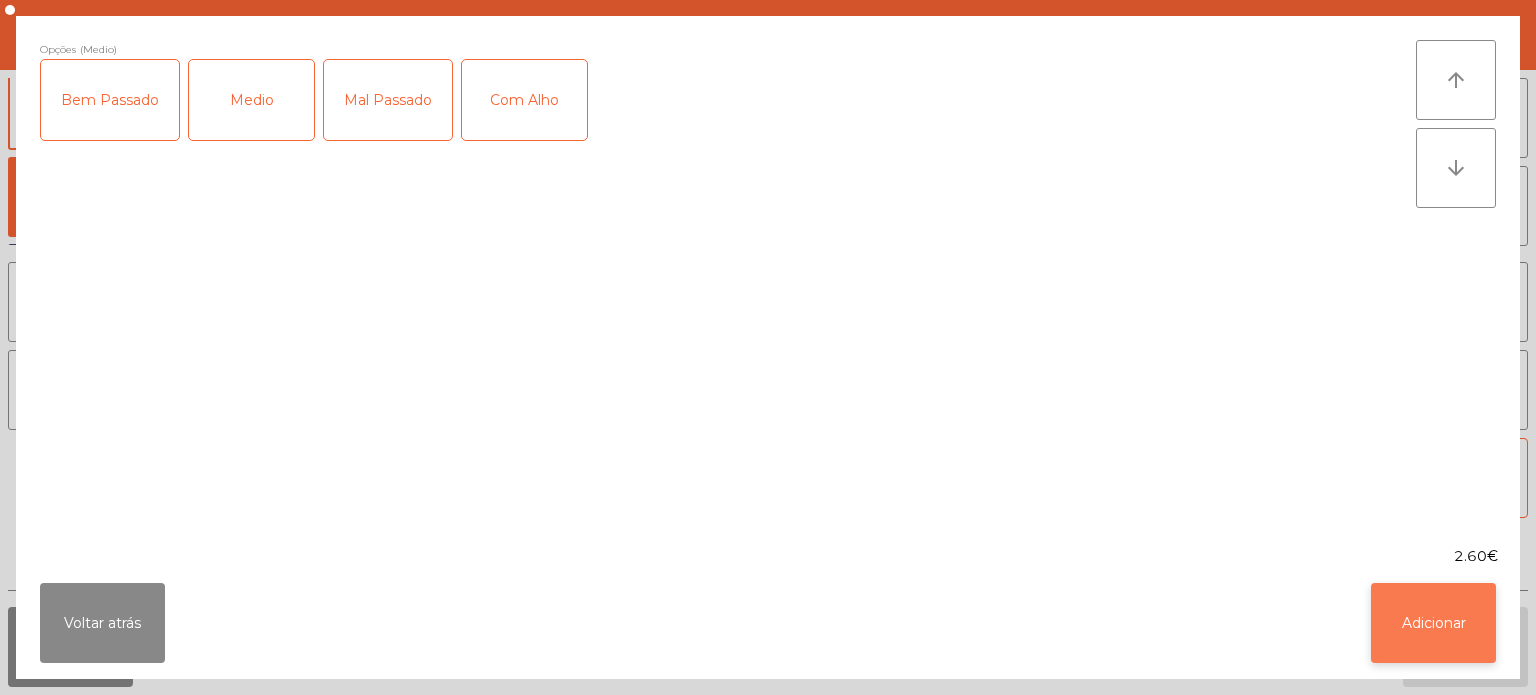 click on "Adicionar" 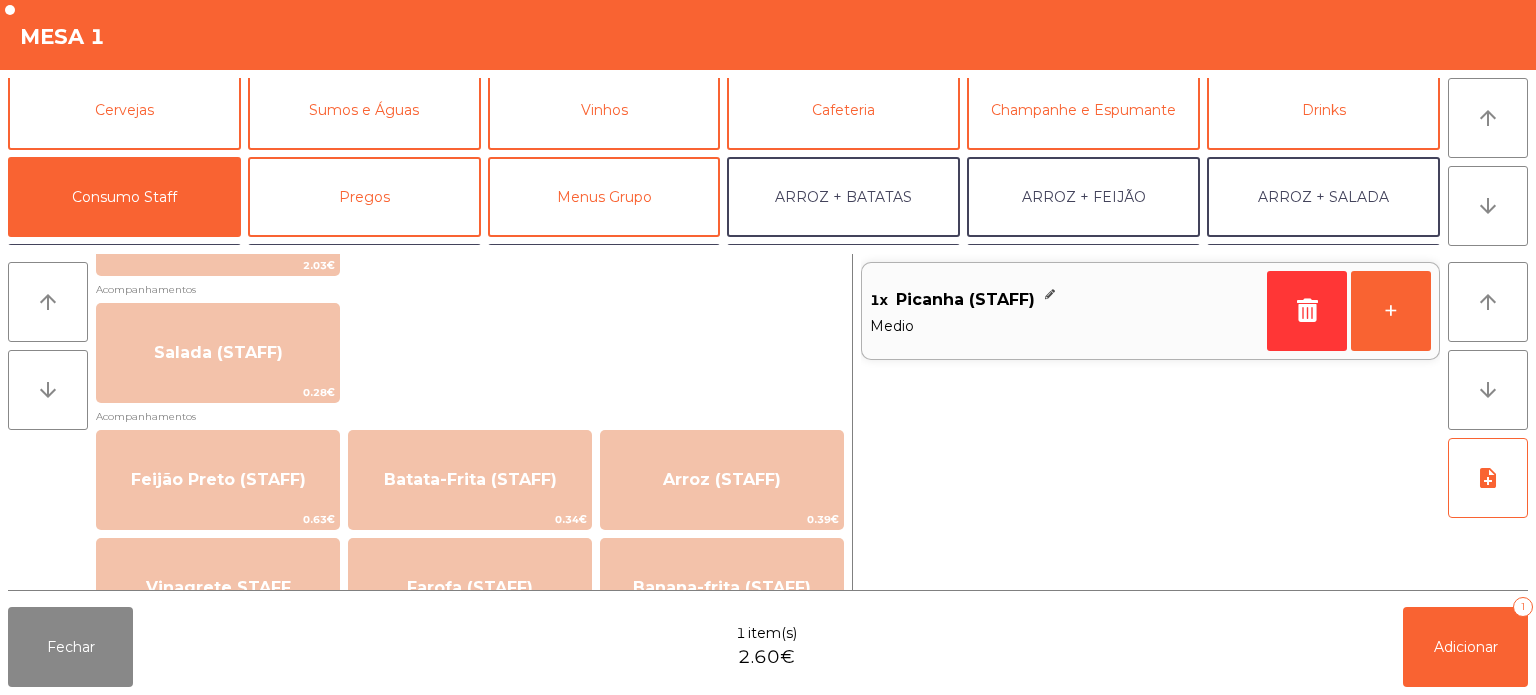 scroll, scrollTop: 696, scrollLeft: 0, axis: vertical 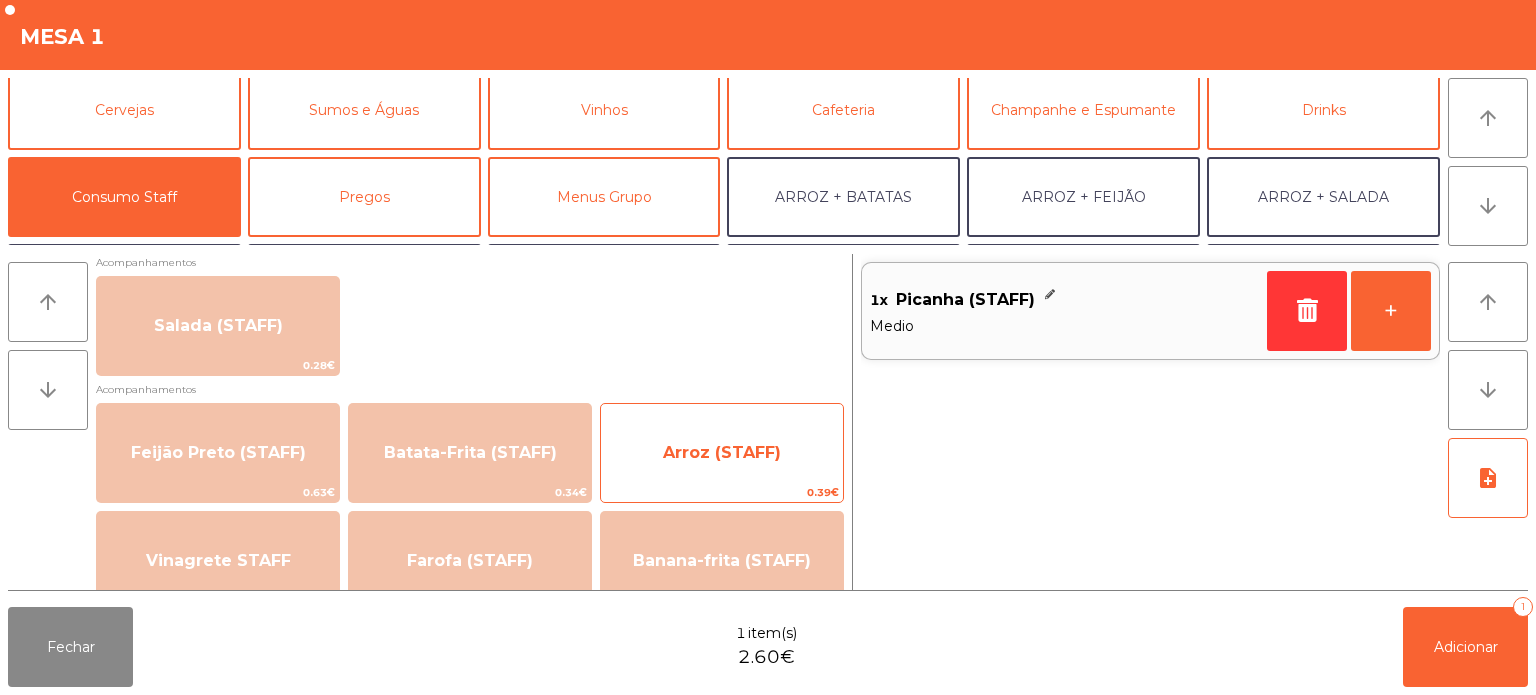 click on "Arroz (STAFF)" 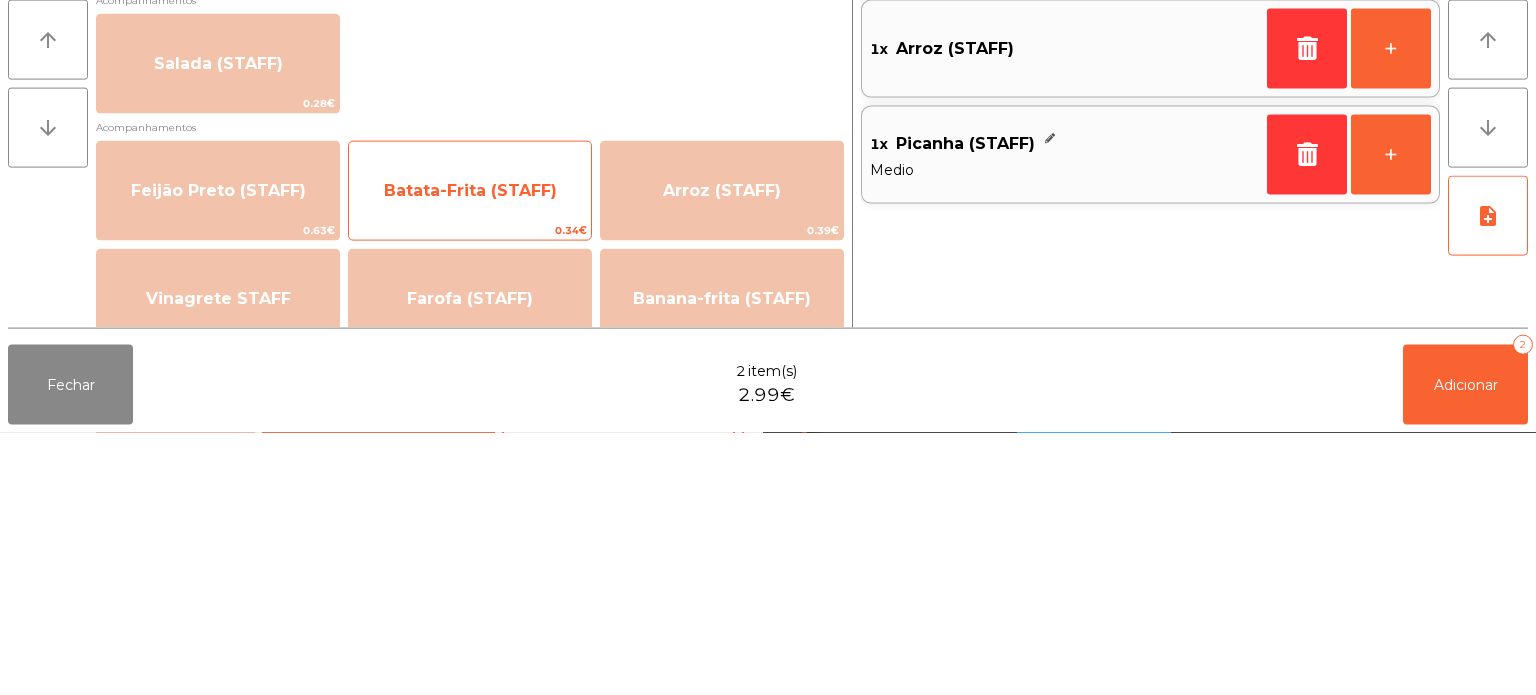 click on "Batata-Frita (STAFF)" 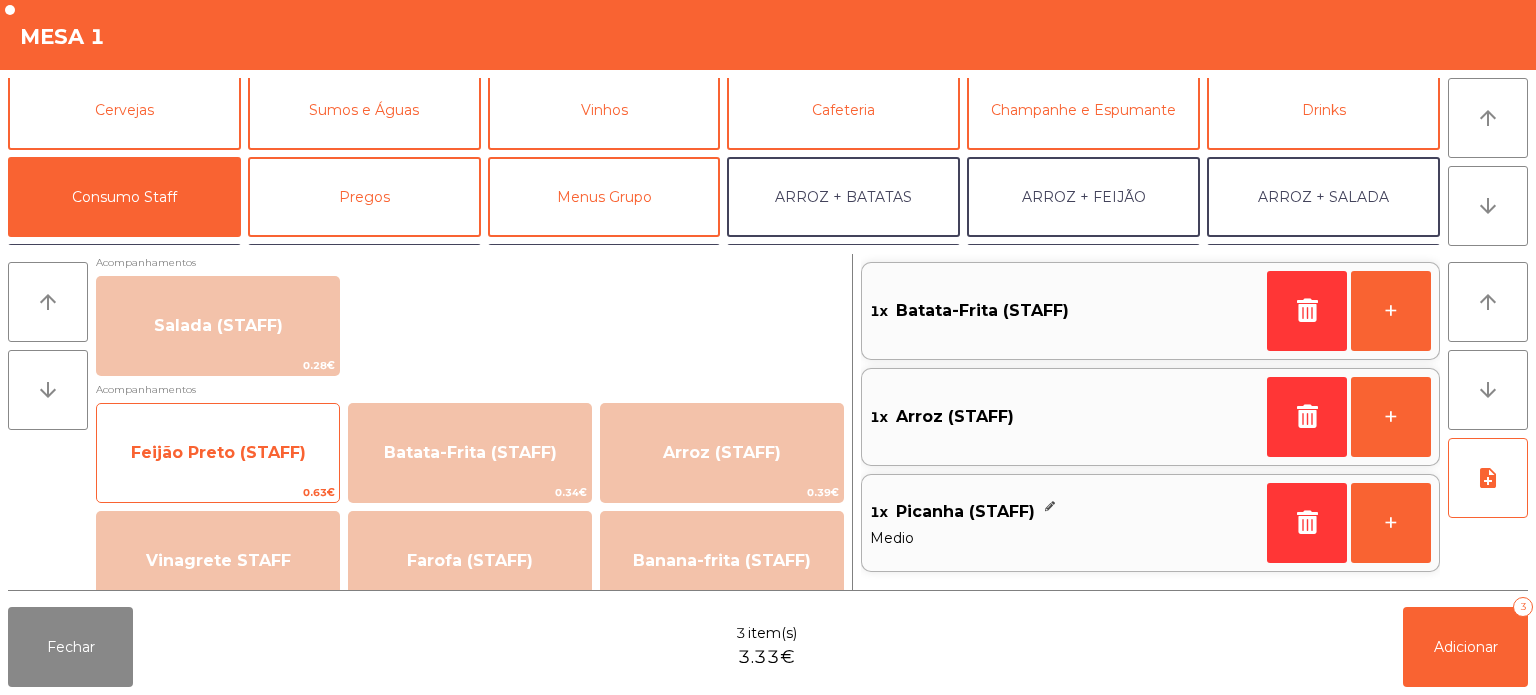 click on "Feijão Preto (STAFF)" 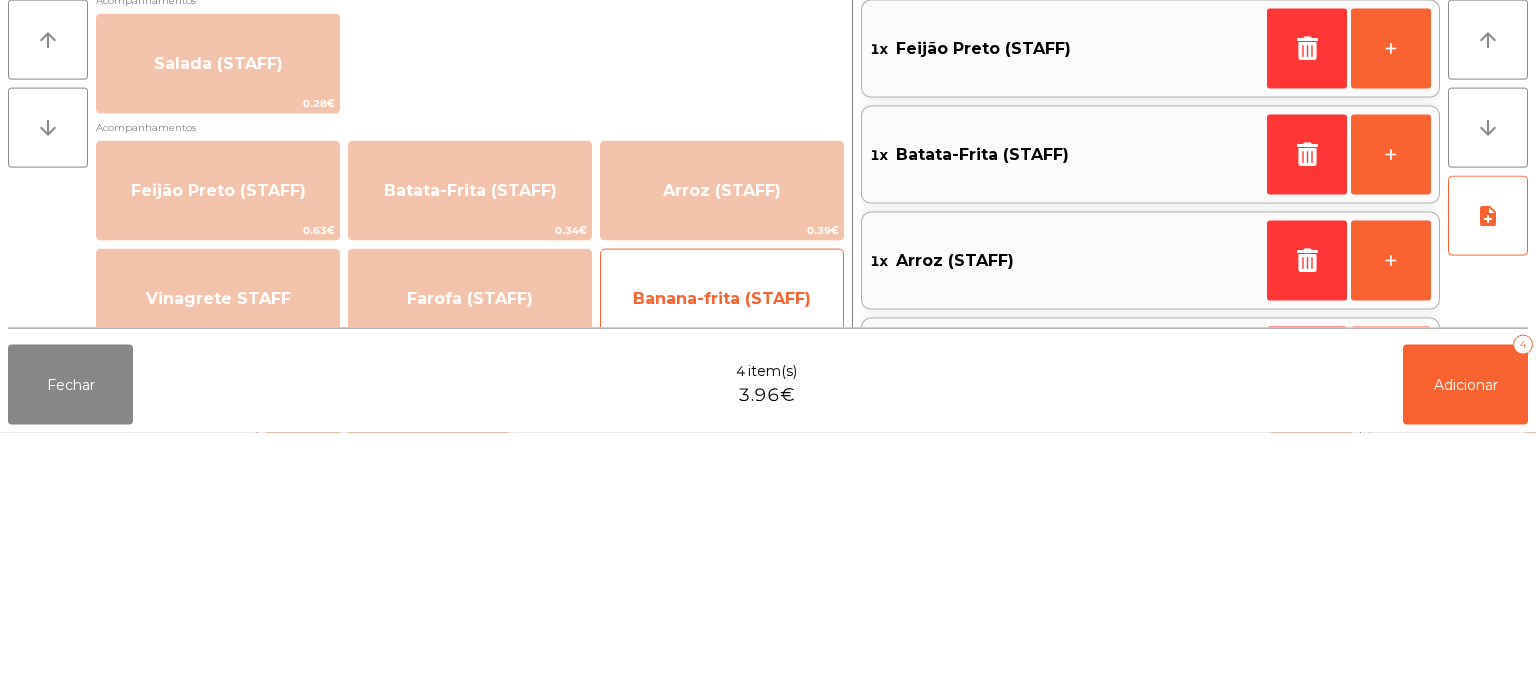click on "Banana-frita (STAFF)" 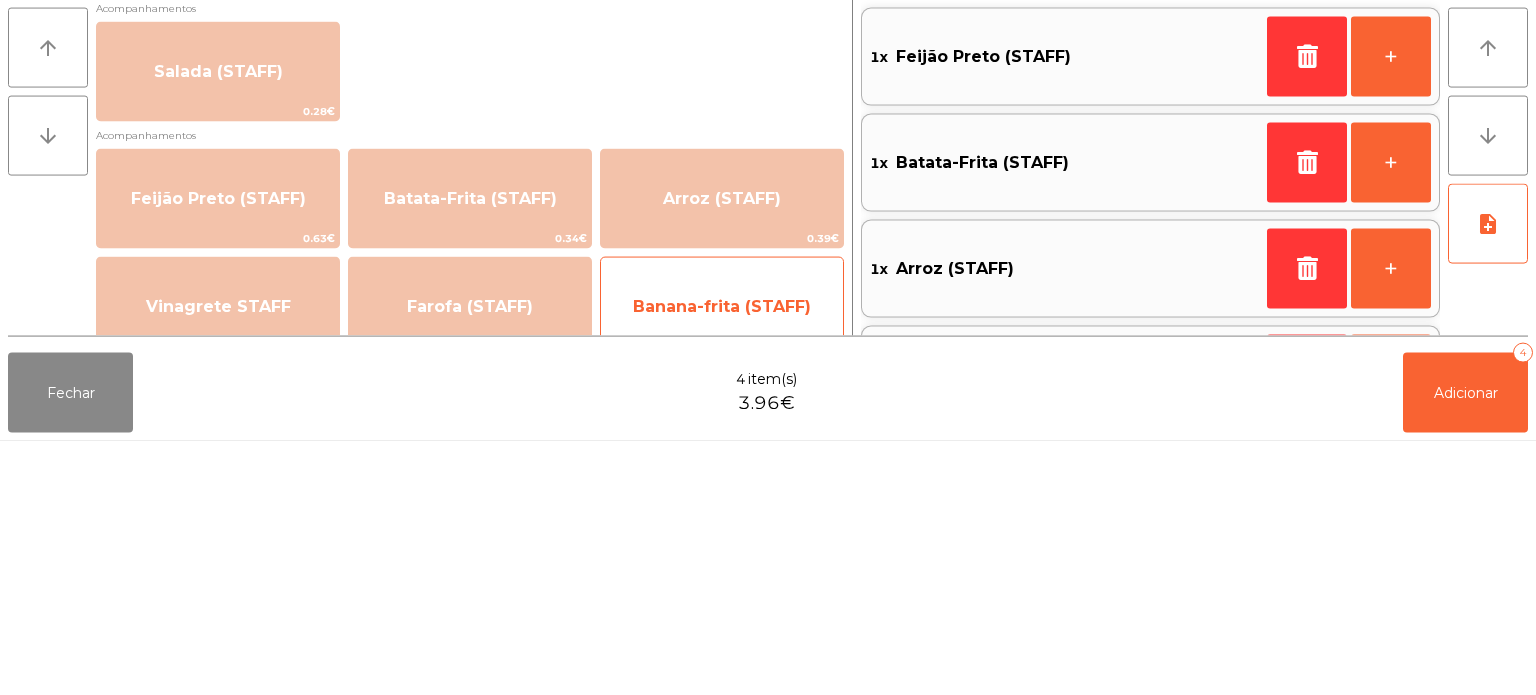 scroll, scrollTop: 8, scrollLeft: 0, axis: vertical 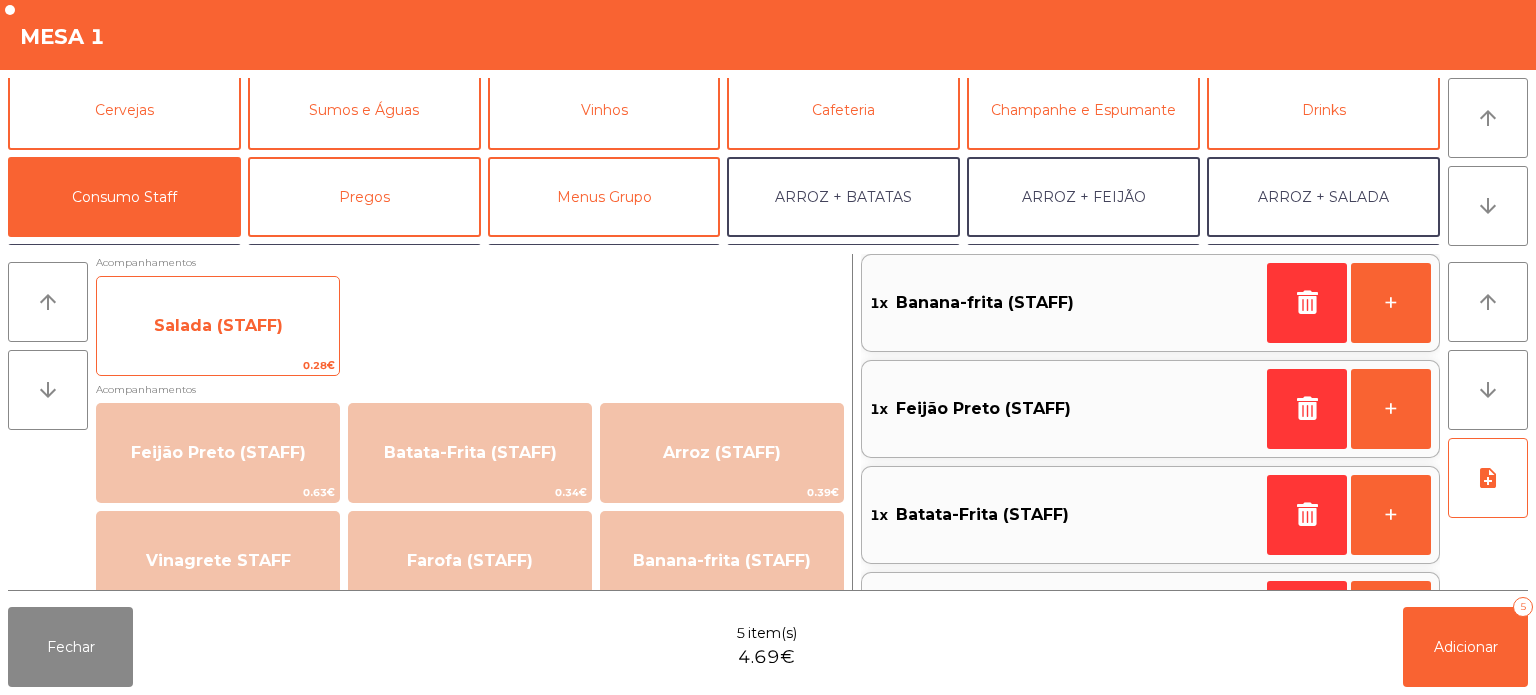click on "Salada (STAFF)" 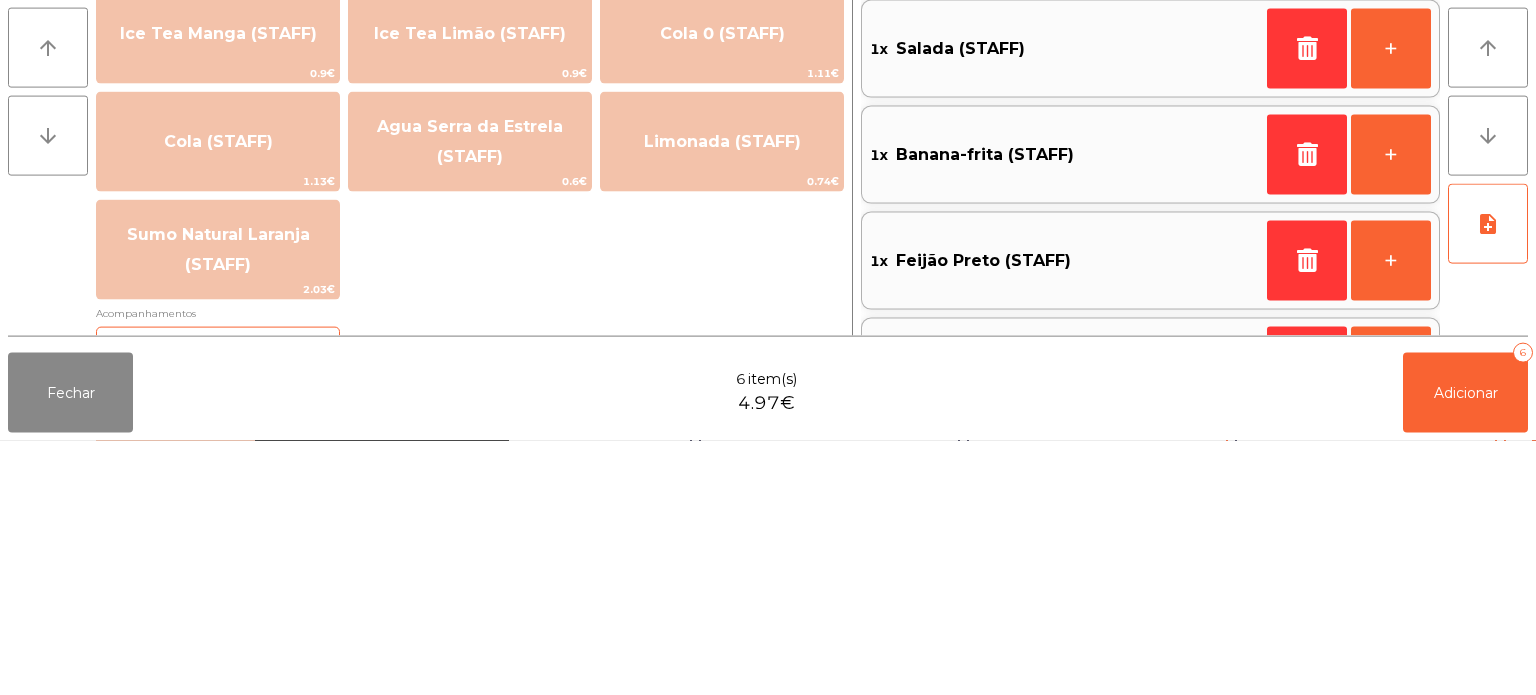 scroll, scrollTop: 0, scrollLeft: 0, axis: both 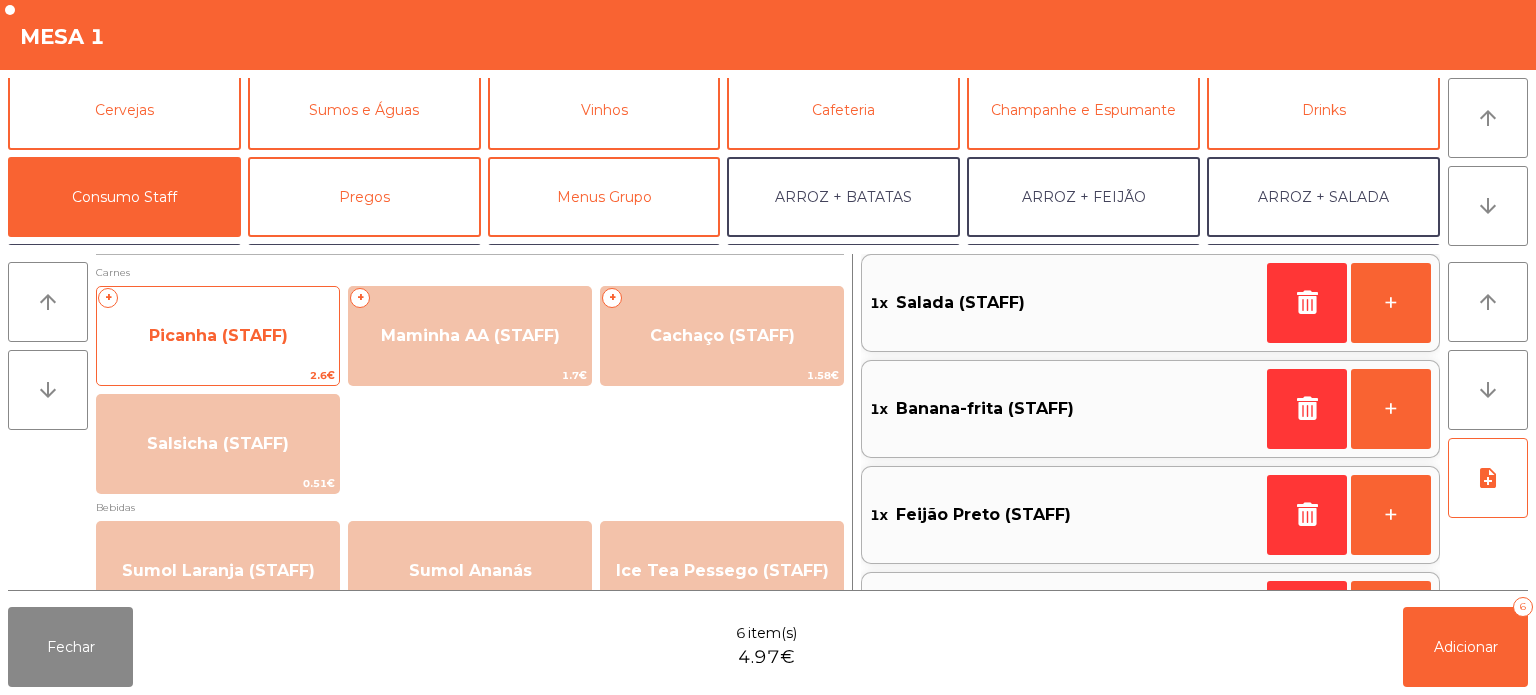 click on "Picanha (STAFF)" 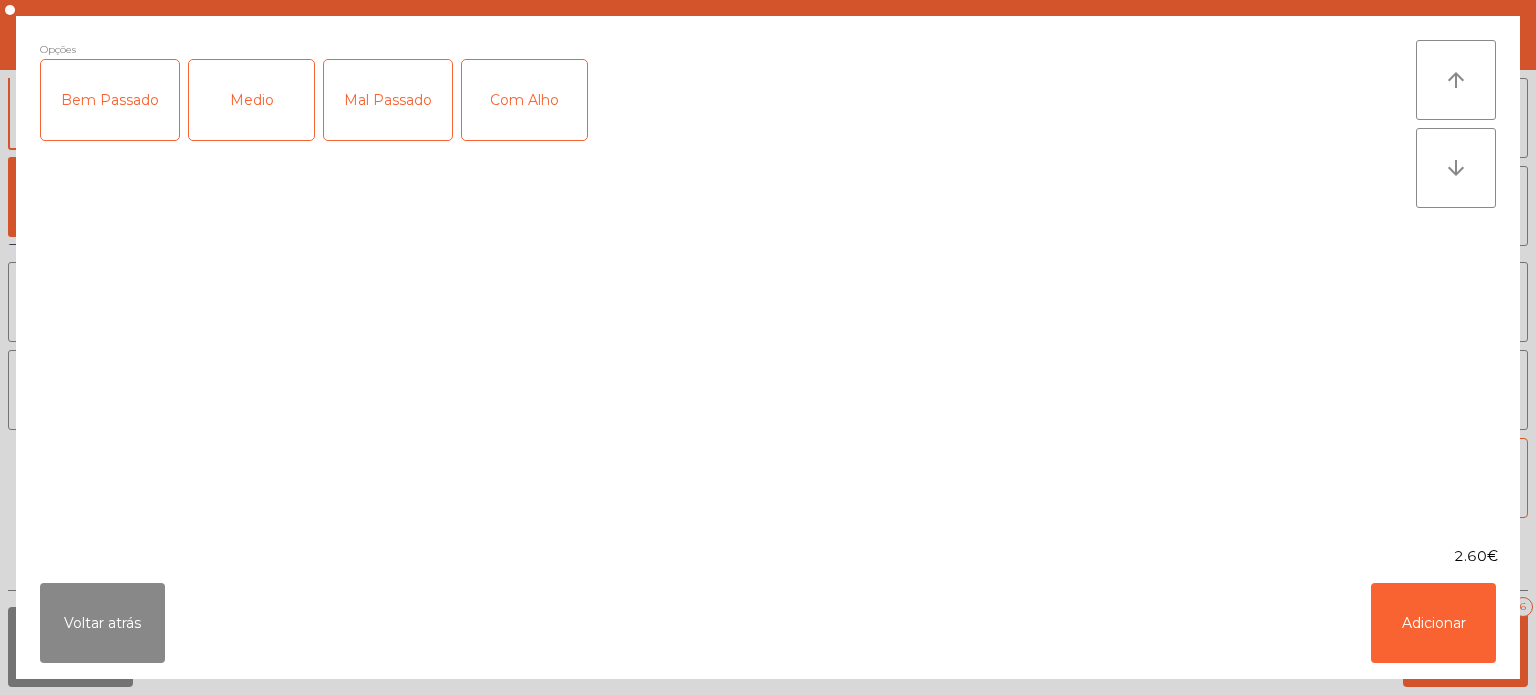 click on "Bem Passado" 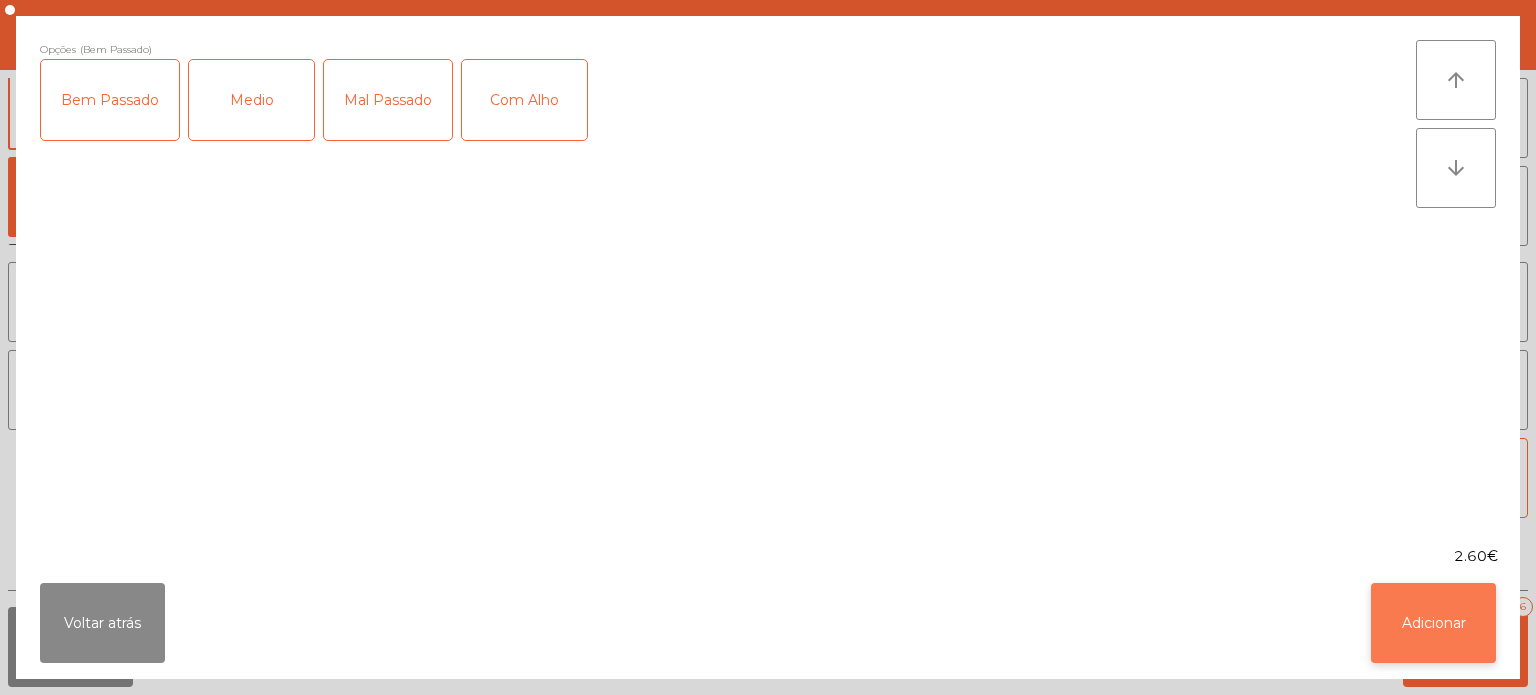 click on "Adicionar" 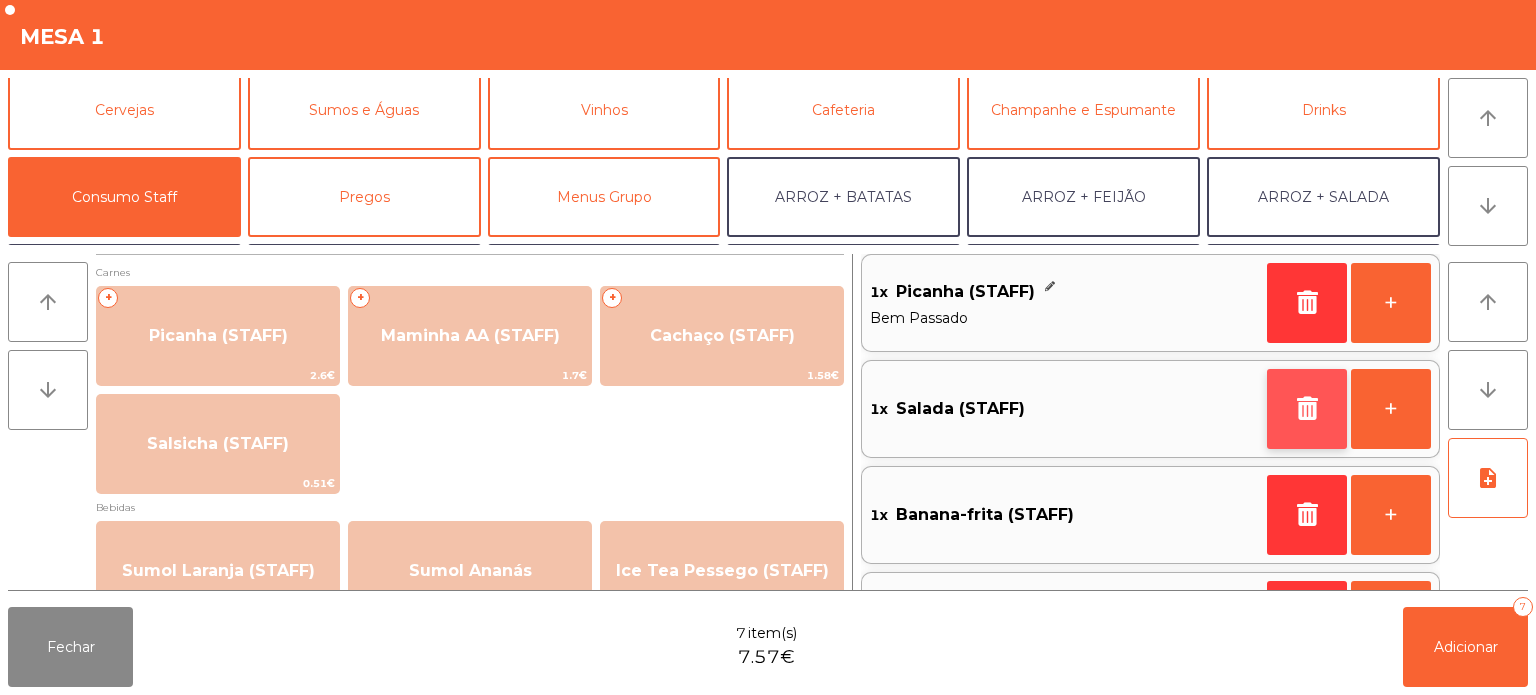 click 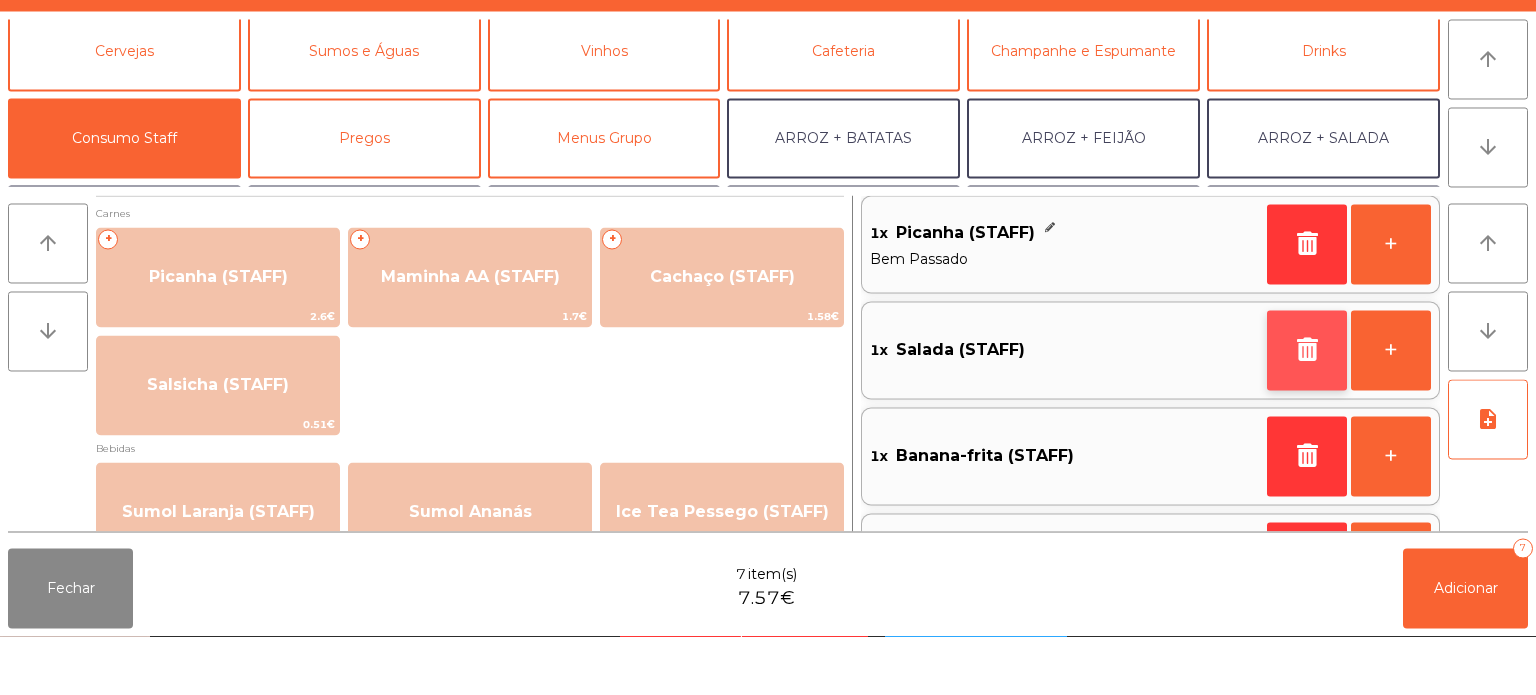 scroll, scrollTop: 0, scrollLeft: 0, axis: both 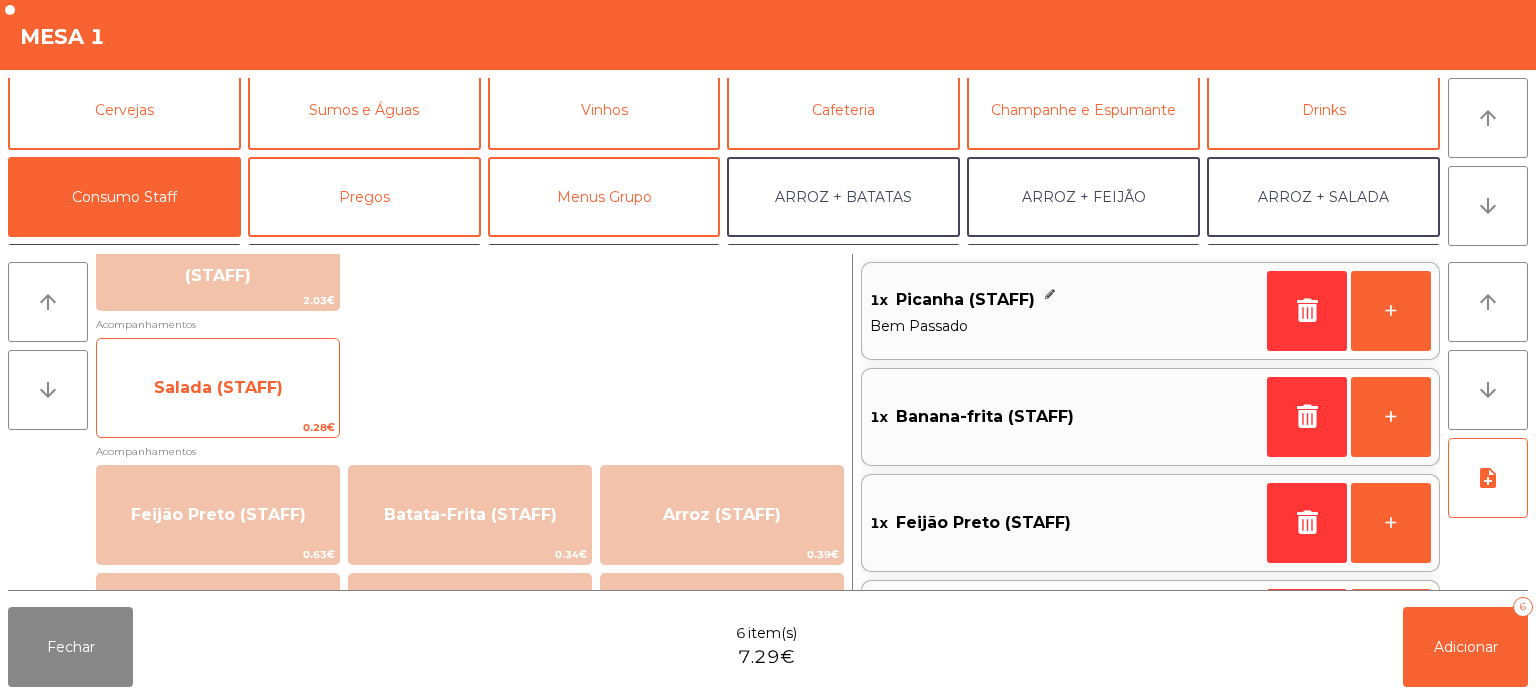 click on "Salada (STAFF)" 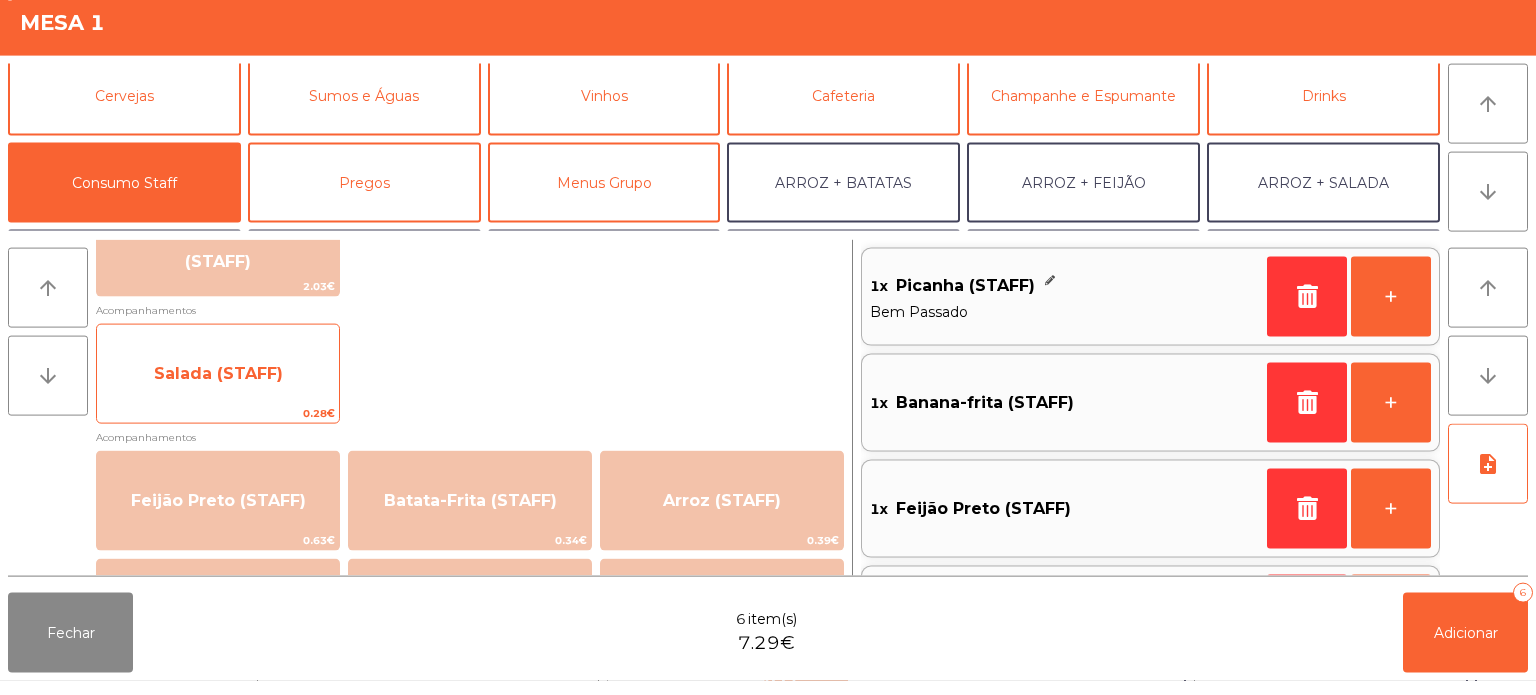 scroll, scrollTop: 8, scrollLeft: 0, axis: vertical 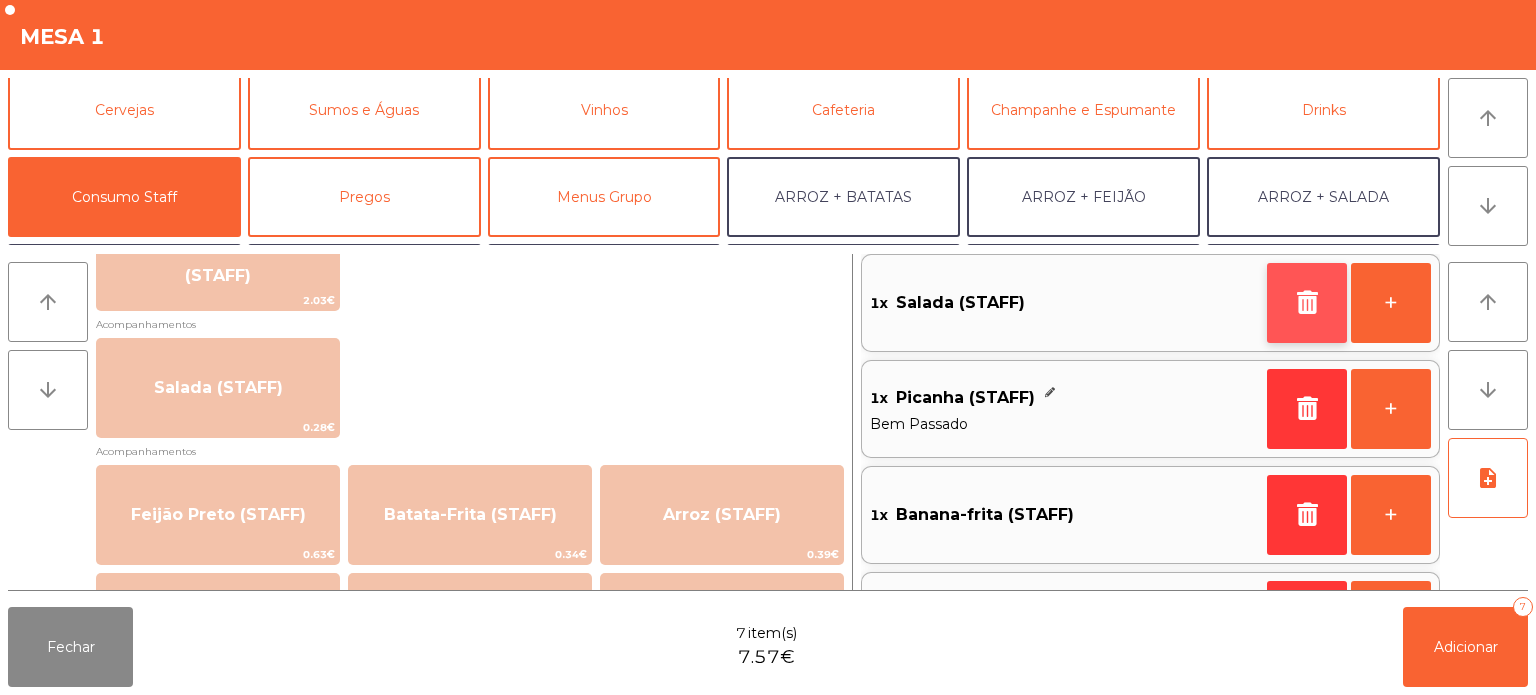 click 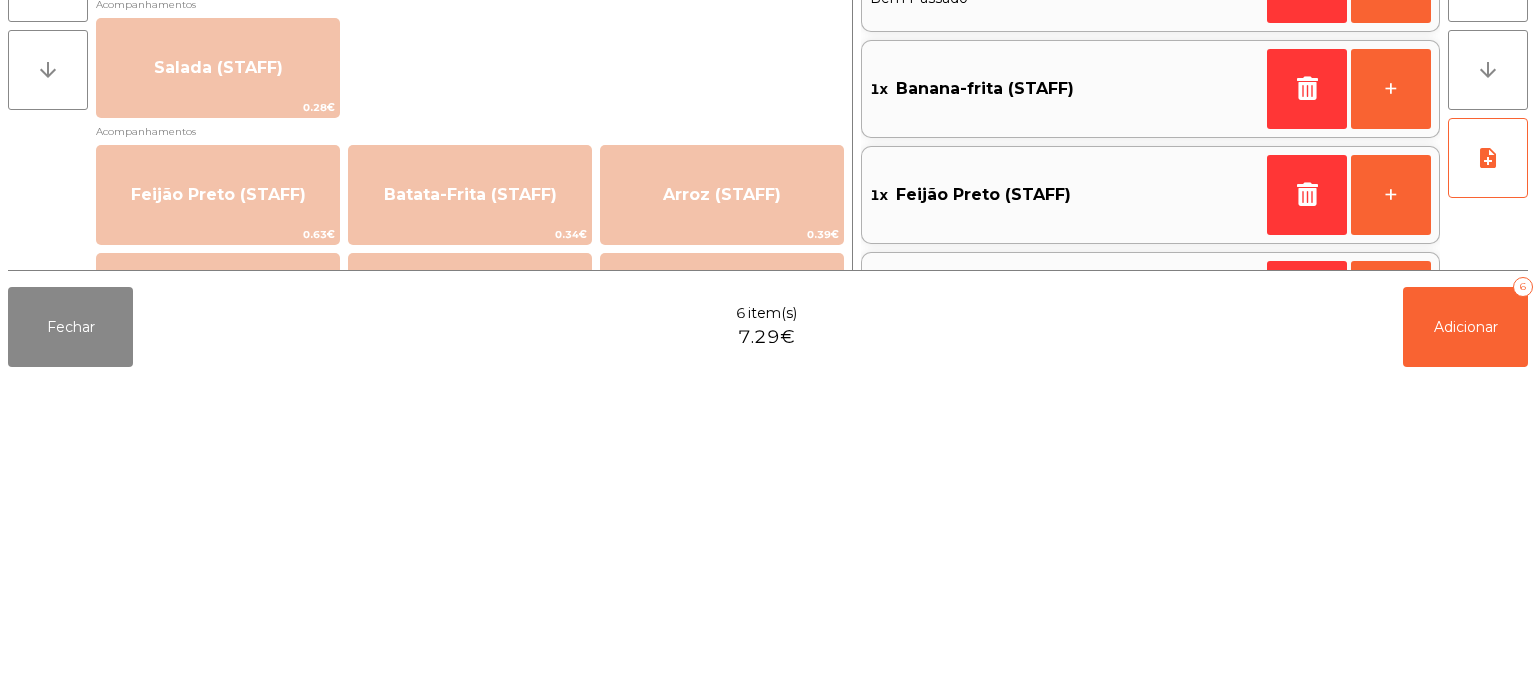 scroll, scrollTop: 260, scrollLeft: 0, axis: vertical 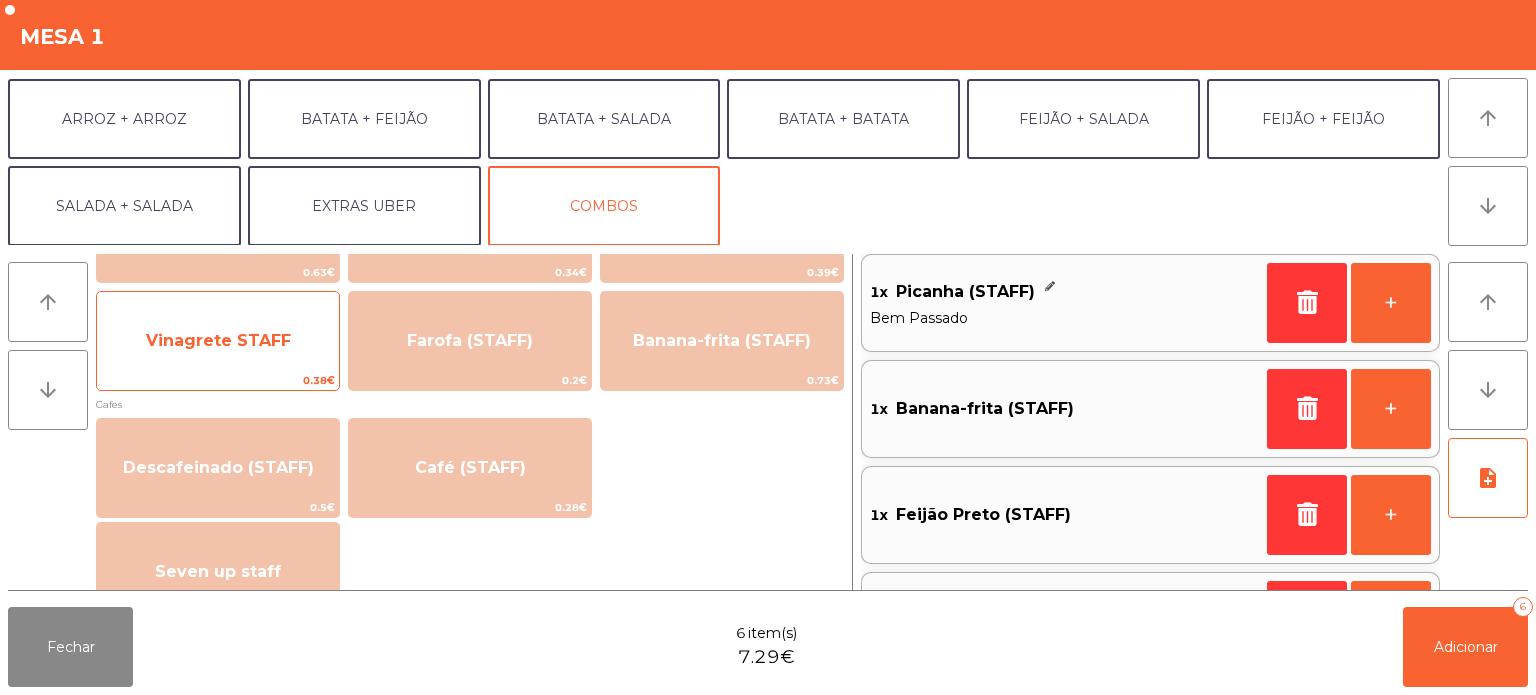 click on "Vinagrete STAFF" 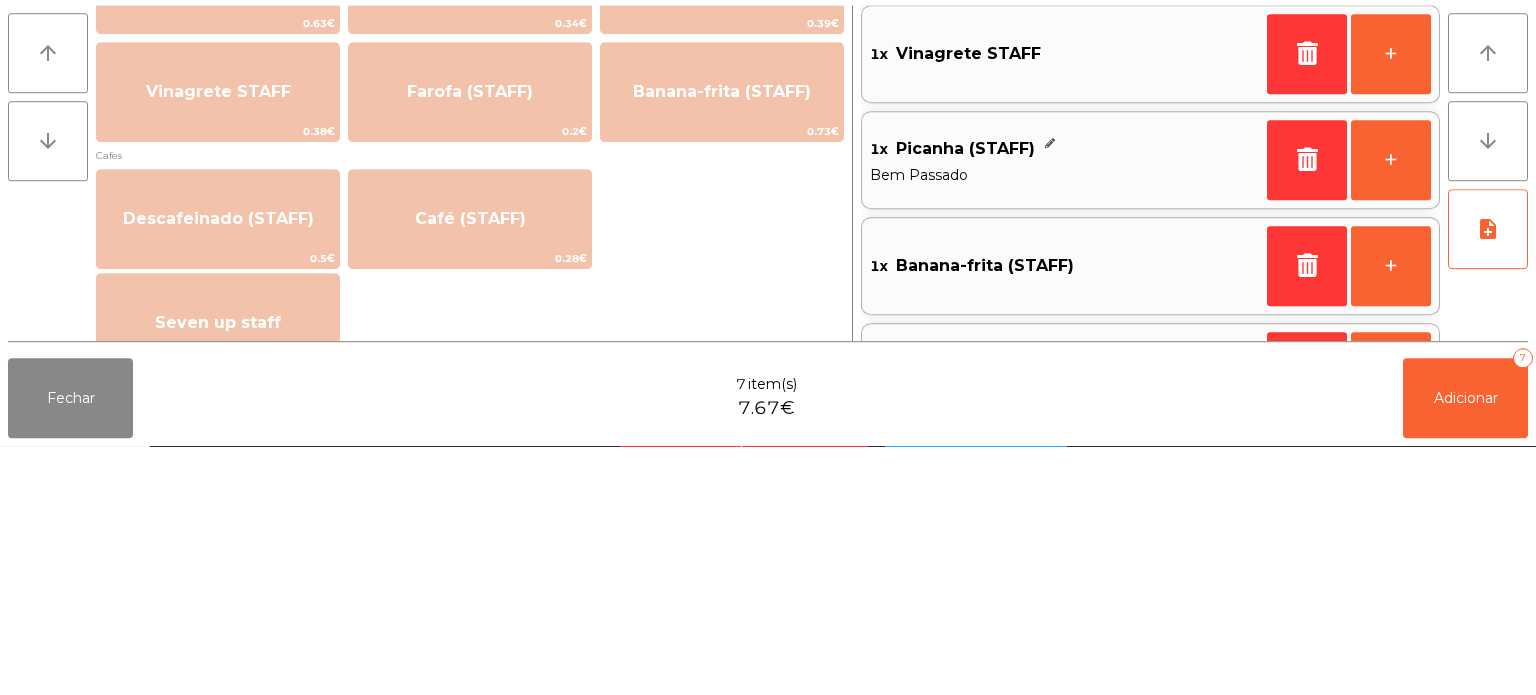 click on "Fecchar 7 item(s) 7.67€ Adicionar 7" 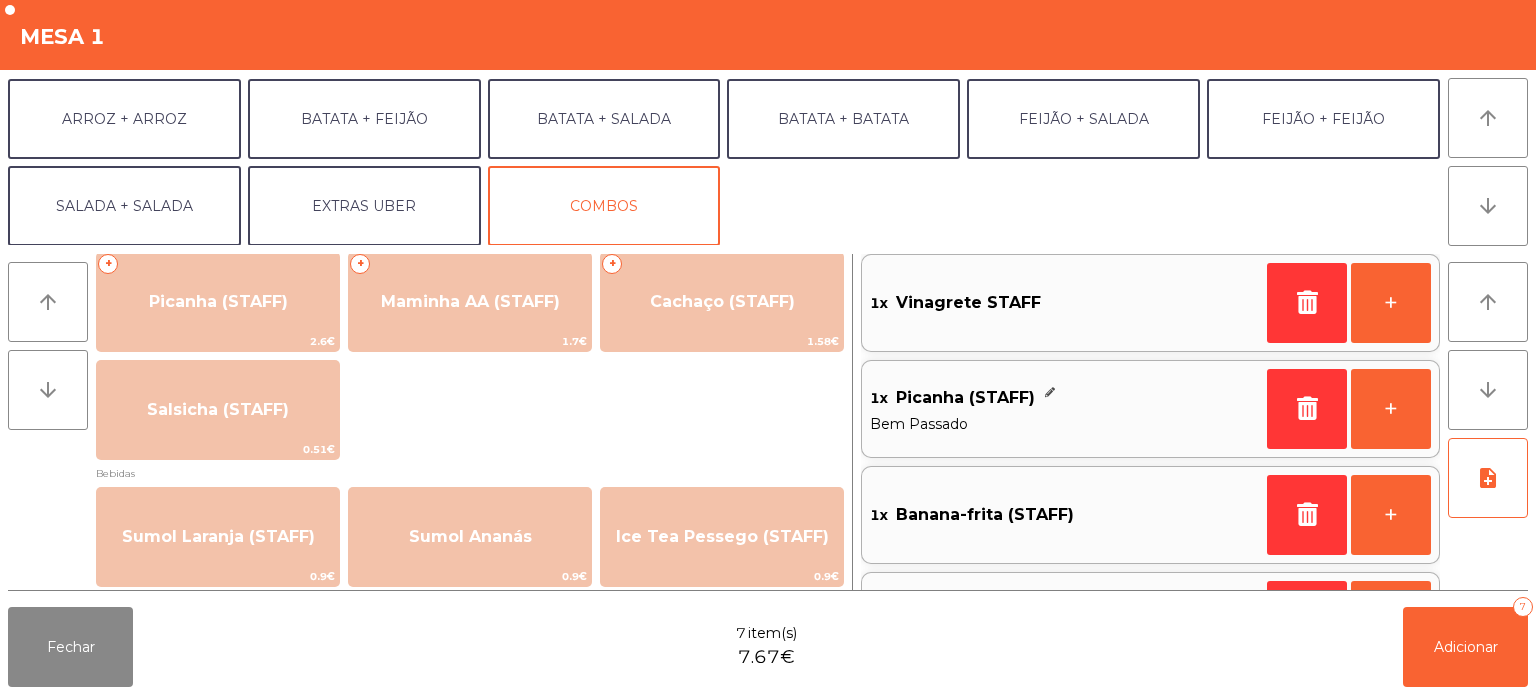 scroll, scrollTop: 0, scrollLeft: 0, axis: both 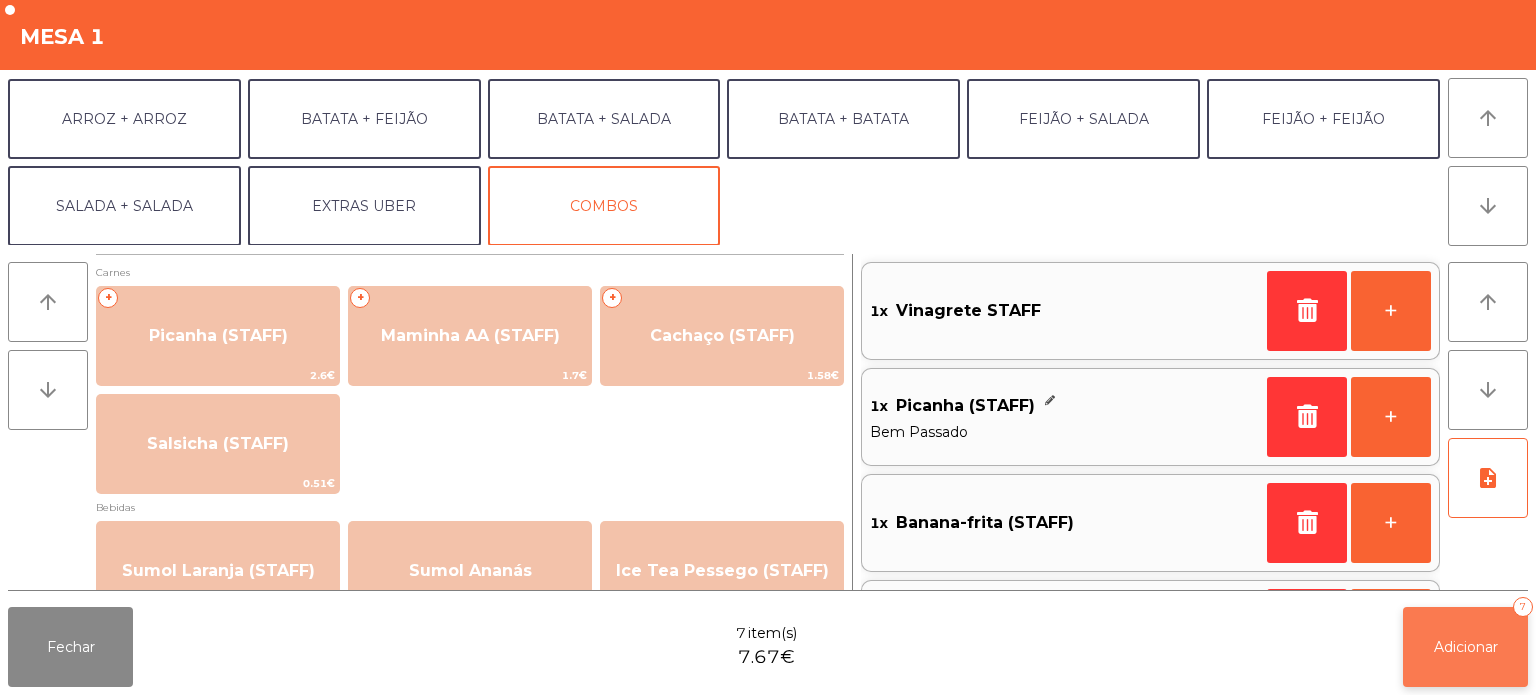 click on "Adicionar   7" 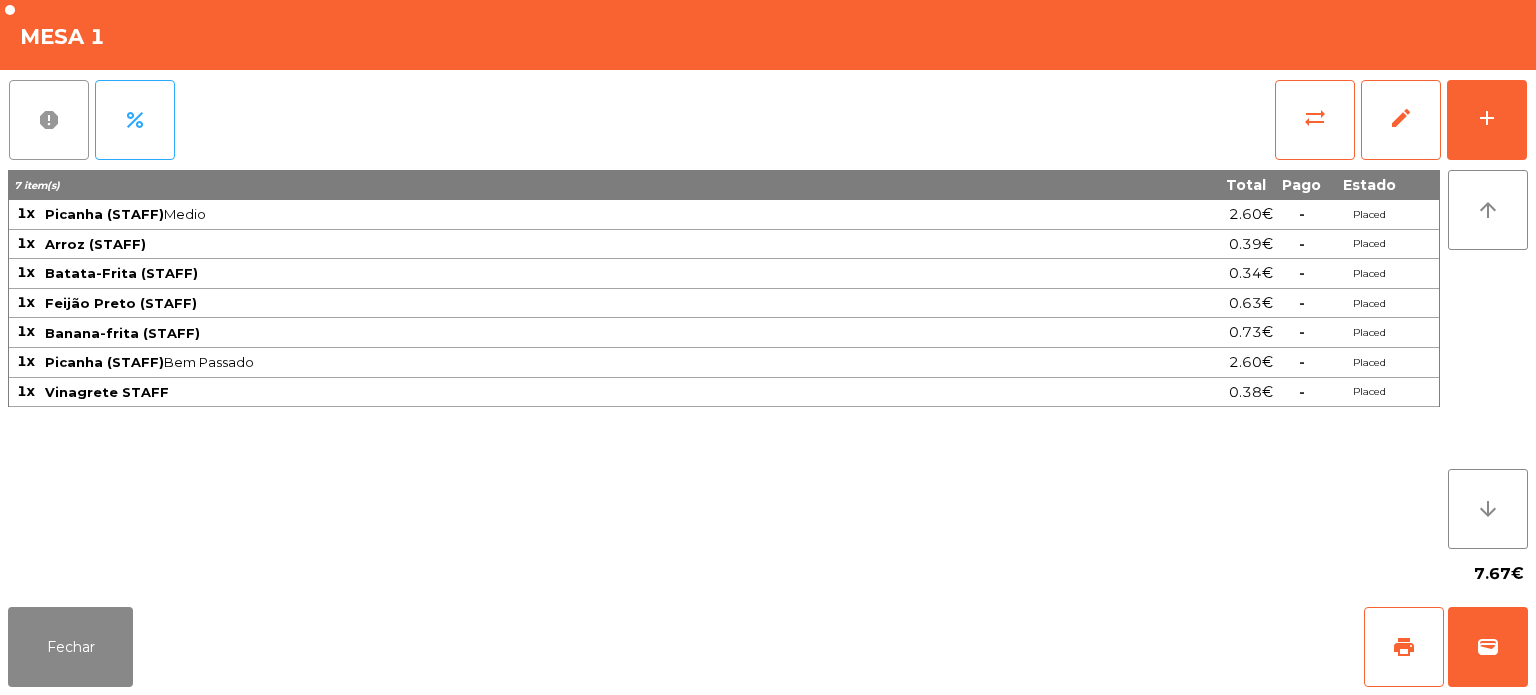 click on "report" 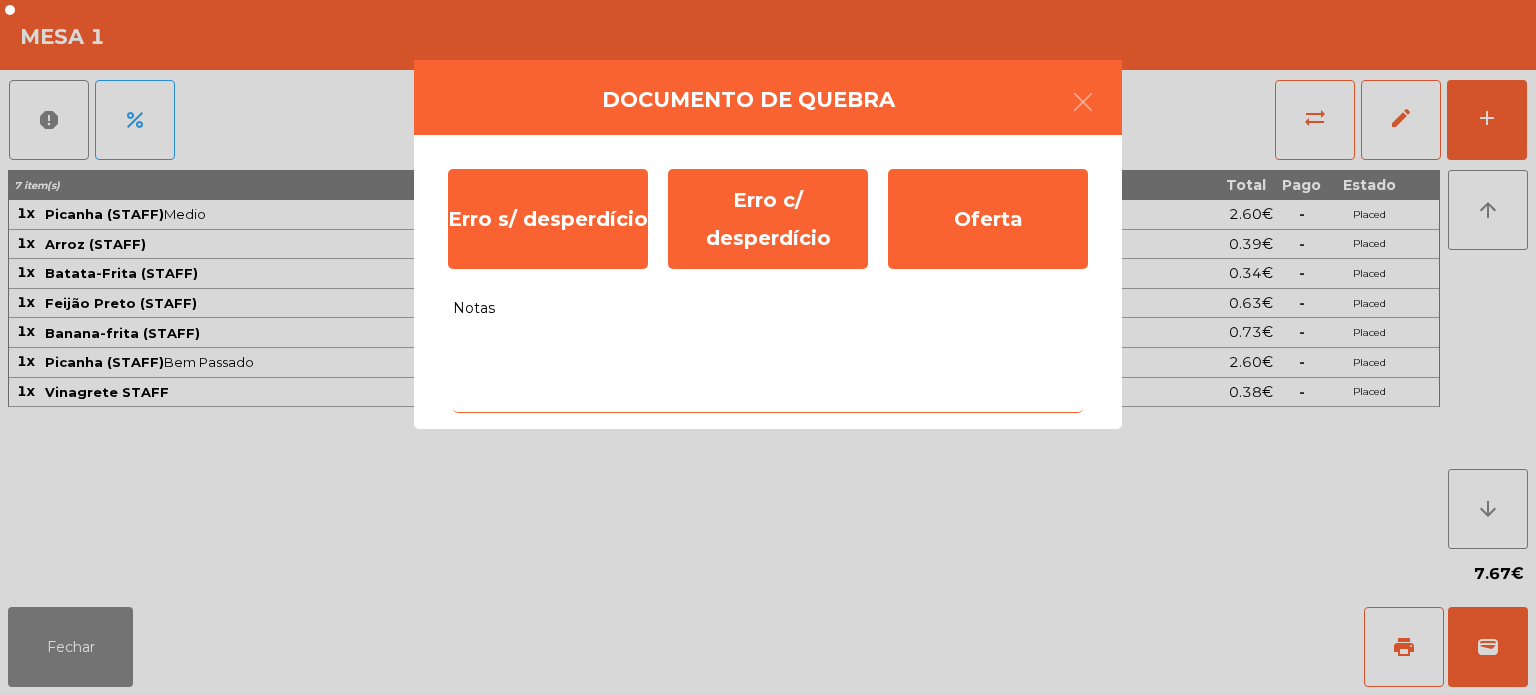 click on "Notas" at bounding box center [768, 371] 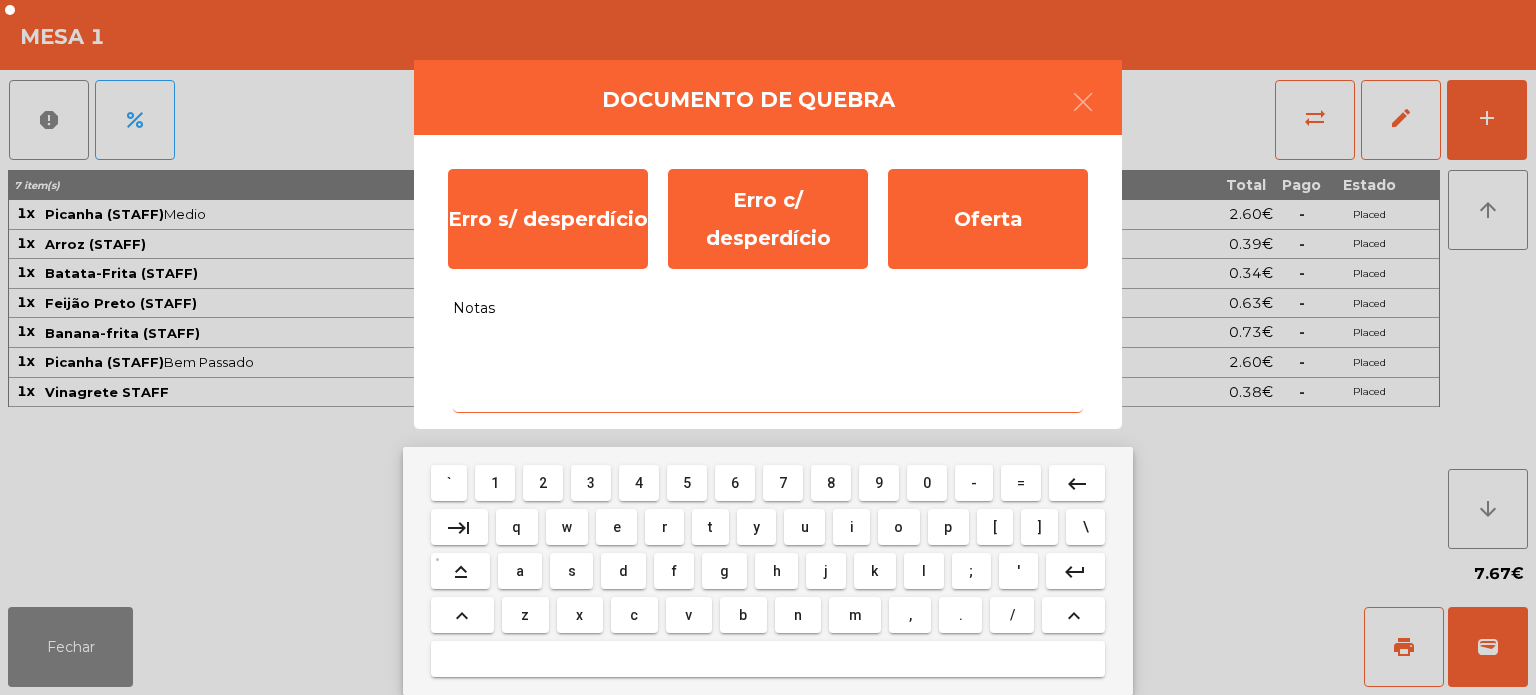 click on "d" at bounding box center [623, 571] 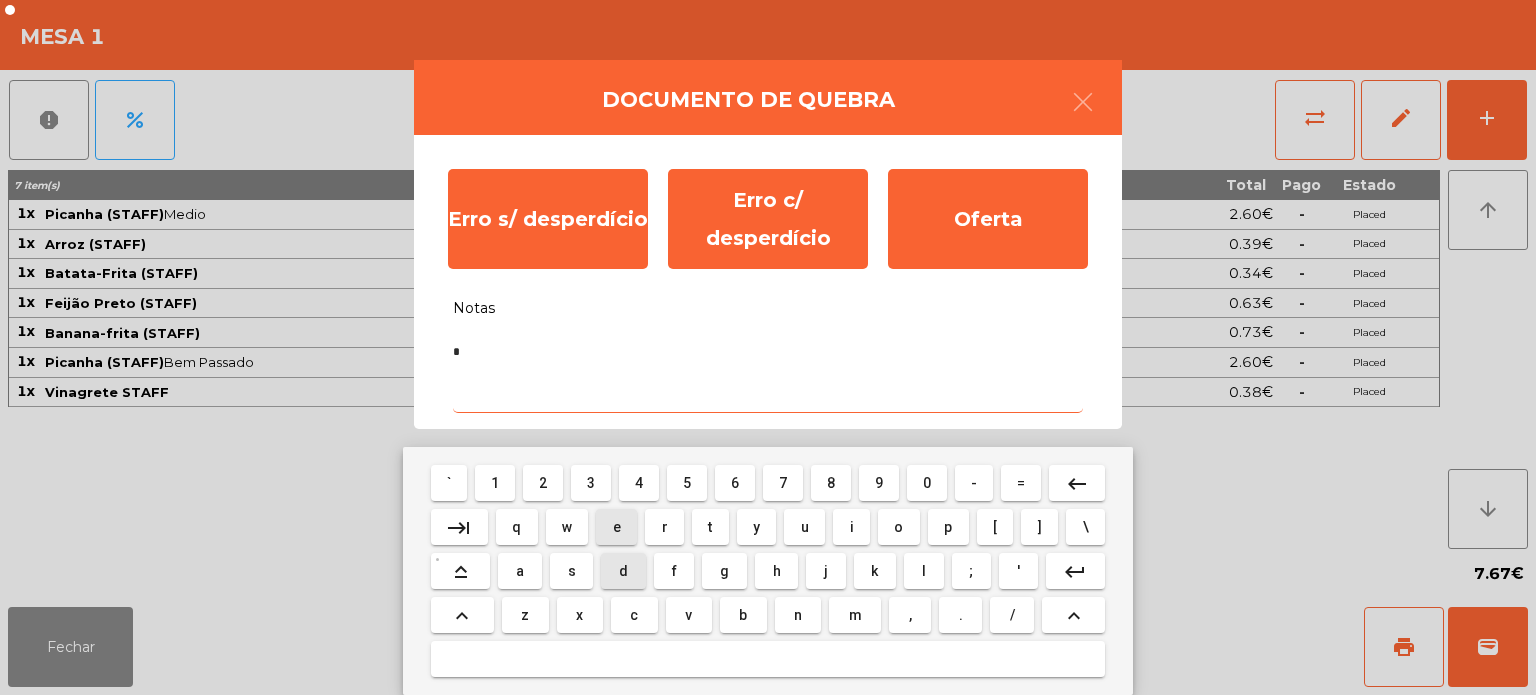 click on "f" at bounding box center (674, 571) 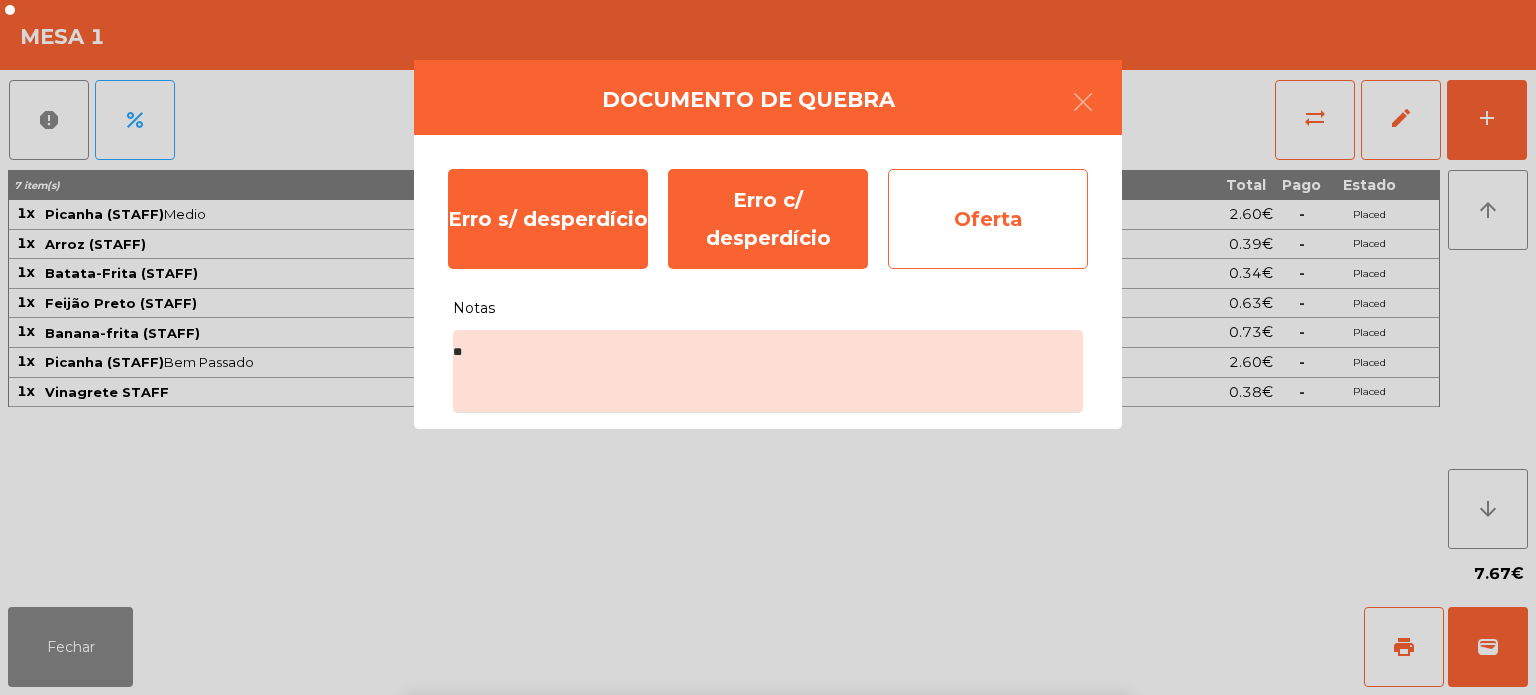 click on "Oferta" 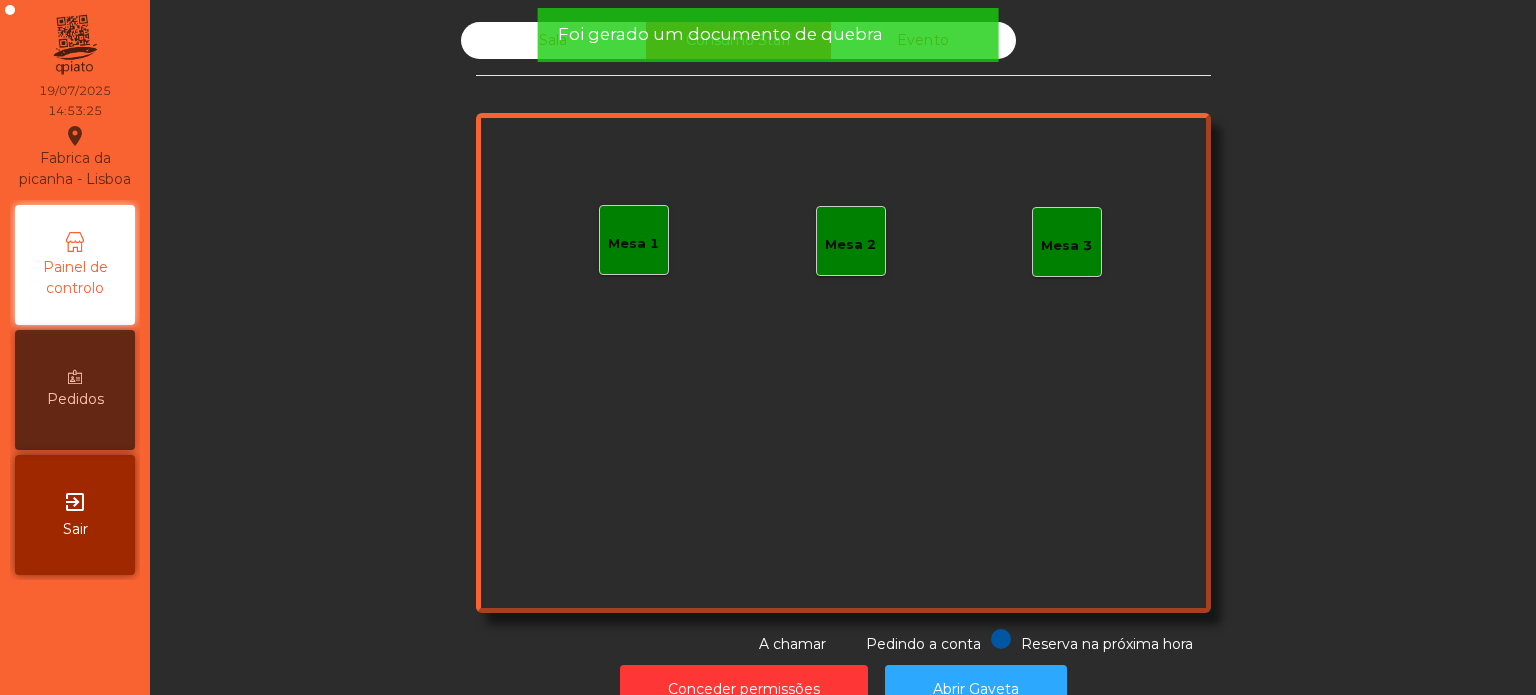 click on "Sala Consumo Staff Evento Mesa 1 Mesa 2 Mesa 3 Reserva na próxima hora Pedindo a conta A chamar" 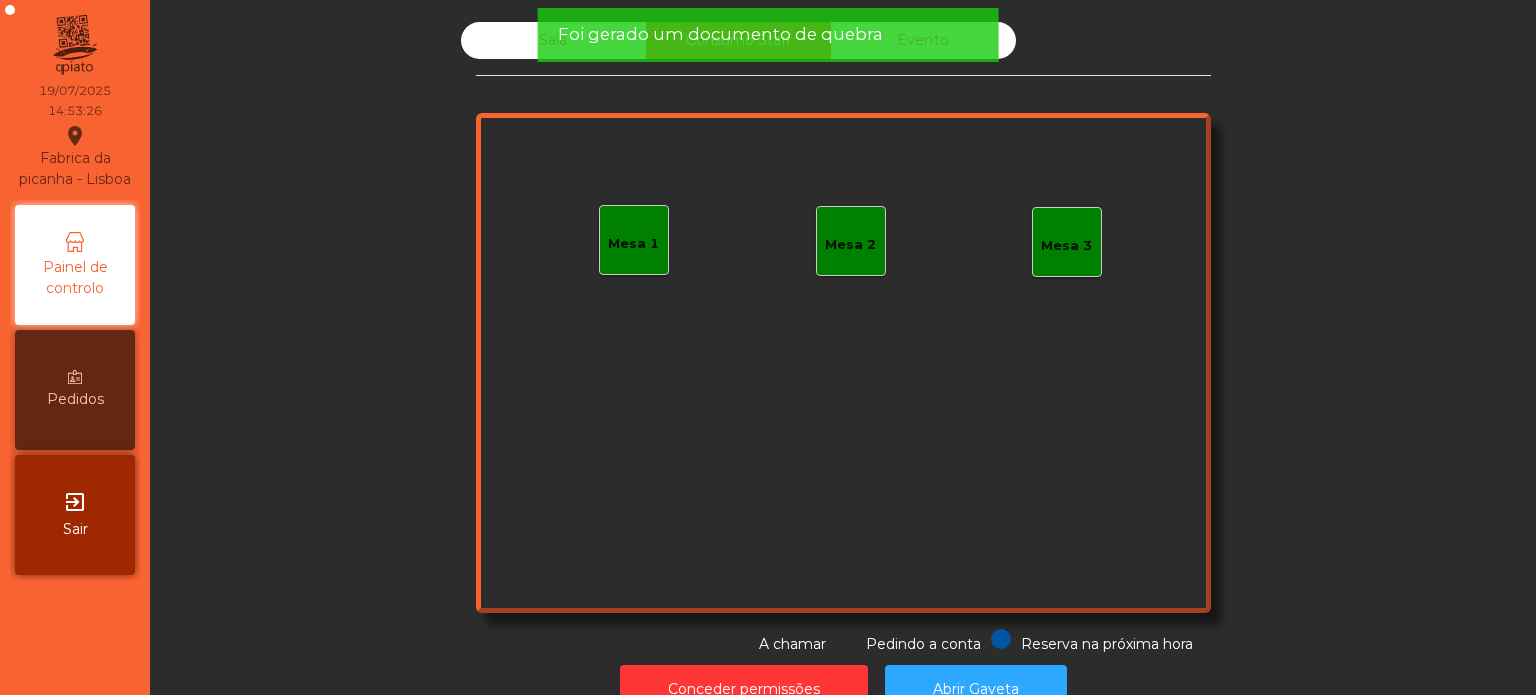 click on "Foi gerado um documento de quebra" 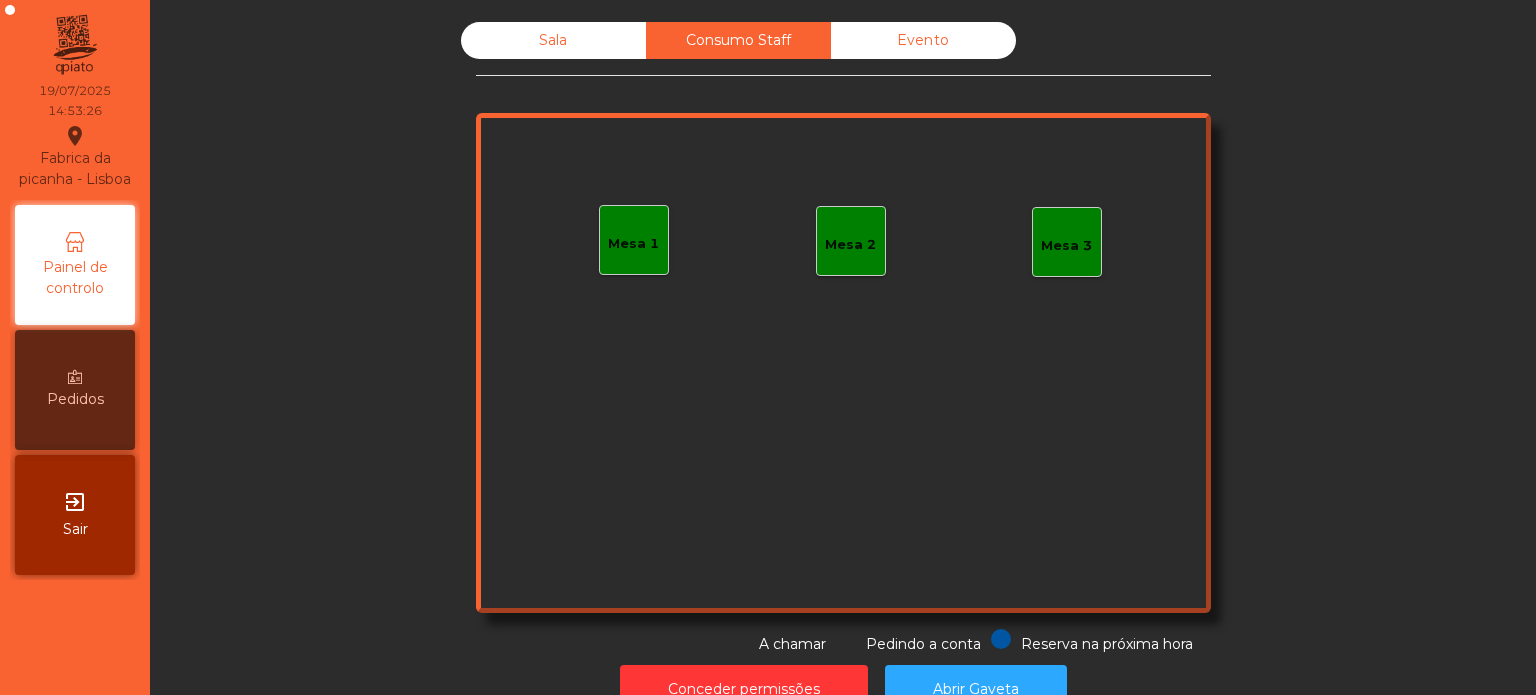 click on "Foi gerado um documento de quebra" 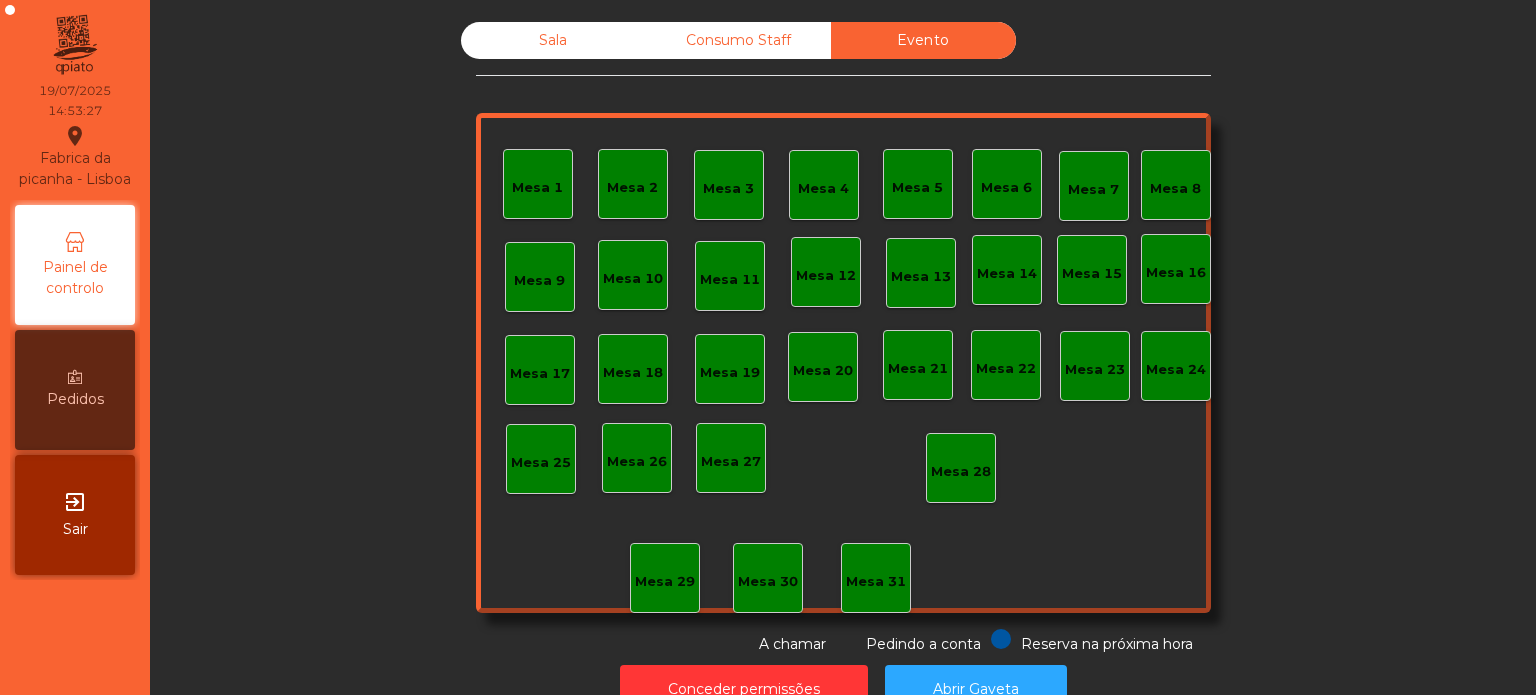 click on "Sala" 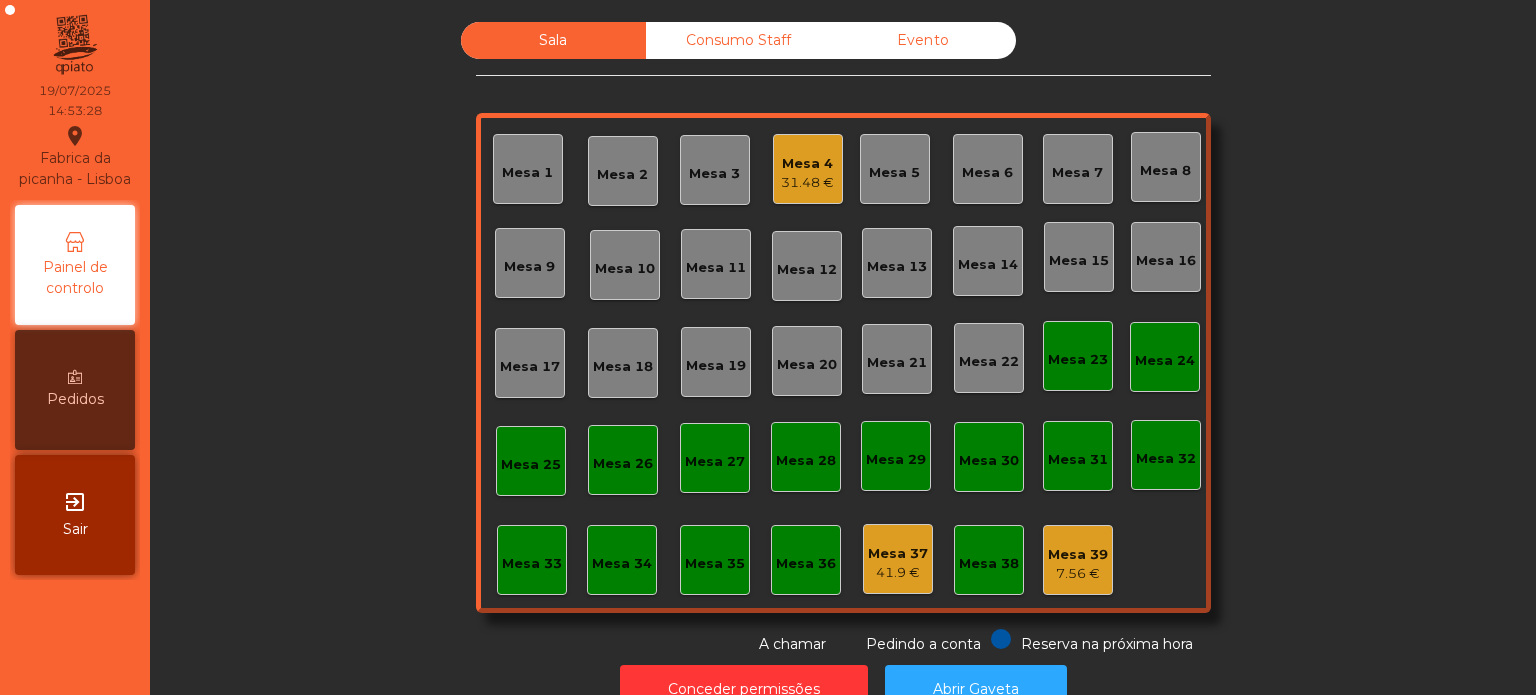 click on "Mesa 37" 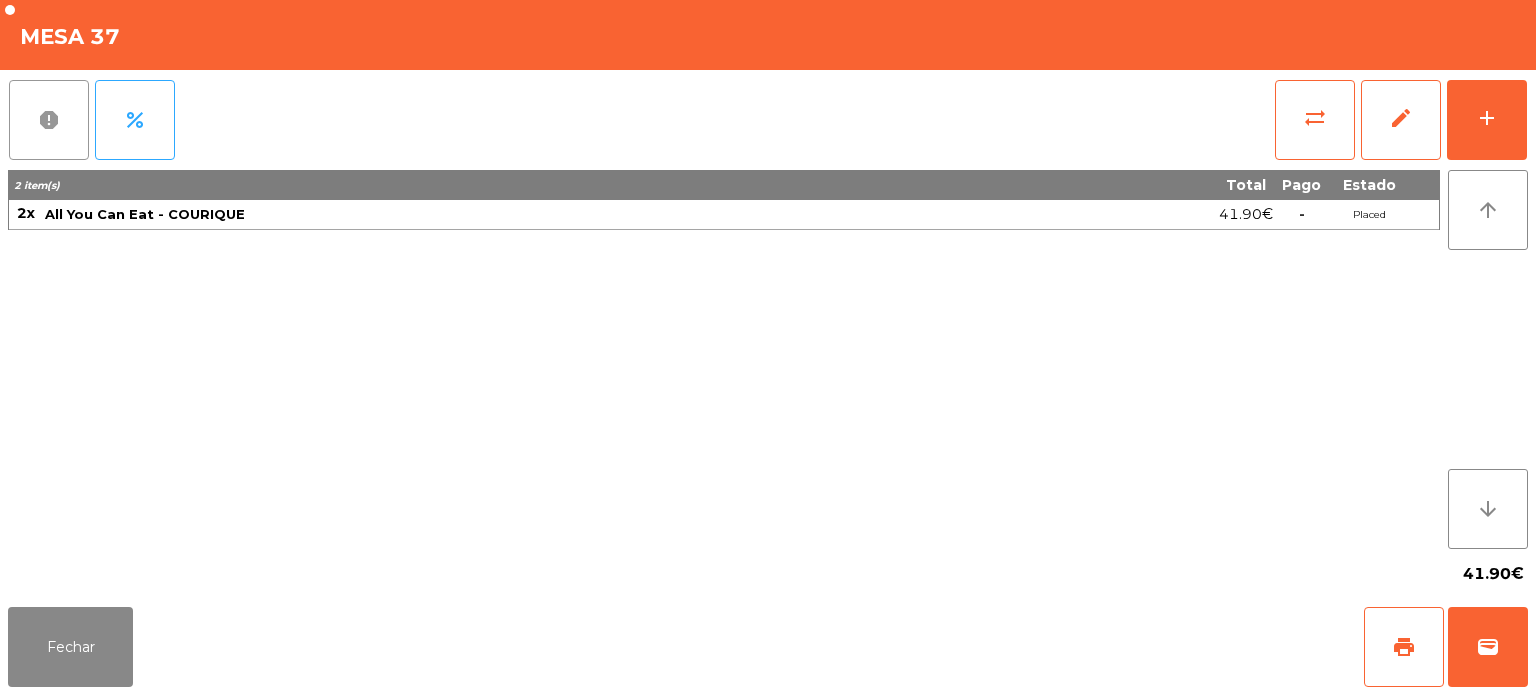 click on "report" 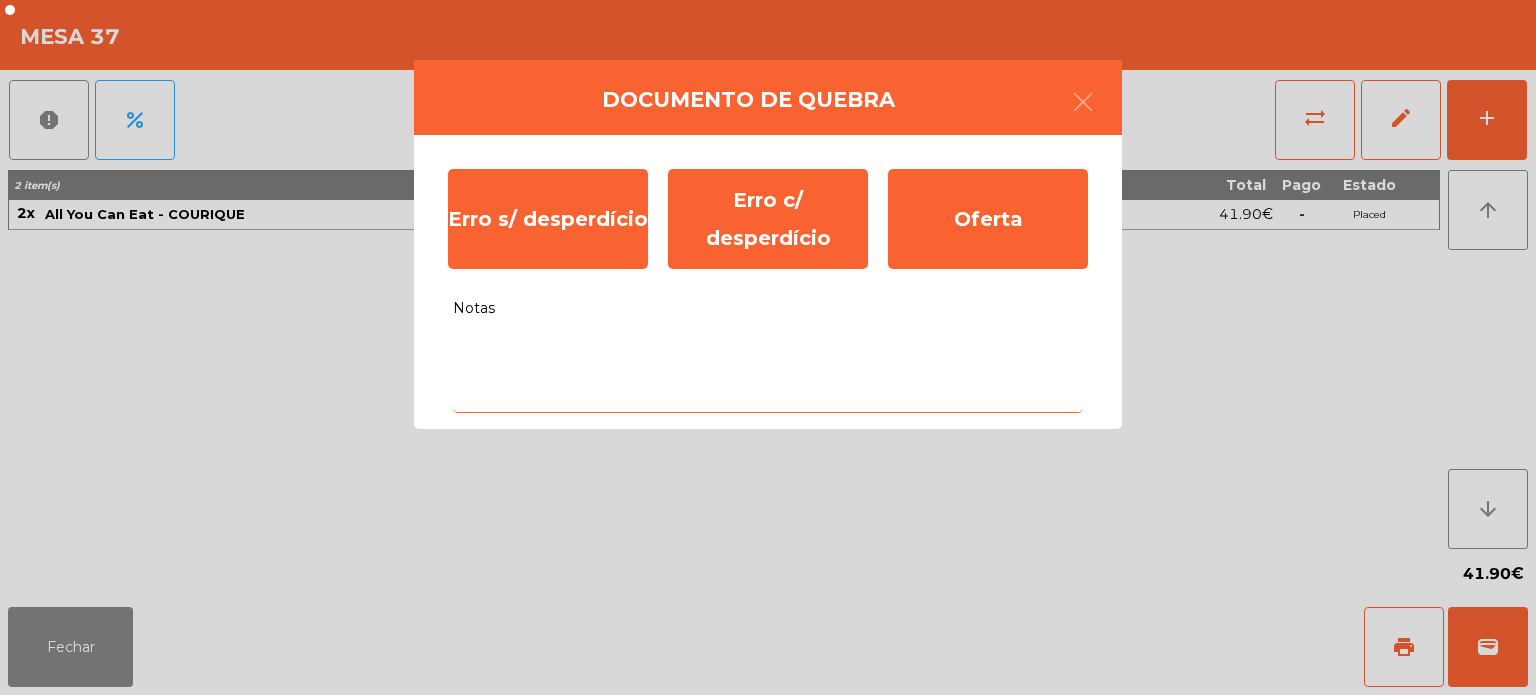 click on "Notas" at bounding box center [768, 371] 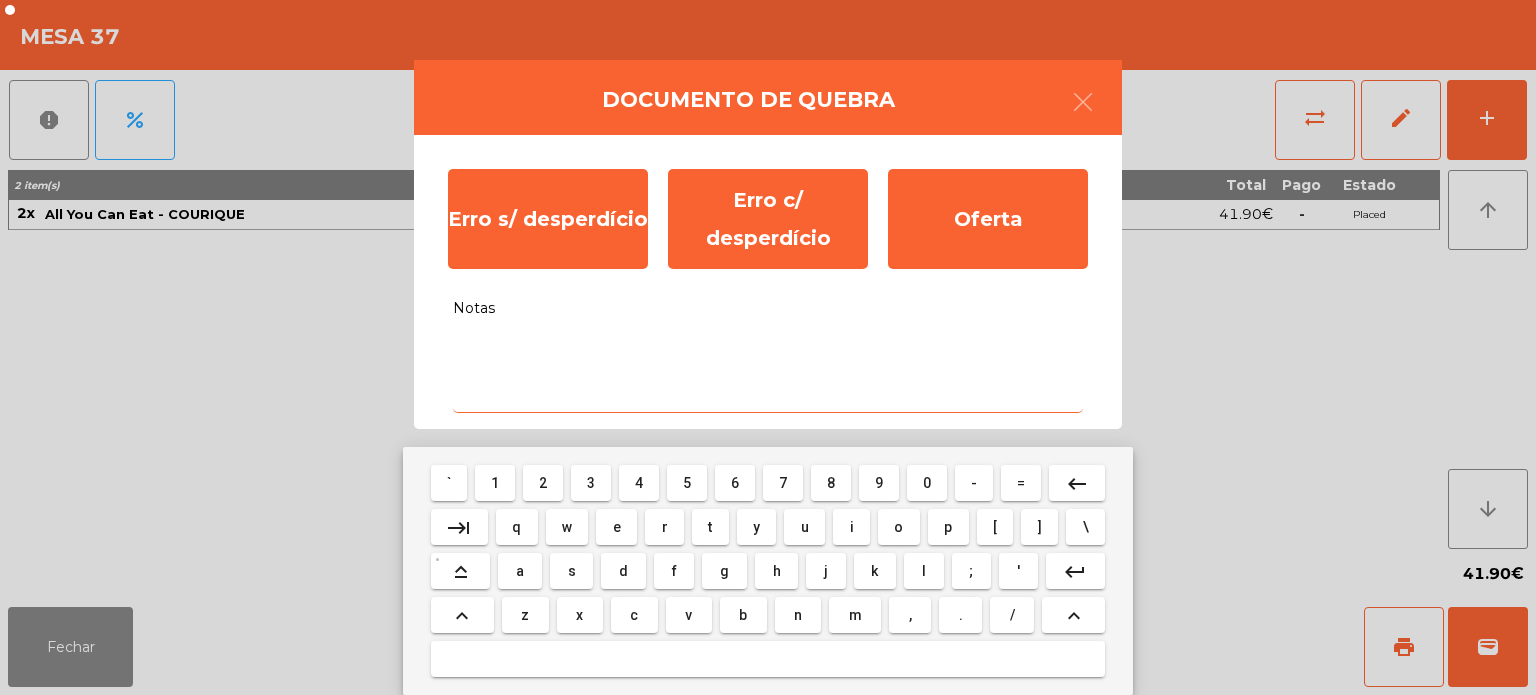click on "s" at bounding box center [572, 571] 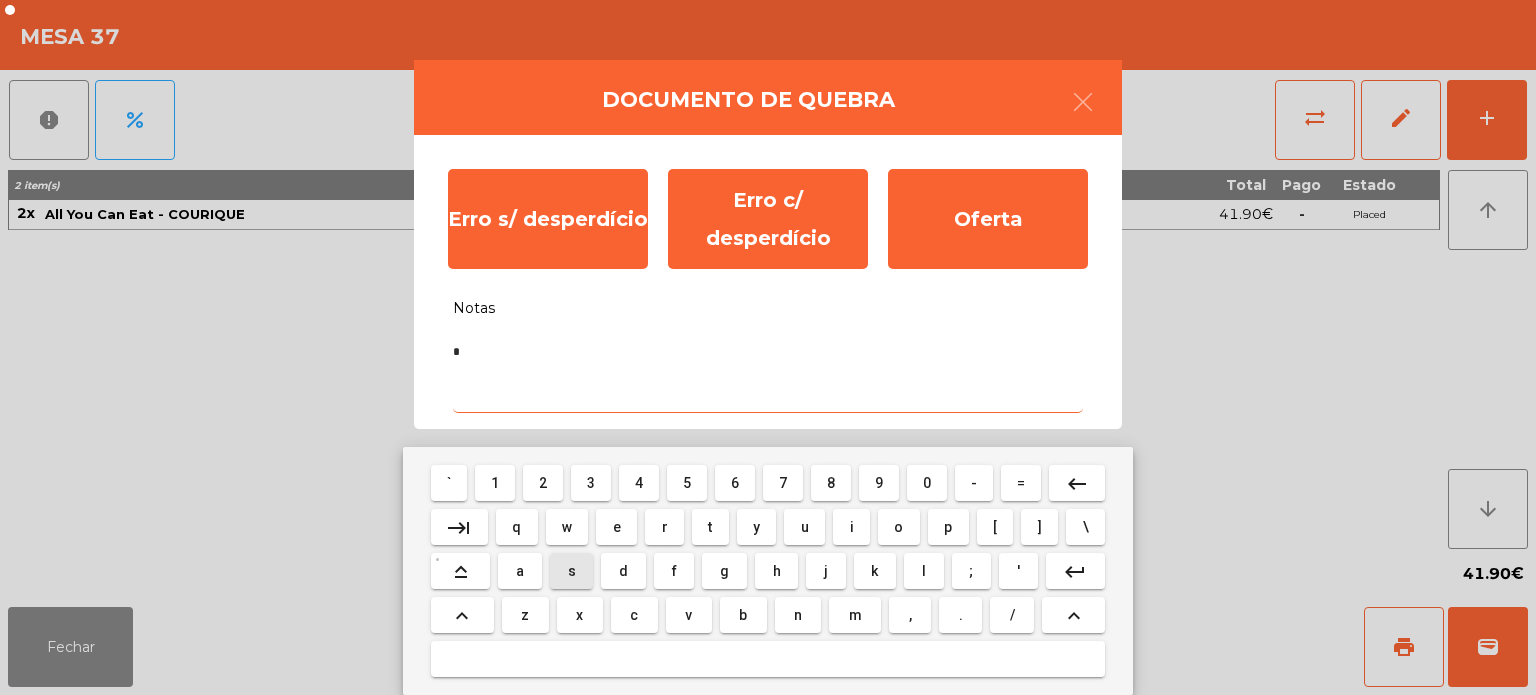 click on "s" at bounding box center [571, 571] 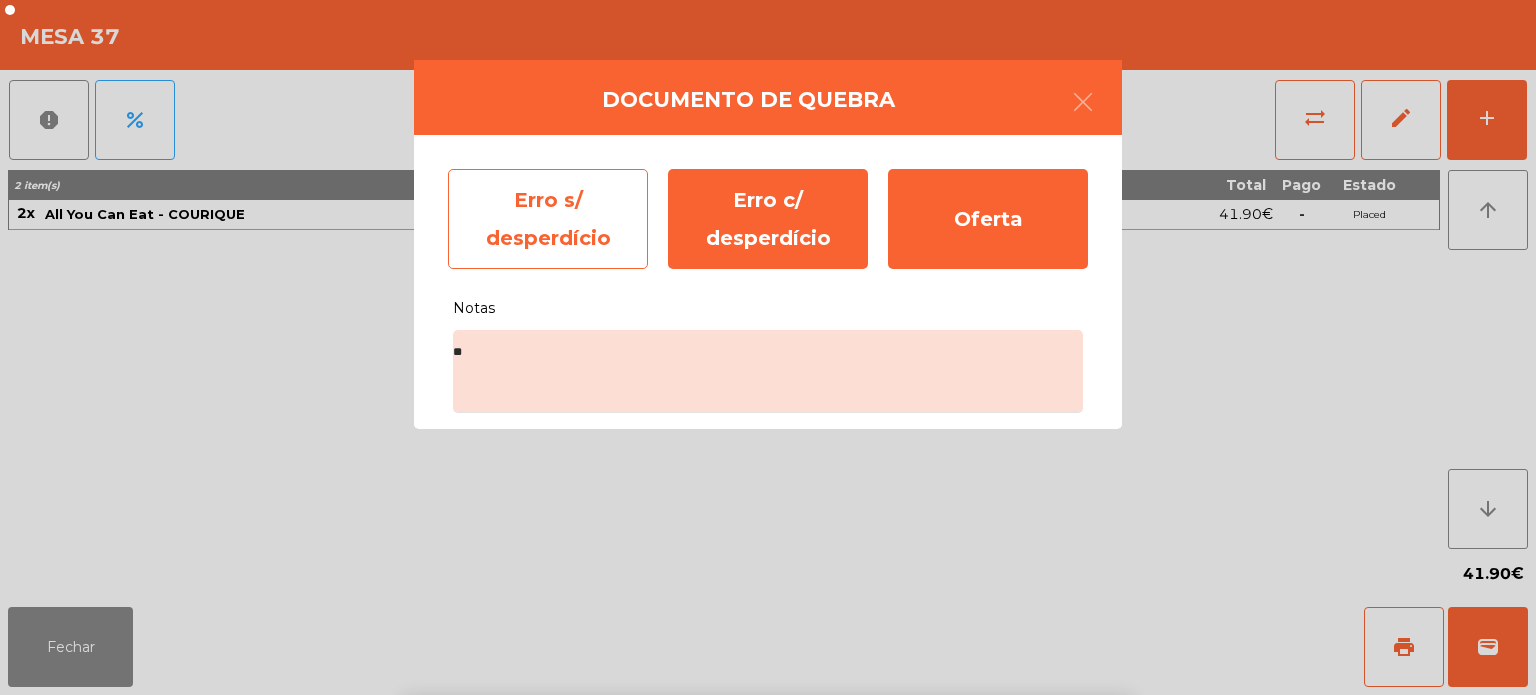 click on "Erro s/ desperdício" 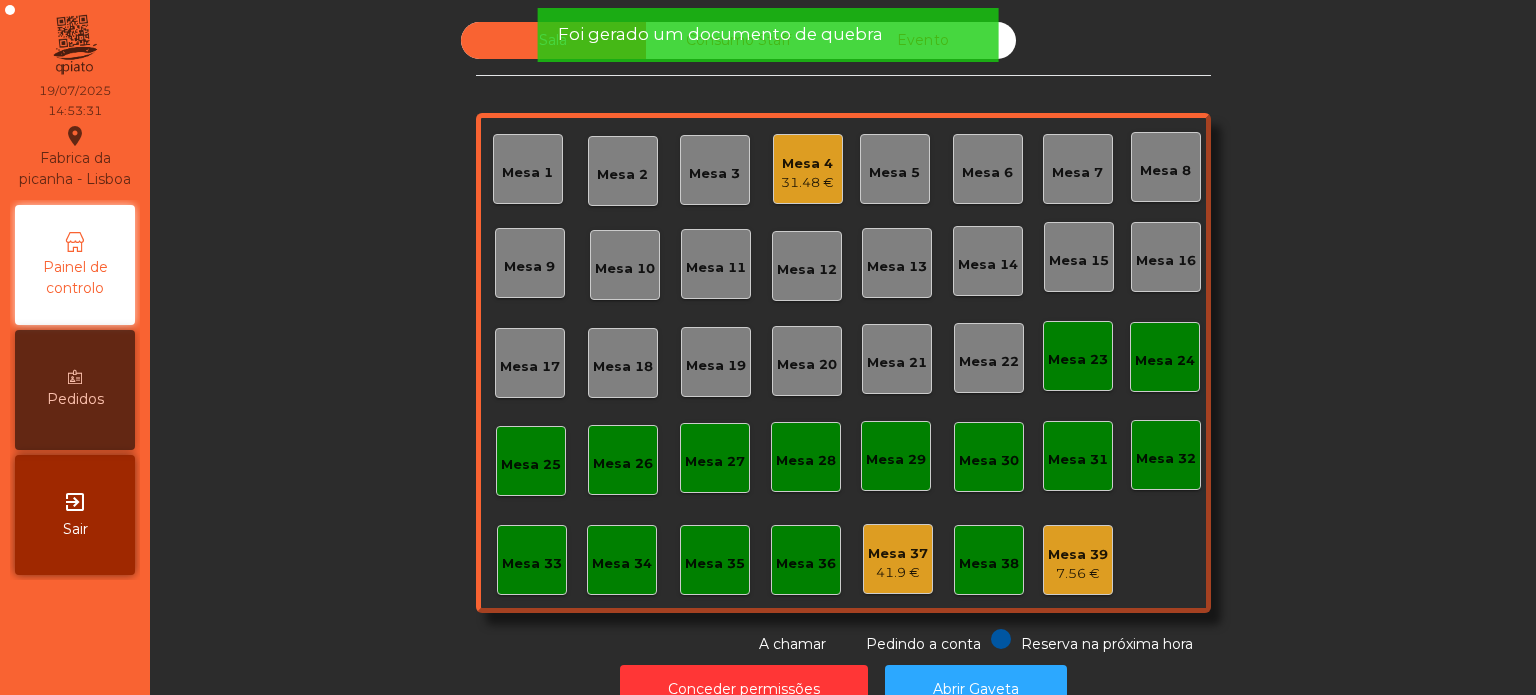 click on "Mesa 39" 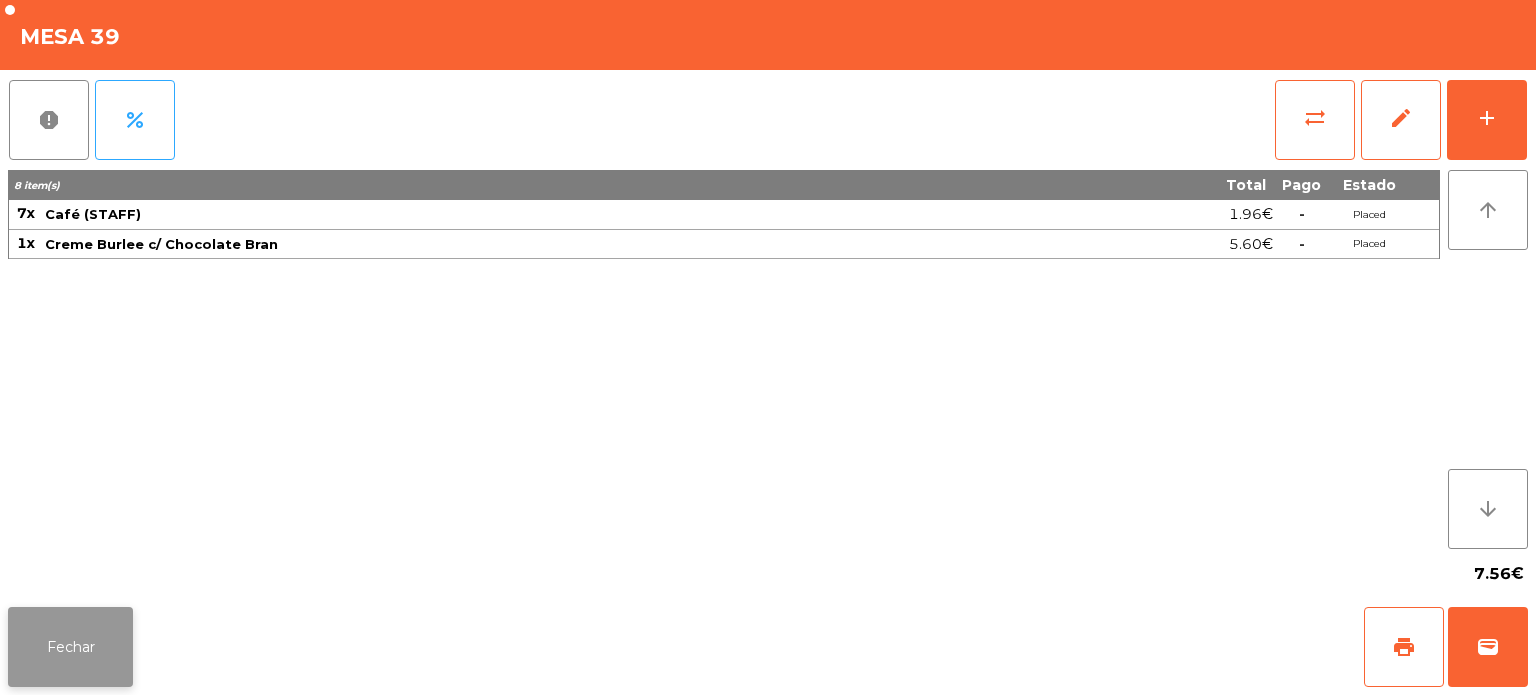 click on "Fechar" 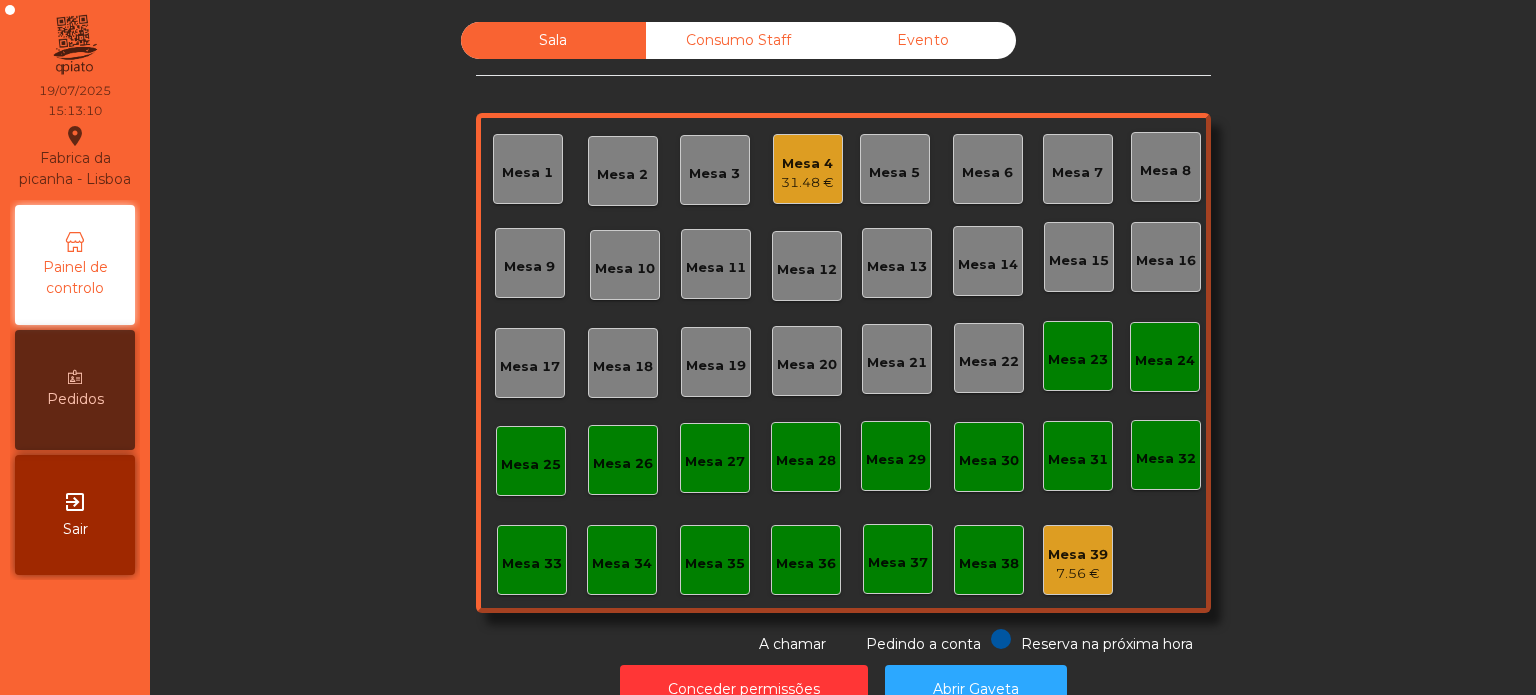 click on "Mesa 4 31.48 €" 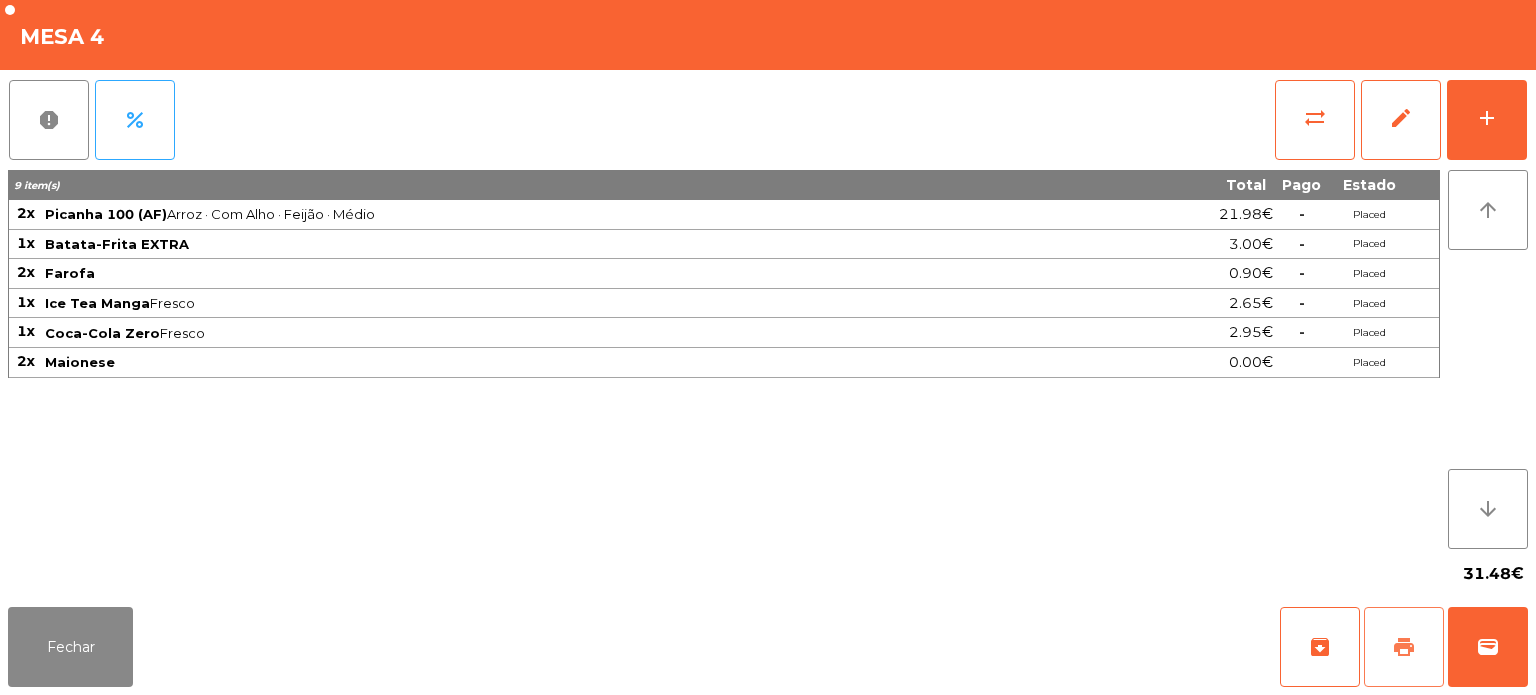 click on "print" 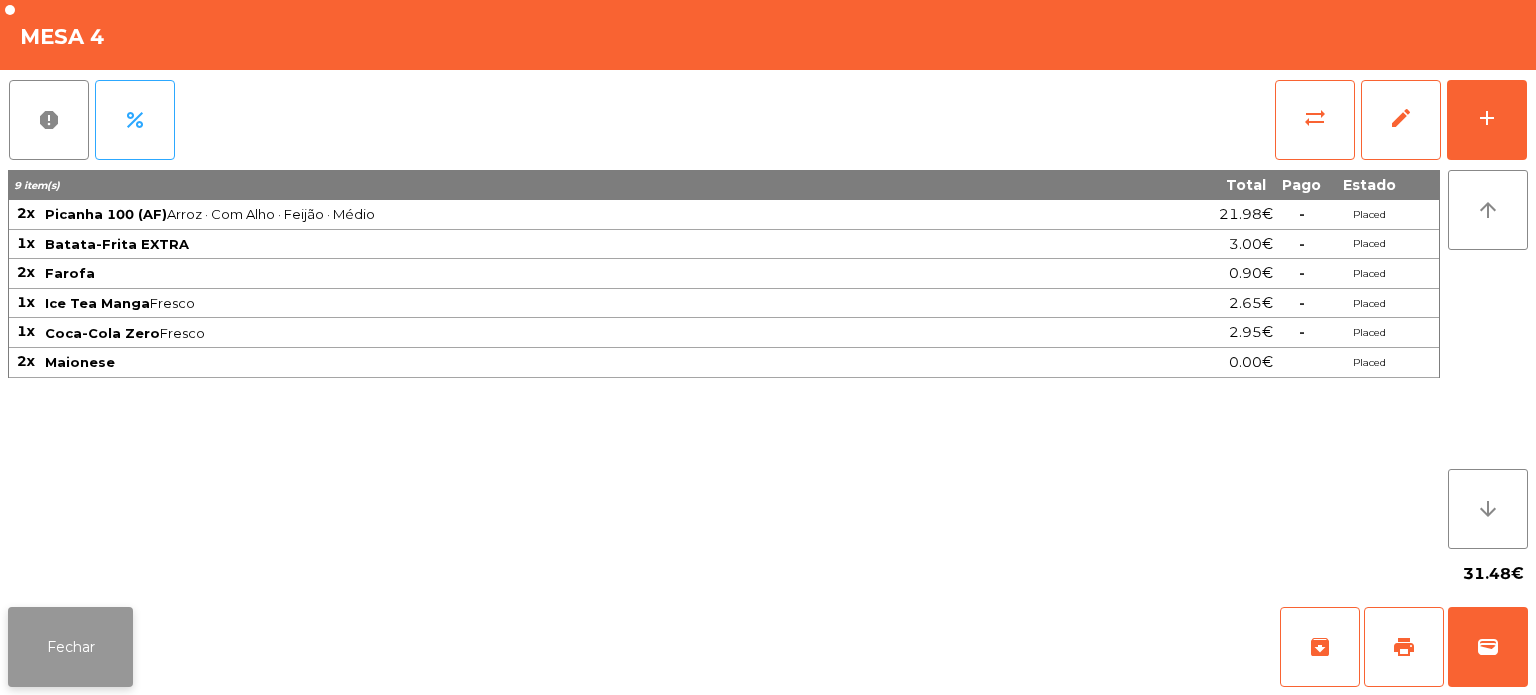 click on "Fechar" 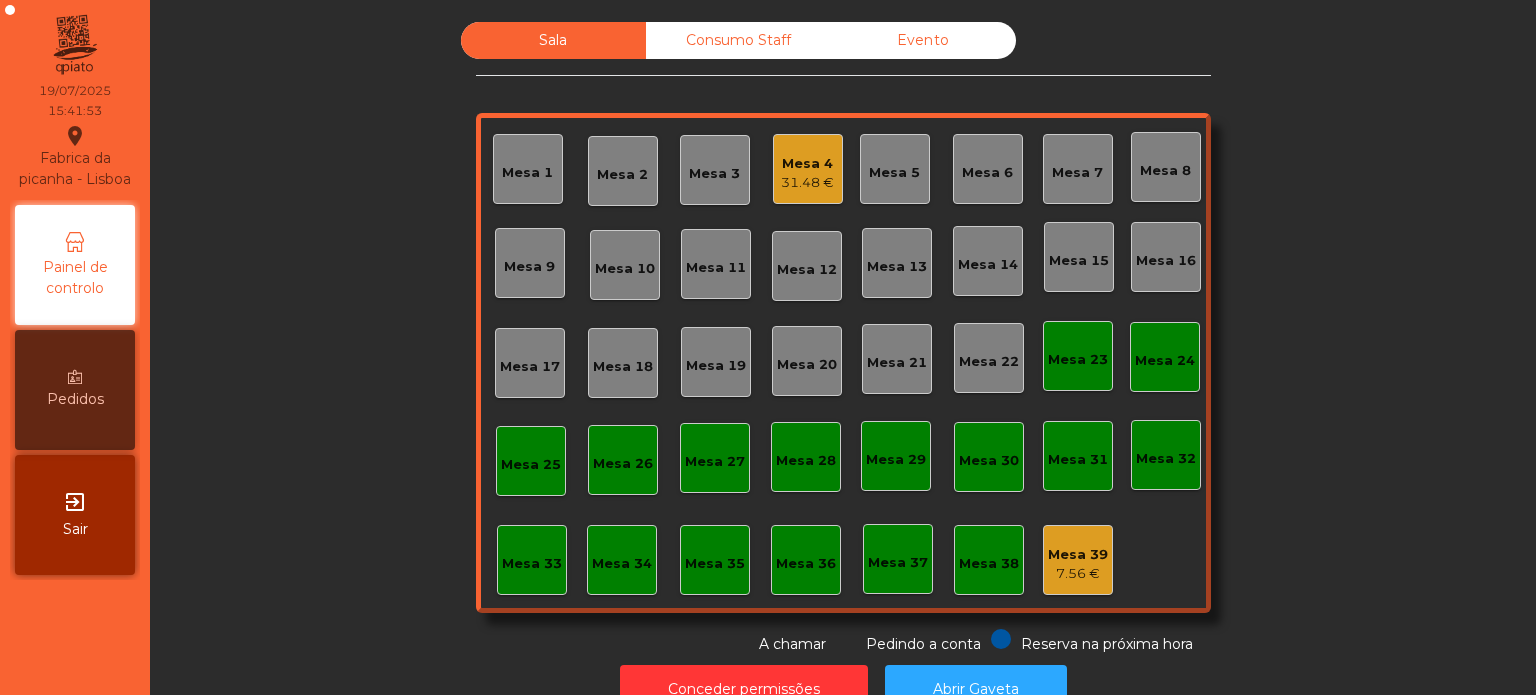 scroll, scrollTop: 0, scrollLeft: 0, axis: both 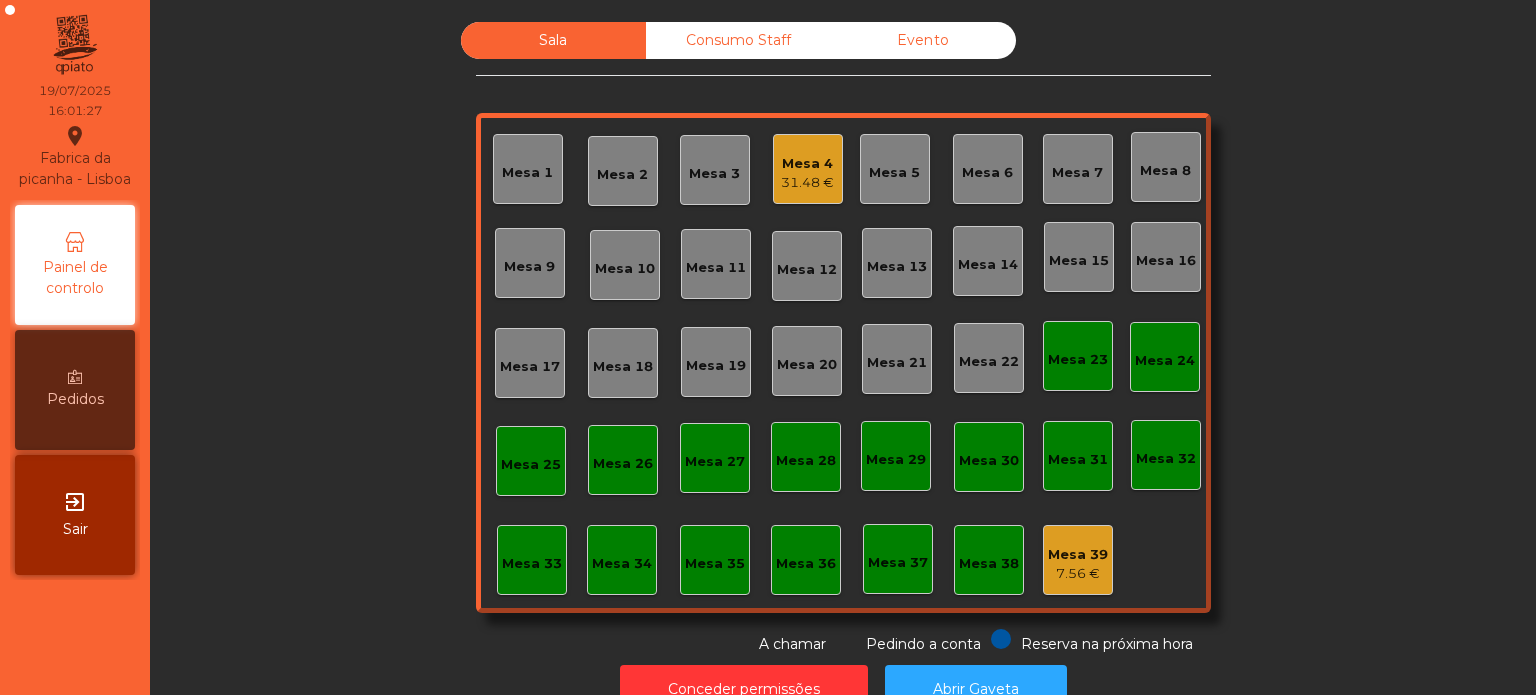 click on "Sala   Consumo Staff   Evento   Mesa 1   Mesa 2   Mesa 3   Mesa 4   31.48 €   Mesa 5   Mesa 6   Mesa 7   Mesa 8   Mesa 9   Mesa 10   Mesa 11   Mesa 12   Mesa 13   Mesa 14   Mesa 15   Mesa 16   Mesa 17   Mesa 18   Mesa 19   Mesa 20   Mesa 21   Mesa 22   Mesa 23   Mesa 24   Mesa 25   Mesa 26   Mesa 27   Mesa 28   Mesa 29   Mesa 30   Mesa 31   Mesa 32   Mesa 33   Mesa 34   Mesa 35   Mesa 36   Mesa 37   Mesa 38   Mesa 39   7.56 €  Reserva na próxima hora Pedindo a conta A chamar" 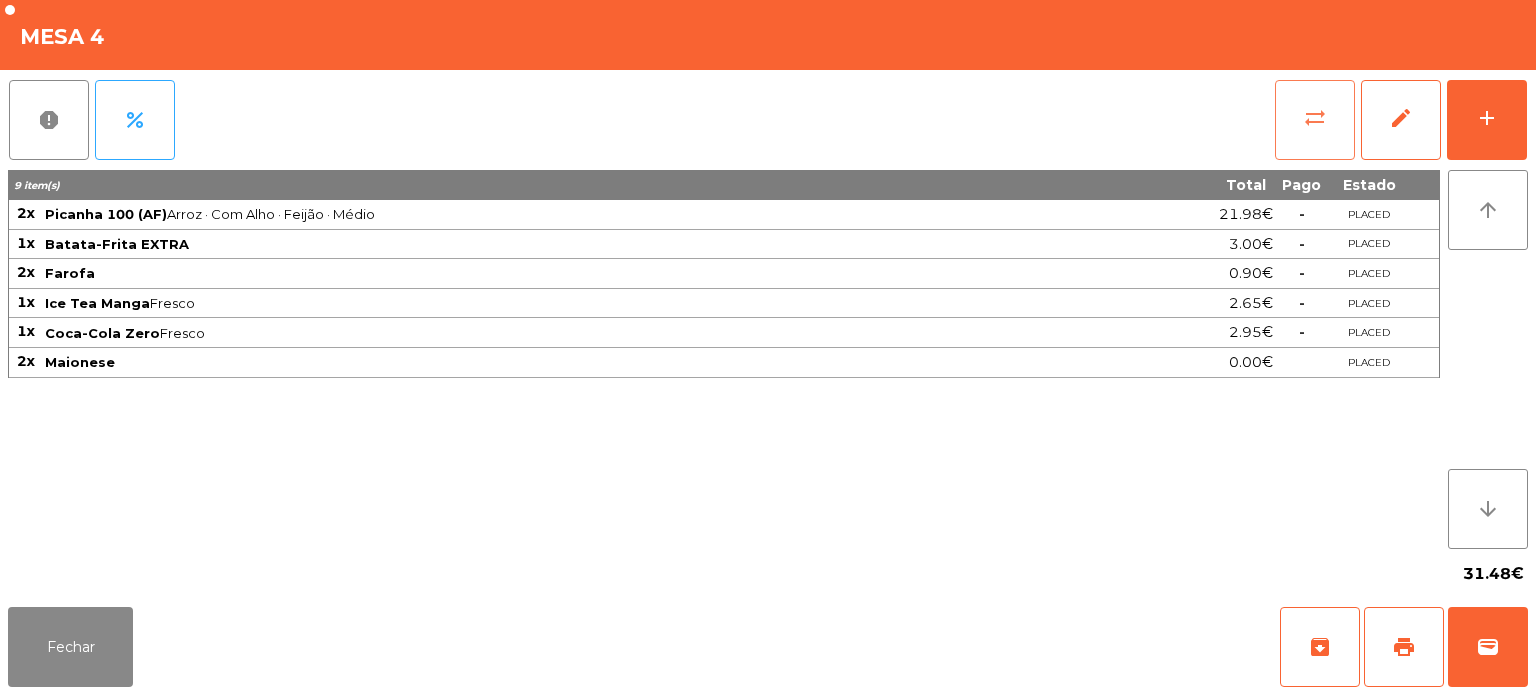 click on "sync_alt" 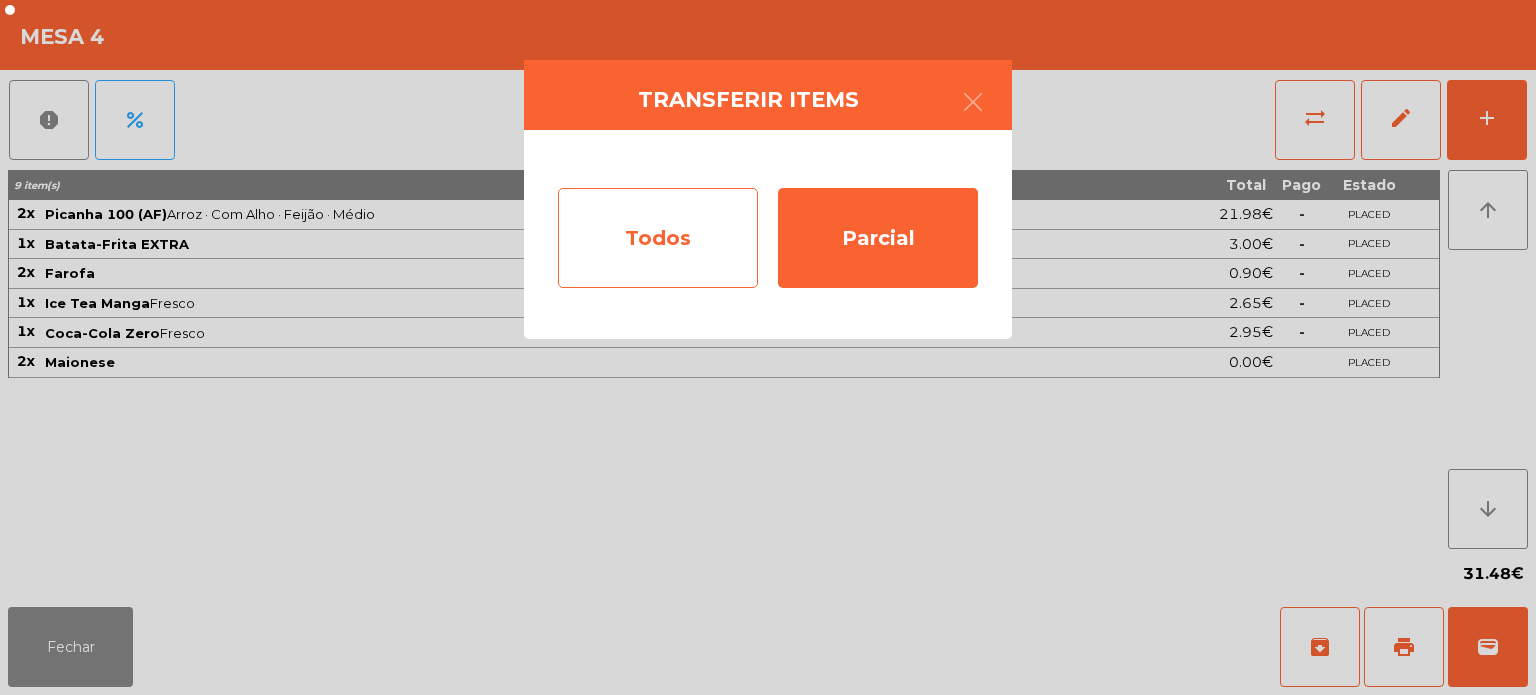 click on "Todos" 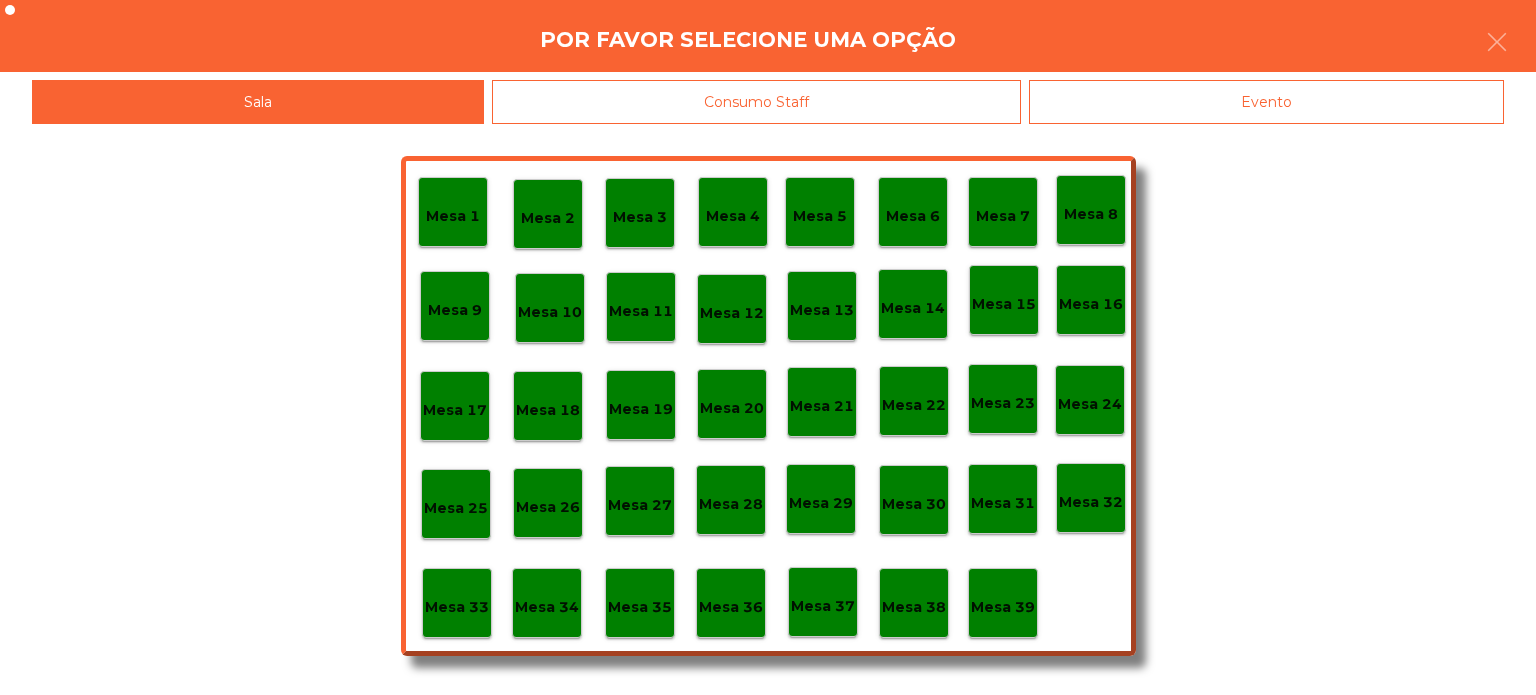 click on "Evento" 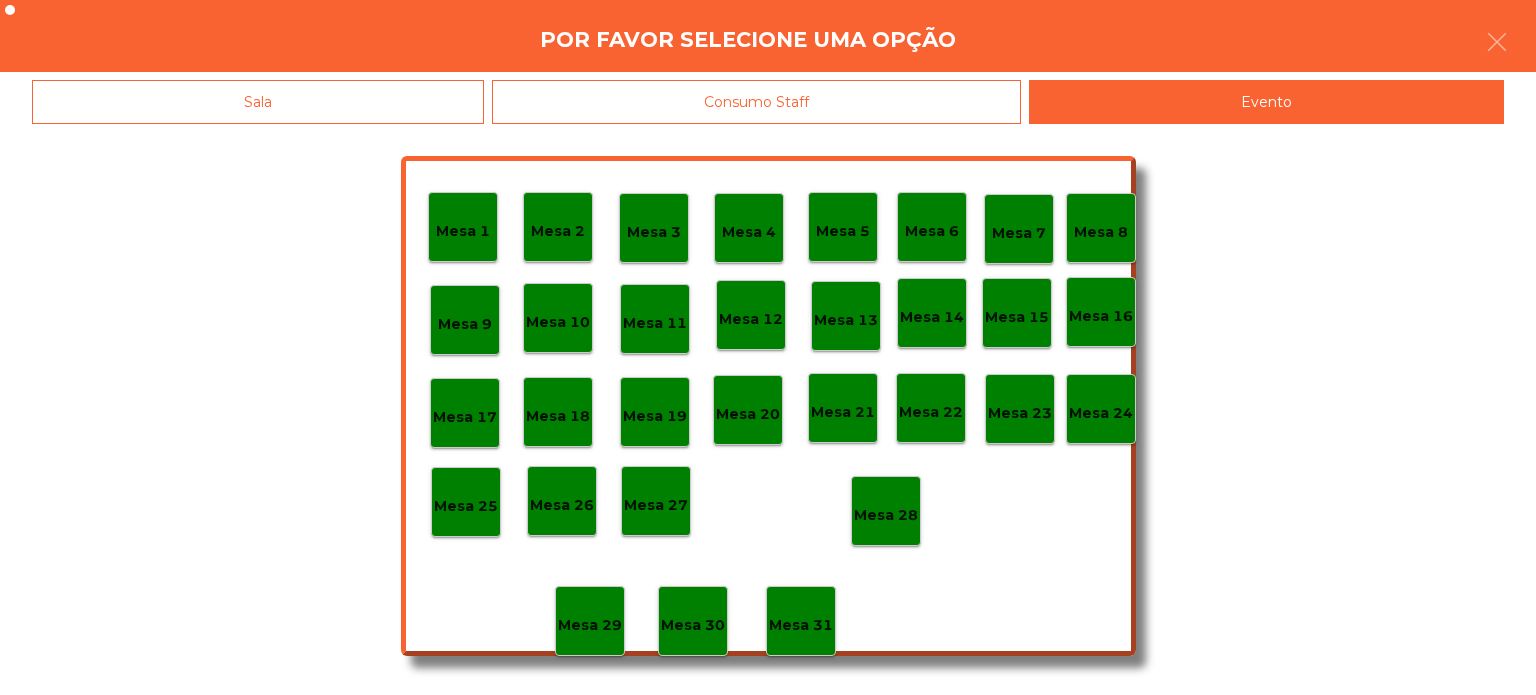 click on "Mesa 28" 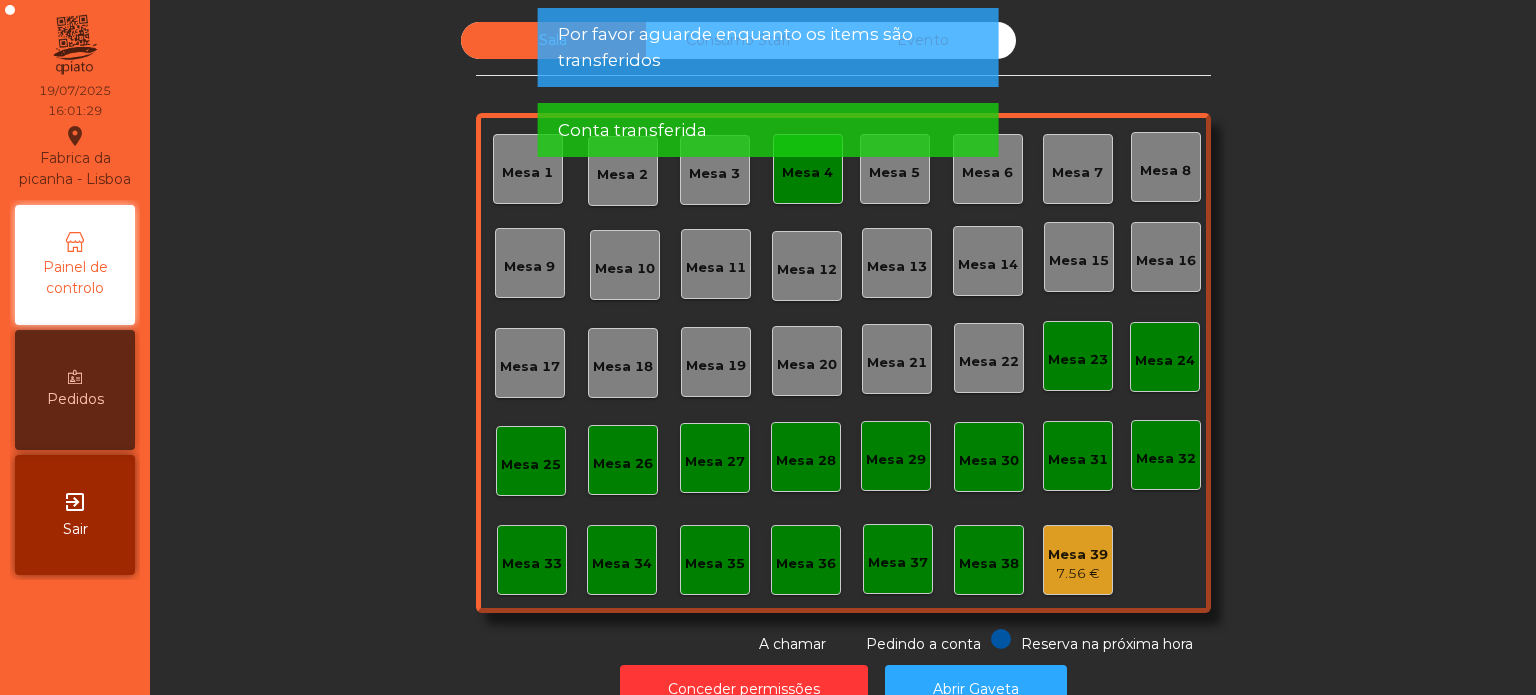 click on "Pedindo a conta" 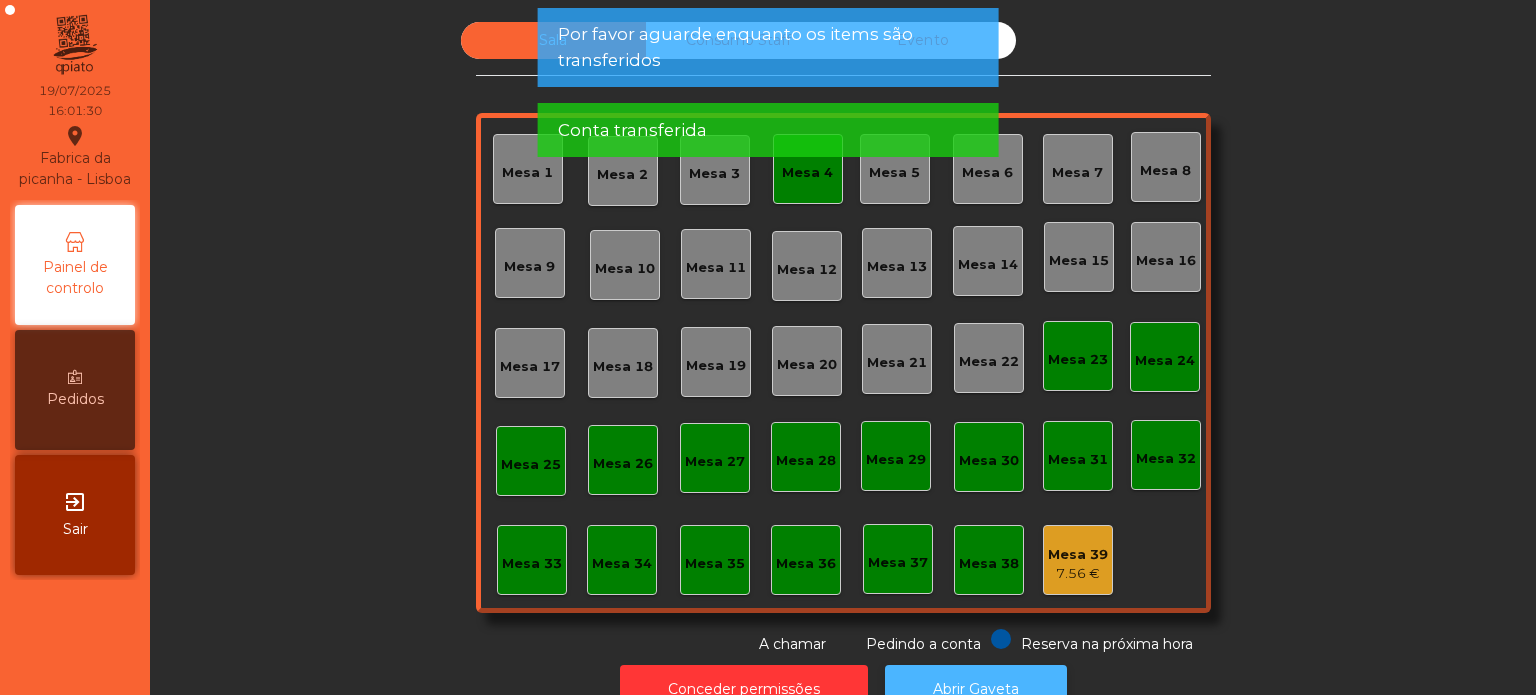 click on "Abrir Gaveta" 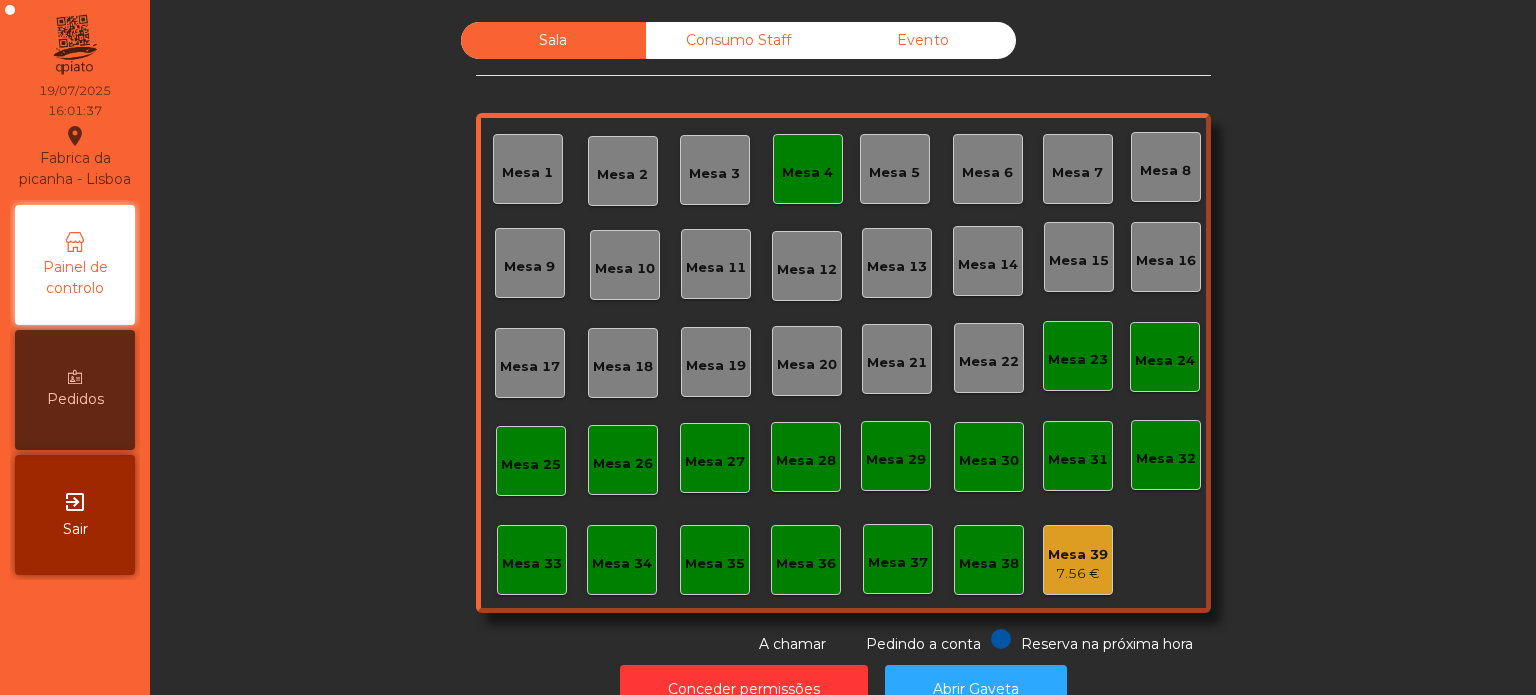 click on "Mesa 4" 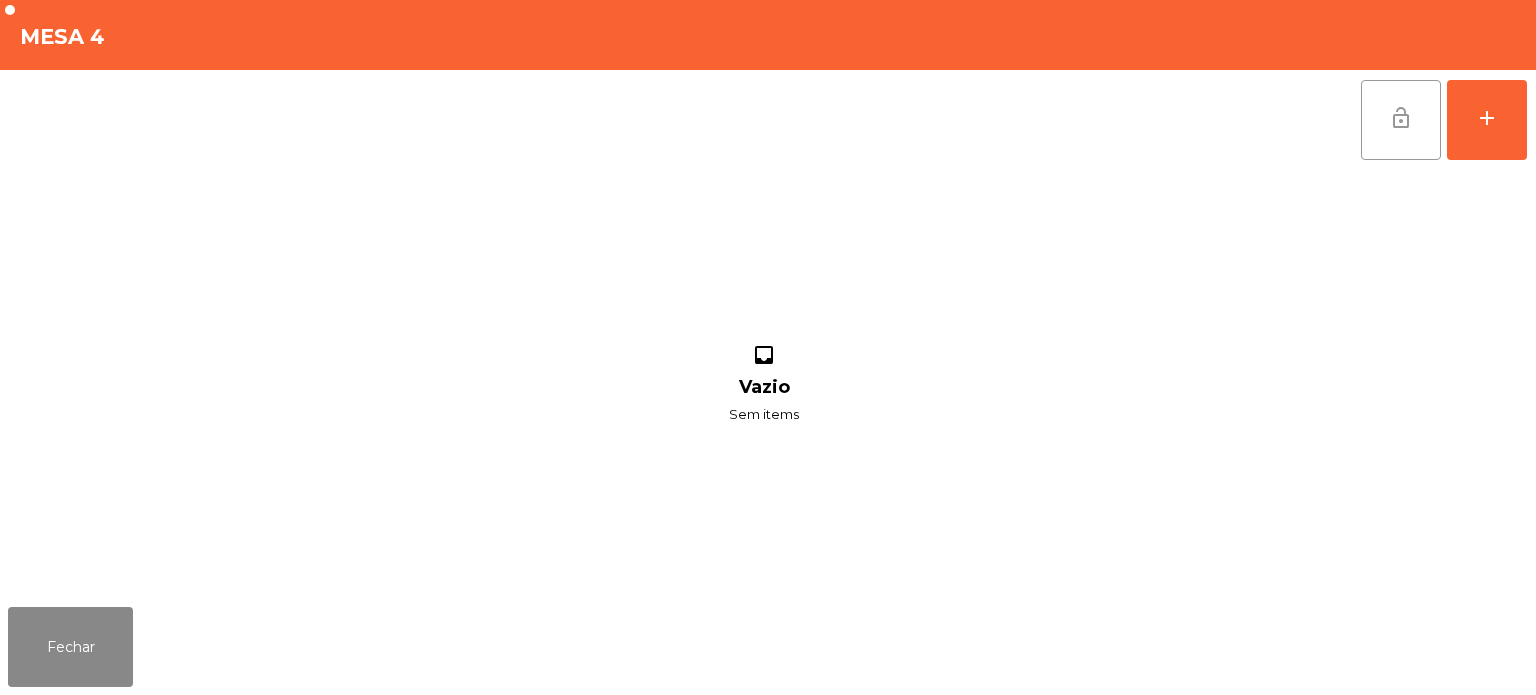 click on "lock_open" 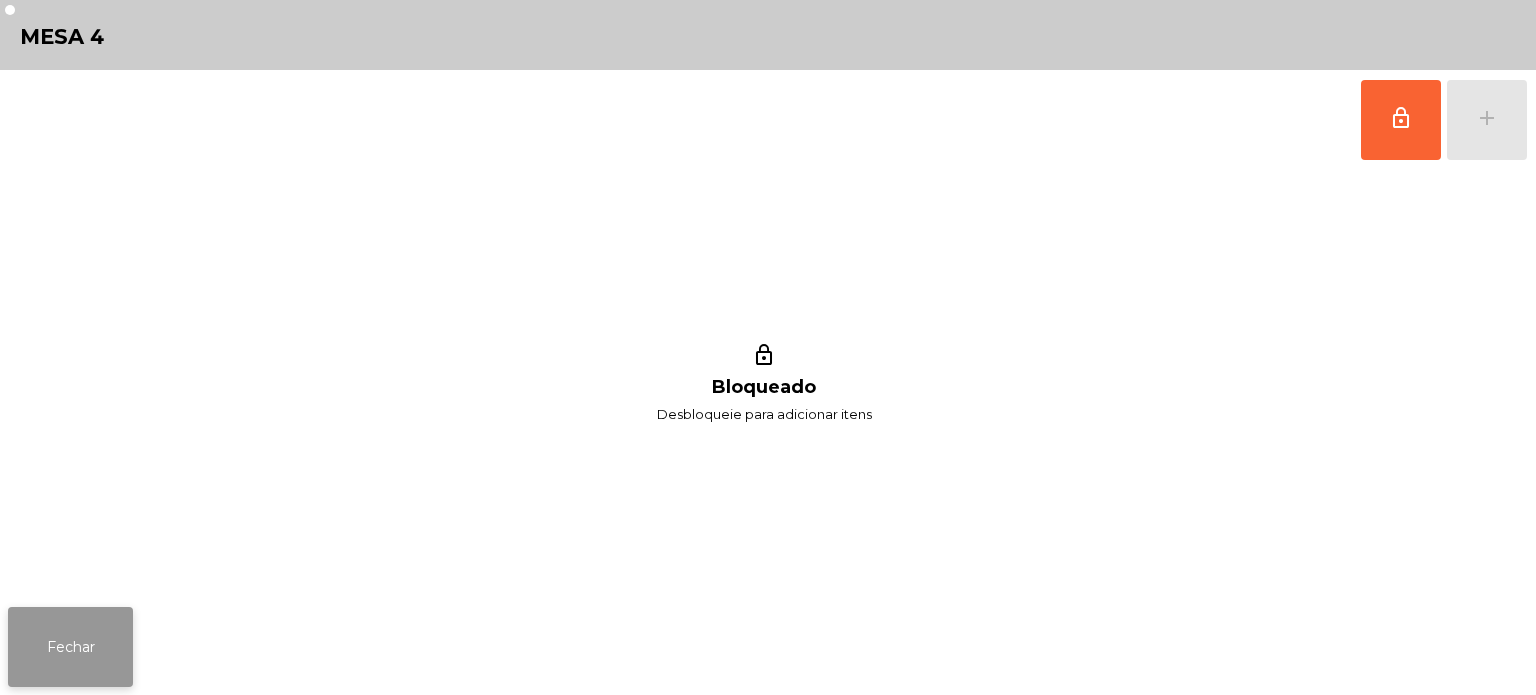 click on "Fechar" 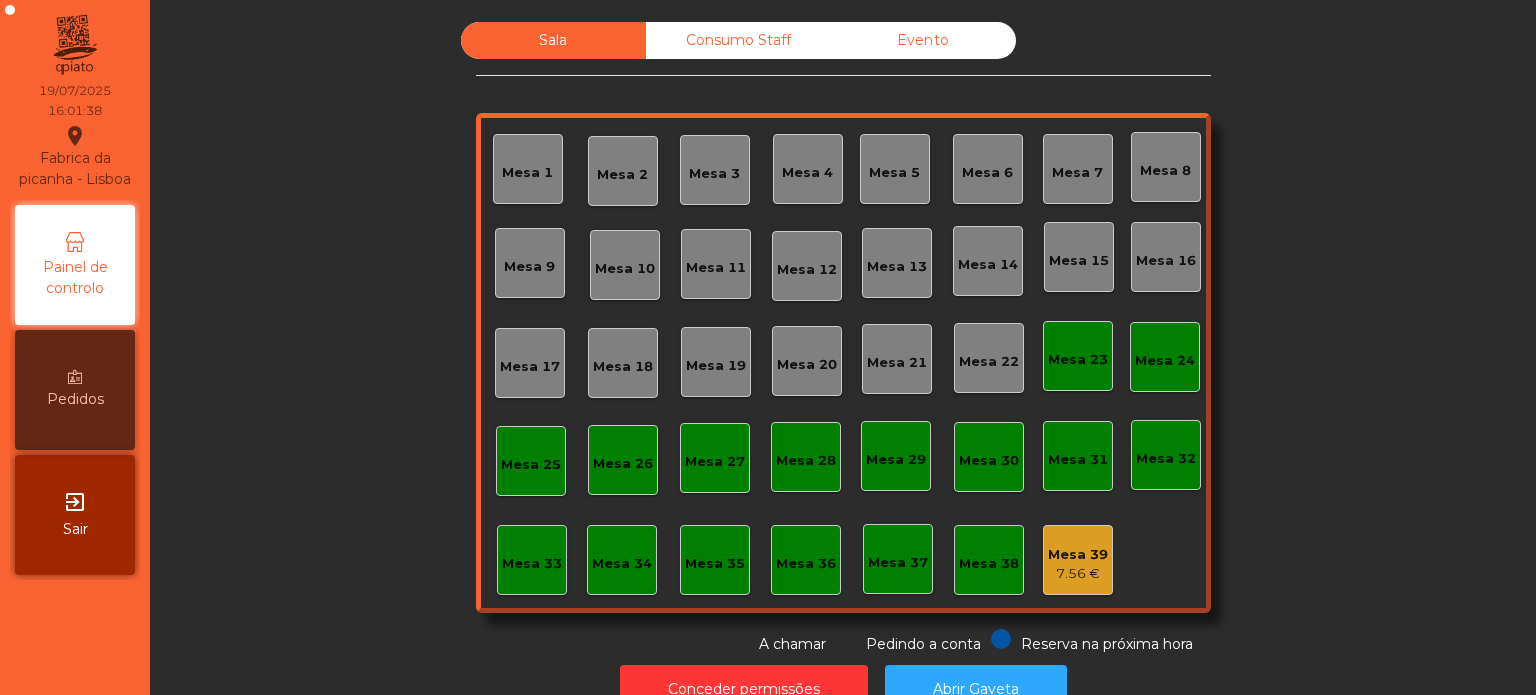 click on "Mesa 39   7.56 €" 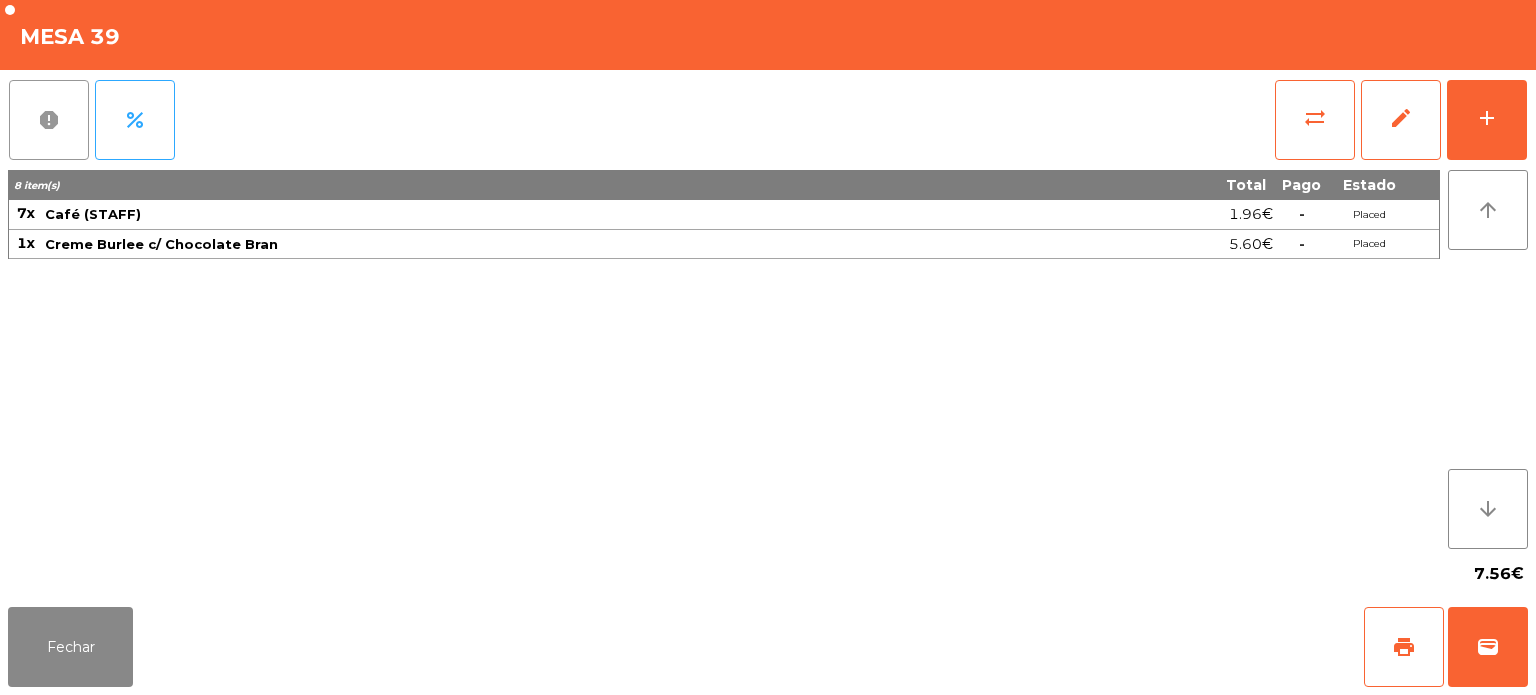 click on "report" 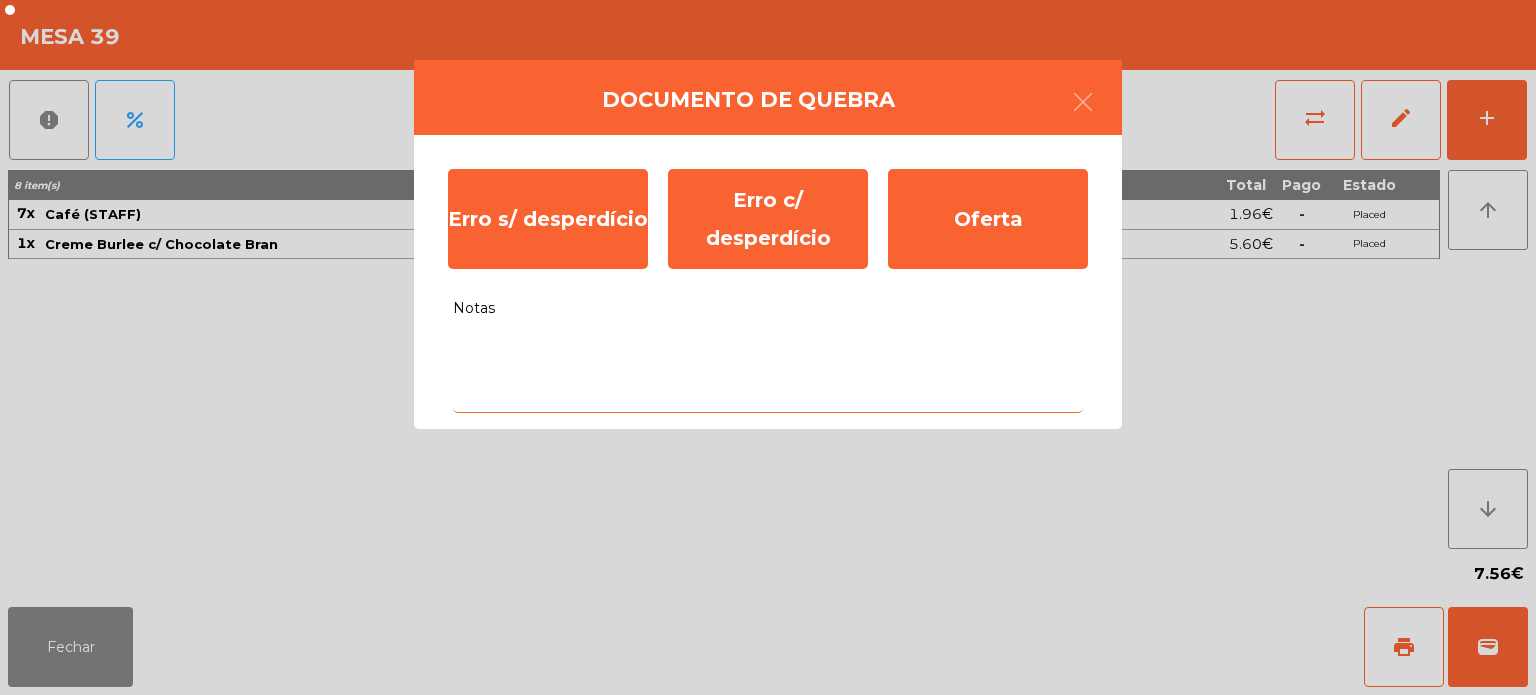 click on "Notas" at bounding box center (768, 371) 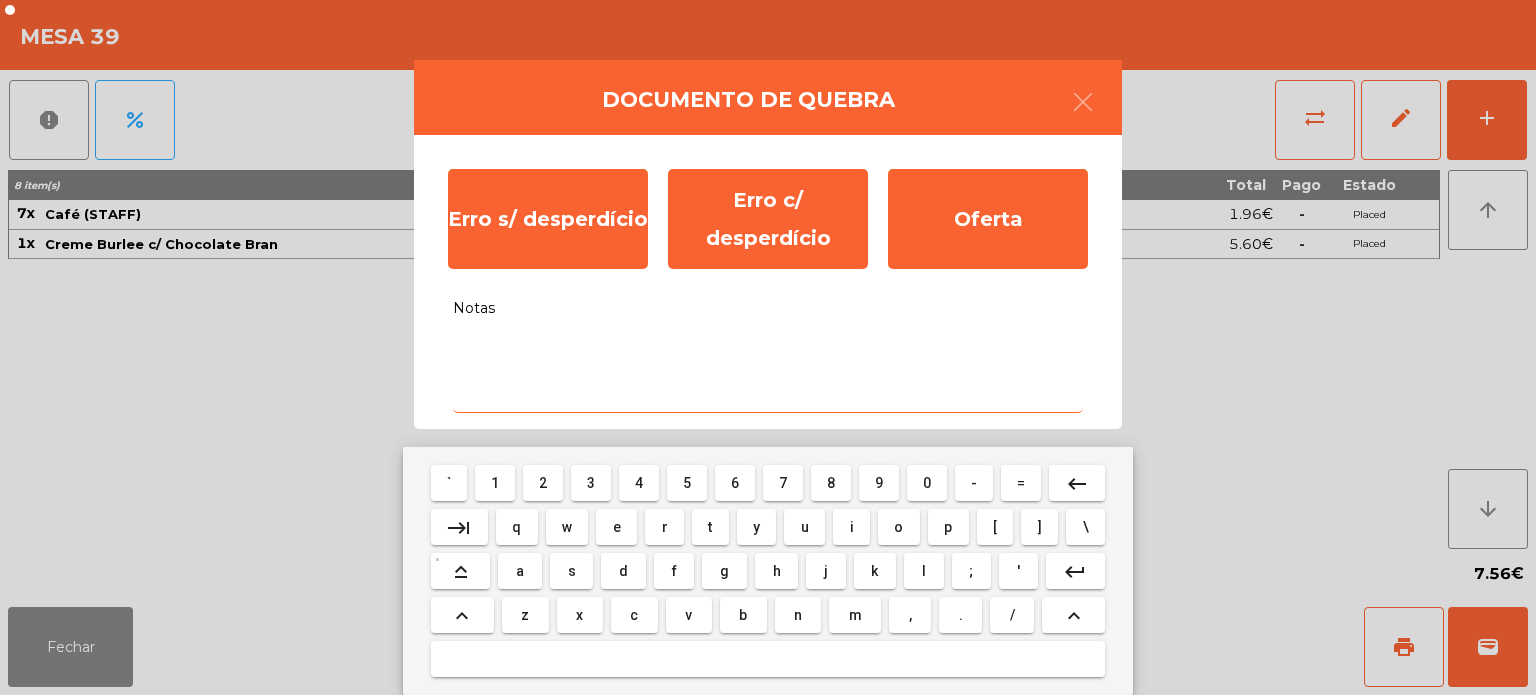 click on "s" at bounding box center [571, 571] 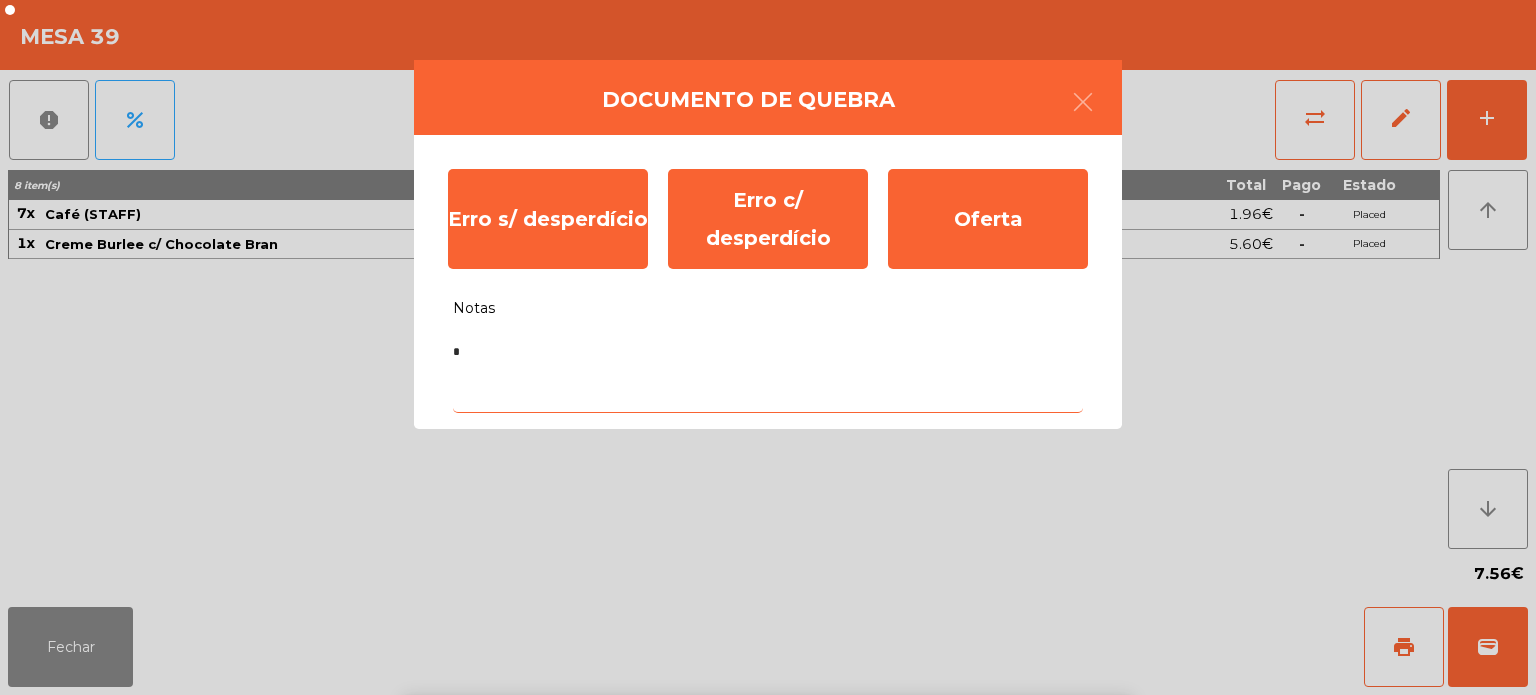 click at bounding box center (768, 907) 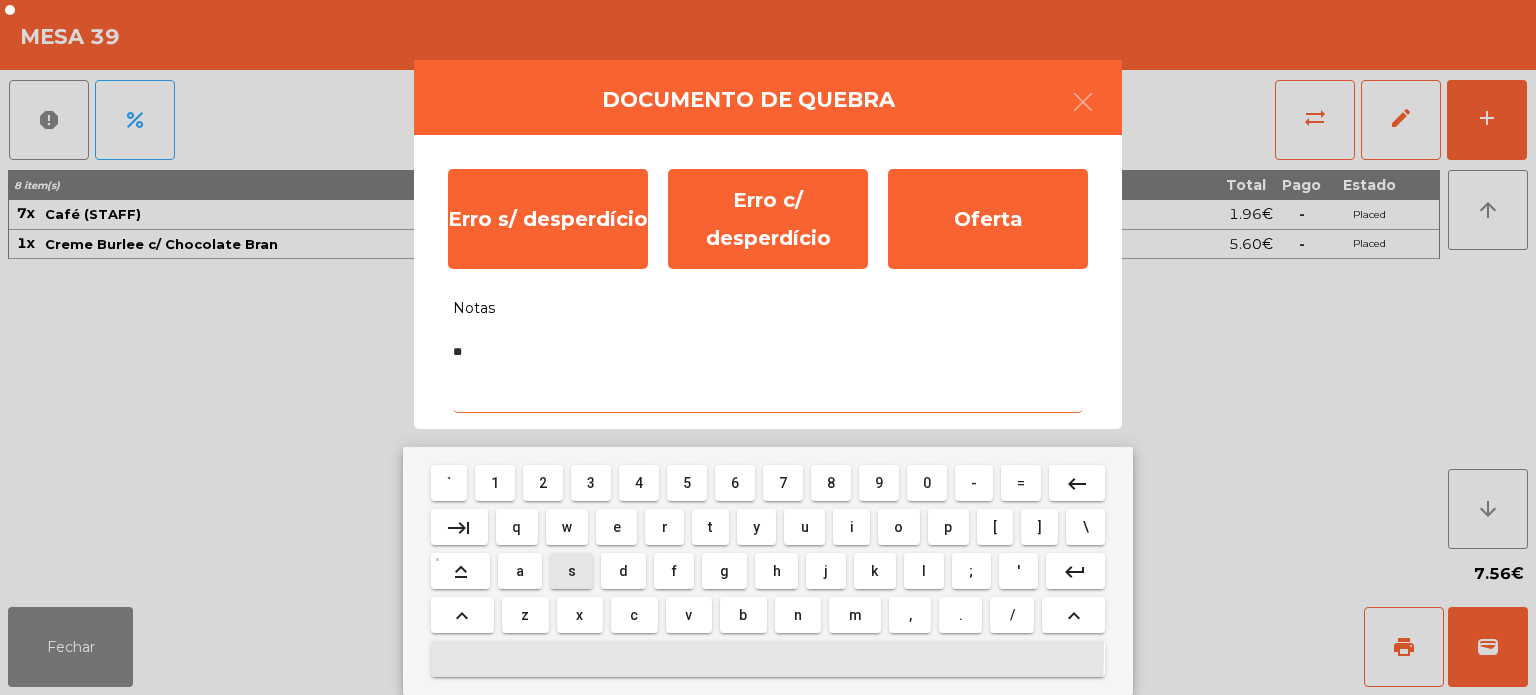 click on "e" at bounding box center (616, 527) 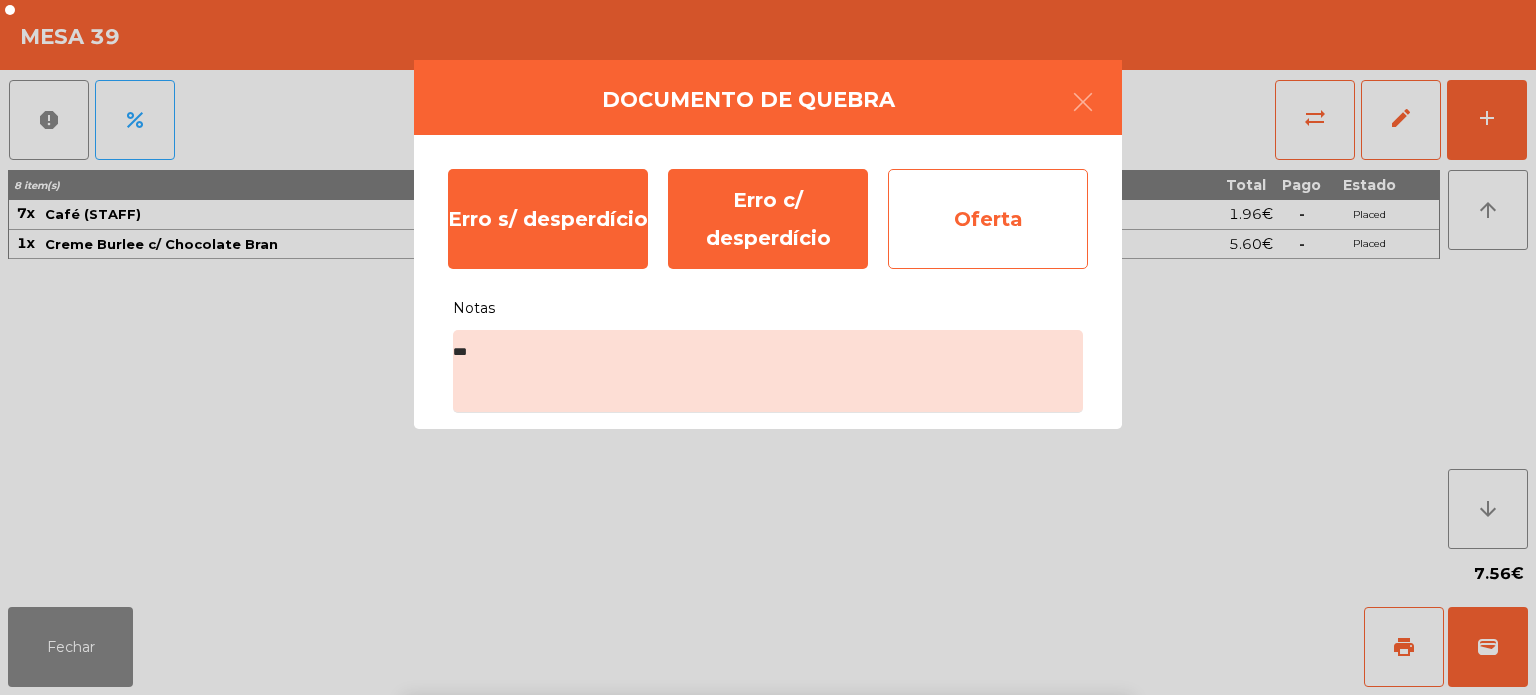 click on "Oferta" 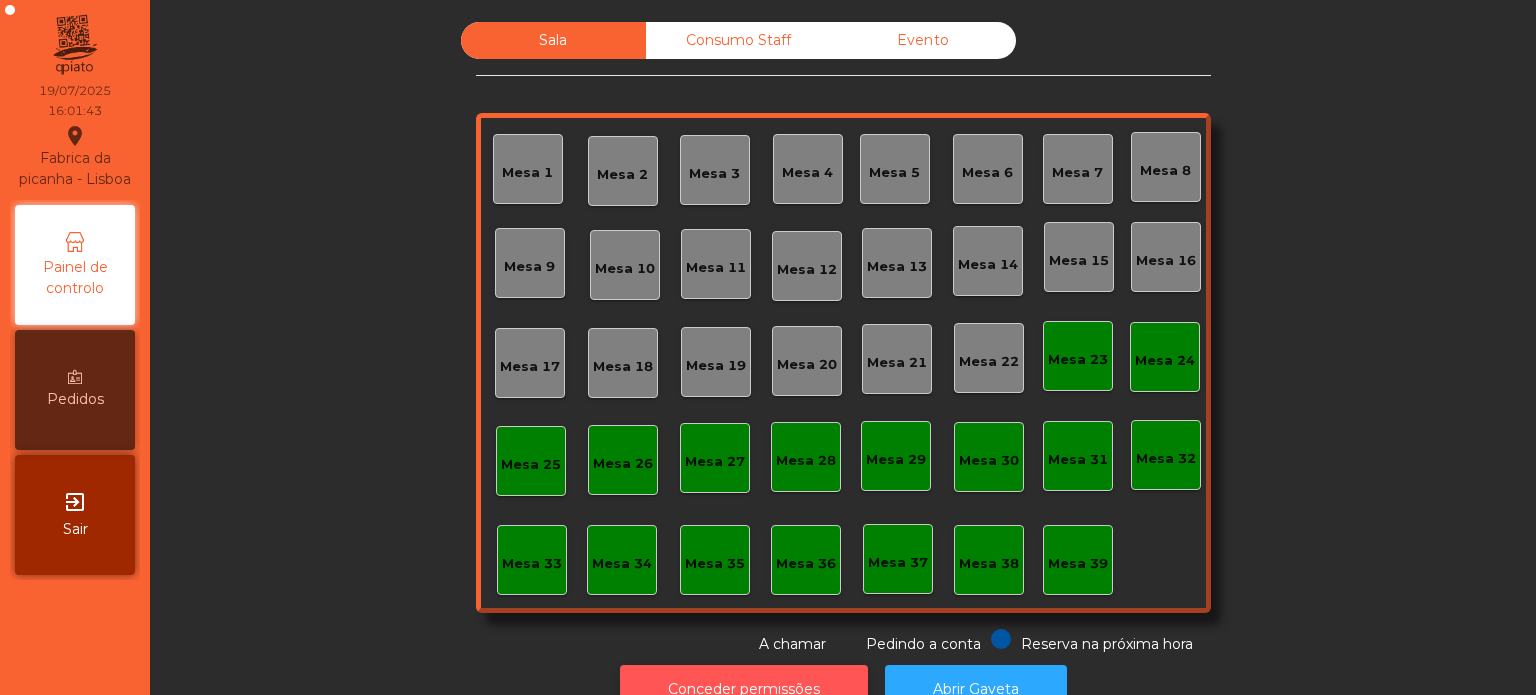 click on "Conceder permissões" 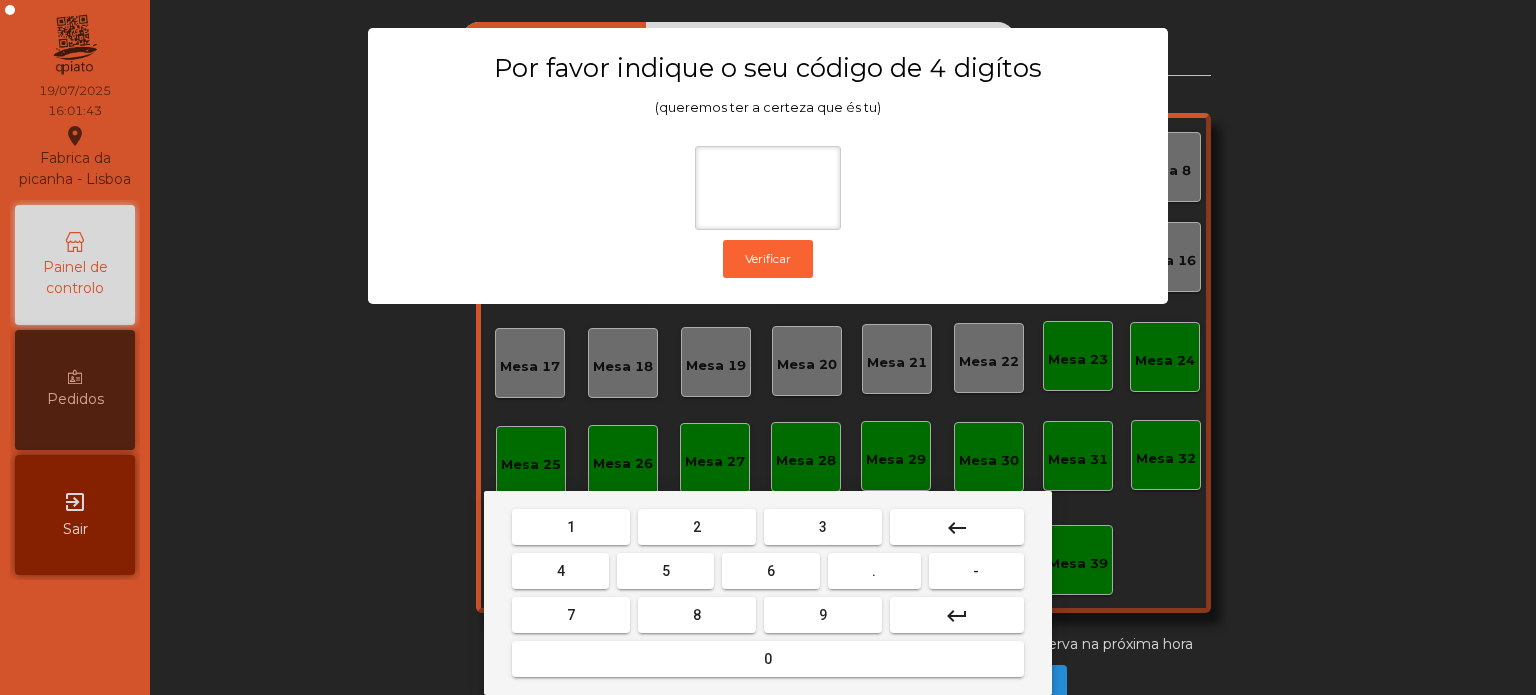 click on "1 2 3 keyboard_backspace 4 5 6 . - 7 8 9 keyboard_return 0" at bounding box center [768, 593] 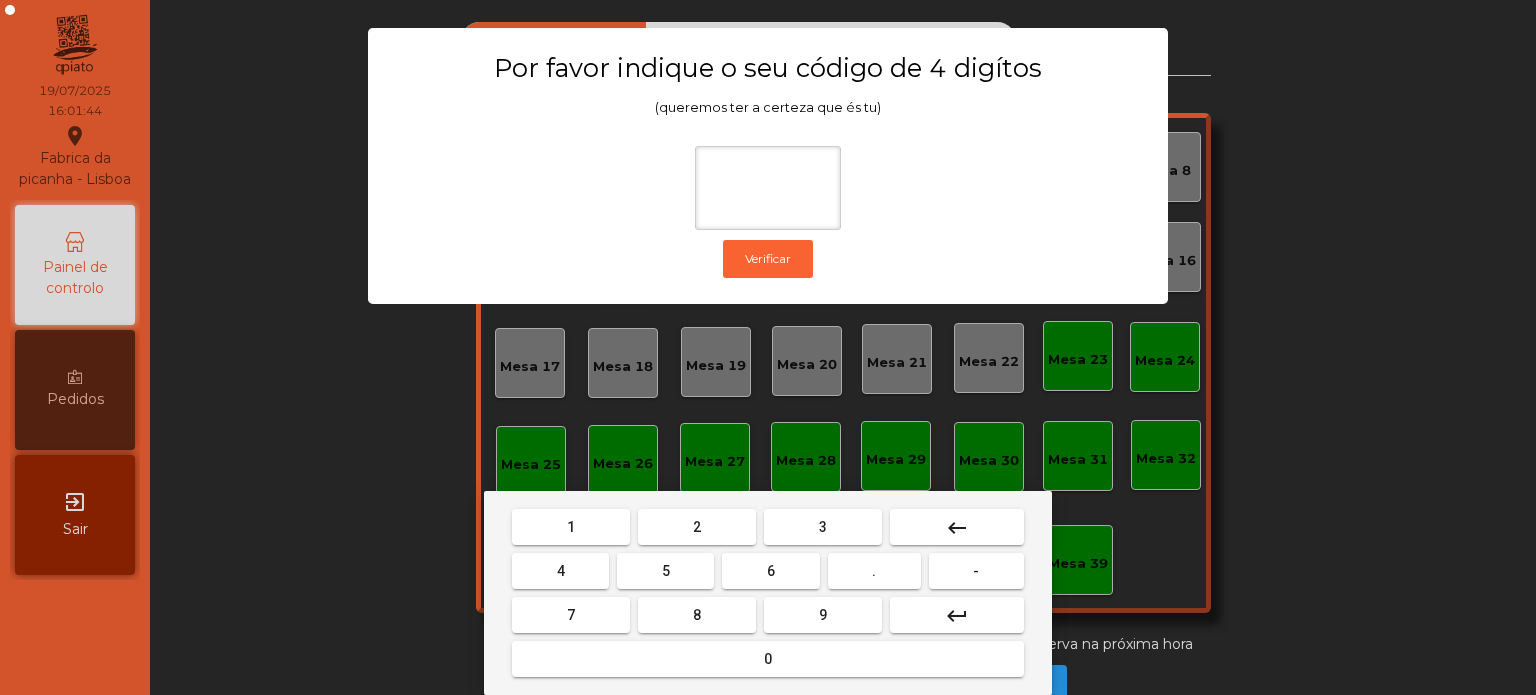 click on "1" at bounding box center [571, 527] 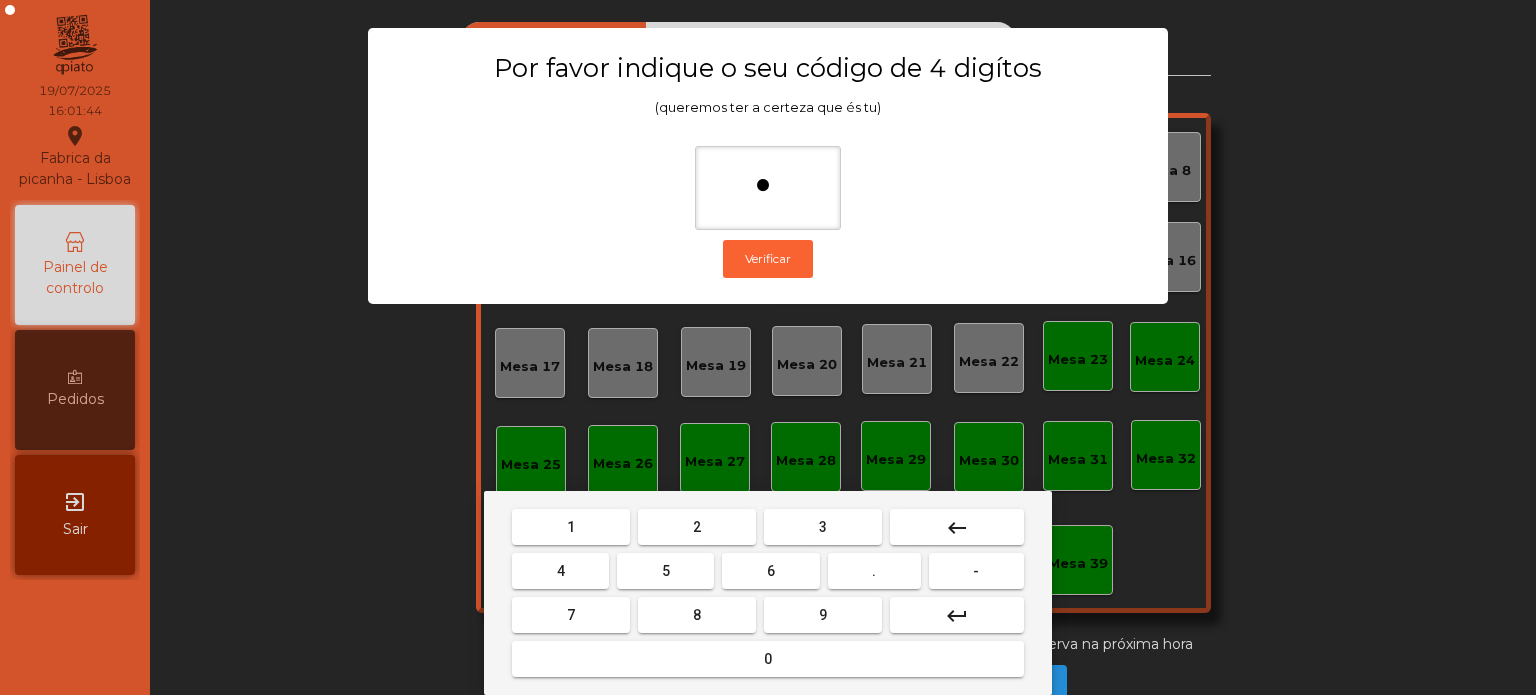 click on "3" at bounding box center (823, 527) 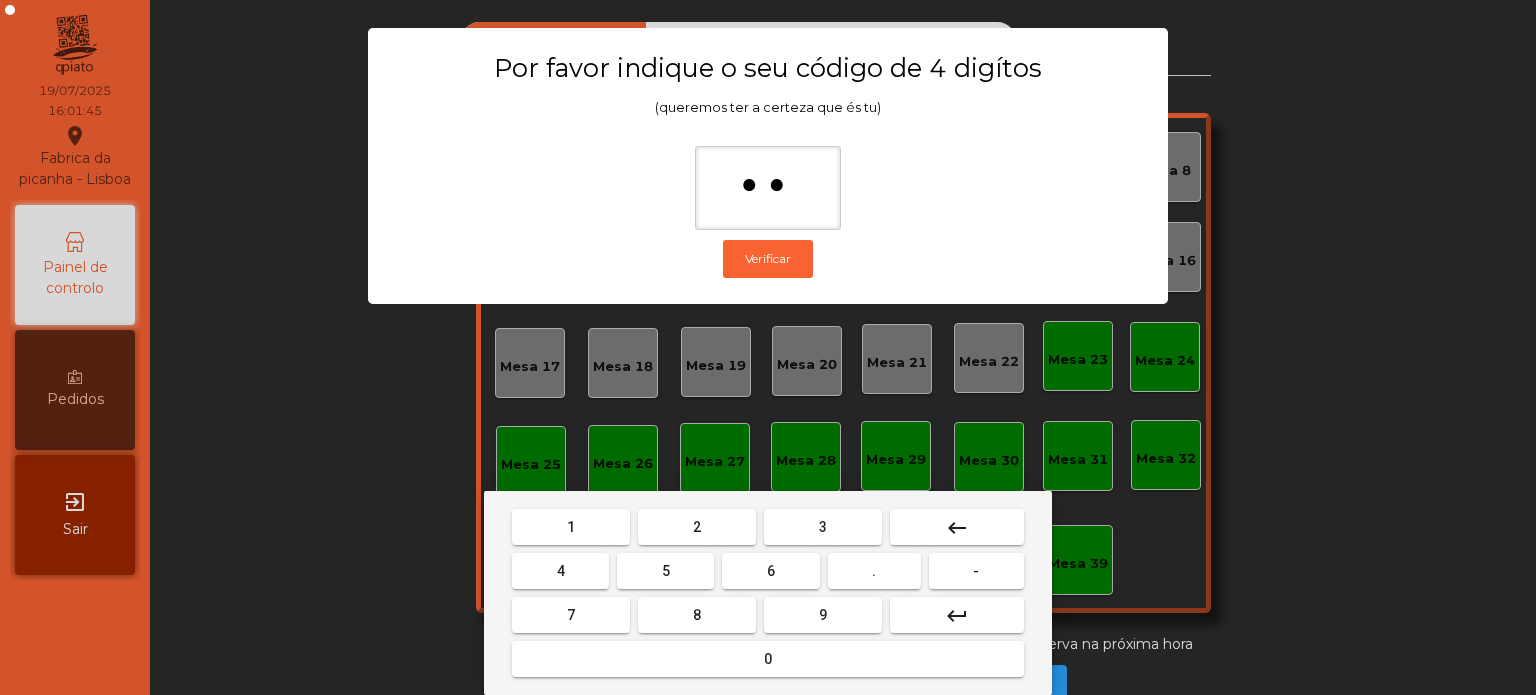 click on "2" at bounding box center [697, 527] 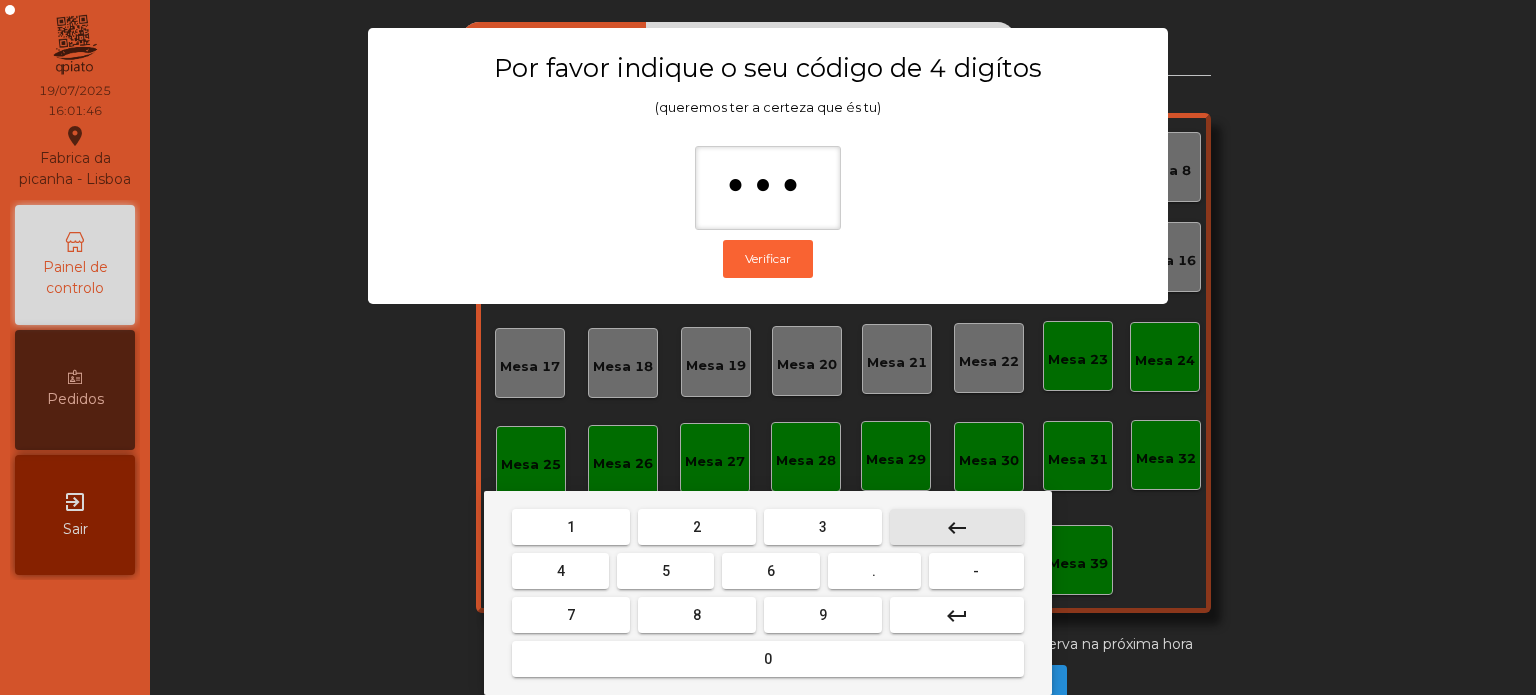 click on "keyboard_backspace" at bounding box center (957, 527) 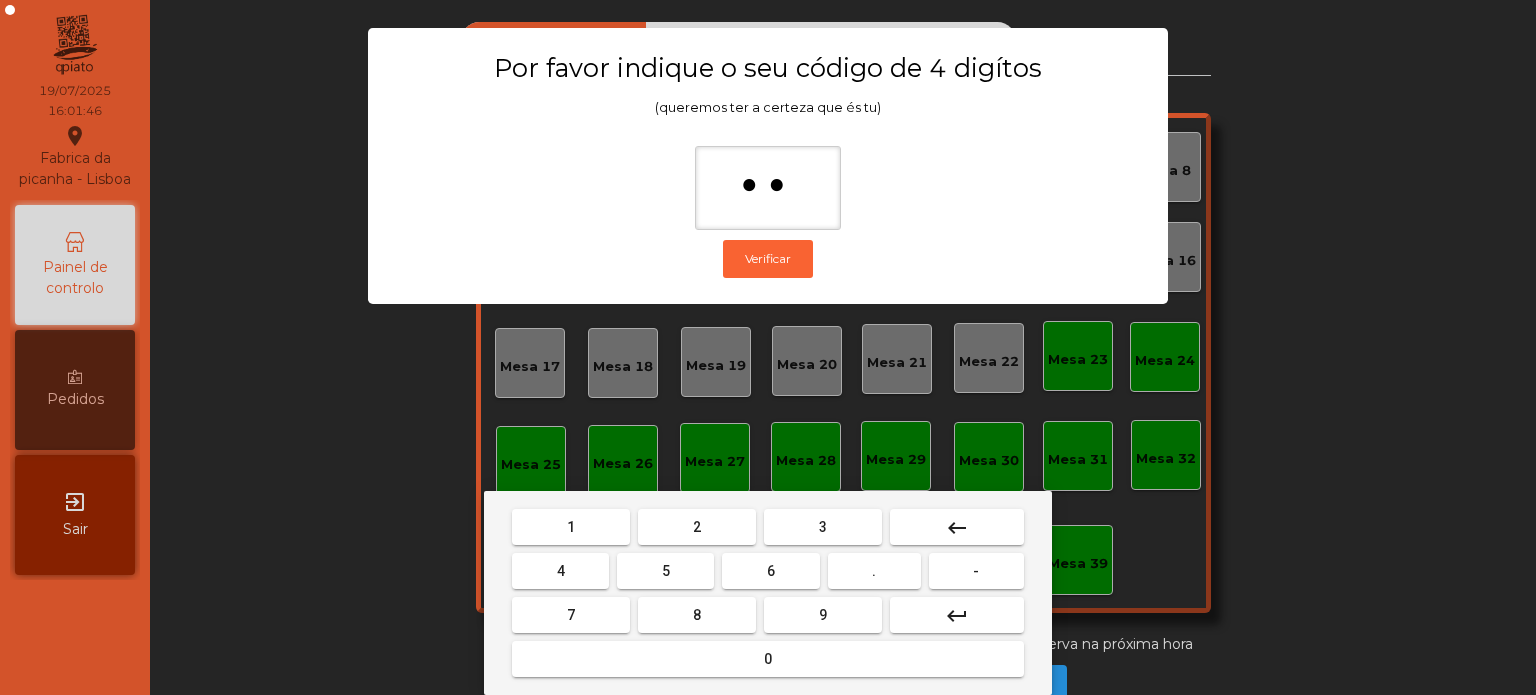 click on "5" at bounding box center (665, 571) 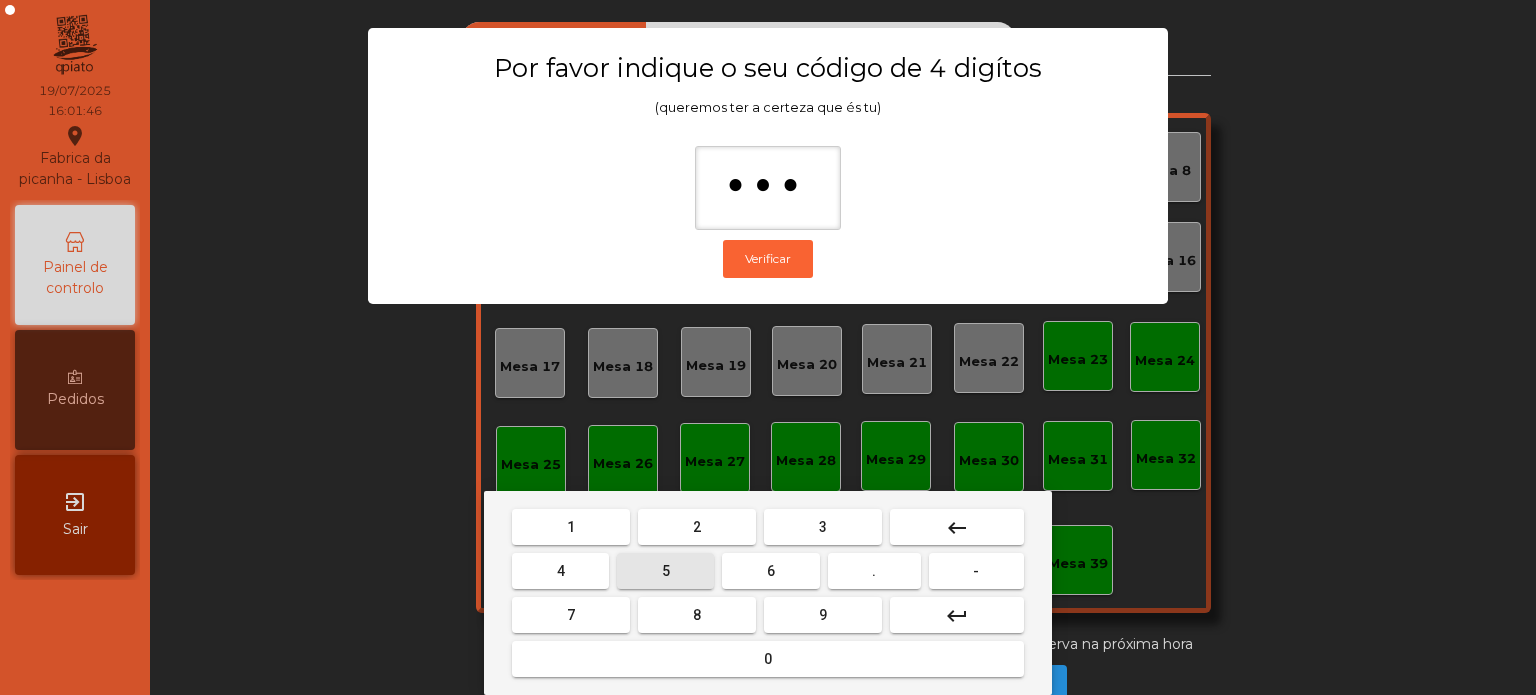 click on "0" at bounding box center (768, 659) 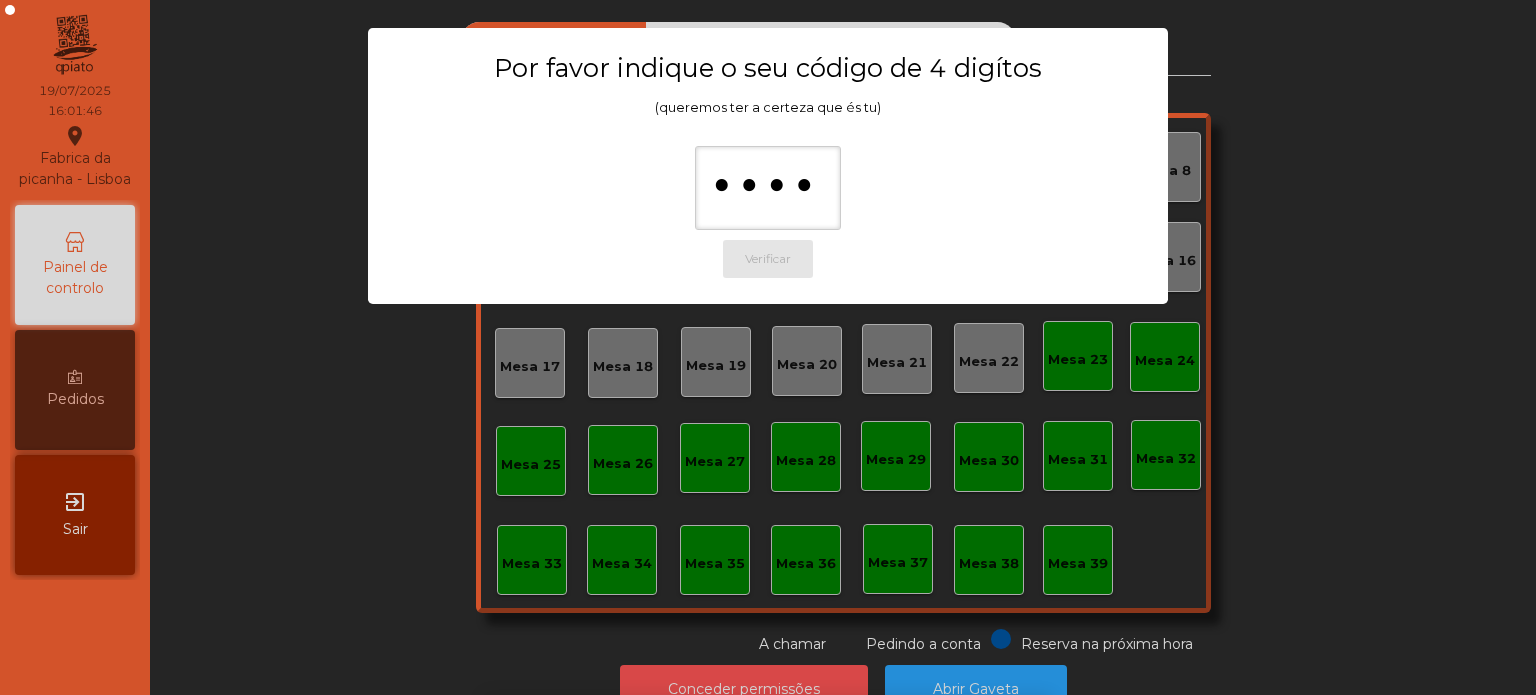 scroll, scrollTop: 33, scrollLeft: 0, axis: vertical 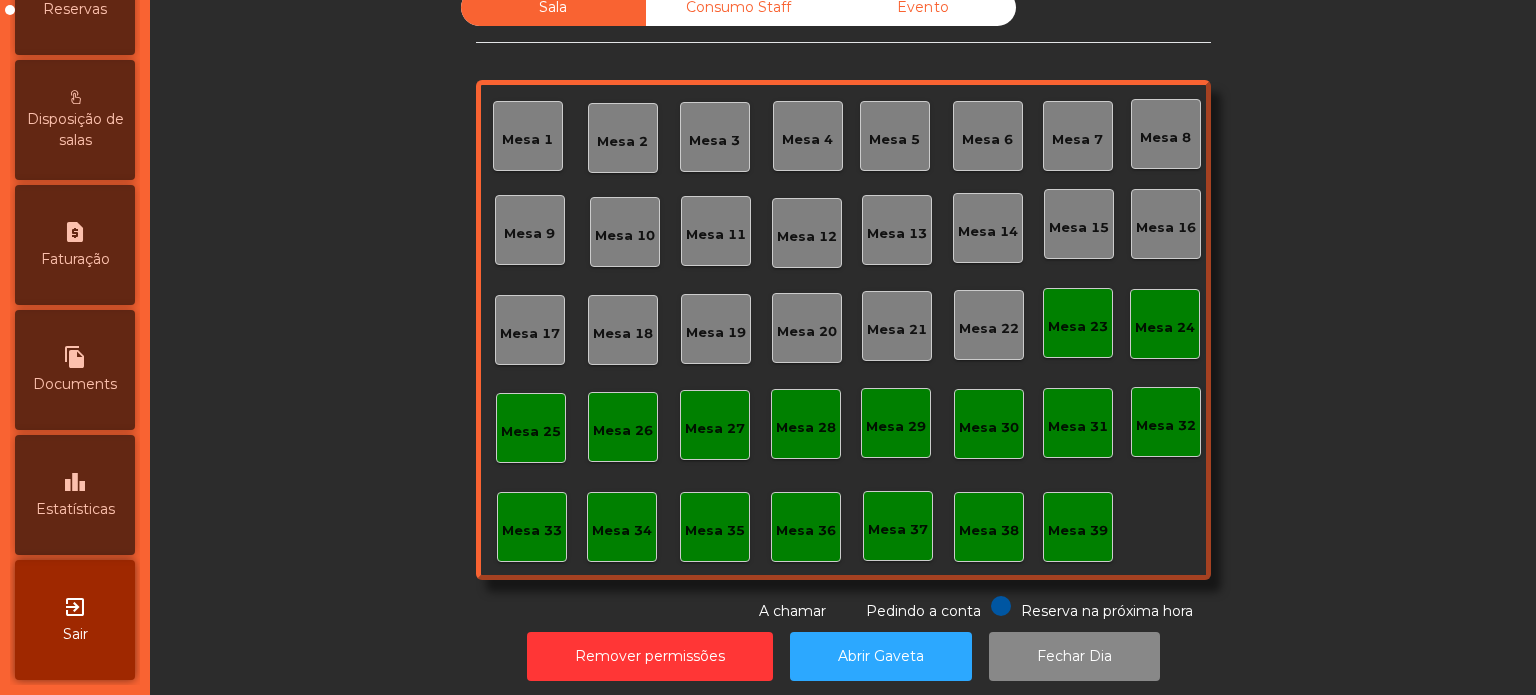 click on "Estatísticas" at bounding box center (75, 509) 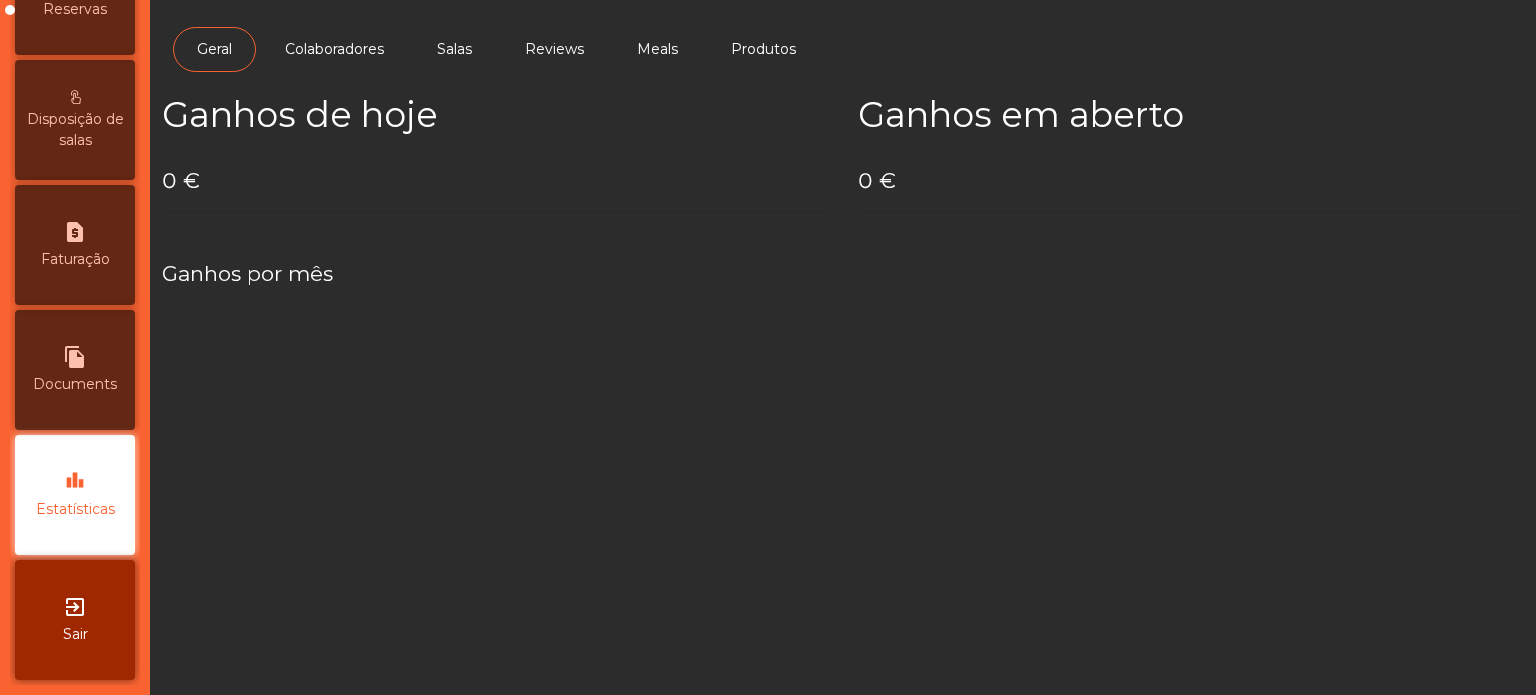 scroll, scrollTop: 0, scrollLeft: 0, axis: both 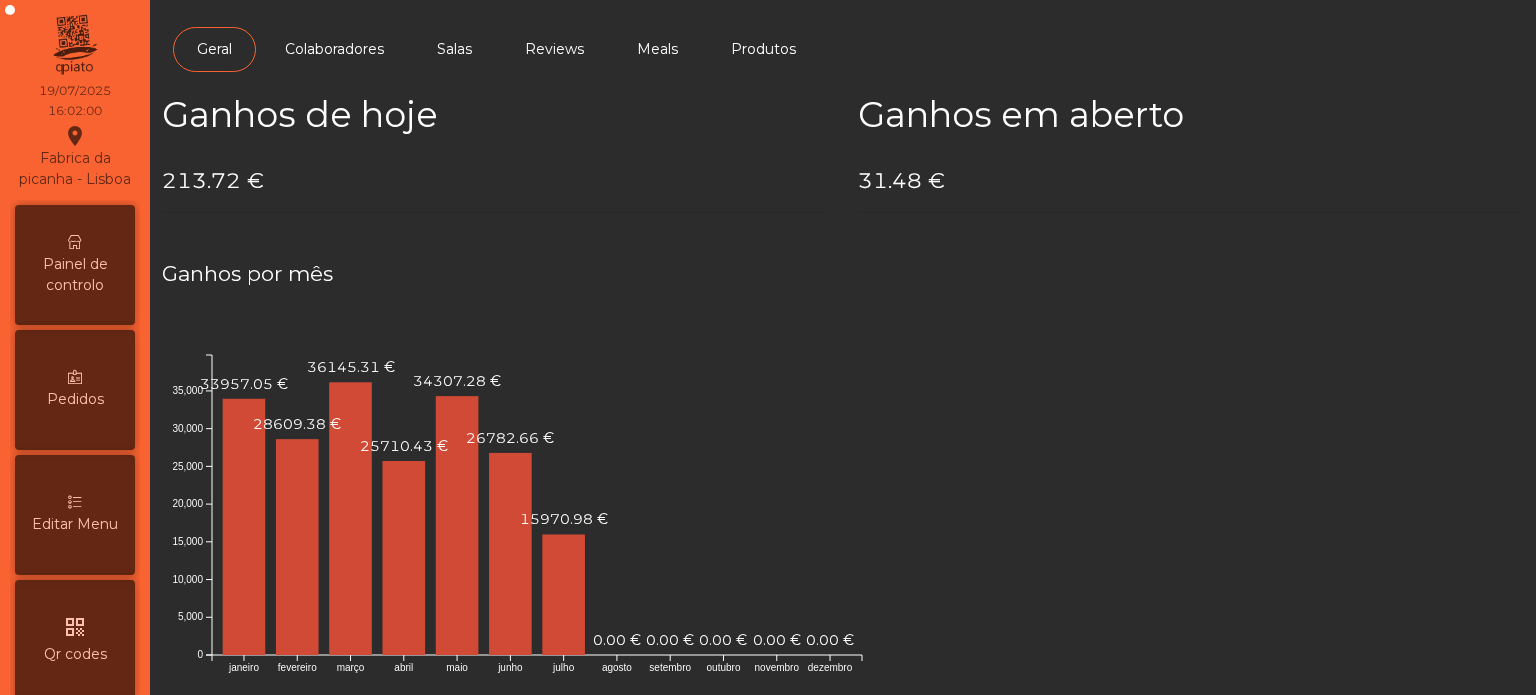 click on "Painel de controlo" at bounding box center (75, 265) 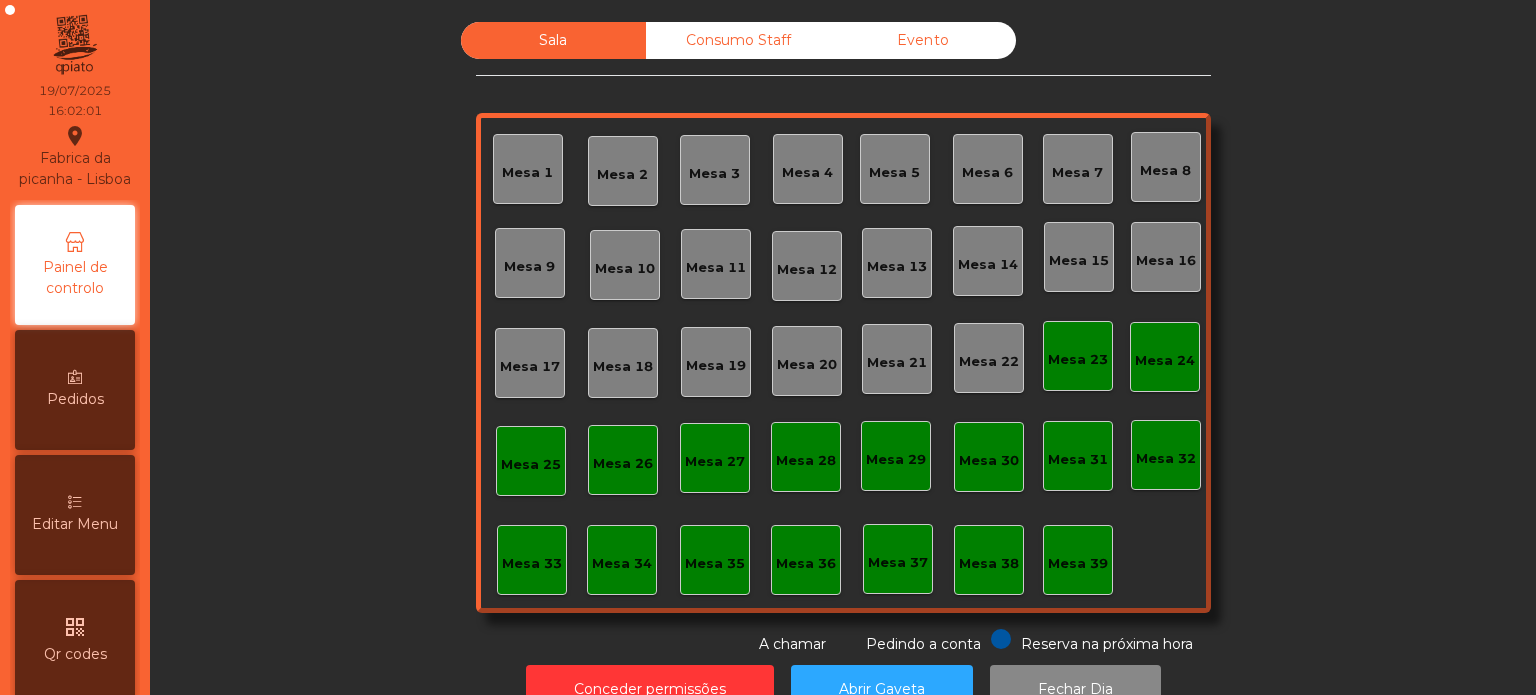 click on "Evento" 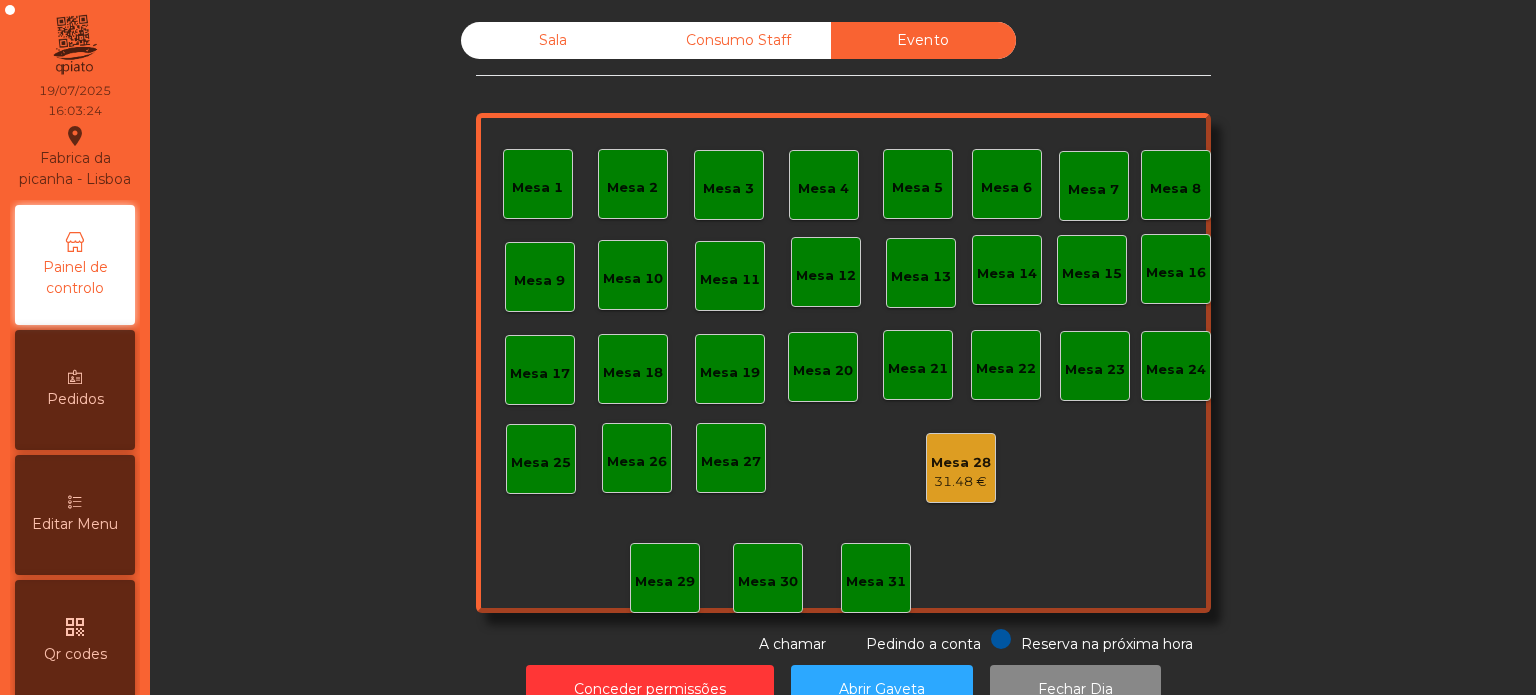 click on "Sala" 